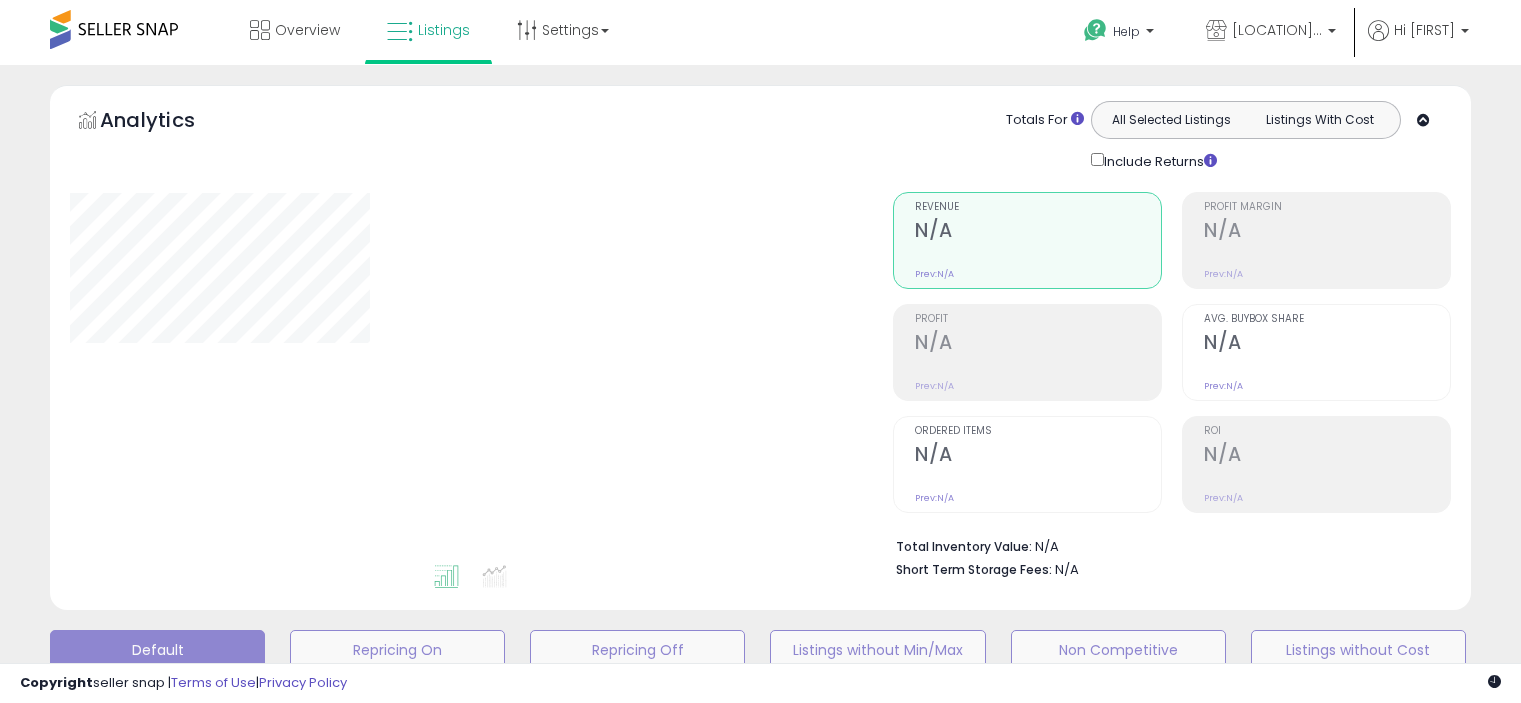 type on "**********" 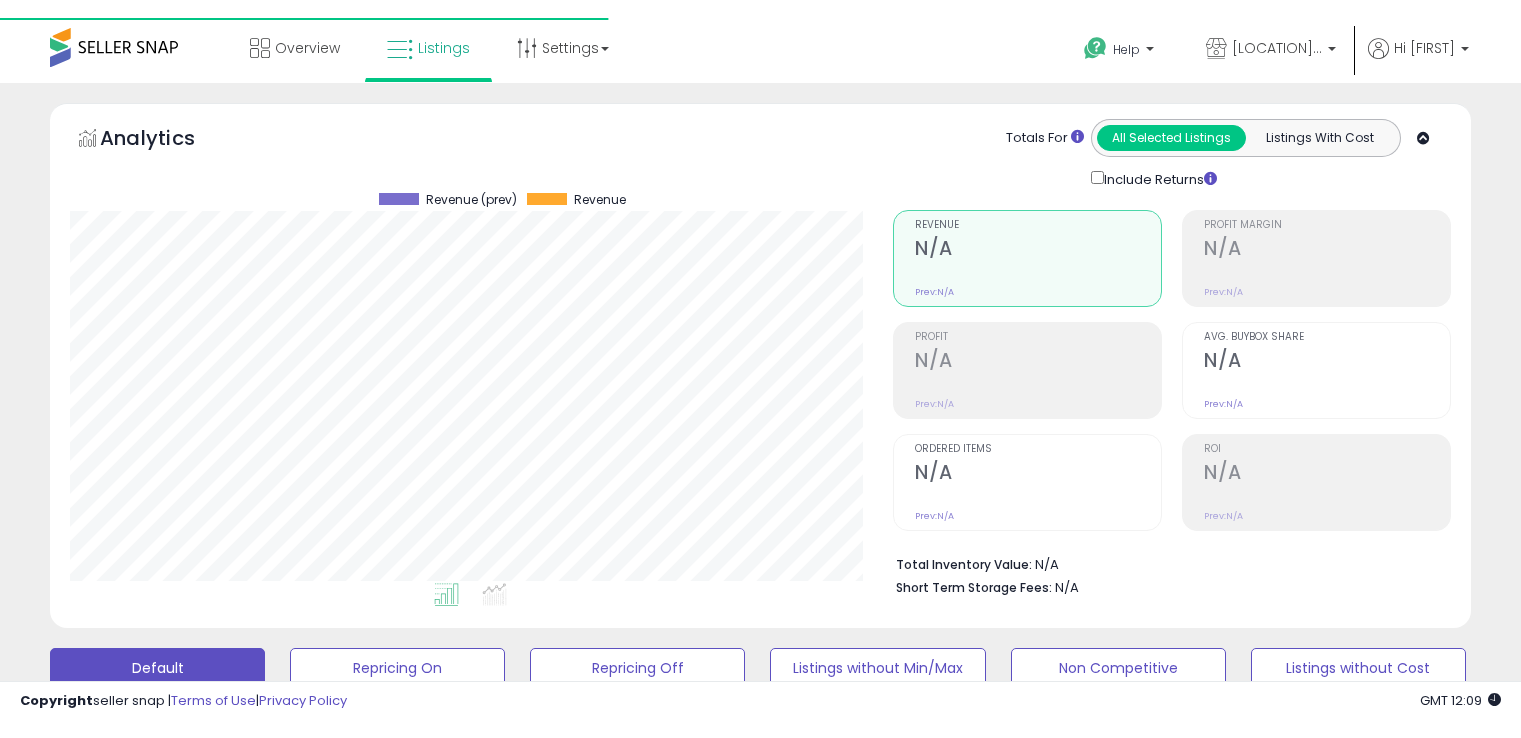 scroll, scrollTop: 0, scrollLeft: 0, axis: both 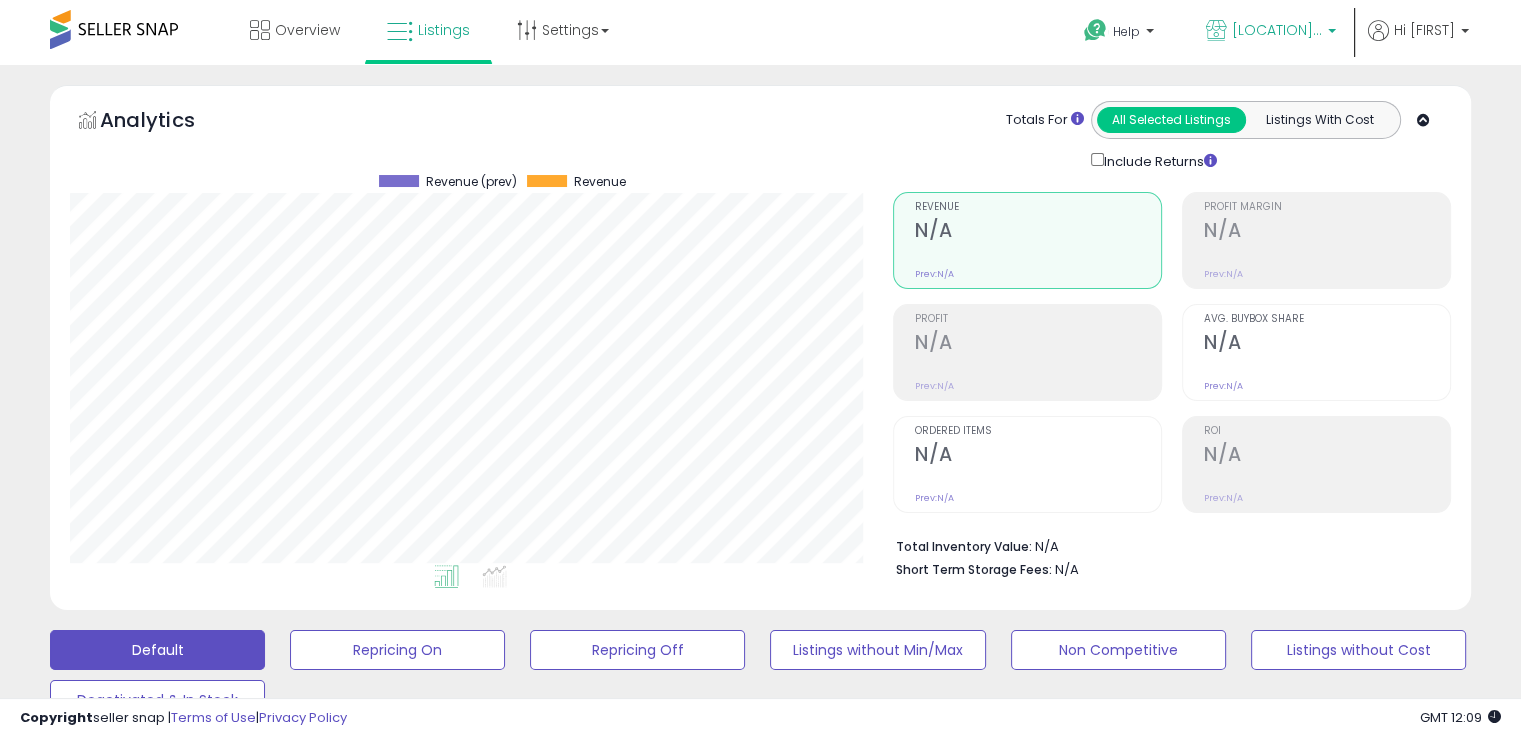 click on "[LOCATION] N' Bikini [STATE]" at bounding box center [1277, 30] 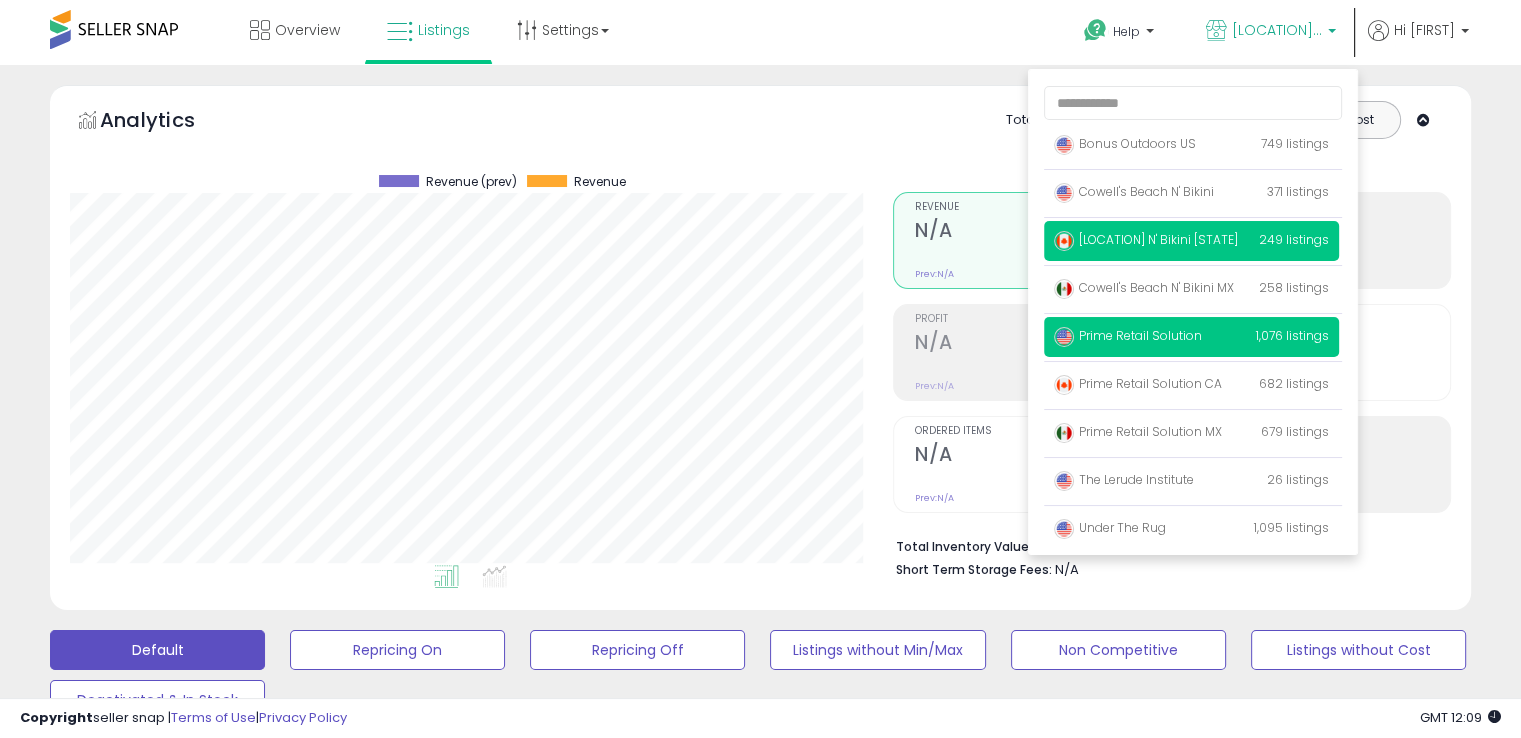 click on "Prime Retail Solution
1,076
listings" at bounding box center (1191, 337) 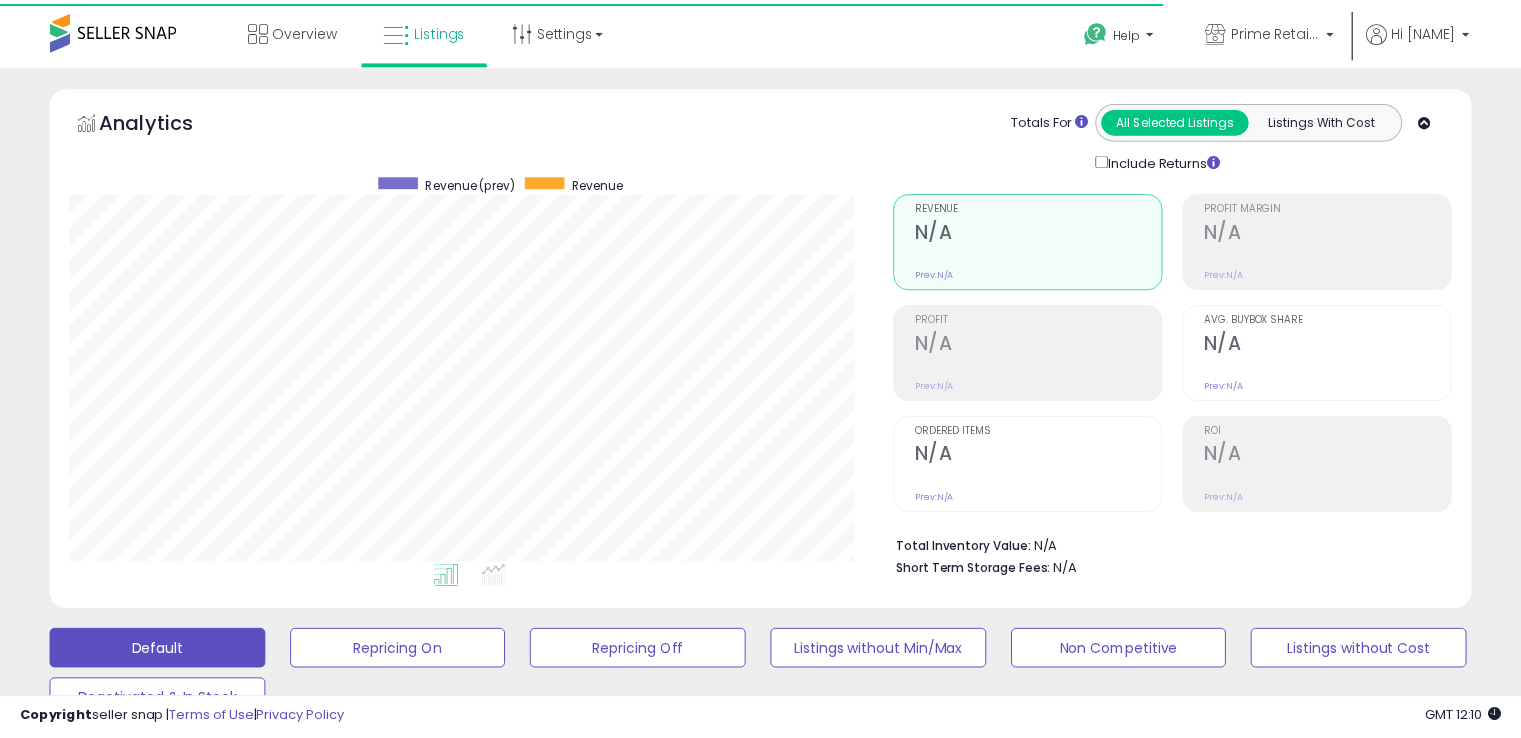 scroll, scrollTop: 0, scrollLeft: 0, axis: both 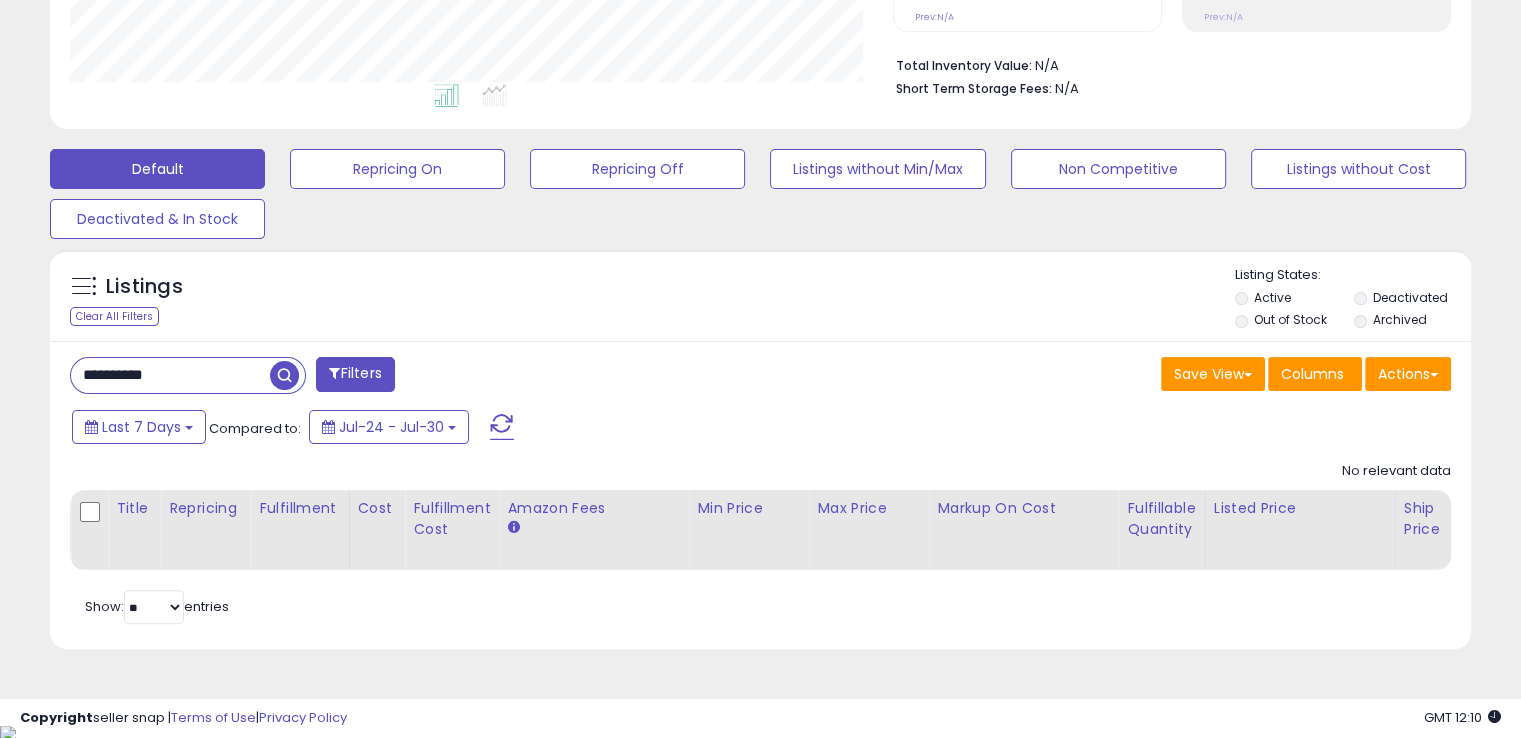 click on "**********" at bounding box center [170, 375] 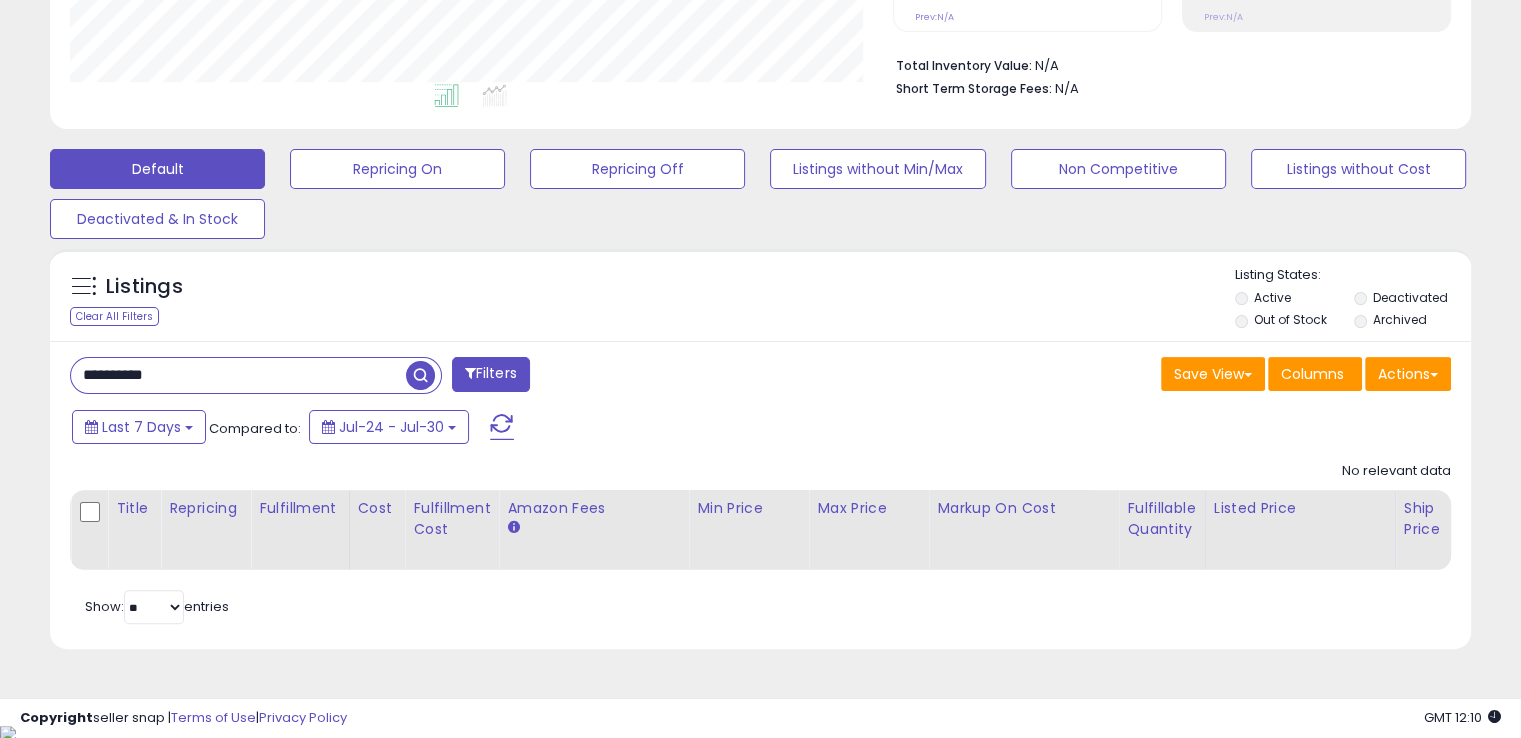 click on "**********" at bounding box center [238, 375] 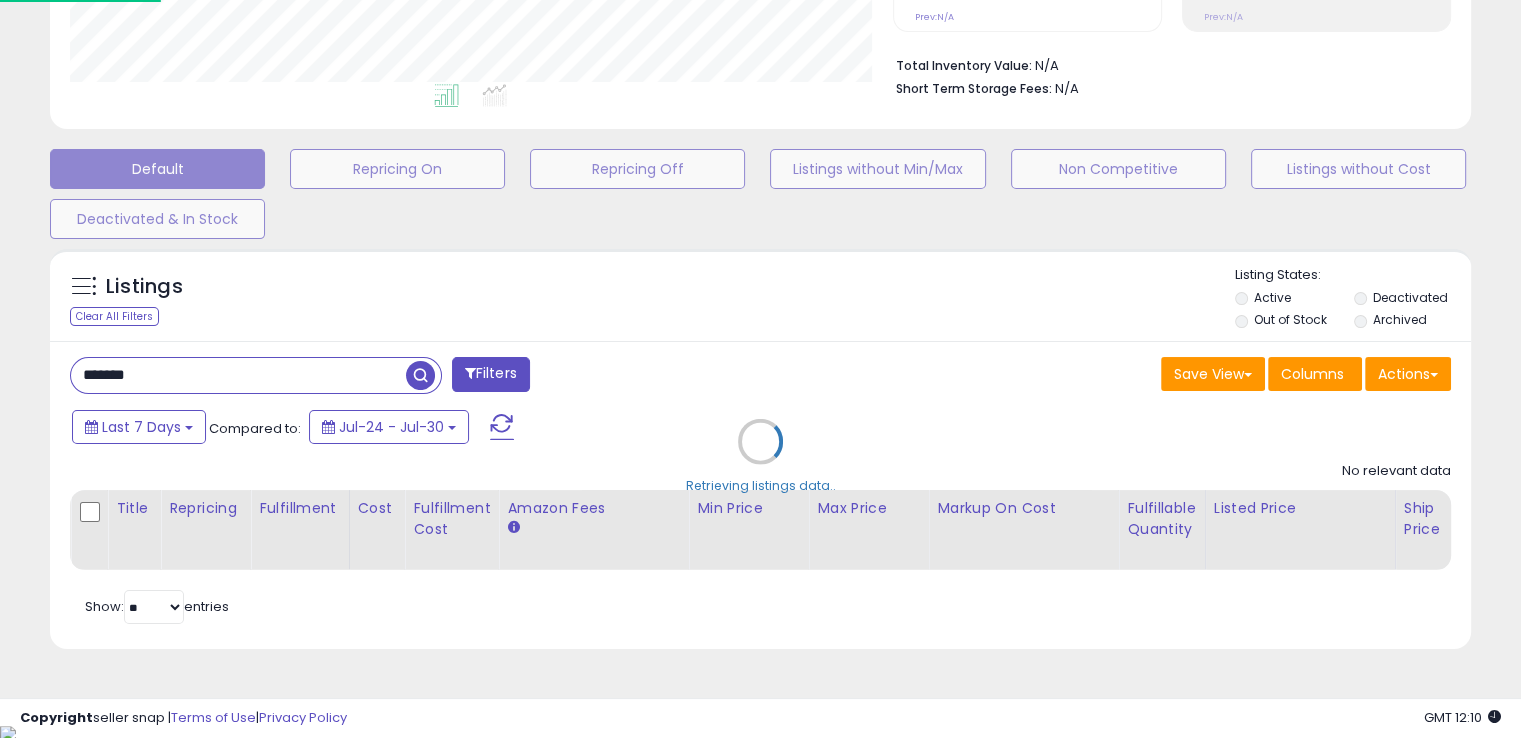scroll, scrollTop: 999589, scrollLeft: 999168, axis: both 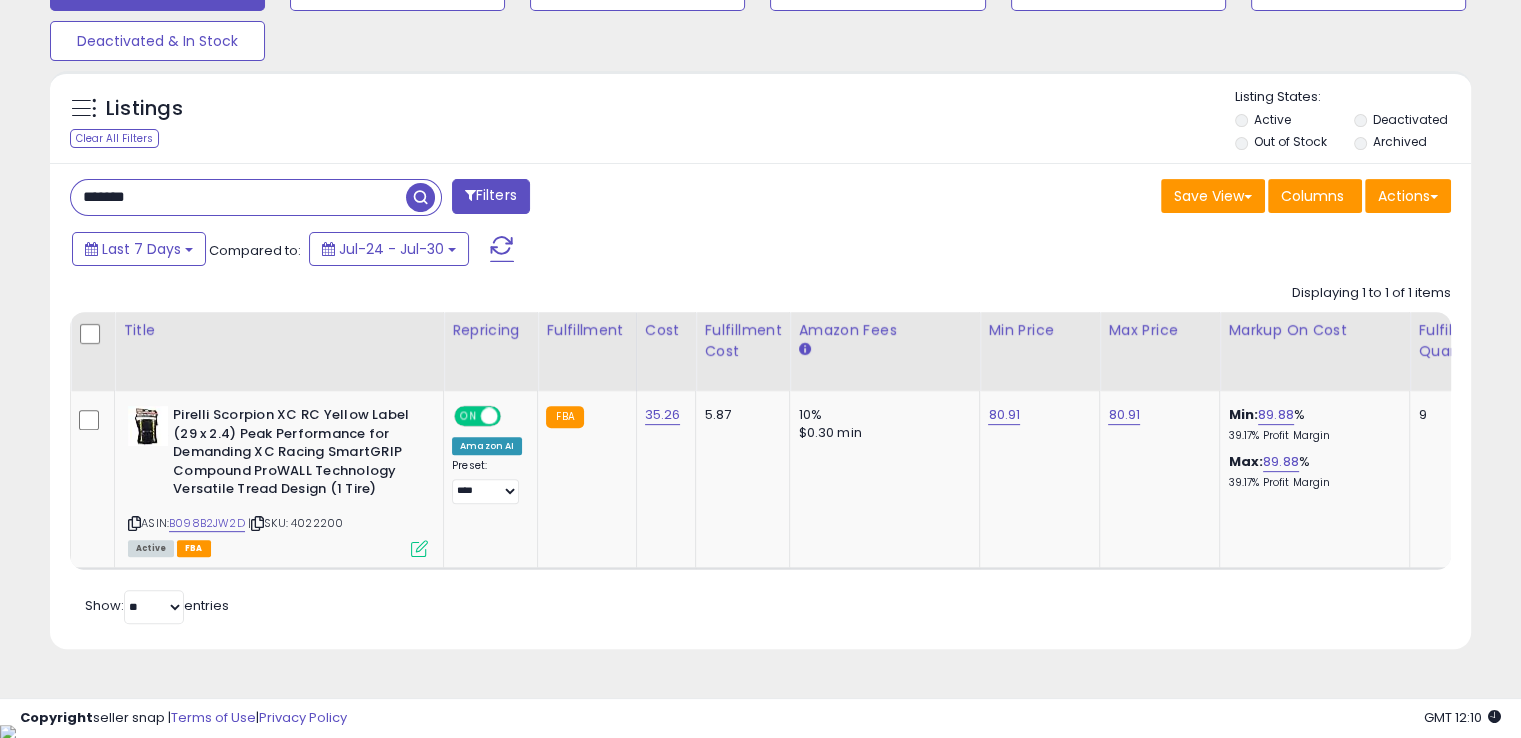 click on "*******" at bounding box center (238, 197) 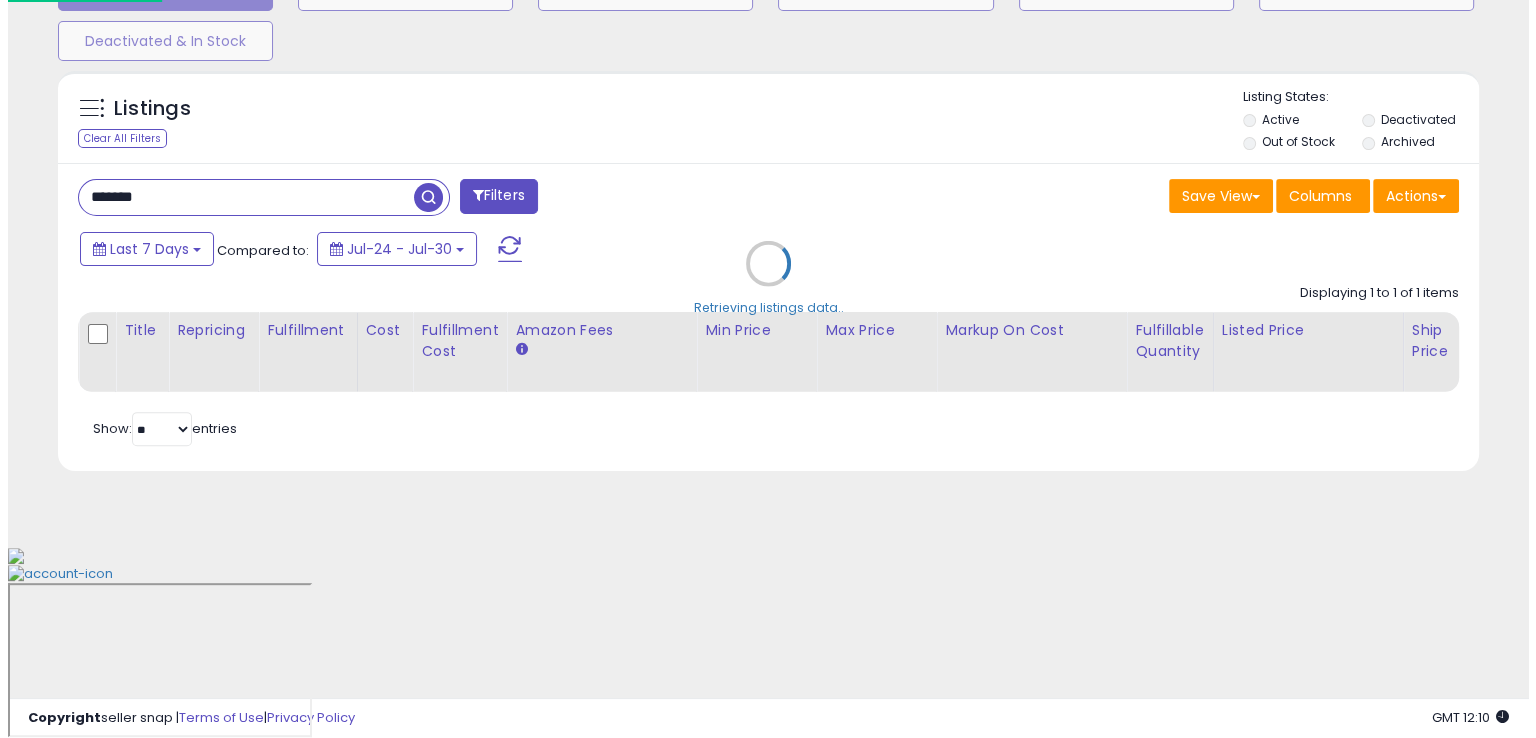 scroll, scrollTop: 481, scrollLeft: 0, axis: vertical 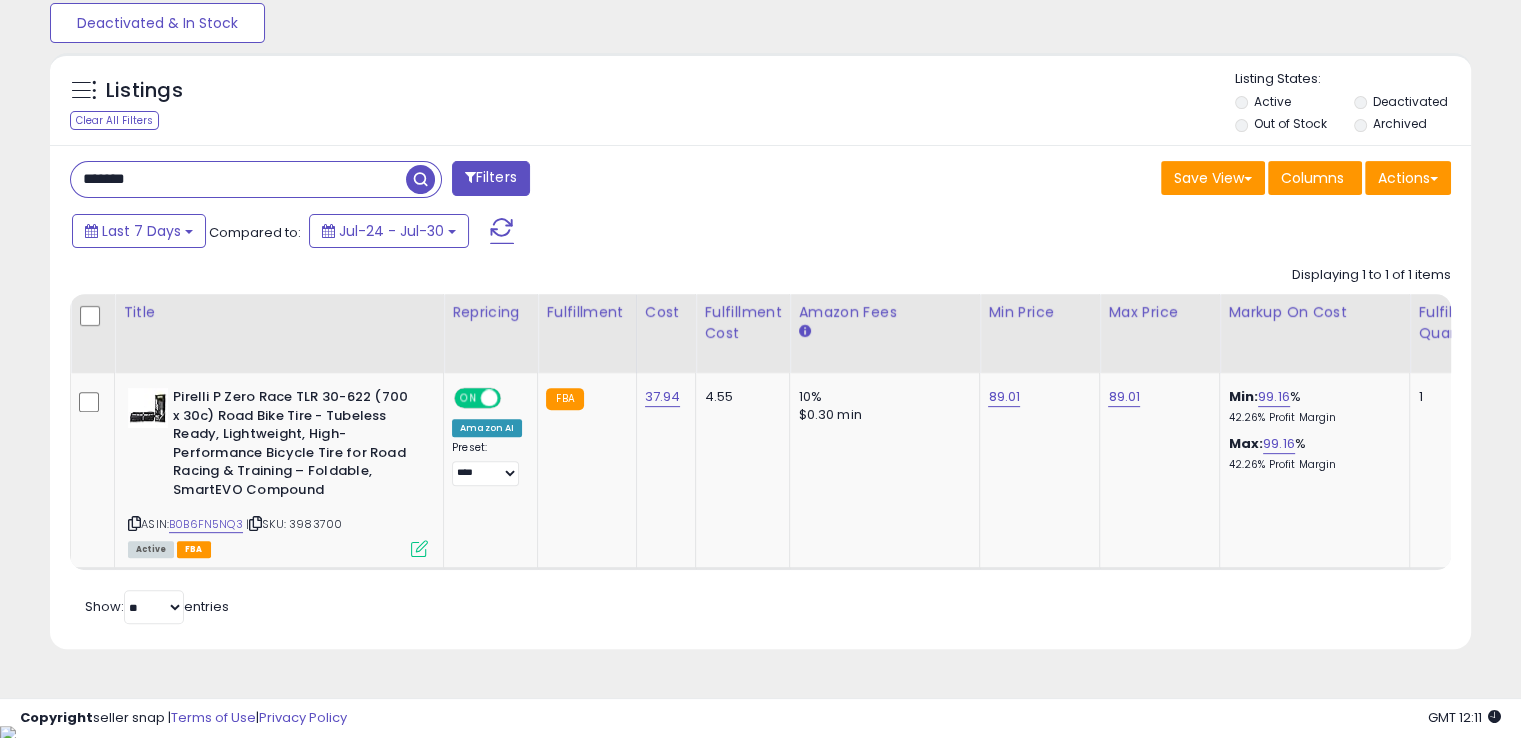 click on "*******" at bounding box center [238, 179] 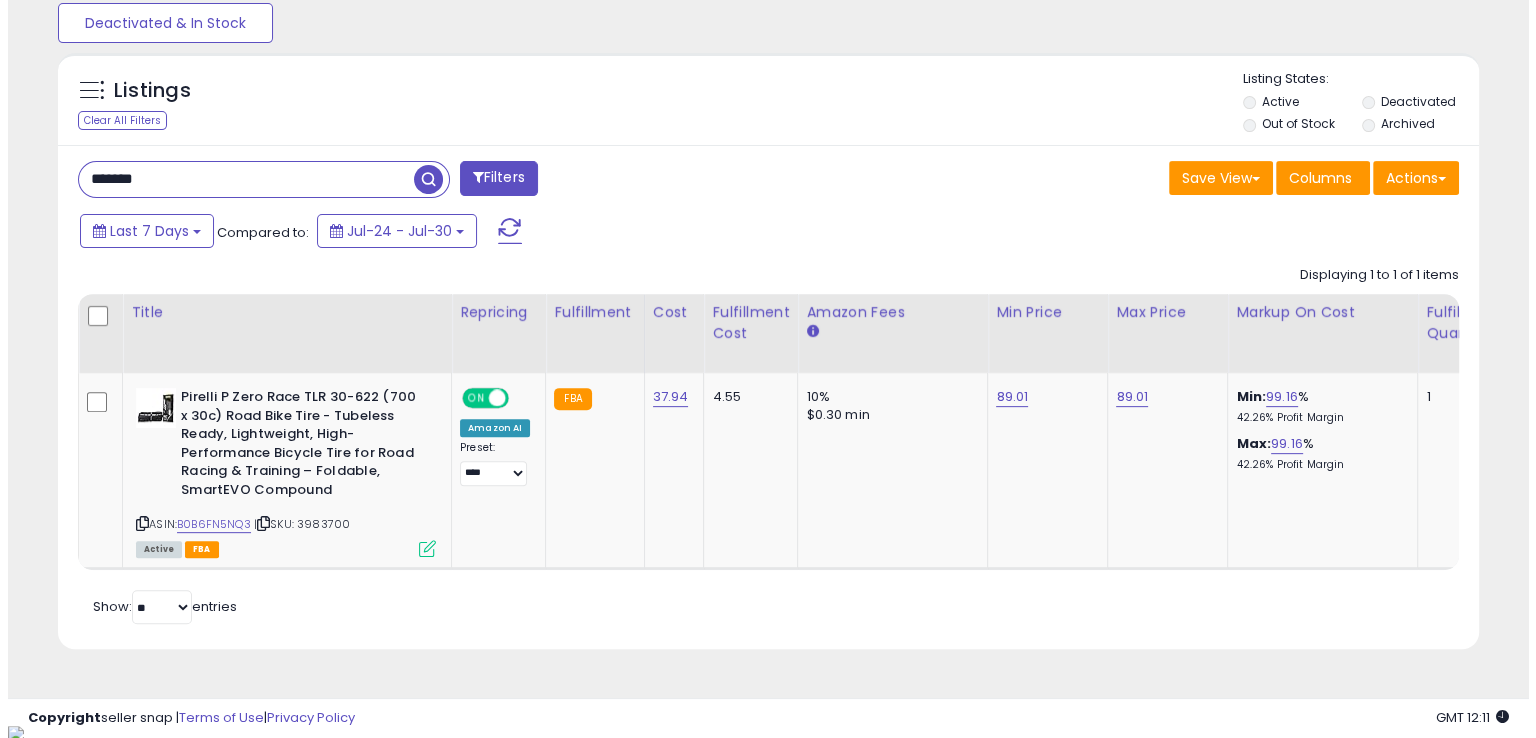 scroll, scrollTop: 481, scrollLeft: 0, axis: vertical 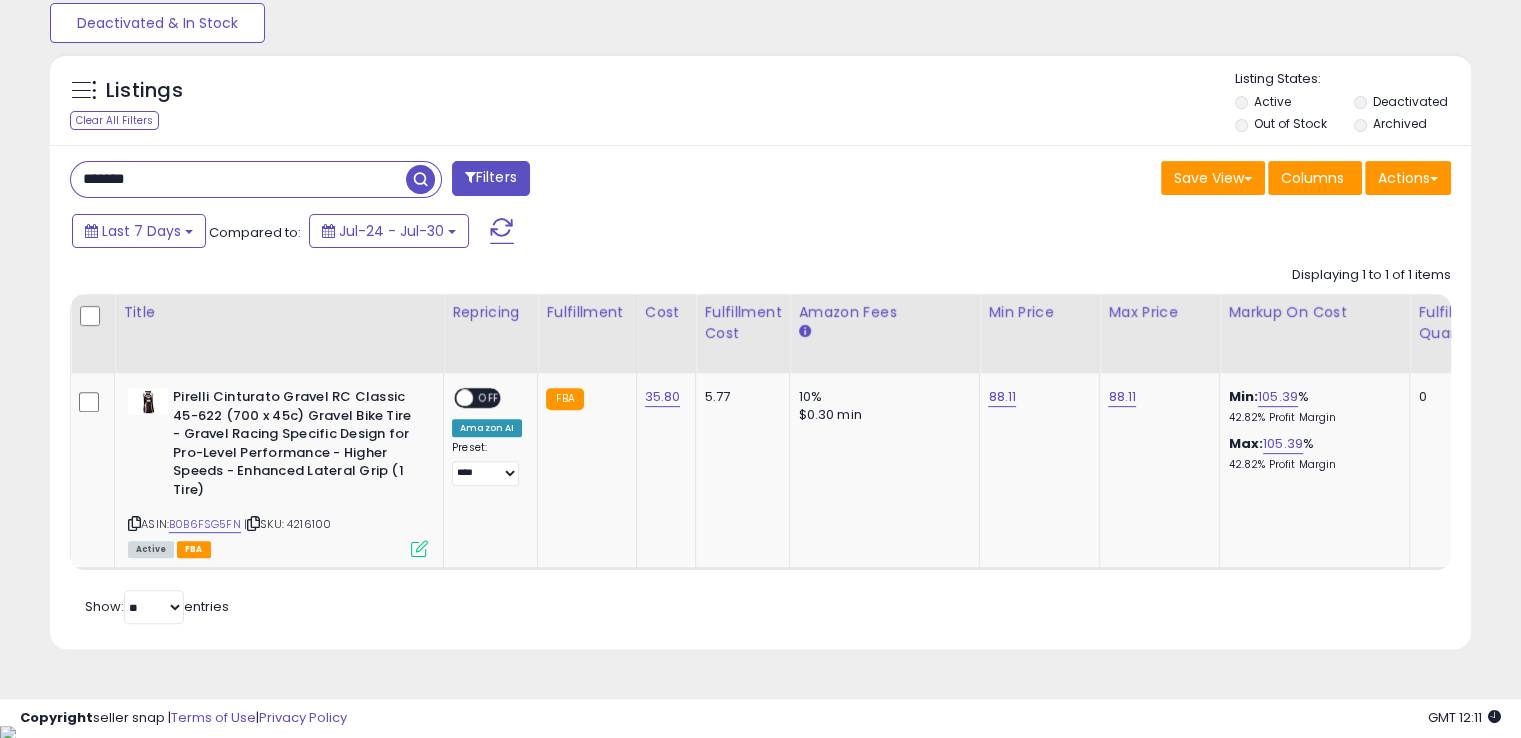 click on "*******" at bounding box center [238, 179] 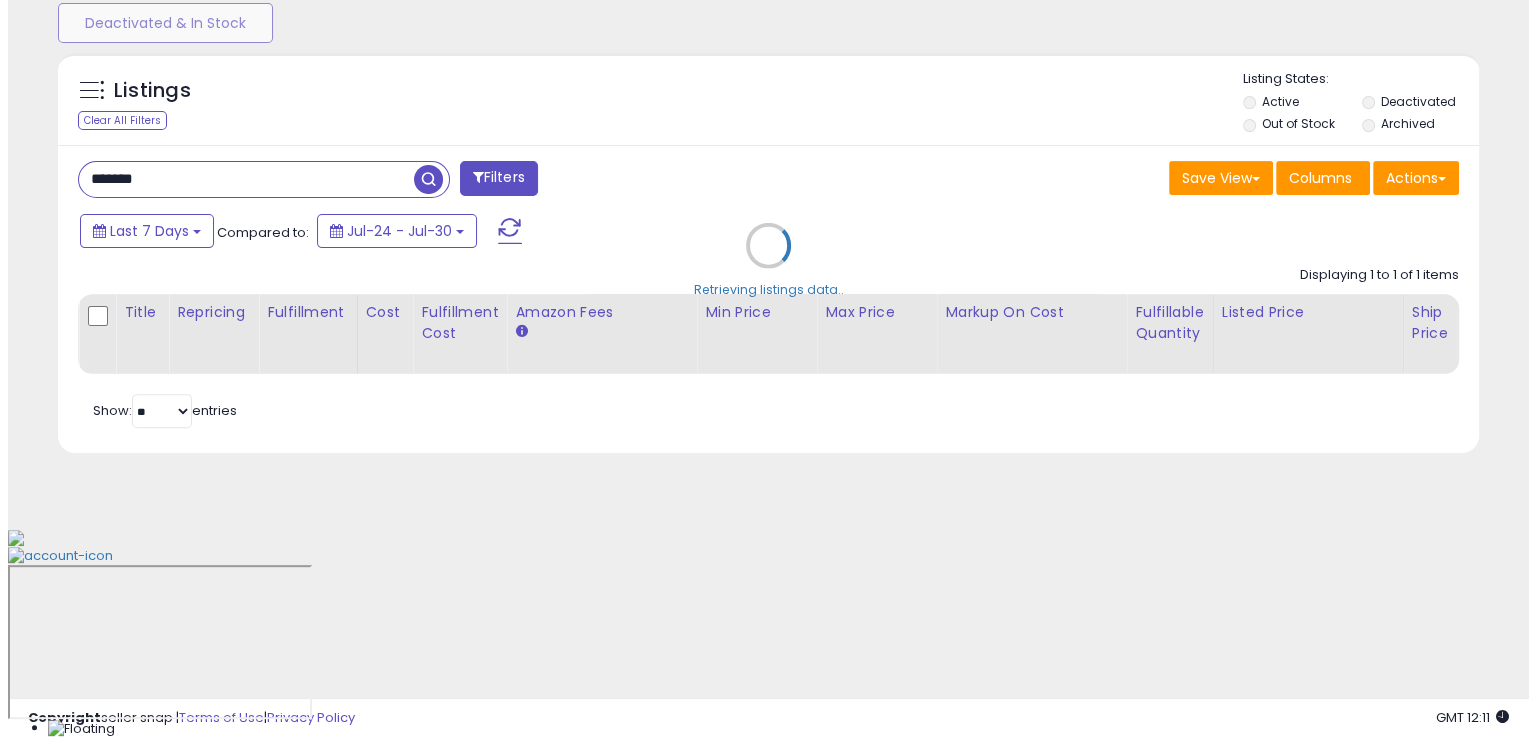 scroll, scrollTop: 481, scrollLeft: 0, axis: vertical 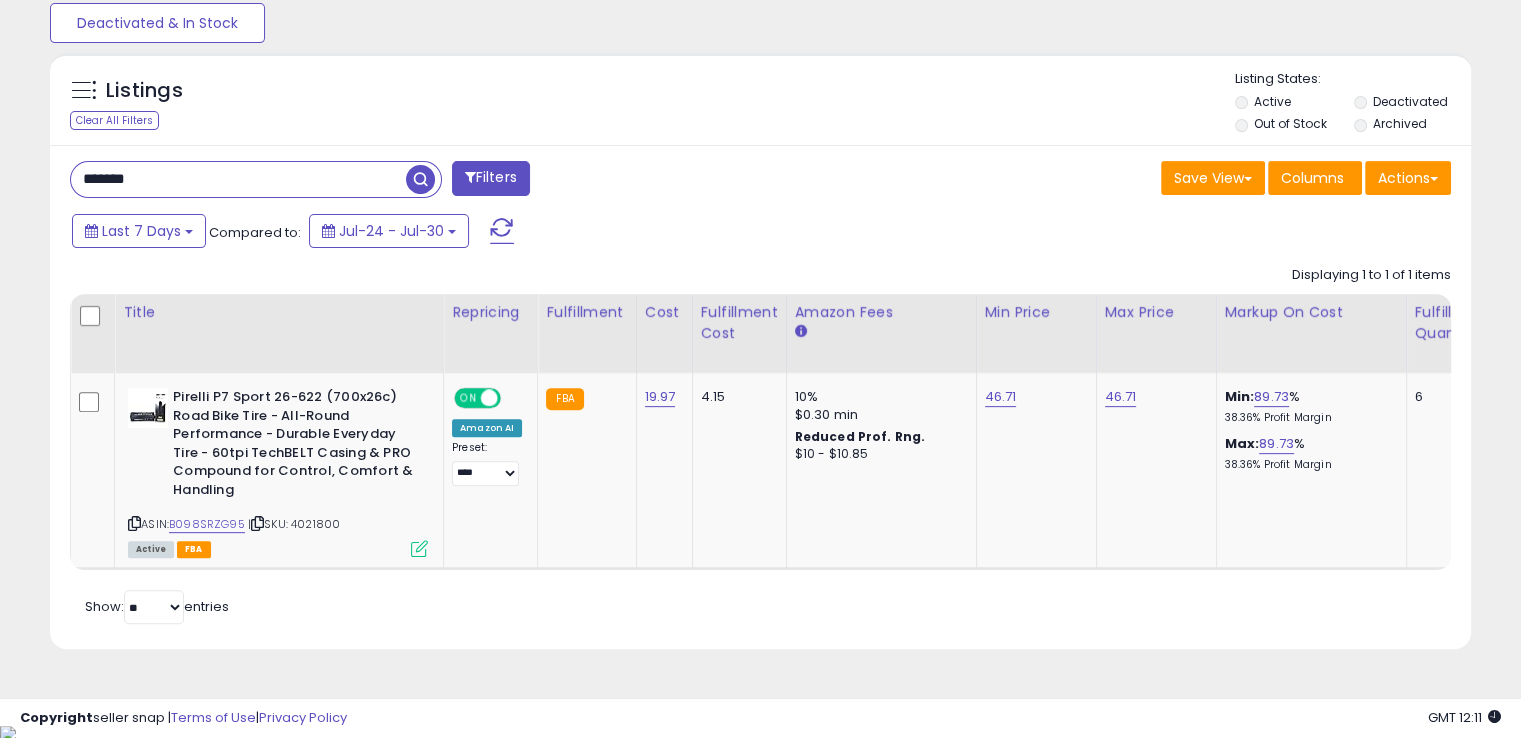 click on "*******" at bounding box center [238, 179] 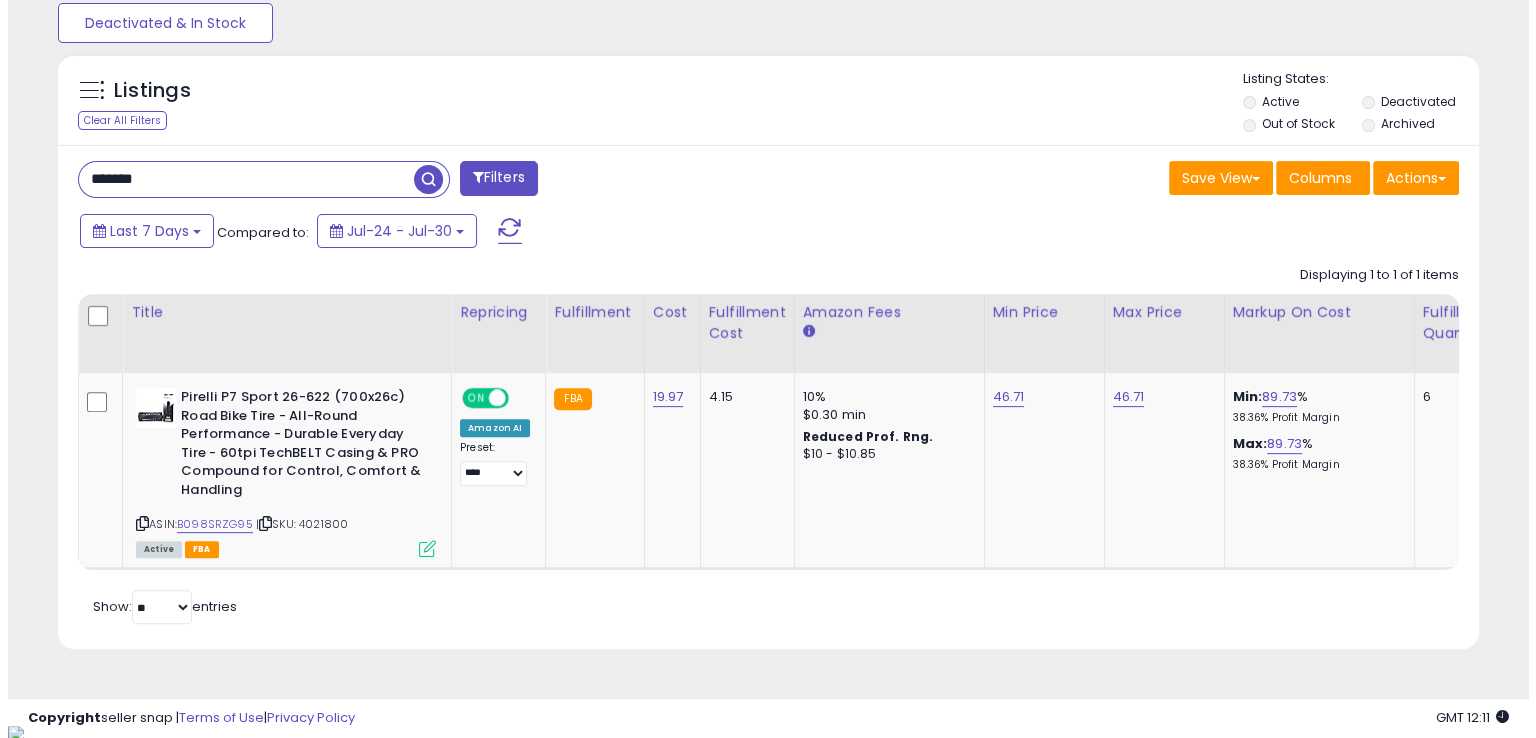 scroll, scrollTop: 481, scrollLeft: 0, axis: vertical 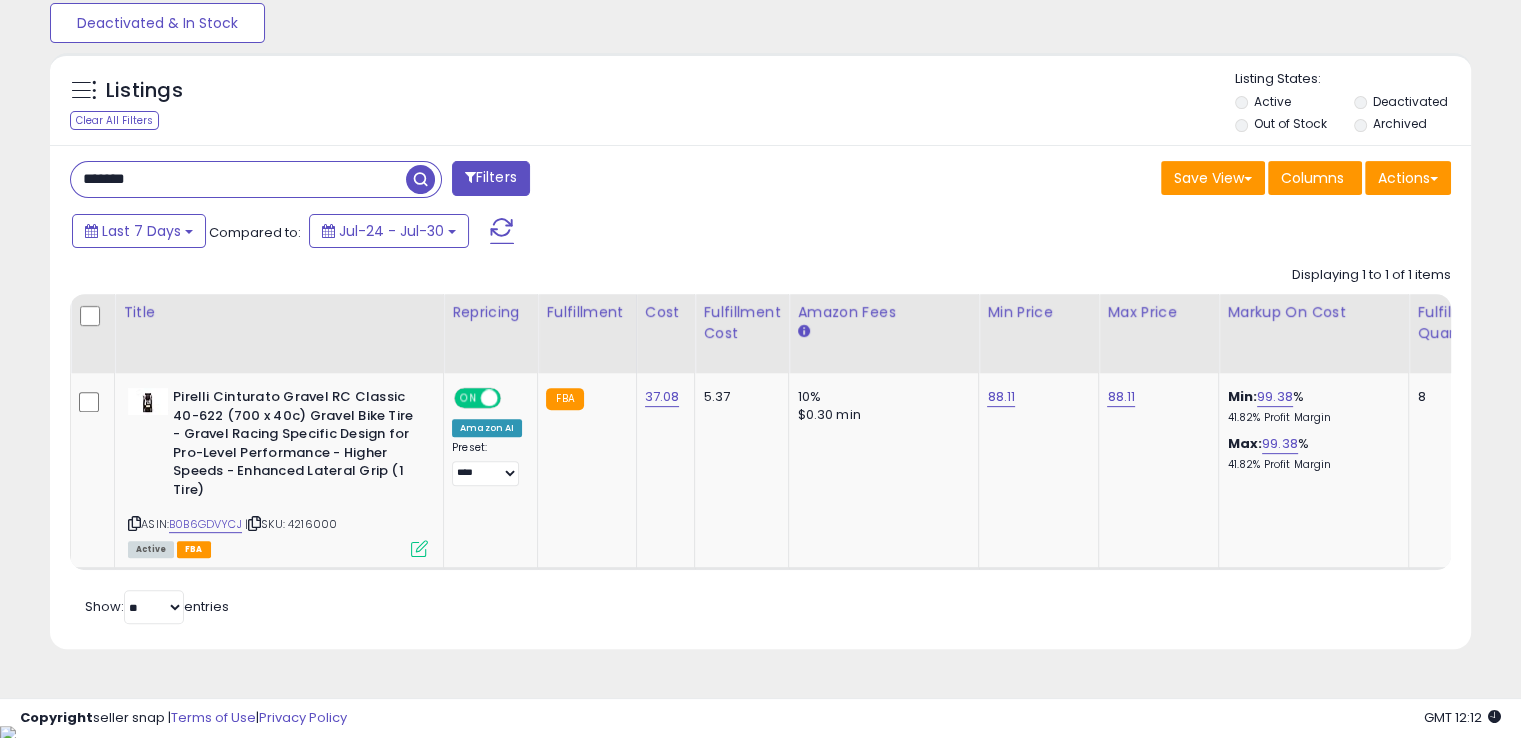 click on "*******" at bounding box center [238, 179] 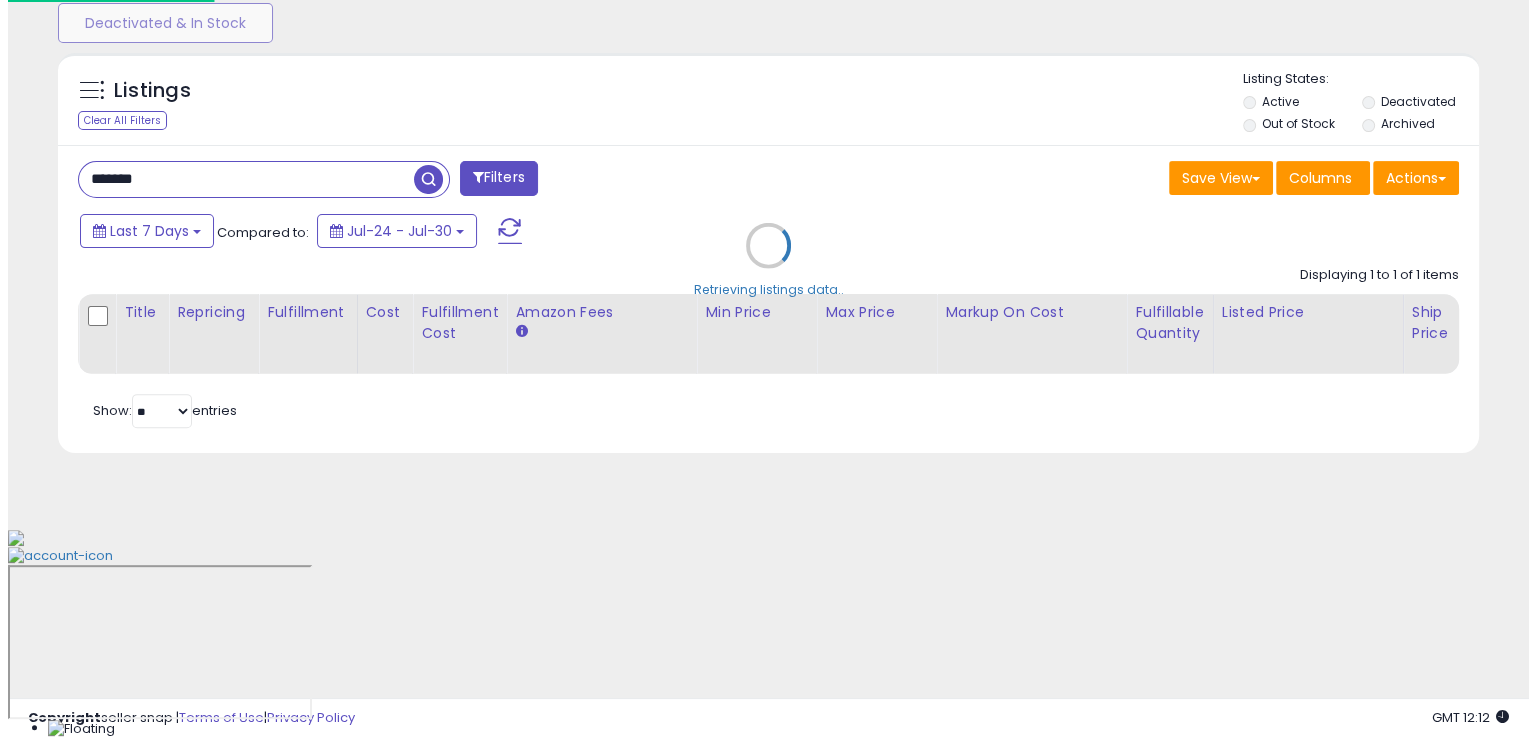 scroll, scrollTop: 481, scrollLeft: 0, axis: vertical 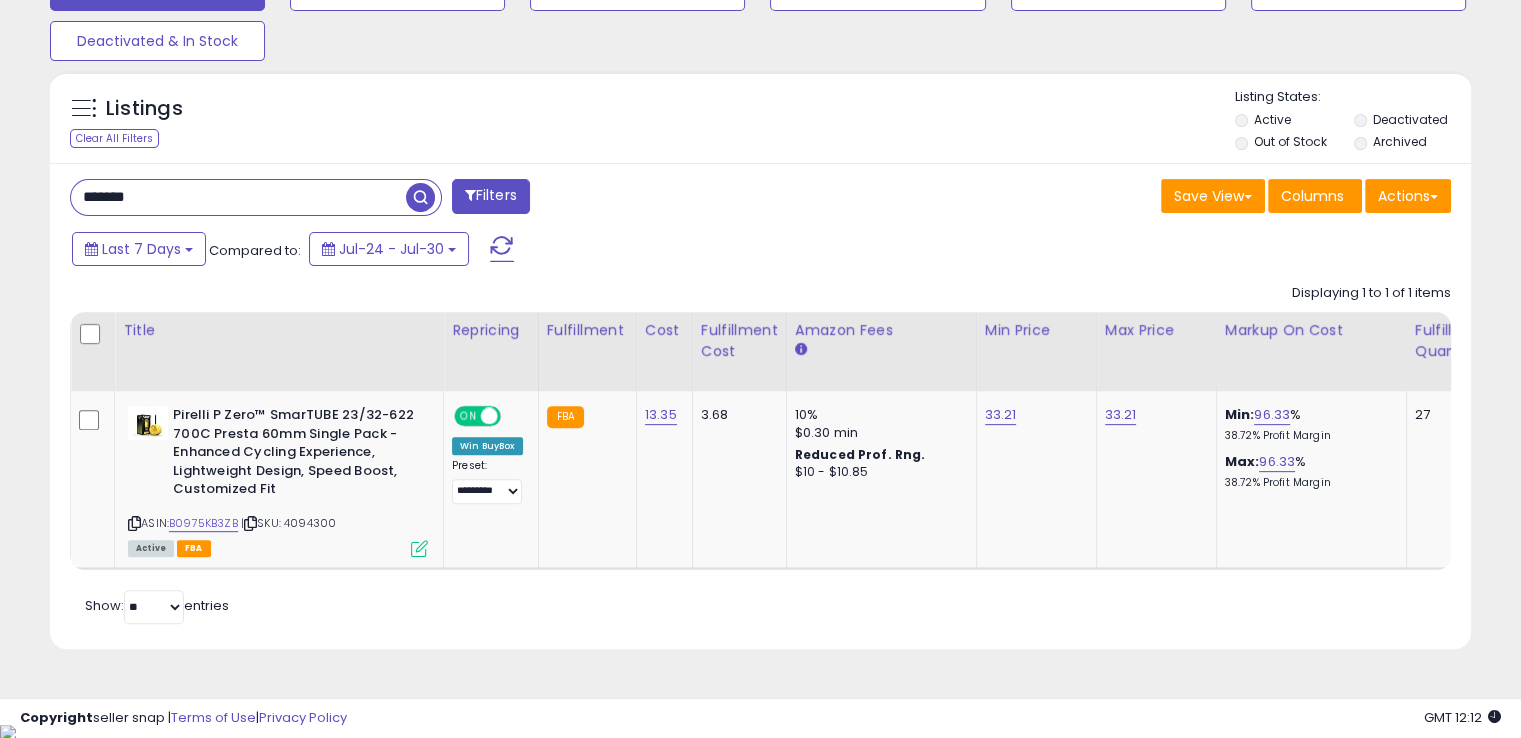 click on "*******" at bounding box center [238, 197] 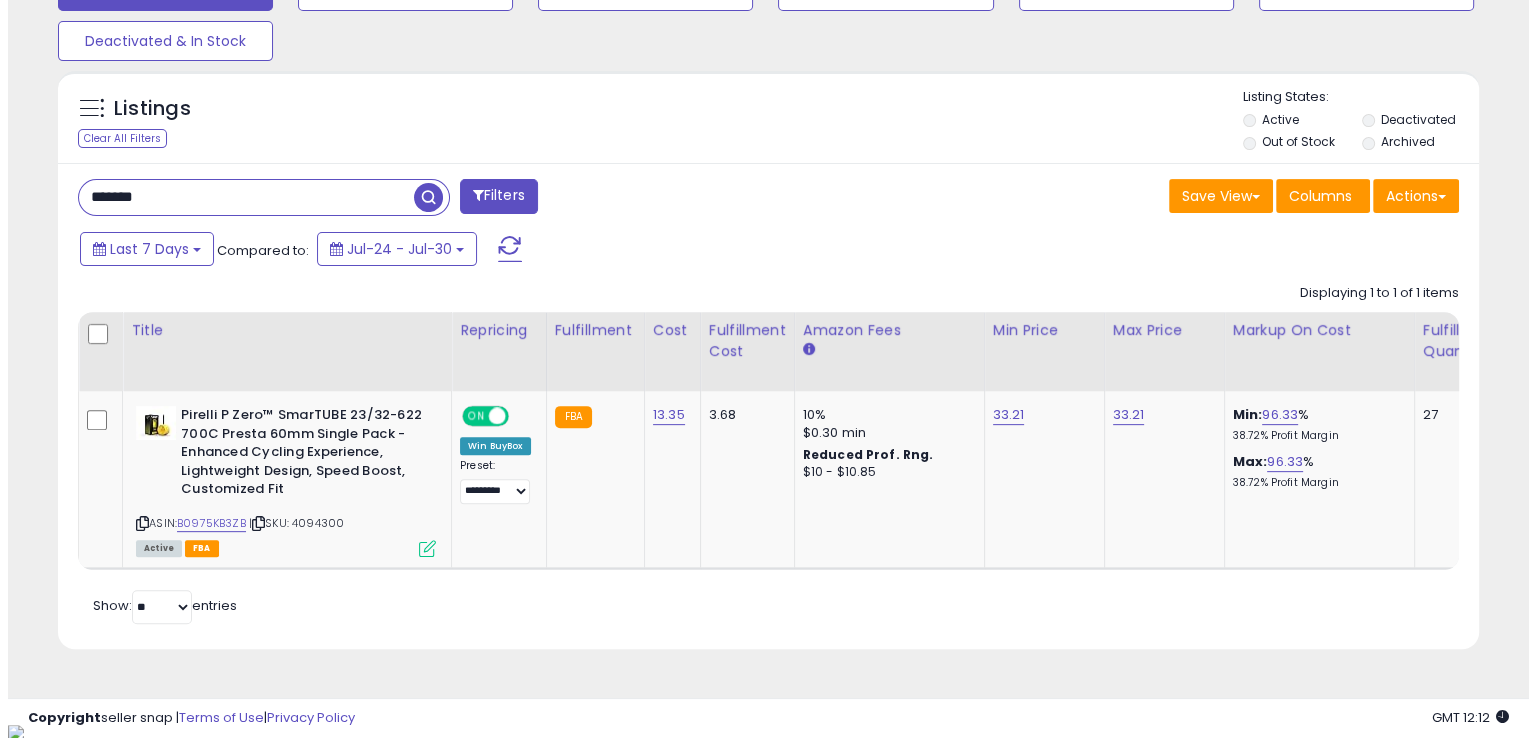 scroll, scrollTop: 481, scrollLeft: 0, axis: vertical 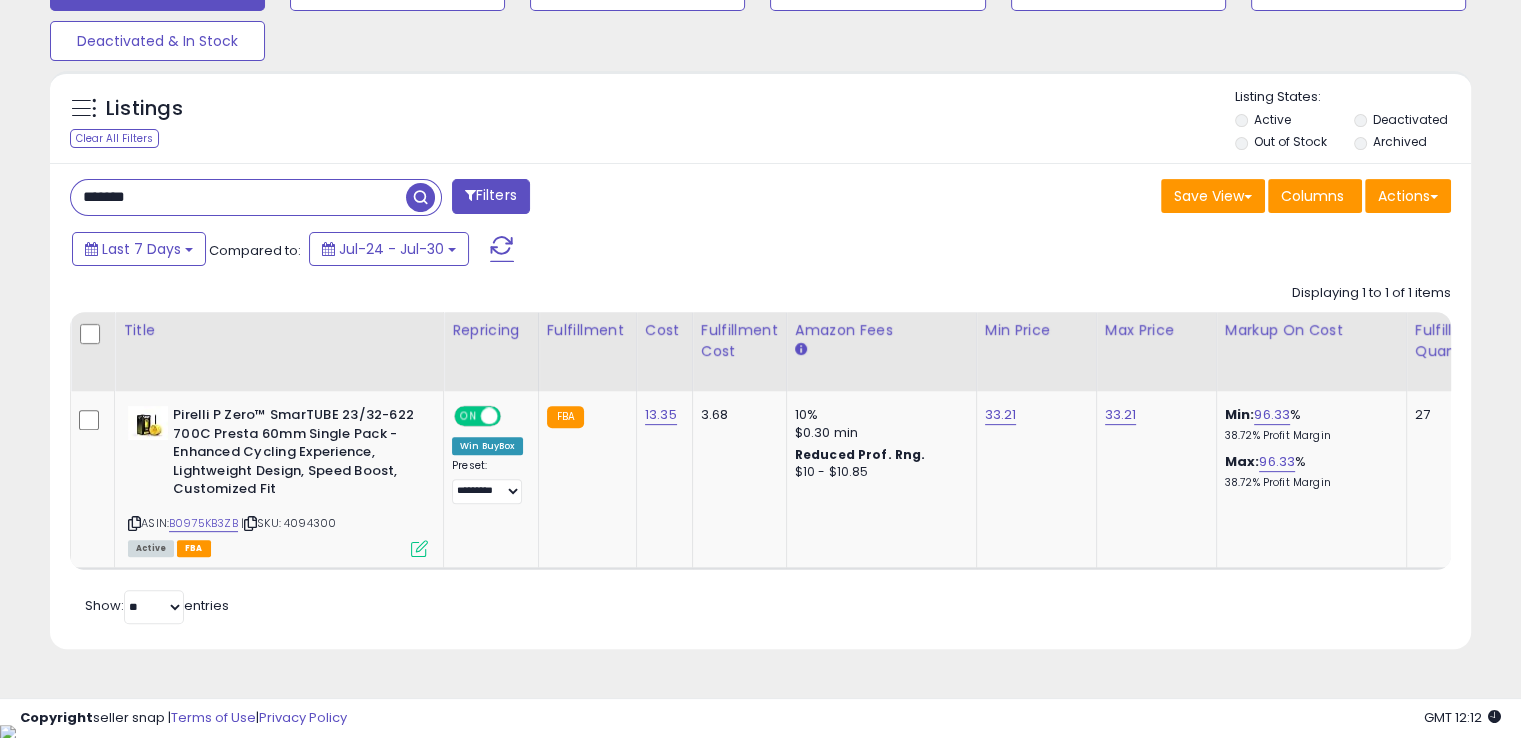 click on "*******" at bounding box center (238, 197) 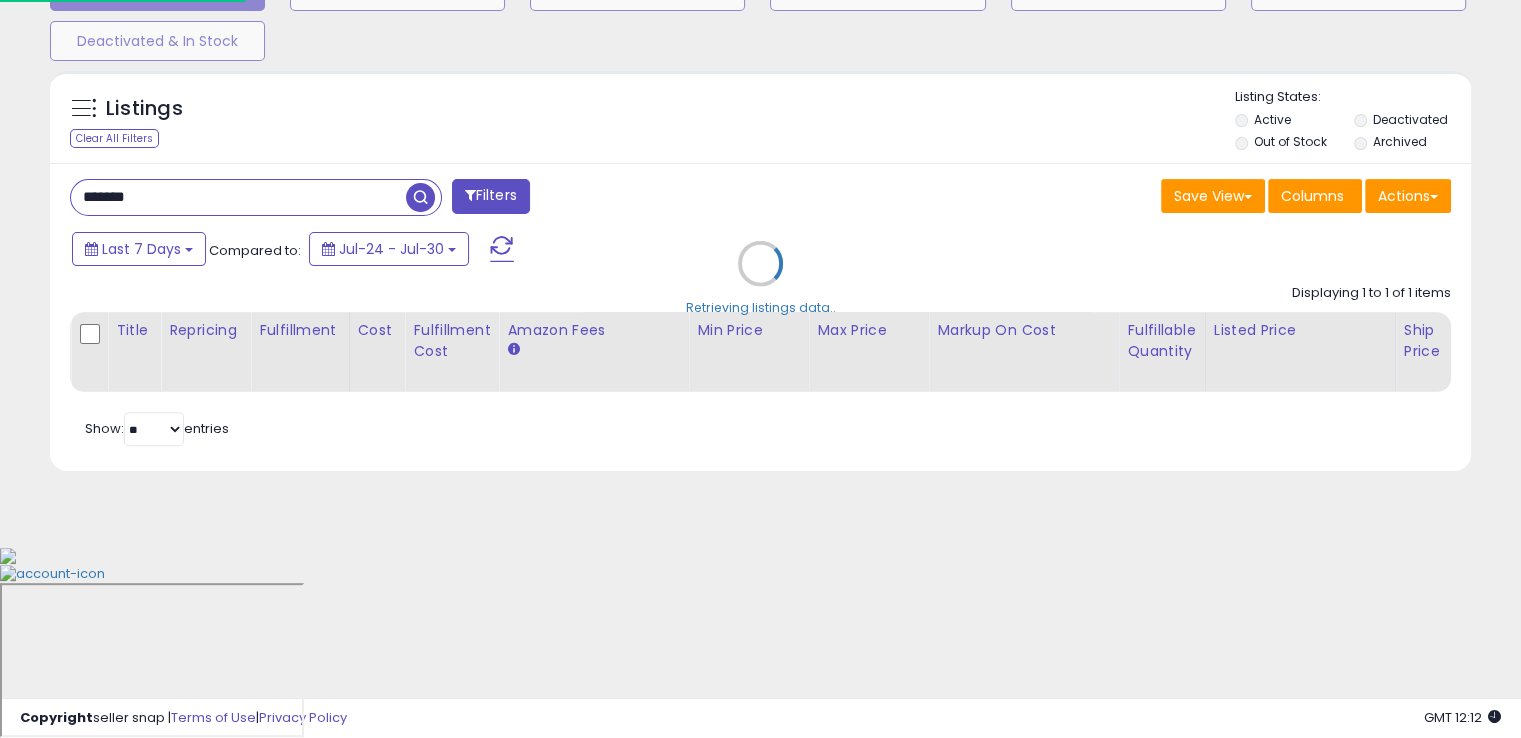 scroll, scrollTop: 999589, scrollLeft: 999168, axis: both 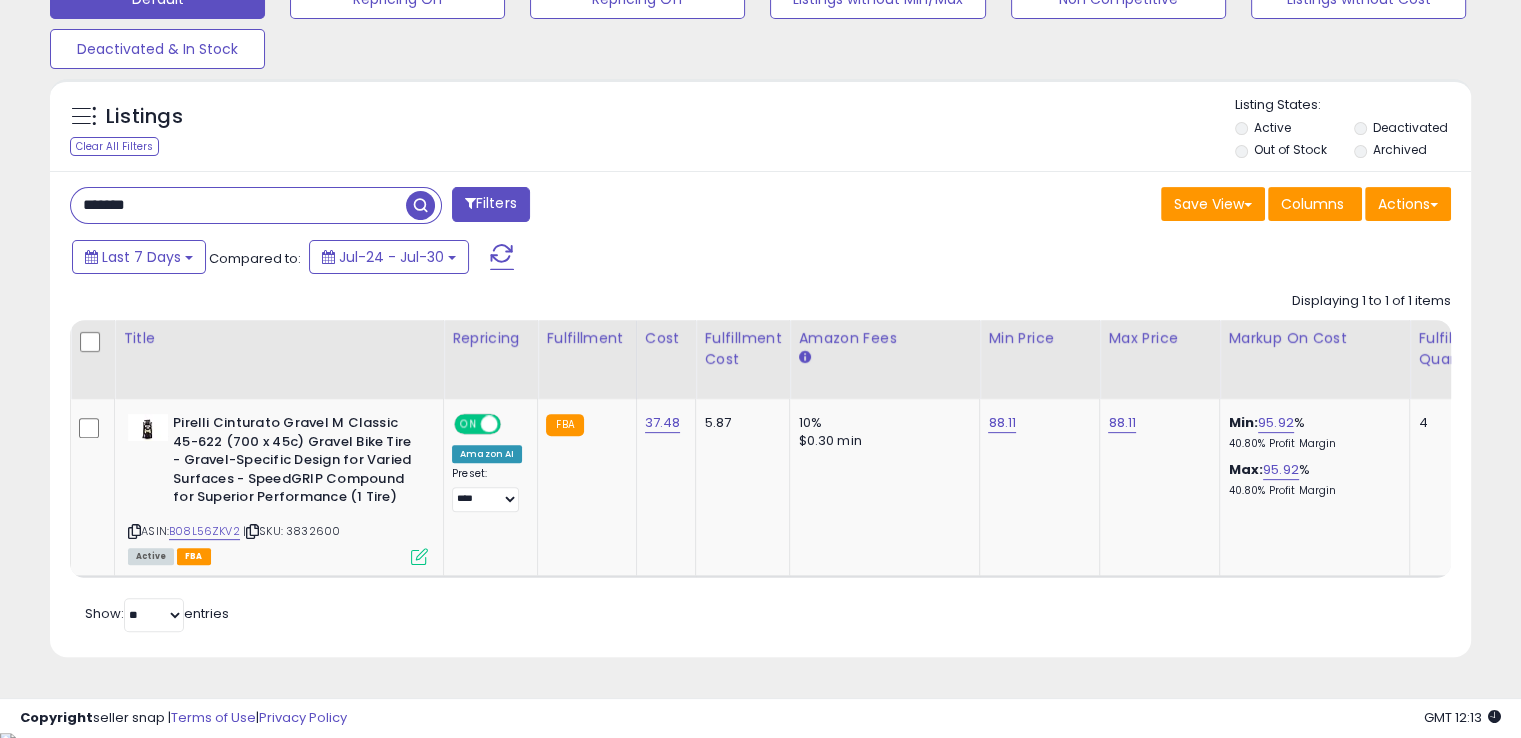 click on "*******" at bounding box center (238, 205) 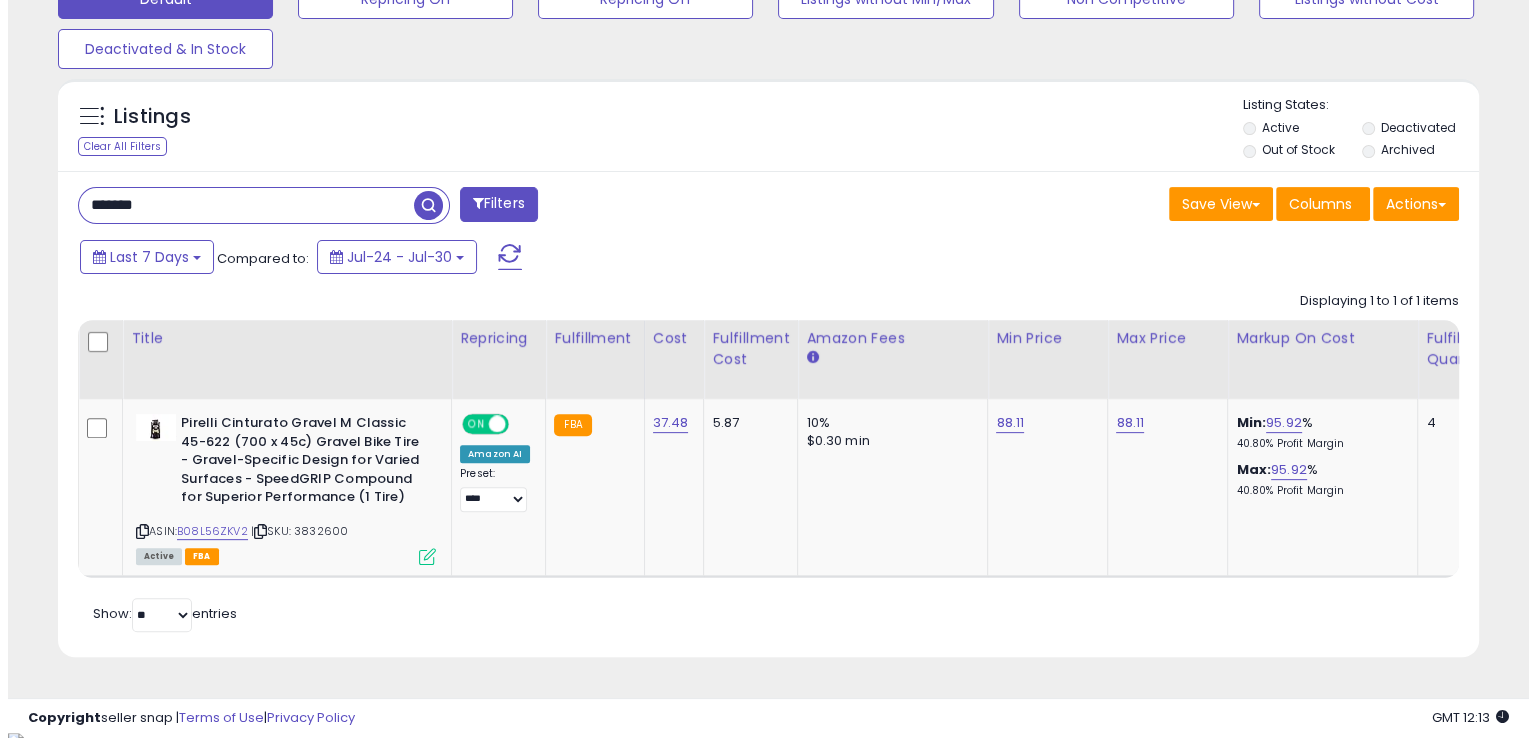 scroll, scrollTop: 481, scrollLeft: 0, axis: vertical 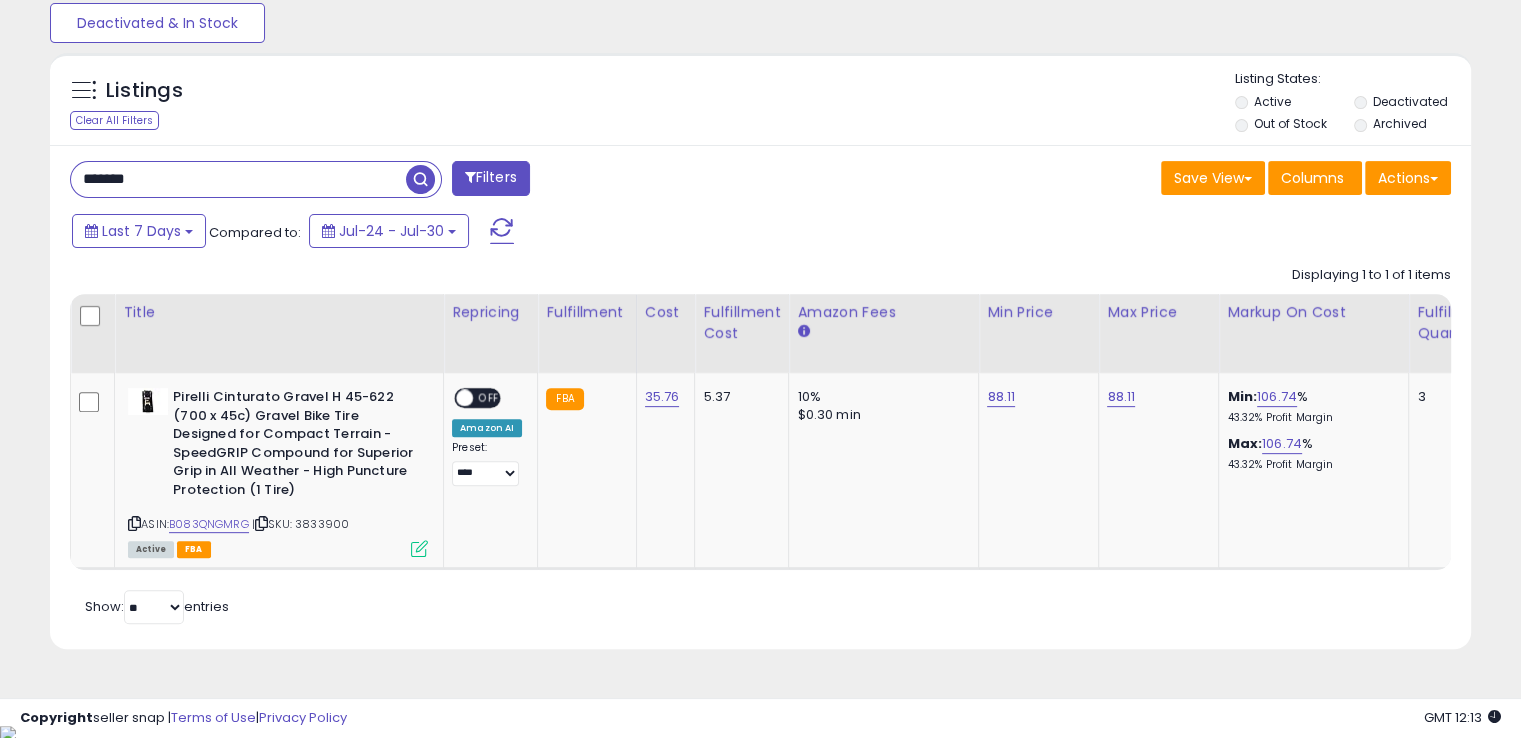 click on "*******" at bounding box center [238, 179] 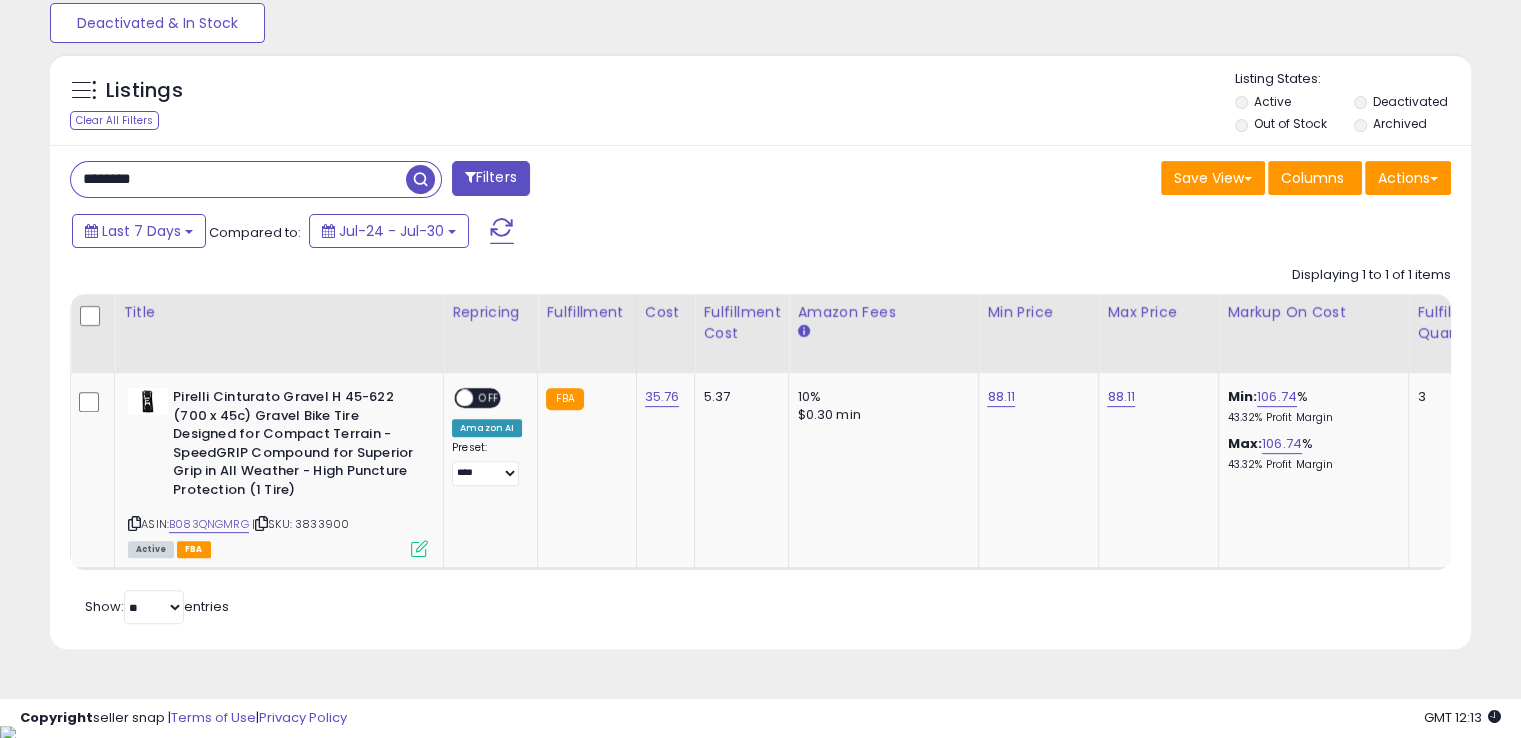 scroll, scrollTop: 999589, scrollLeft: 999168, axis: both 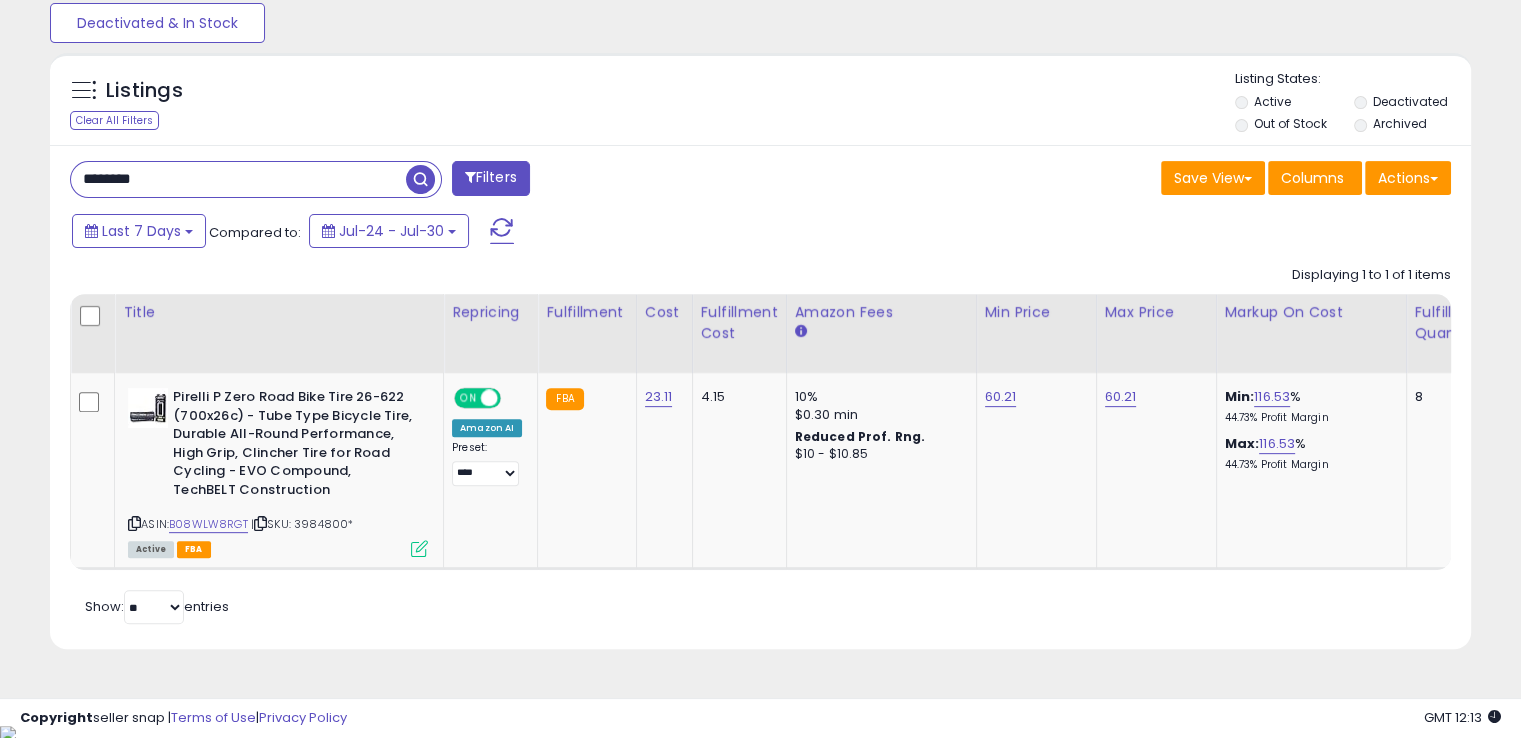 click on "********" at bounding box center (238, 179) 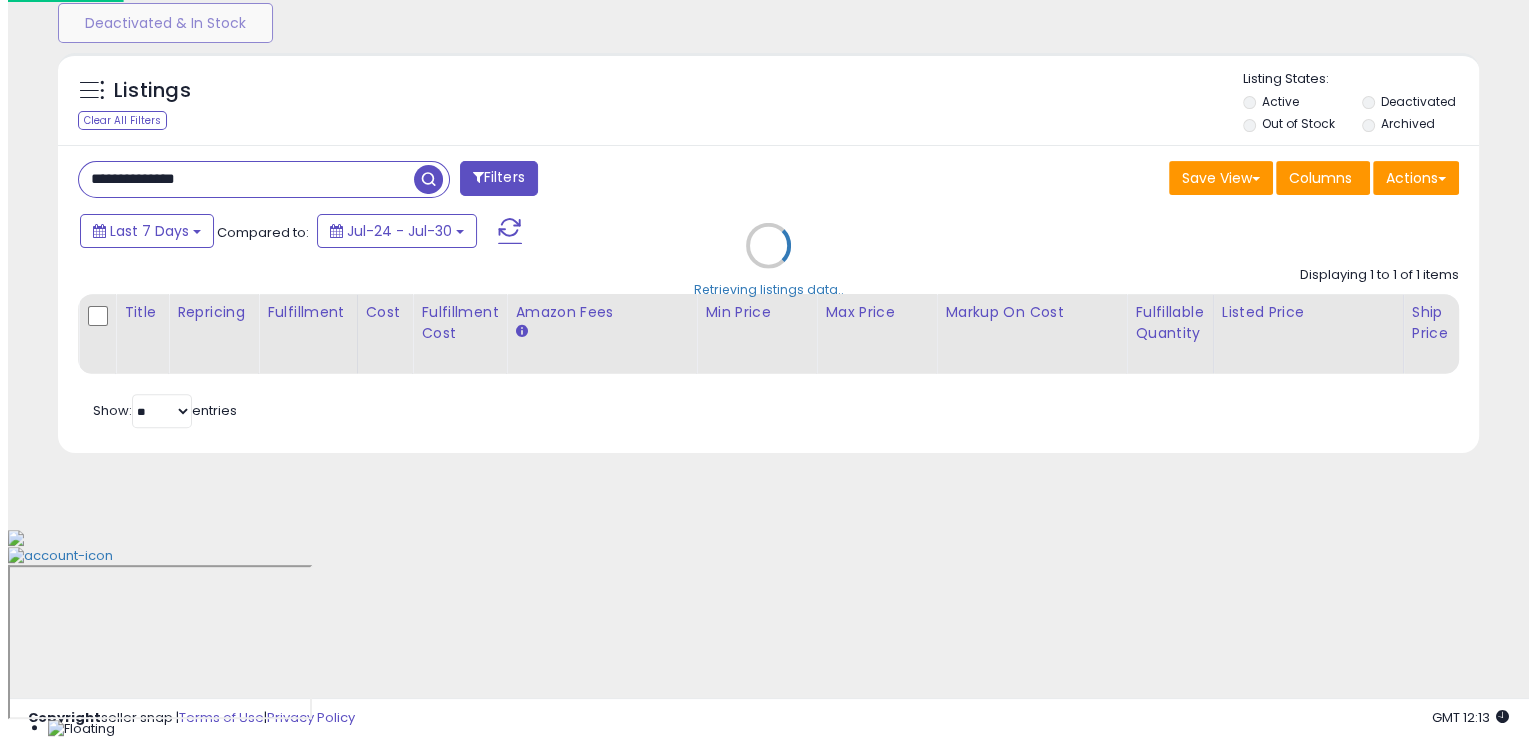 scroll, scrollTop: 481, scrollLeft: 0, axis: vertical 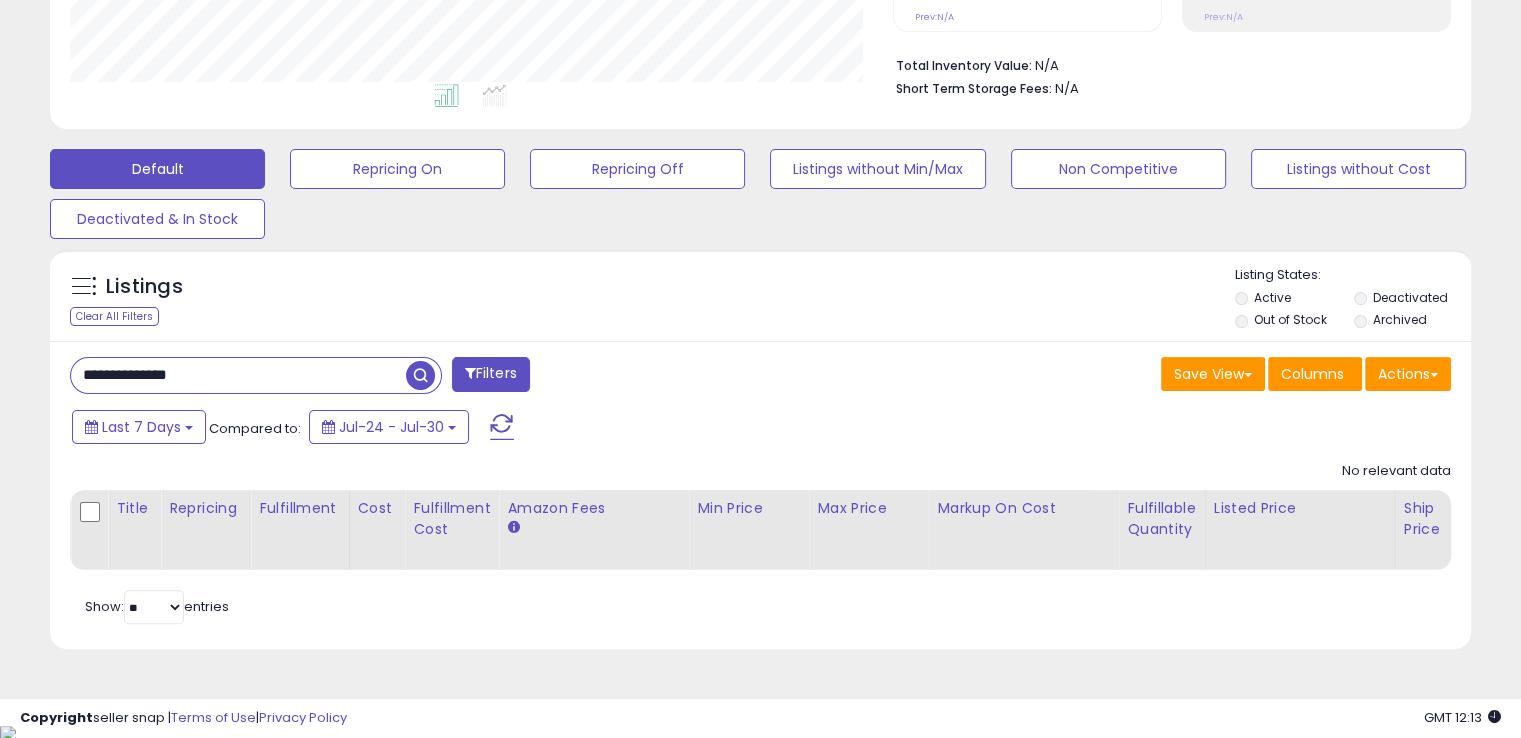 click on "**********" at bounding box center [238, 375] 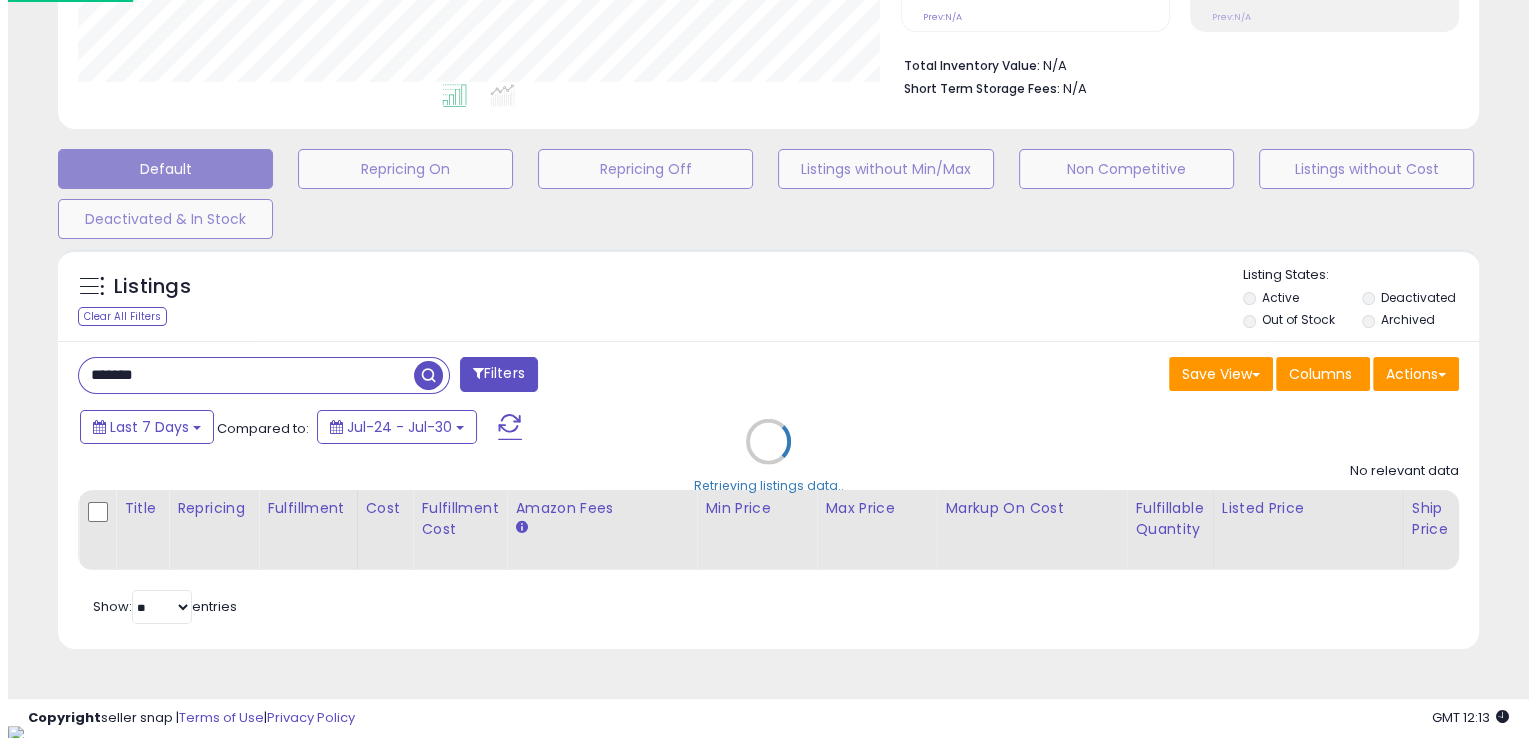 scroll, scrollTop: 999589, scrollLeft: 999168, axis: both 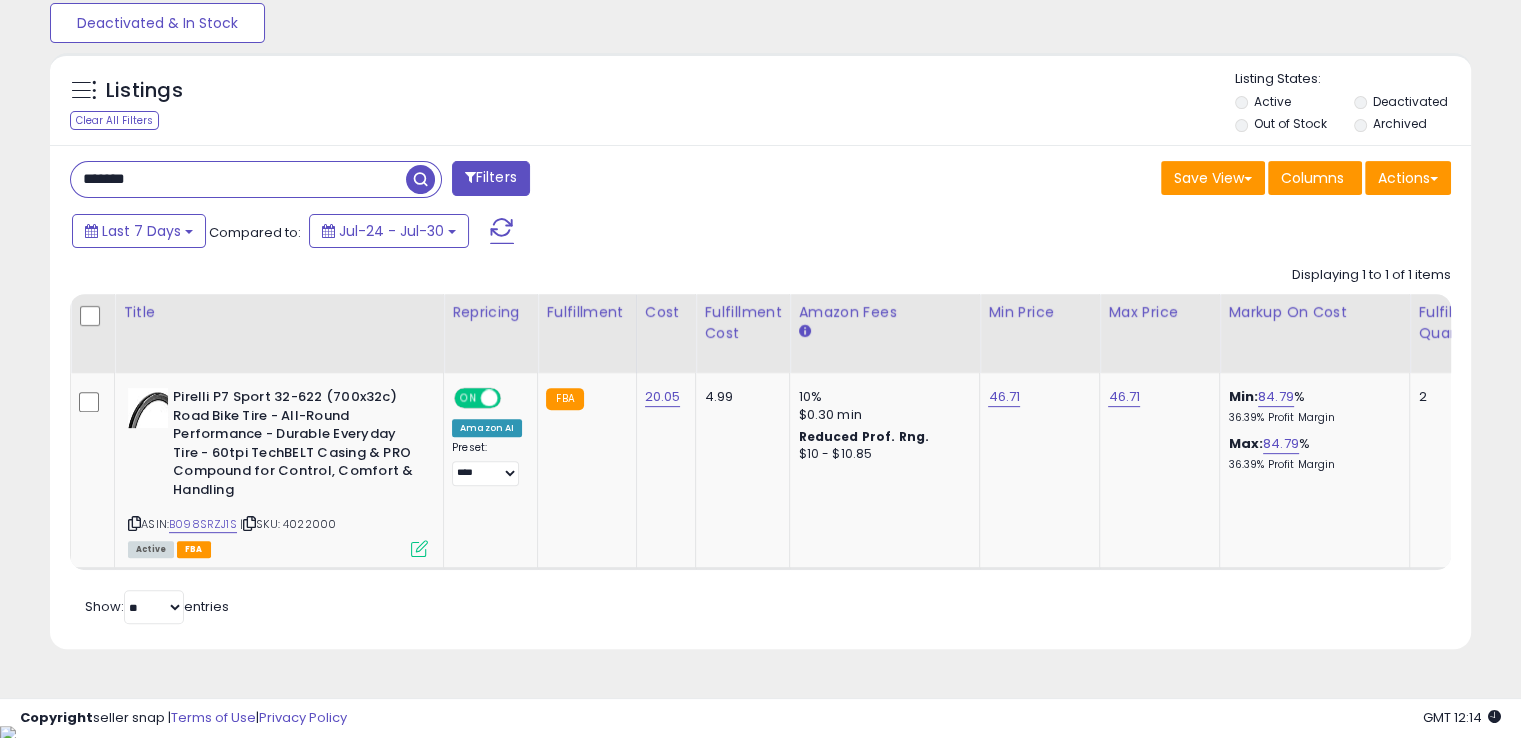click on "*******" at bounding box center [238, 179] 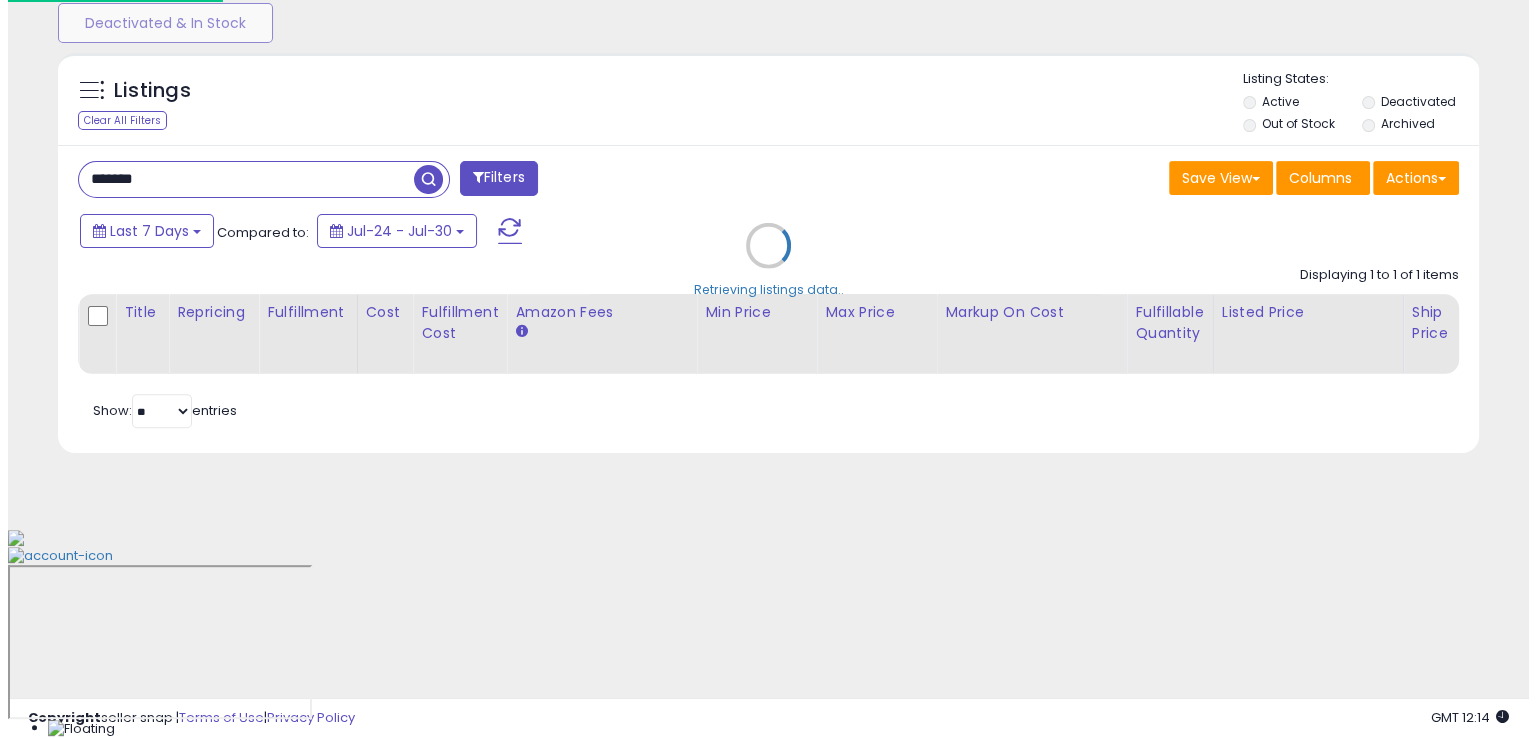 scroll, scrollTop: 481, scrollLeft: 0, axis: vertical 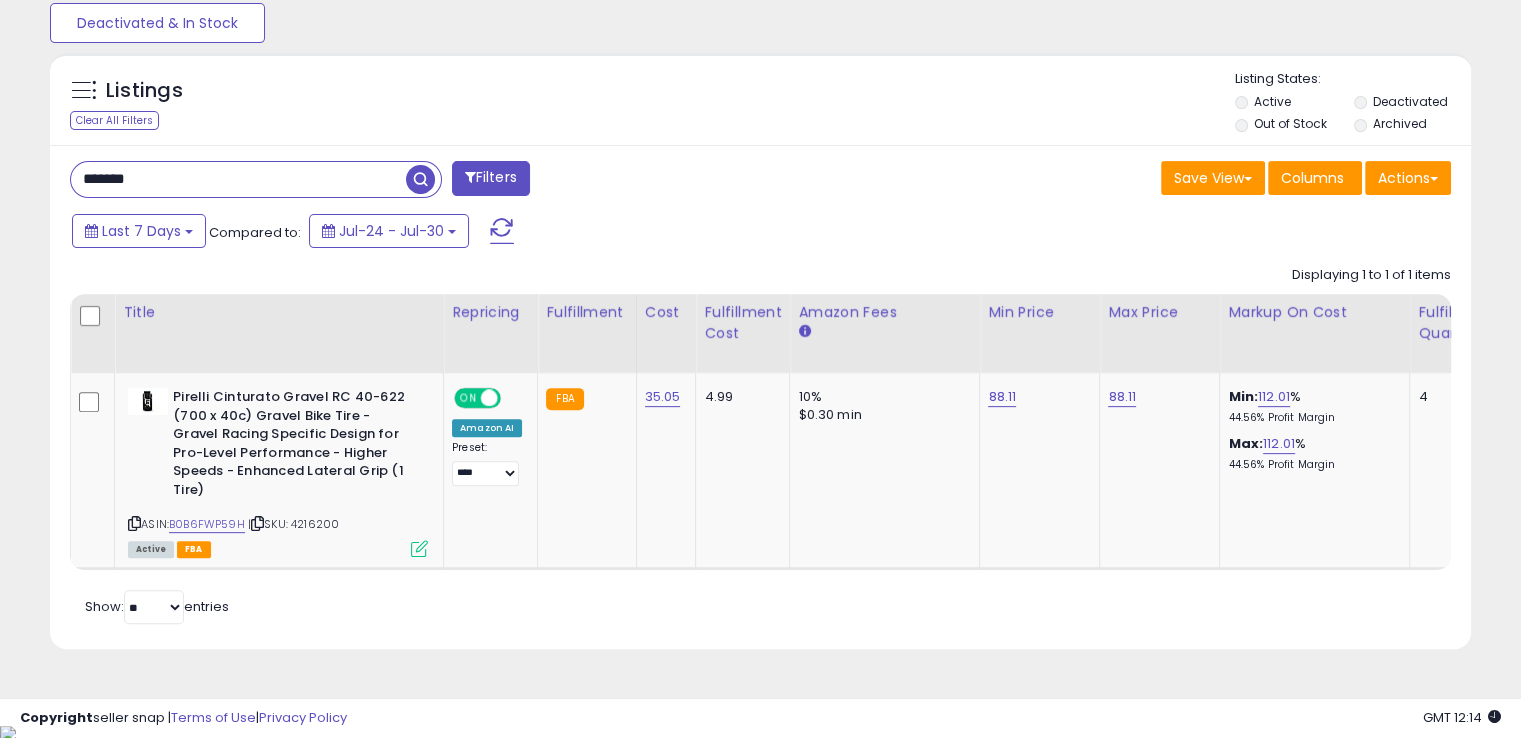 click on "*******" at bounding box center [238, 179] 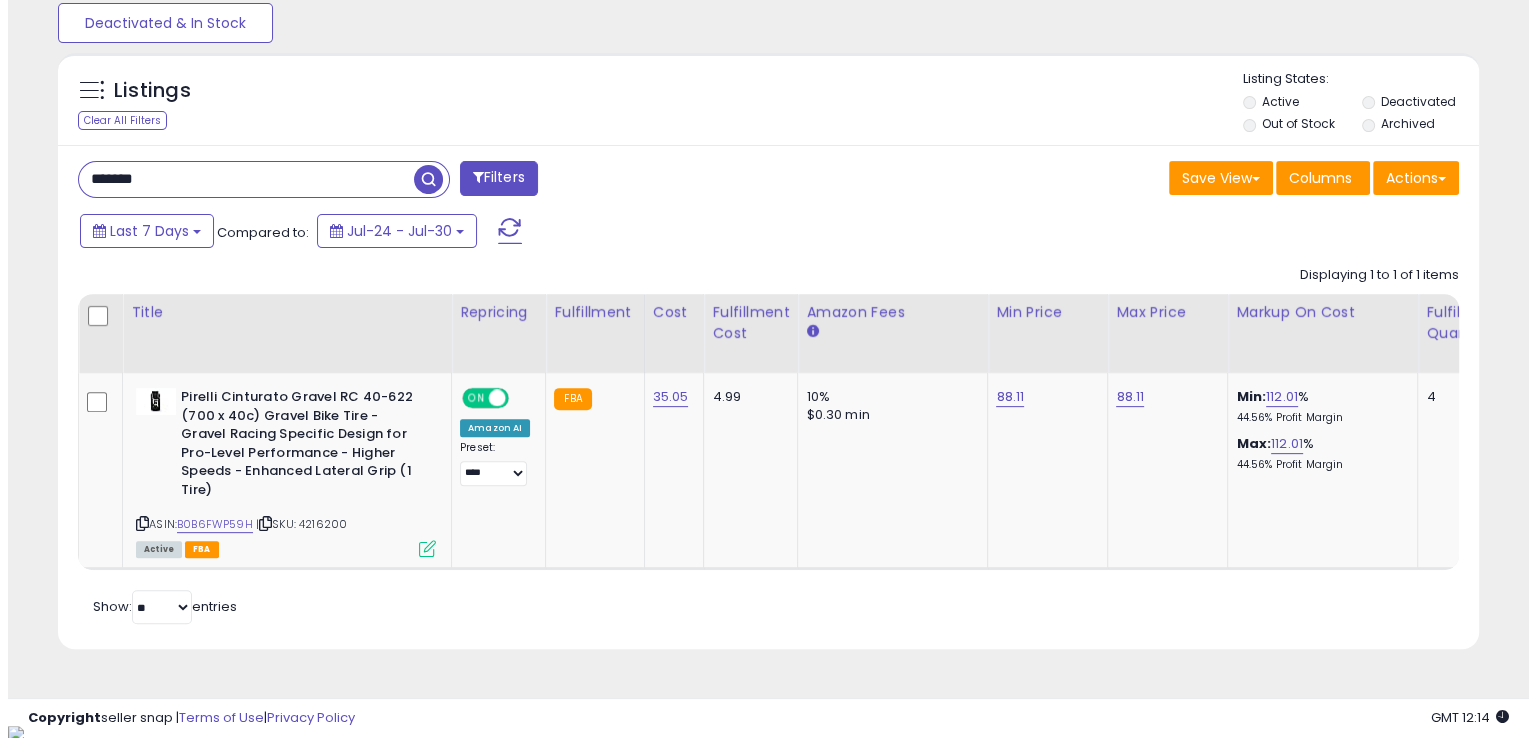 scroll, scrollTop: 481, scrollLeft: 0, axis: vertical 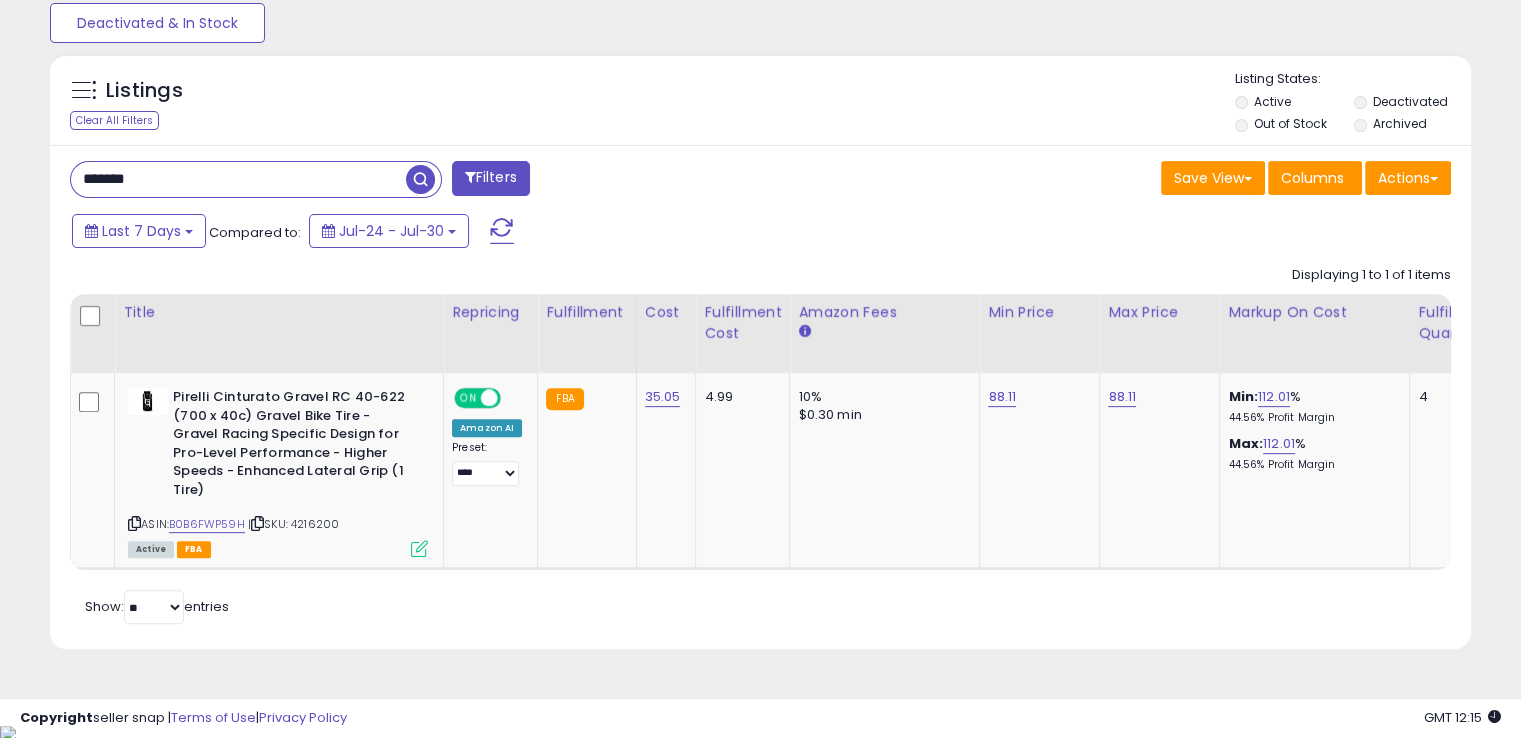 click on "*******" at bounding box center (238, 179) 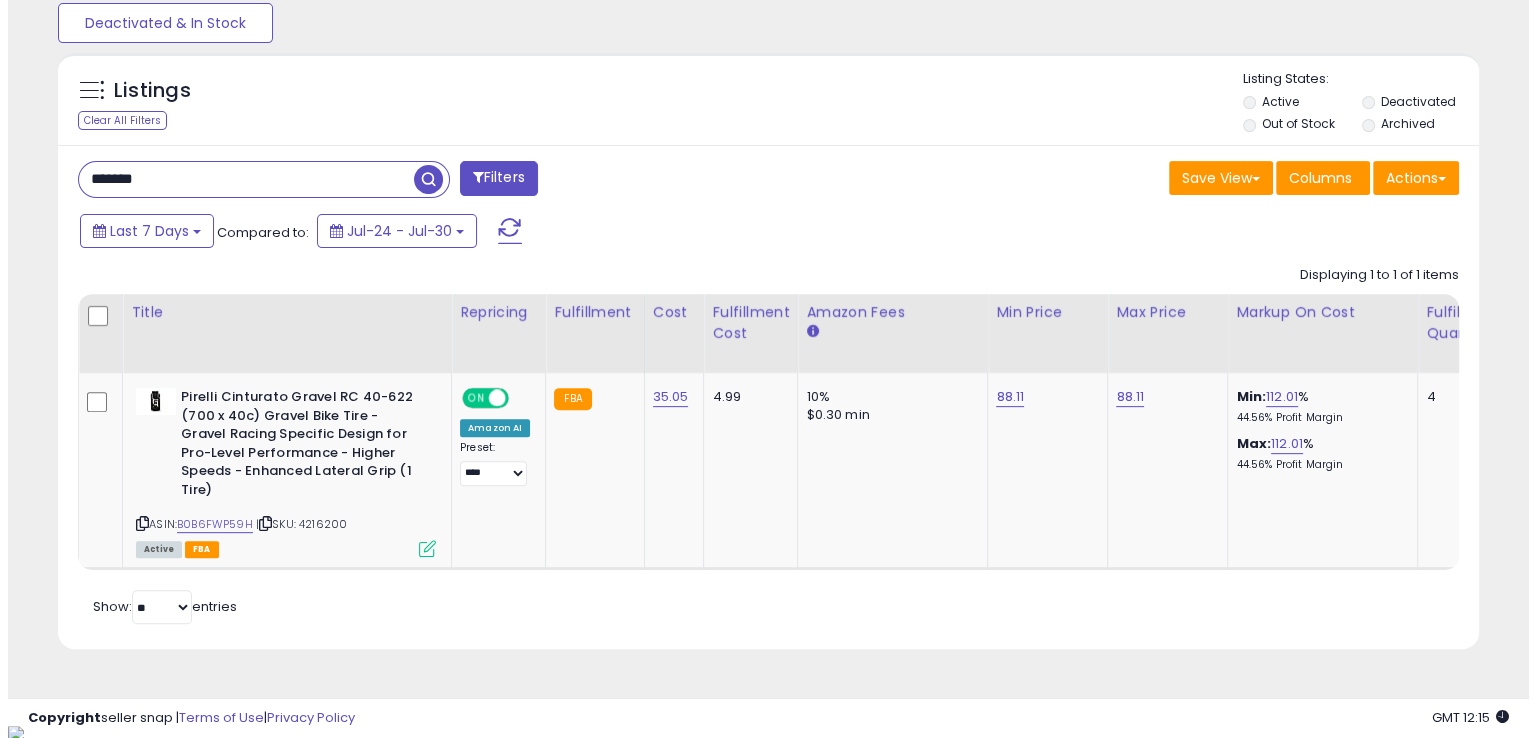 scroll, scrollTop: 481, scrollLeft: 0, axis: vertical 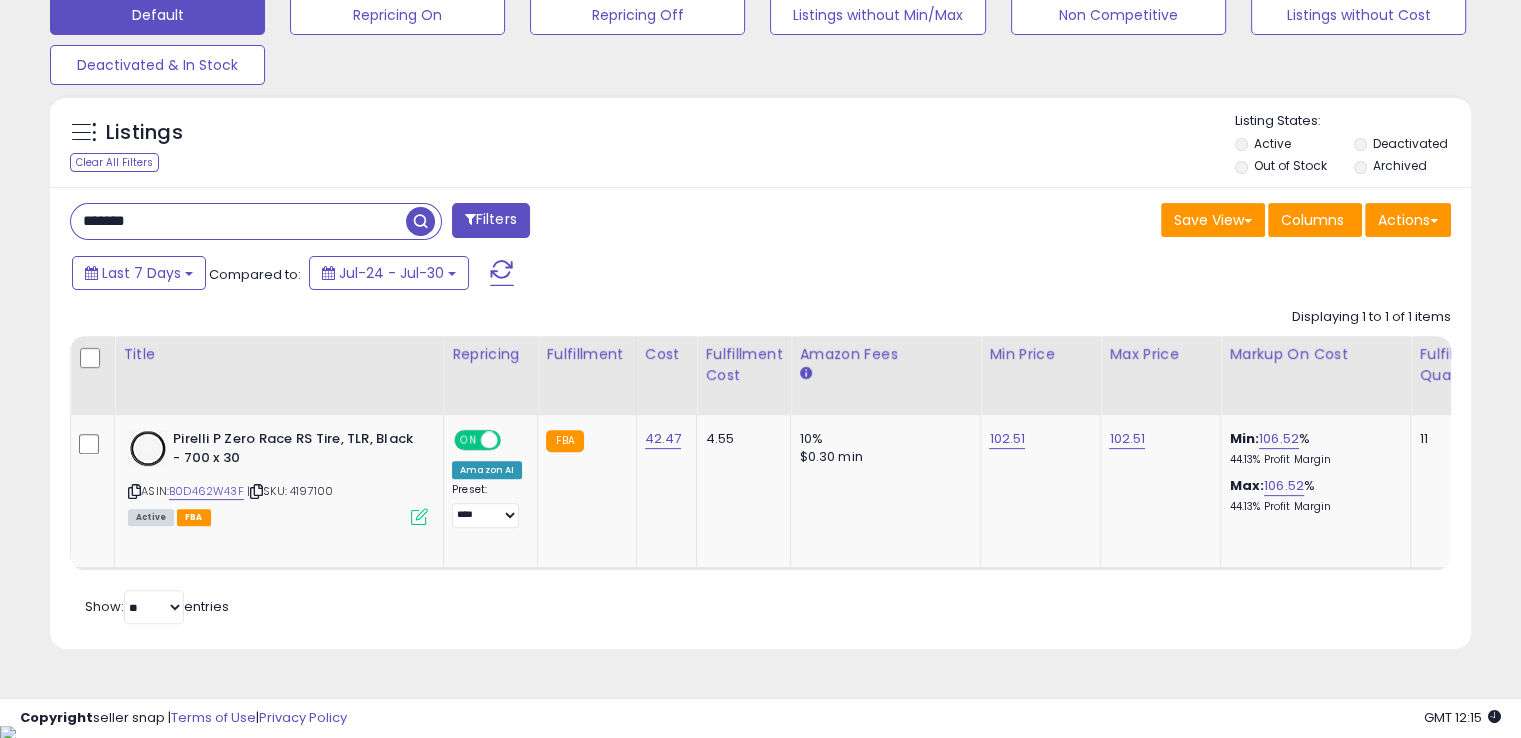 click on "*******" at bounding box center [238, 221] 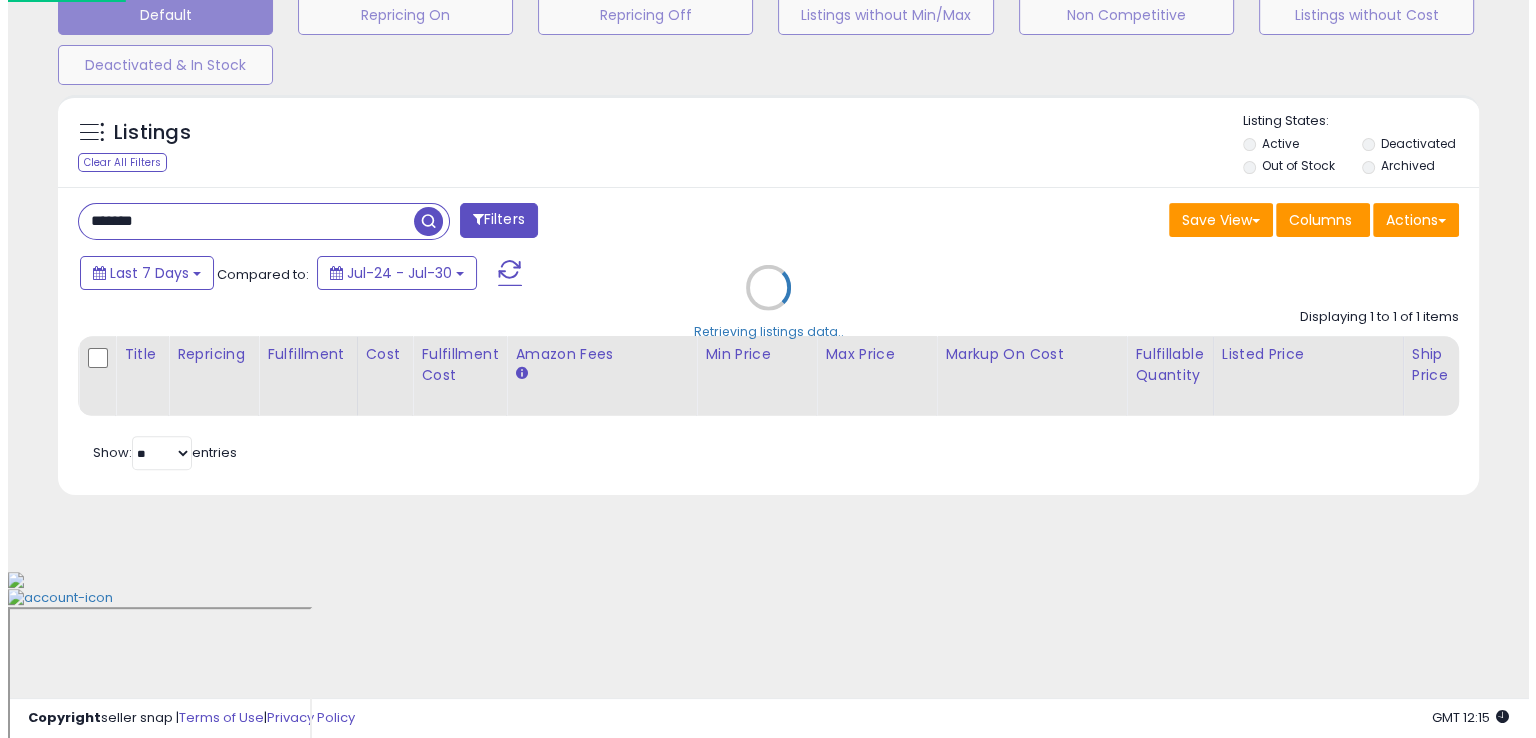 scroll, scrollTop: 481, scrollLeft: 0, axis: vertical 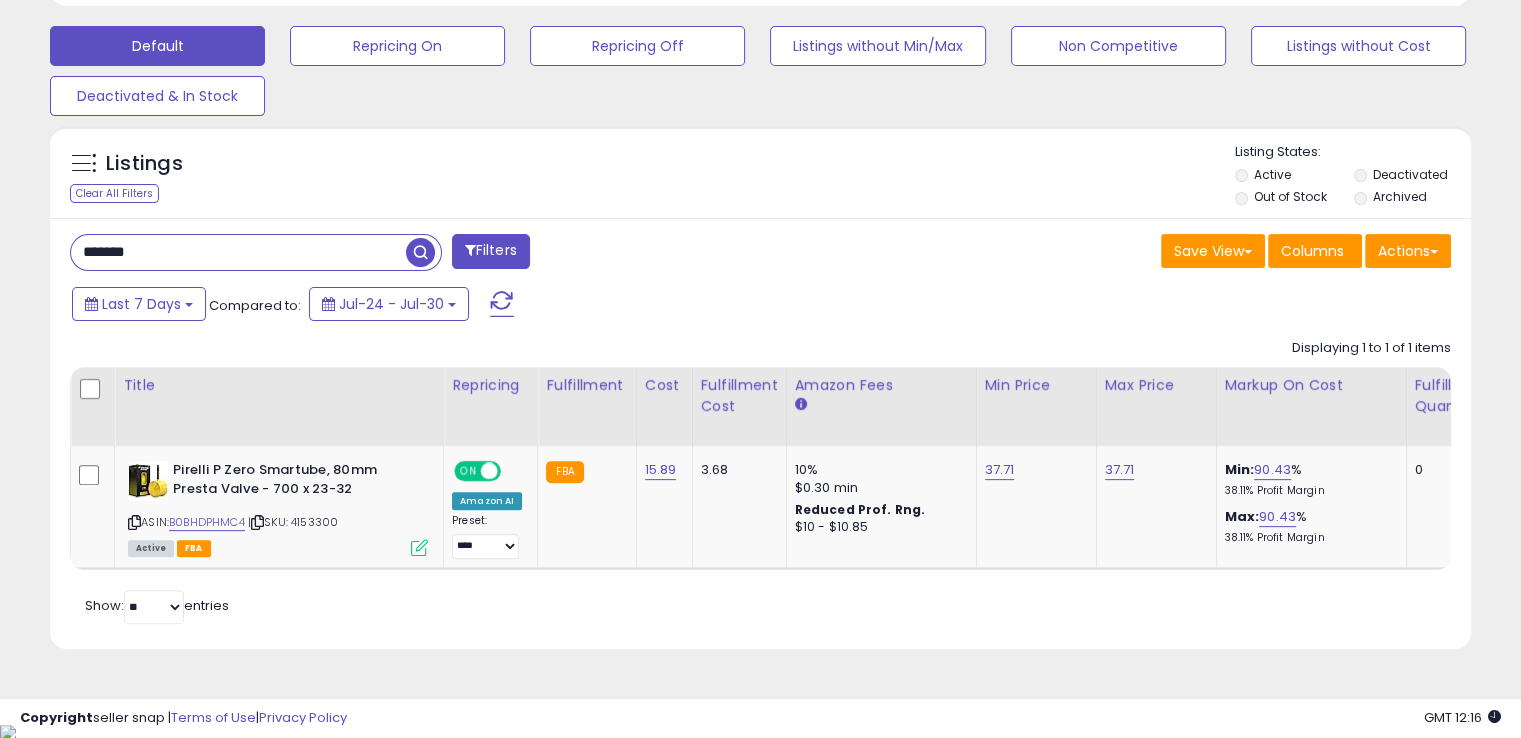 click on "*******" at bounding box center (238, 252) 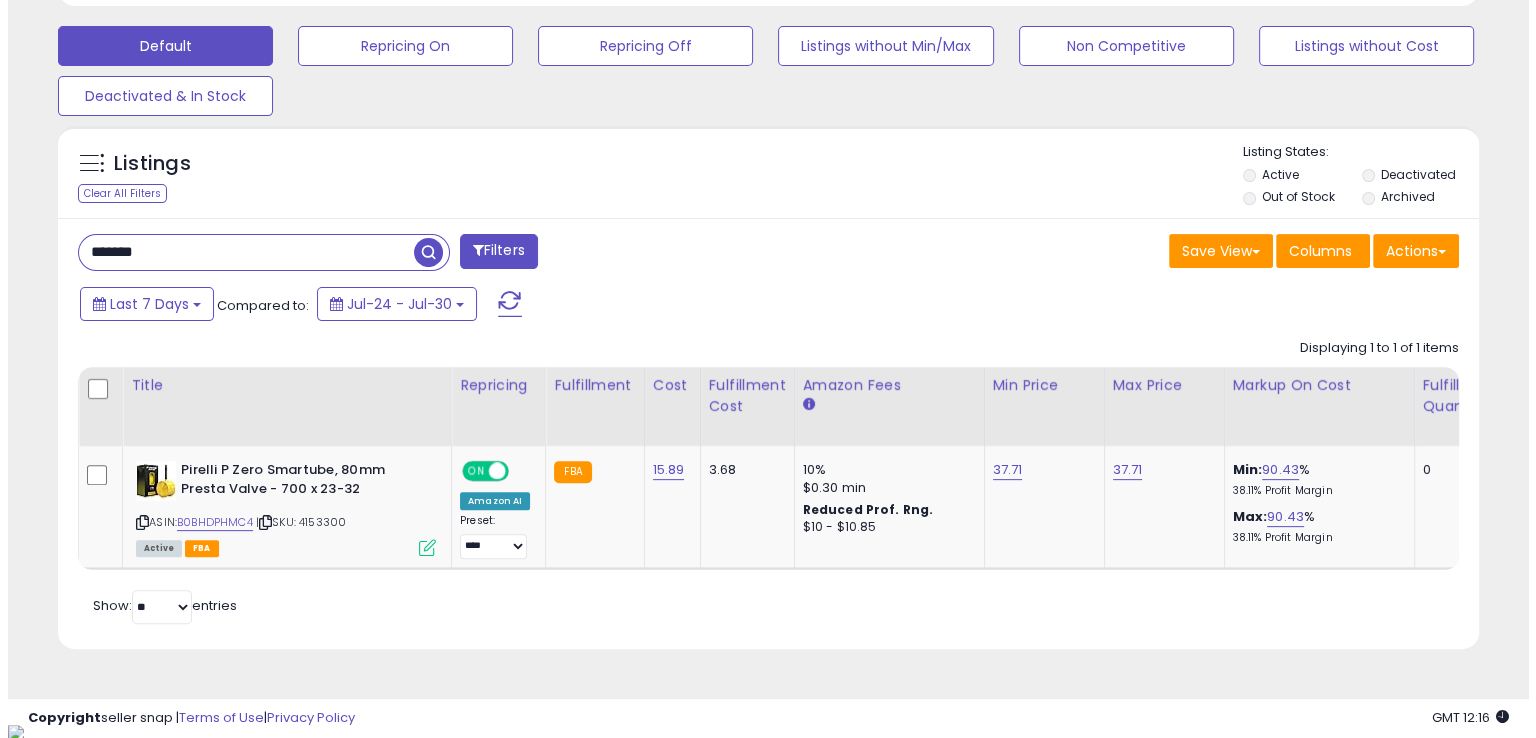 scroll, scrollTop: 481, scrollLeft: 0, axis: vertical 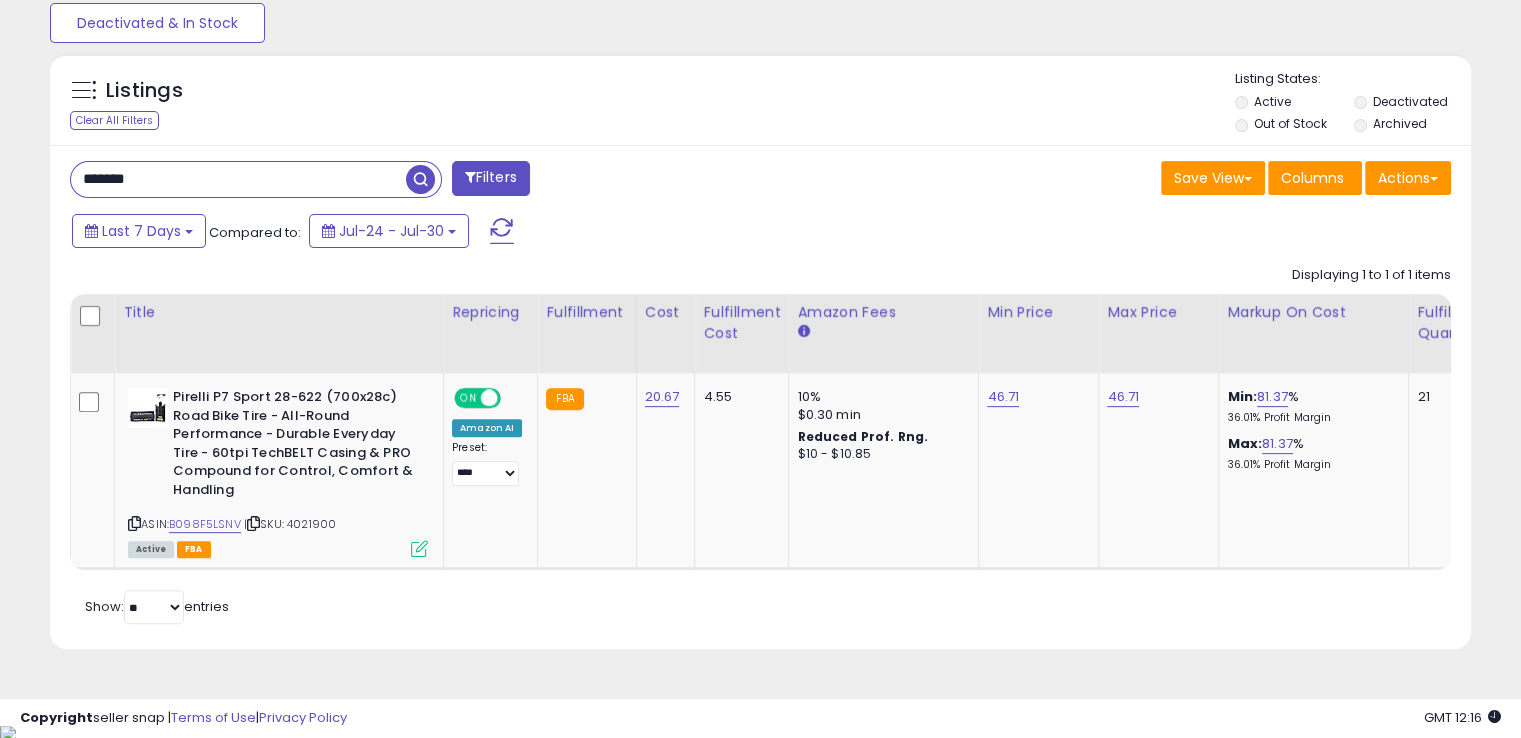 click on "*******" at bounding box center [238, 179] 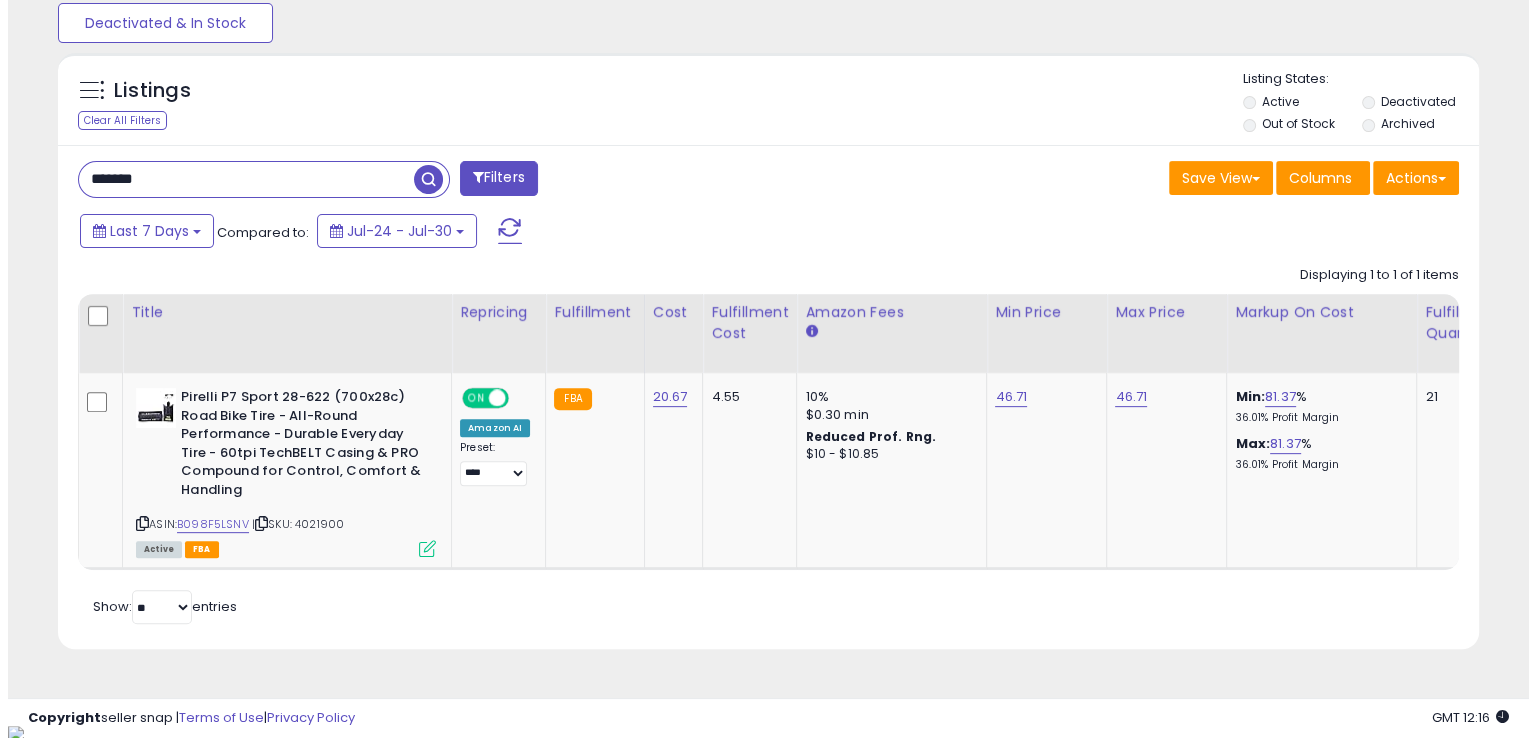 scroll, scrollTop: 481, scrollLeft: 0, axis: vertical 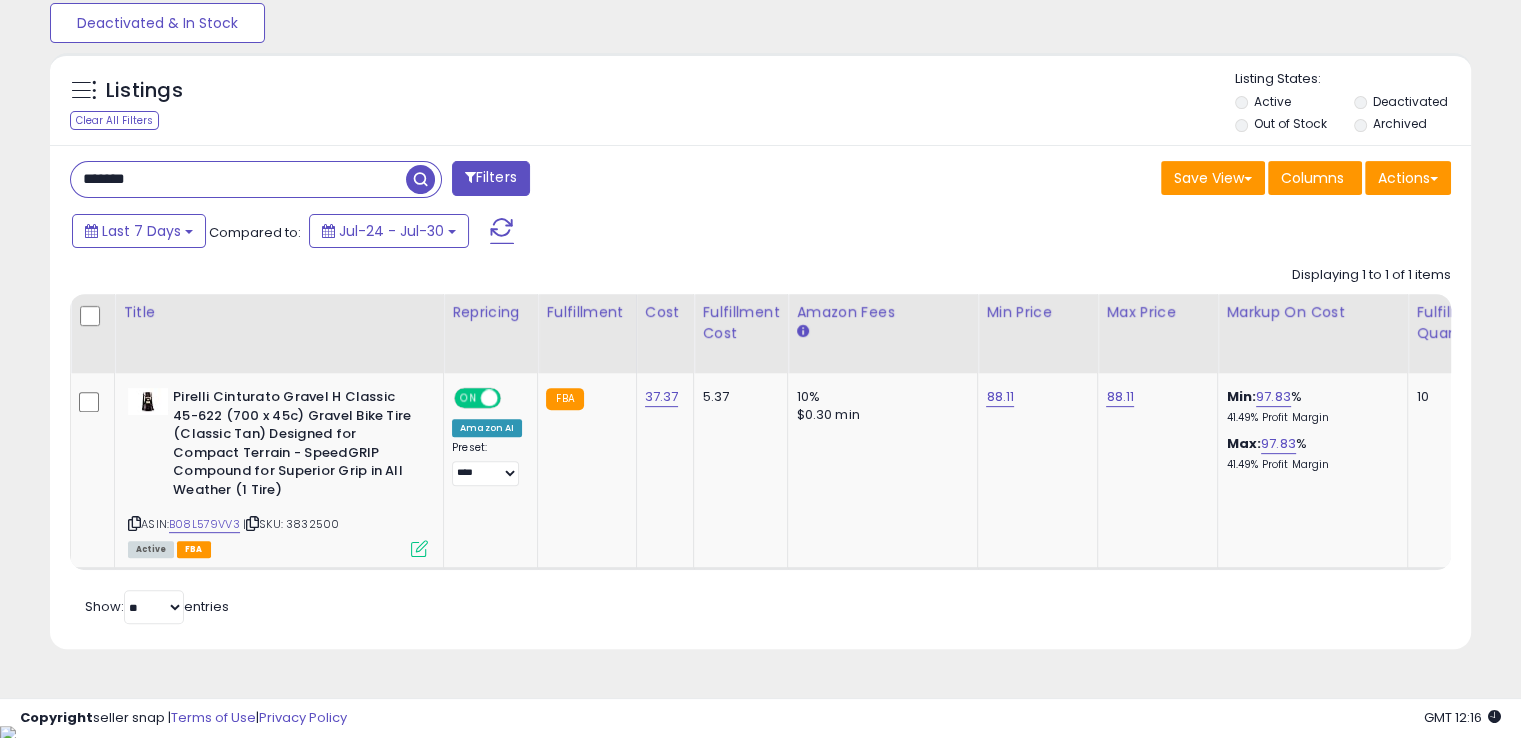 click on "*******" at bounding box center (238, 179) 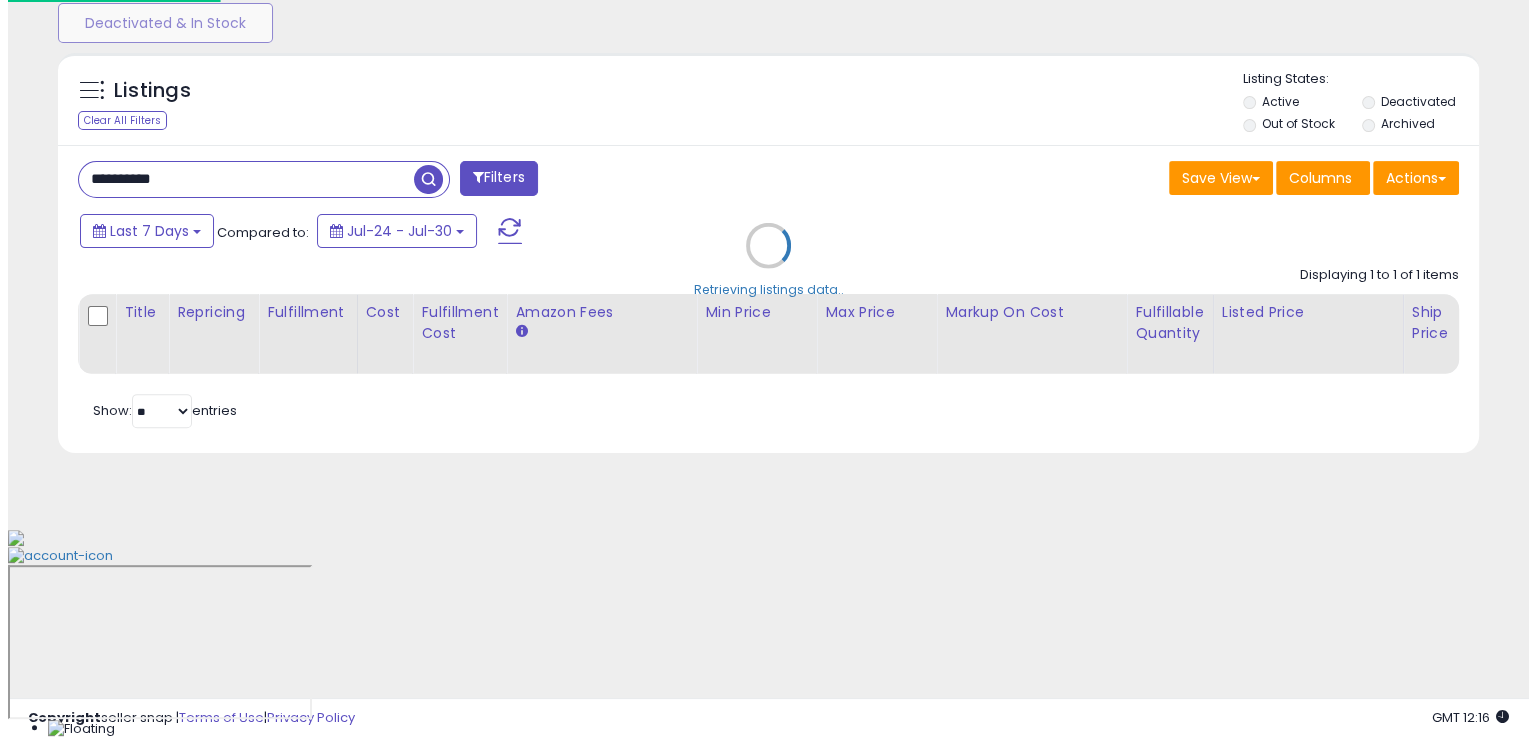 scroll, scrollTop: 481, scrollLeft: 0, axis: vertical 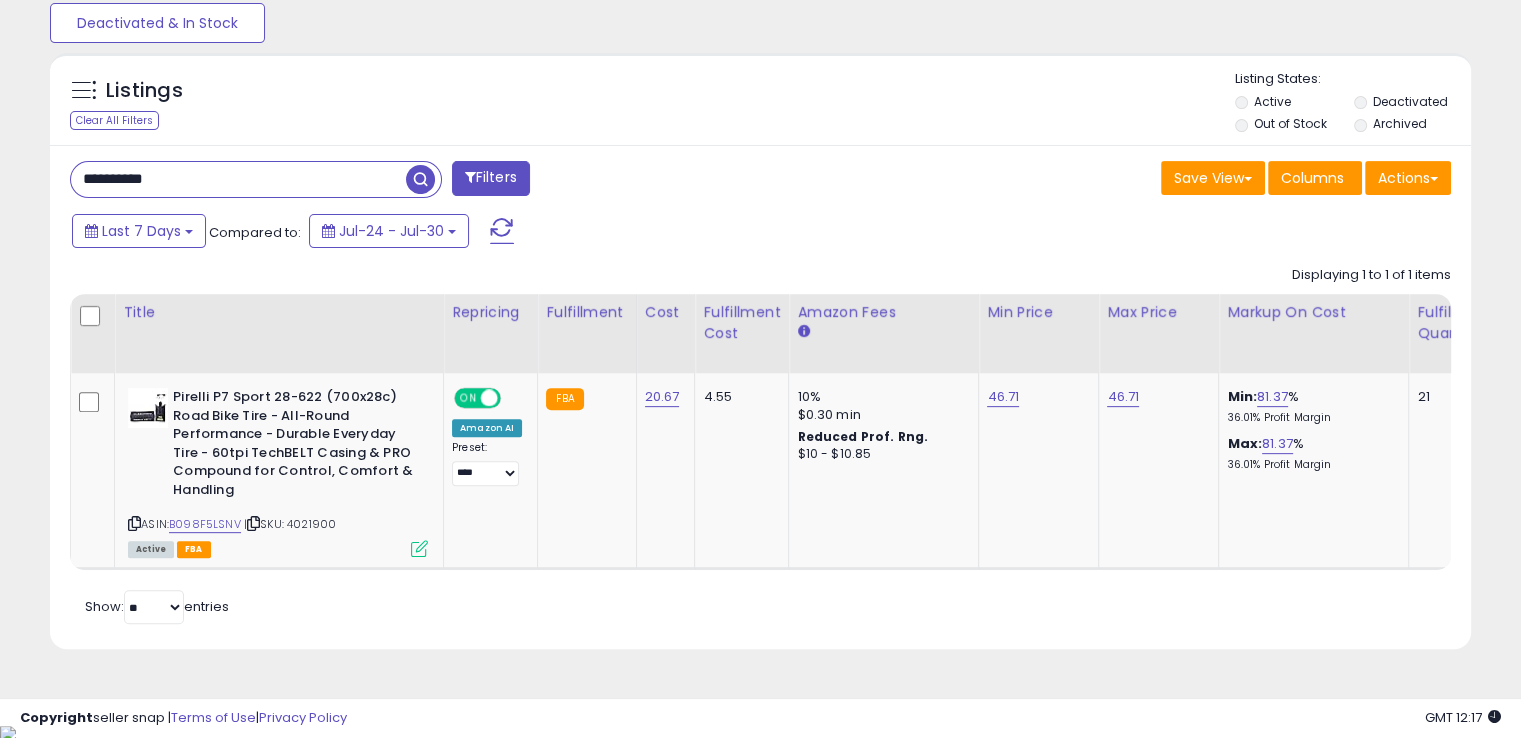 click on "**********" at bounding box center (238, 179) 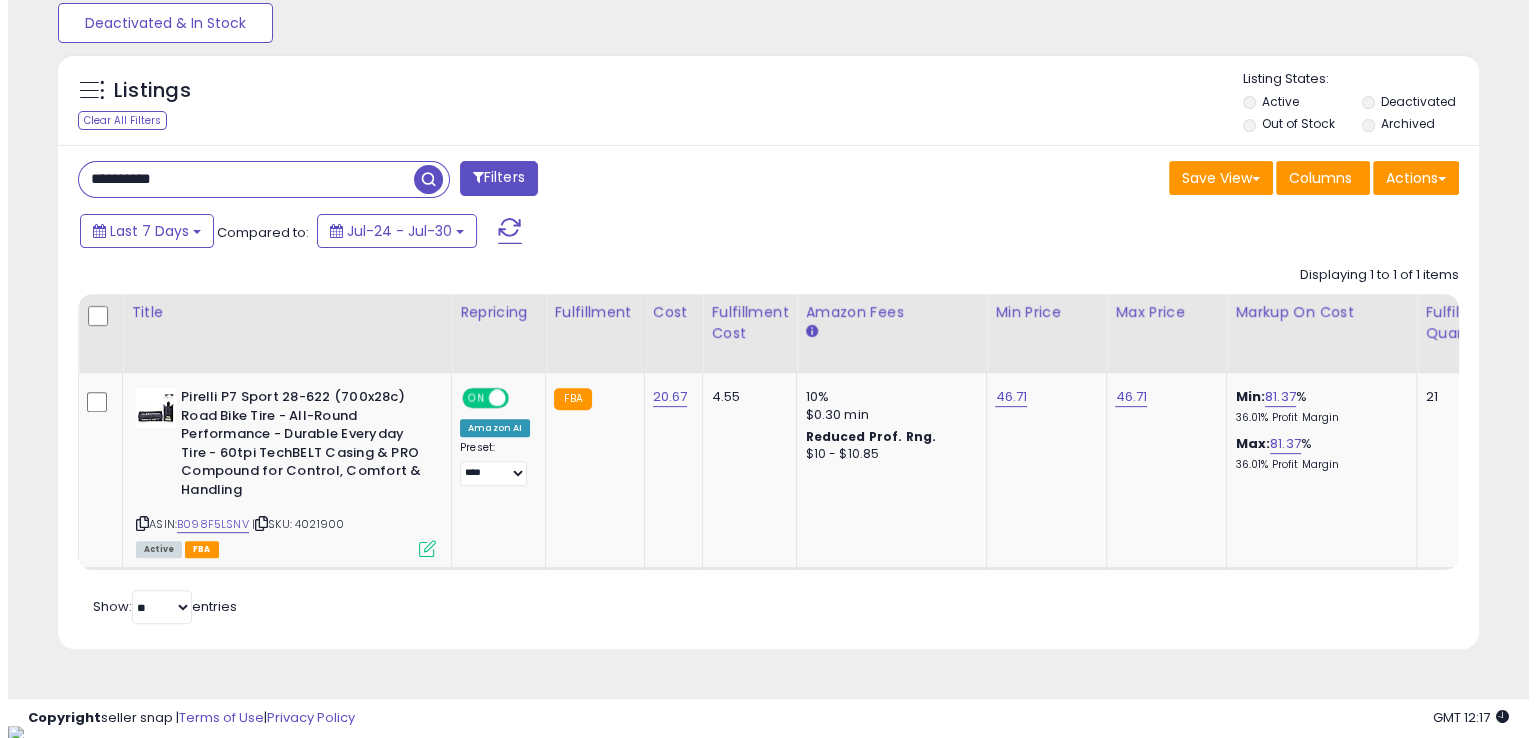 scroll, scrollTop: 481, scrollLeft: 0, axis: vertical 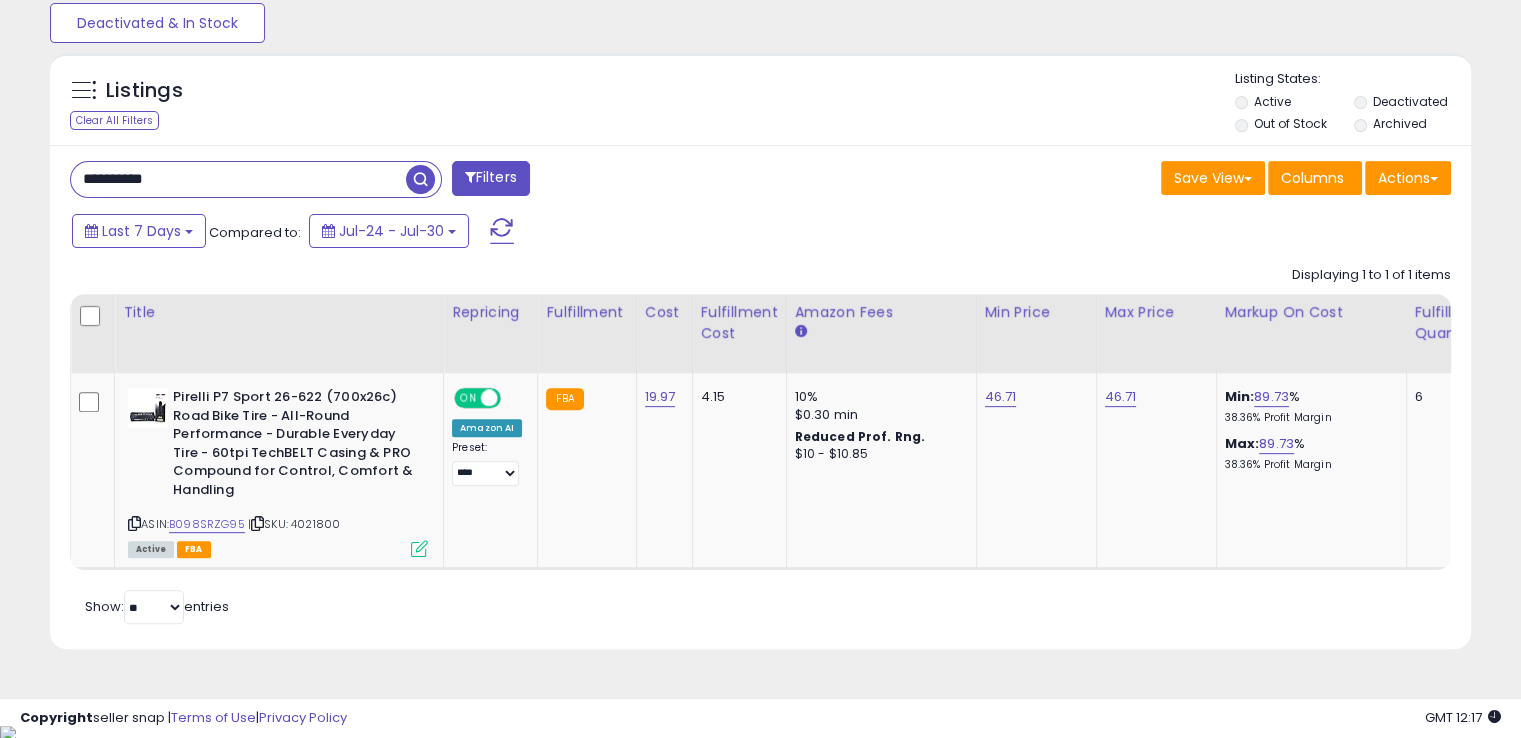 click on "**********" at bounding box center (238, 179) 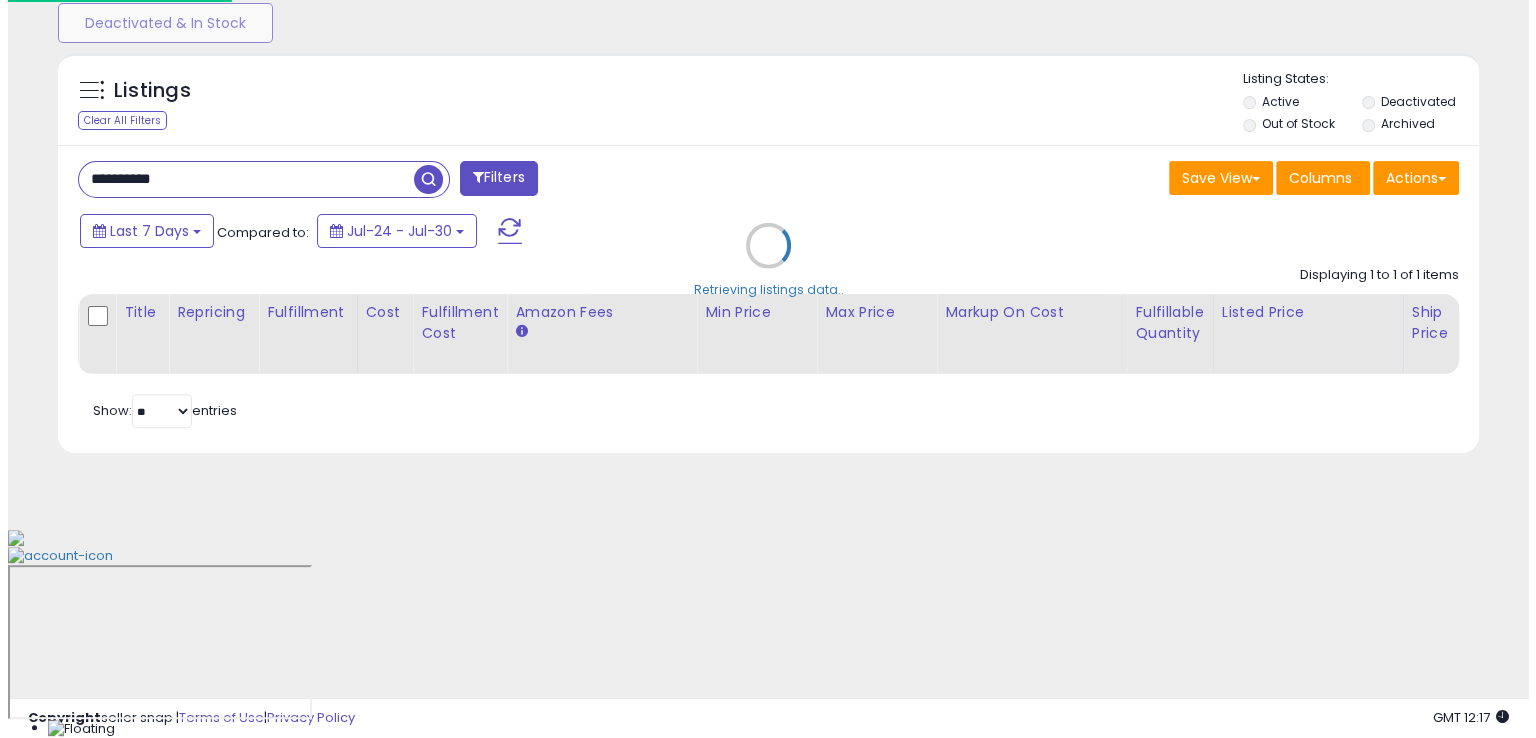 scroll, scrollTop: 481, scrollLeft: 0, axis: vertical 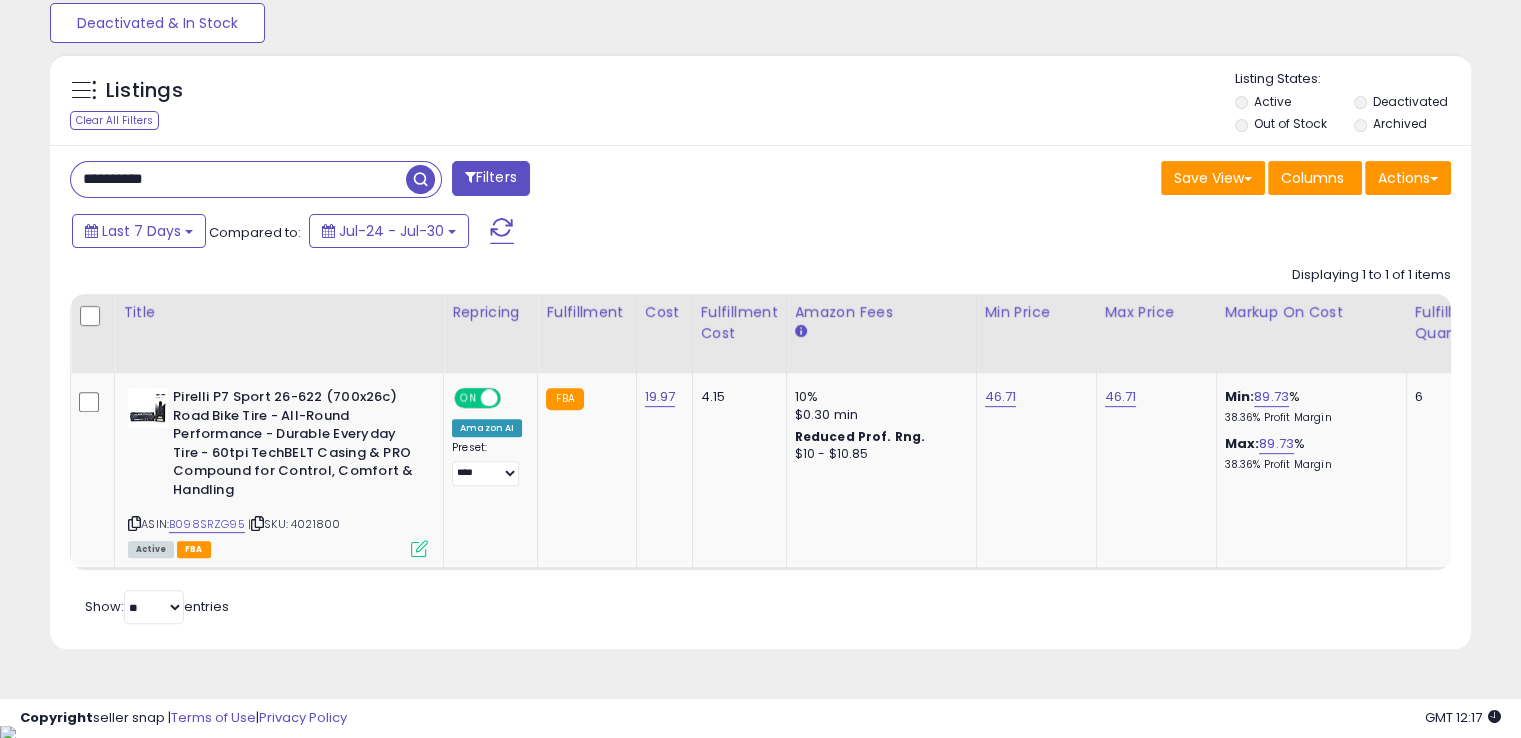 click on "**********" at bounding box center [238, 179] 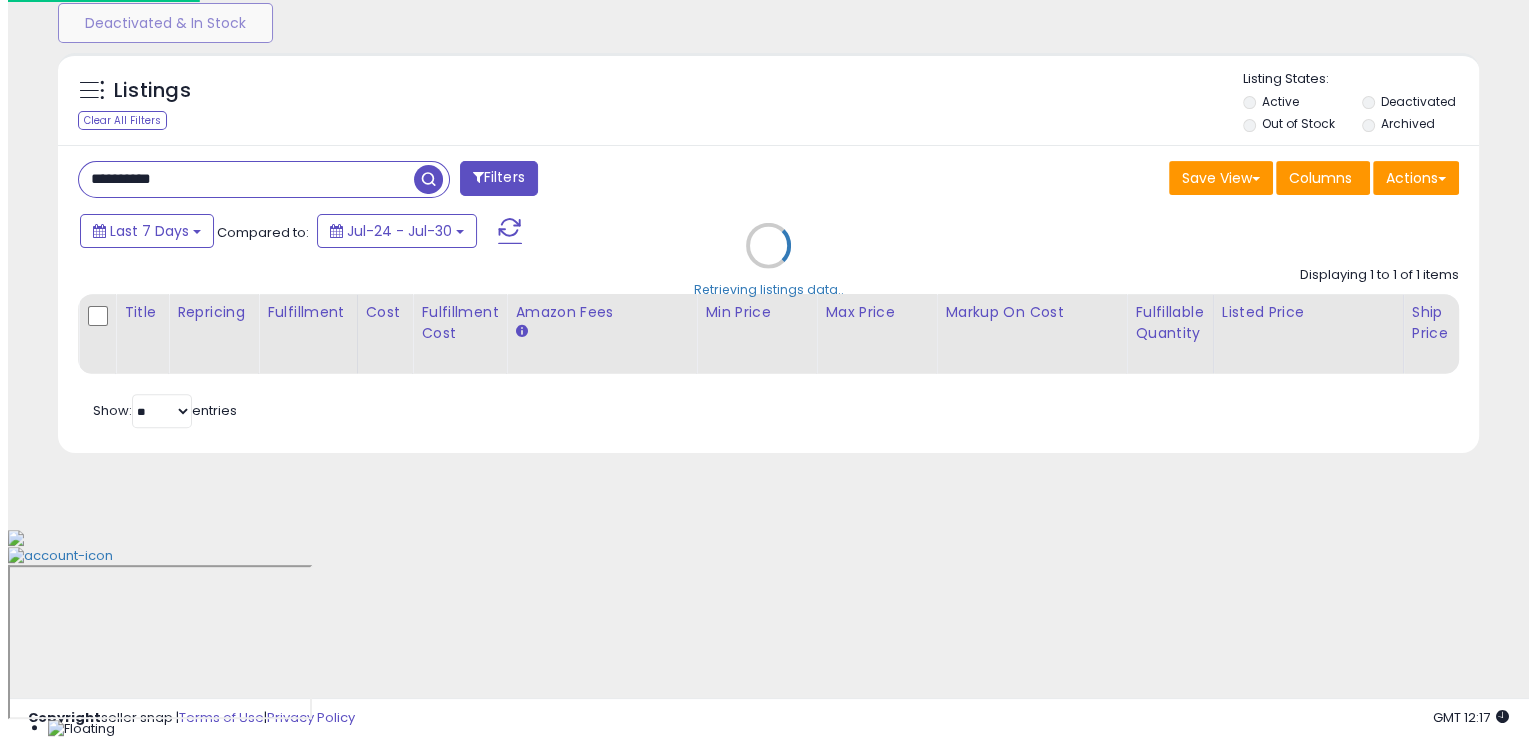 scroll, scrollTop: 481, scrollLeft: 0, axis: vertical 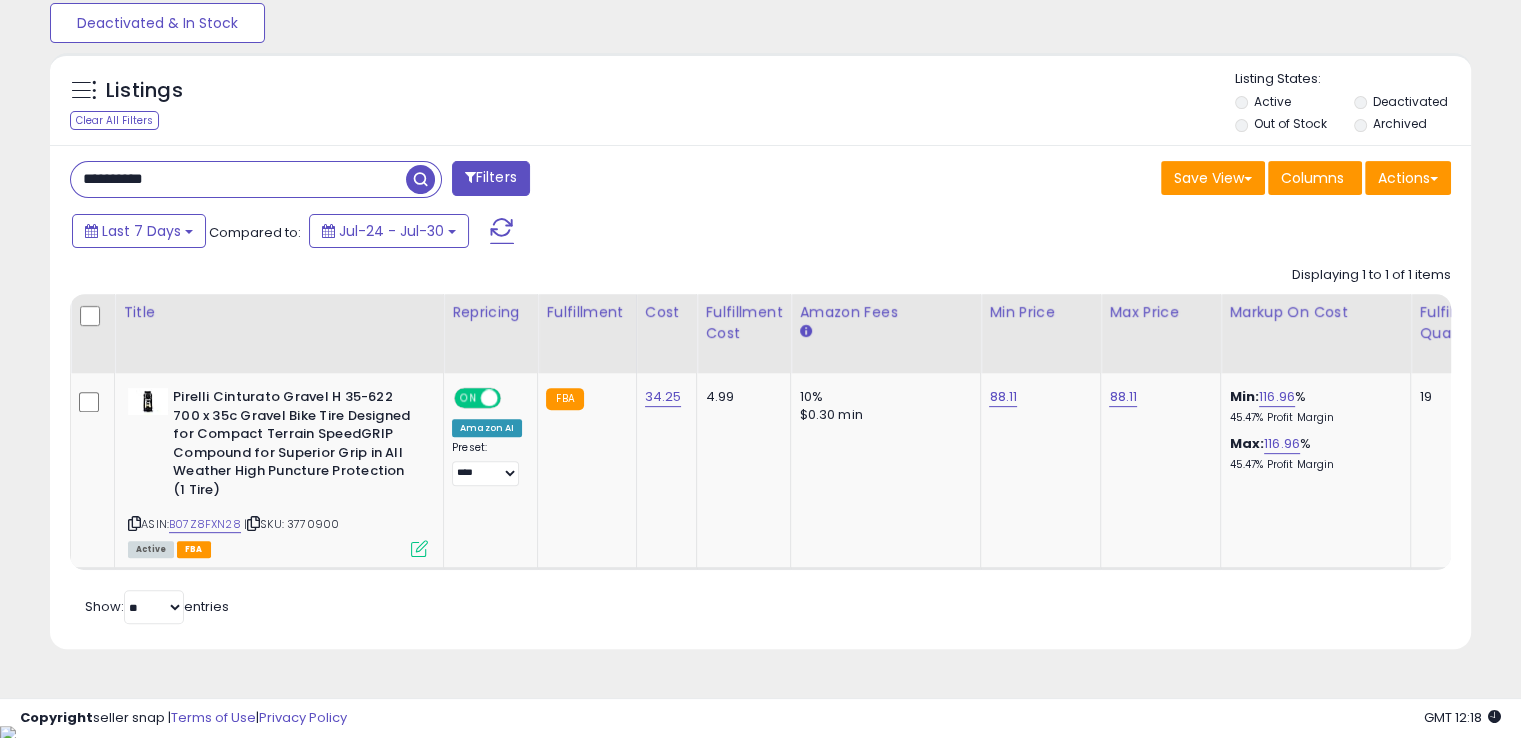 click on "**********" at bounding box center [238, 179] 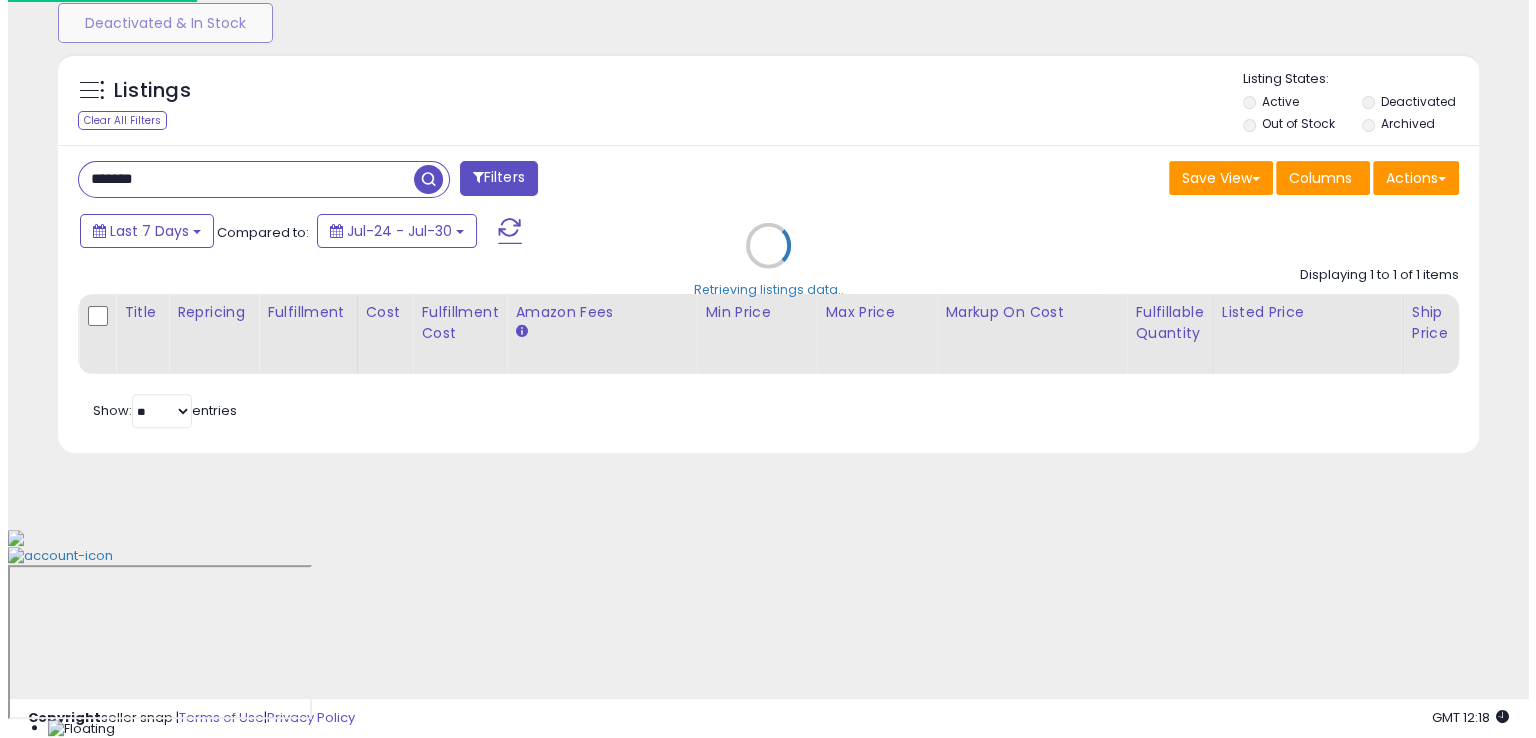 scroll, scrollTop: 481, scrollLeft: 0, axis: vertical 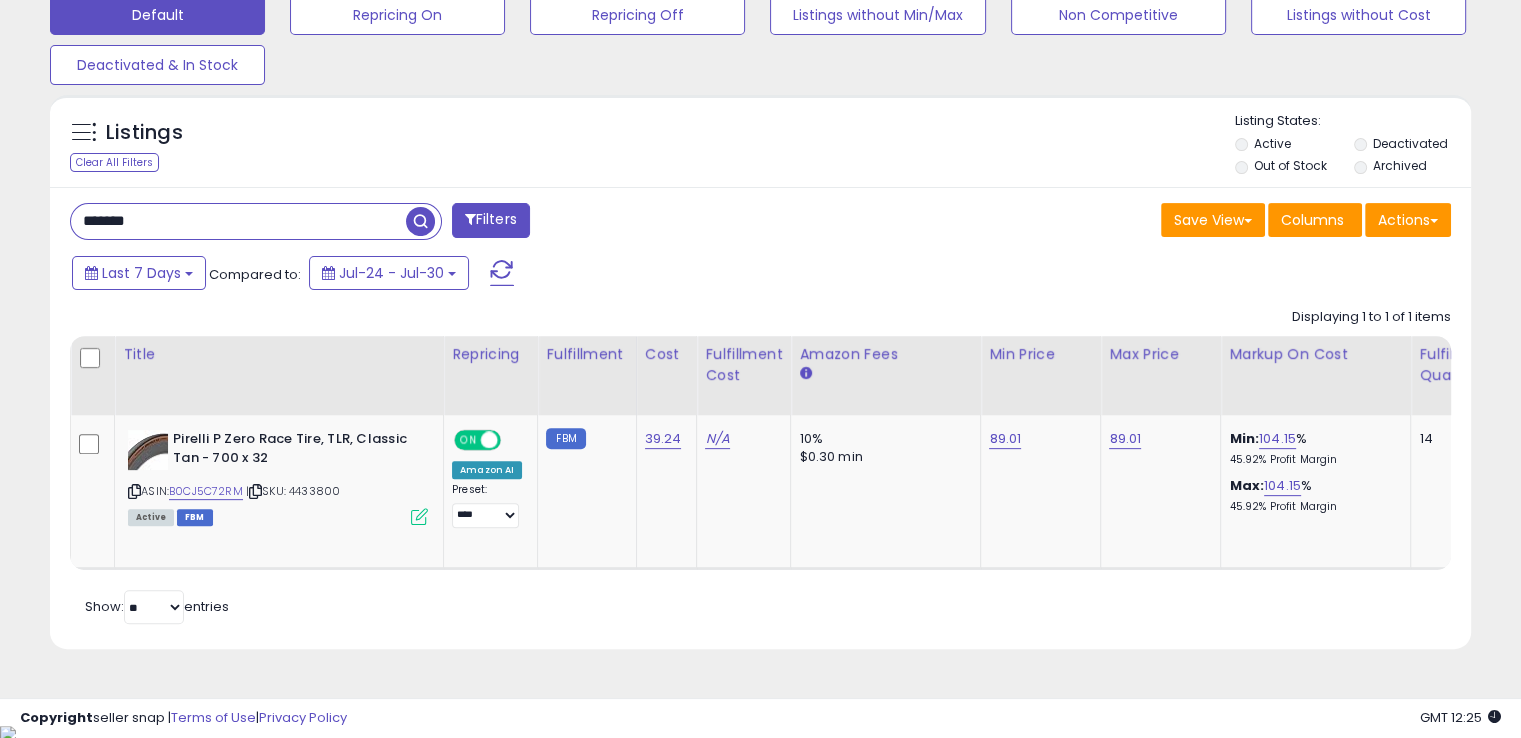 click on "*******" at bounding box center (238, 221) 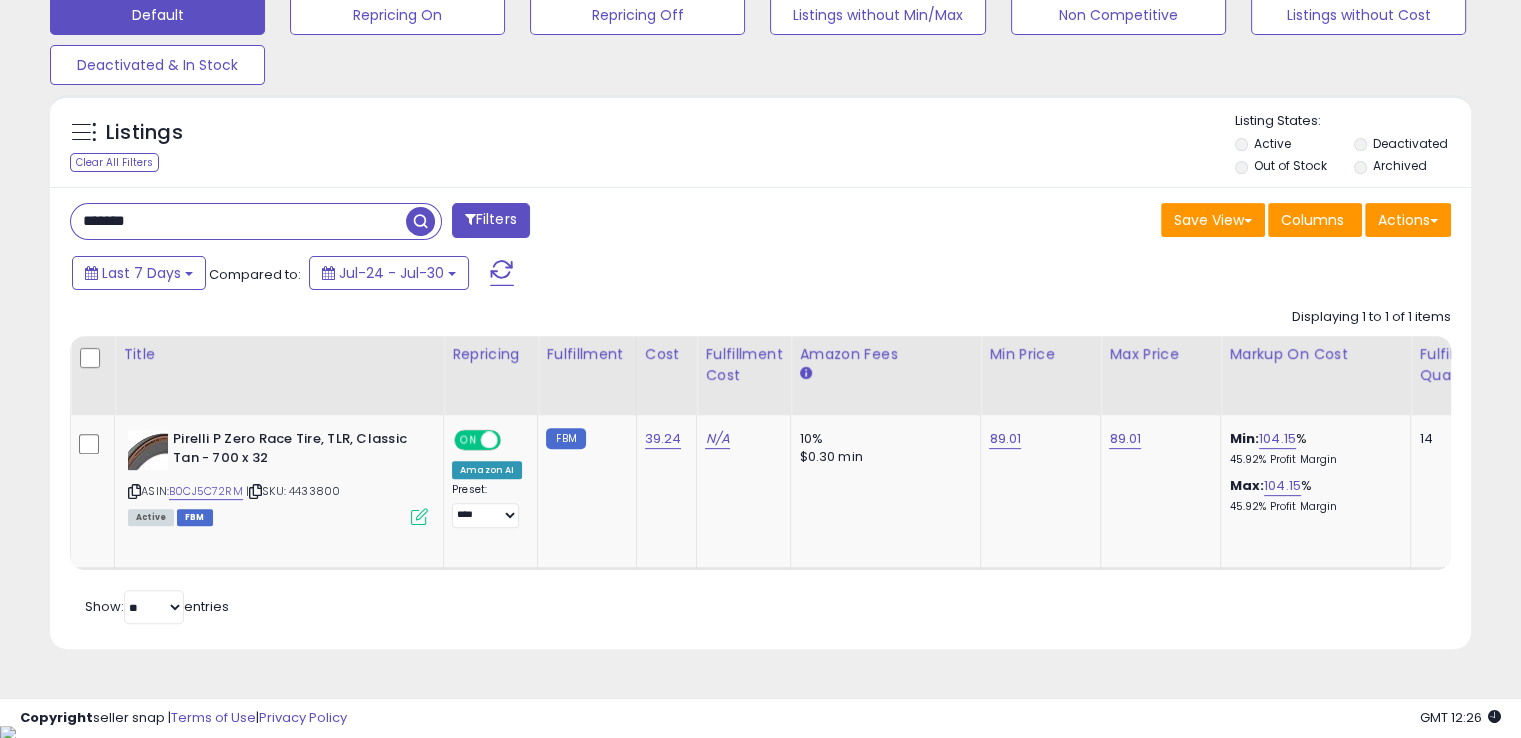click on "*******" at bounding box center [238, 221] 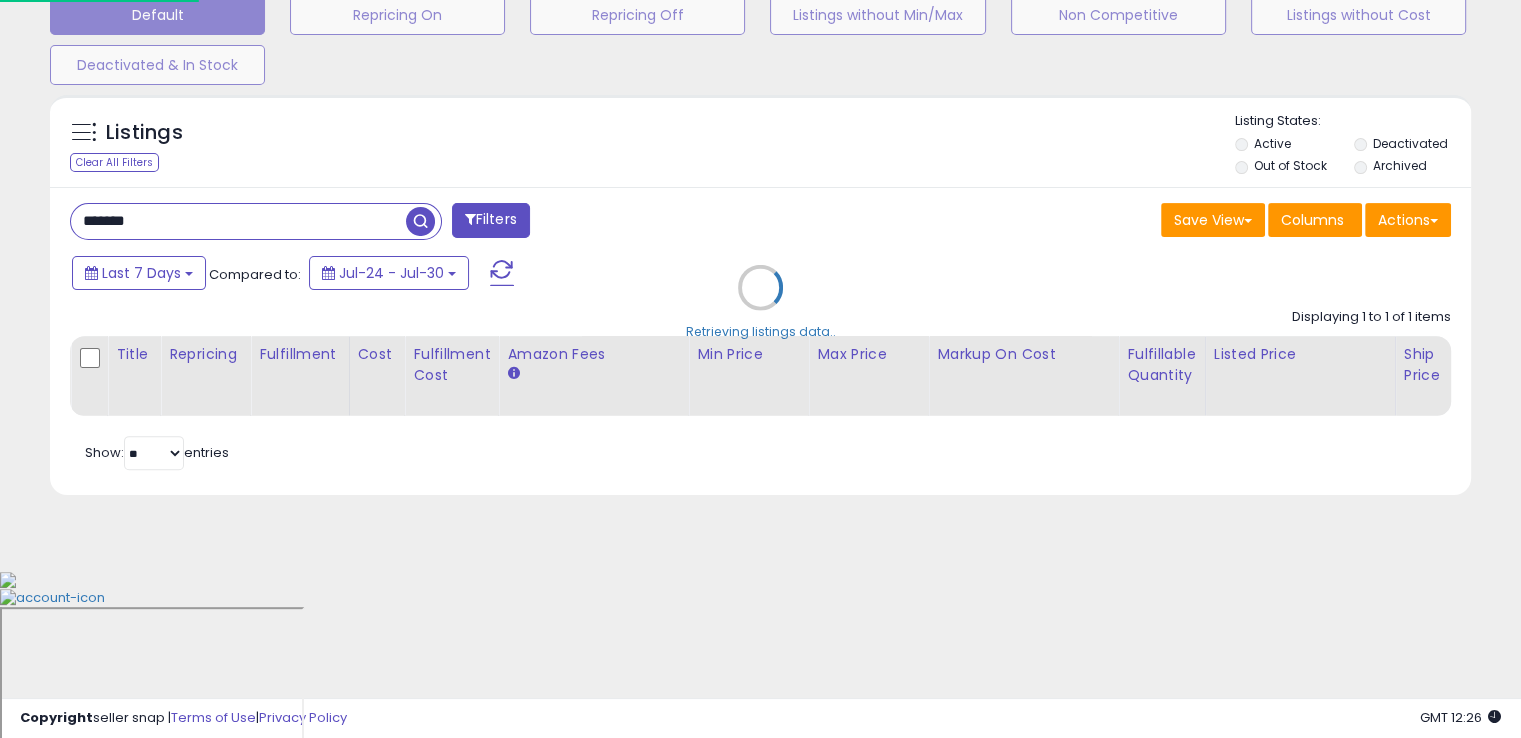 scroll, scrollTop: 999589, scrollLeft: 999168, axis: both 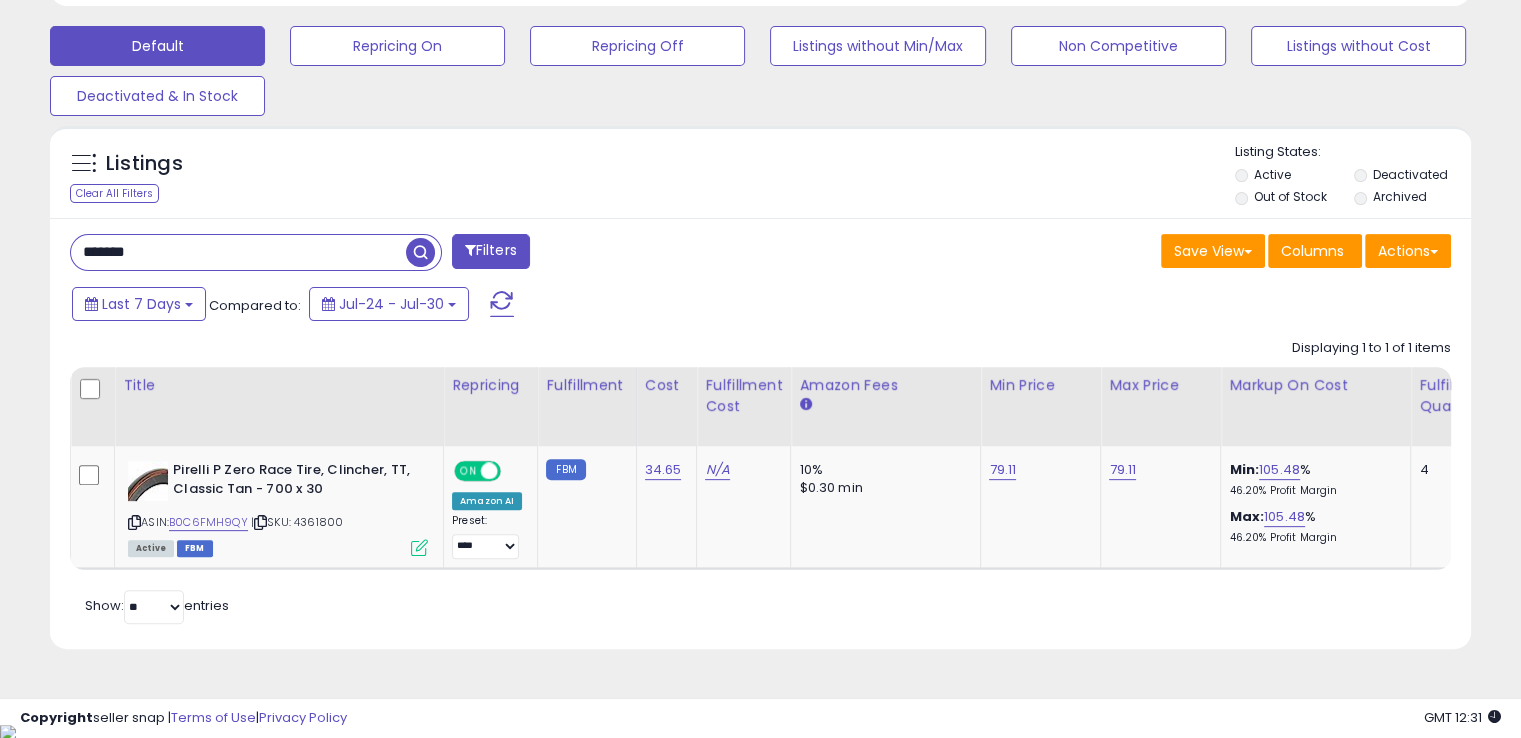 click on "*******" at bounding box center (238, 252) 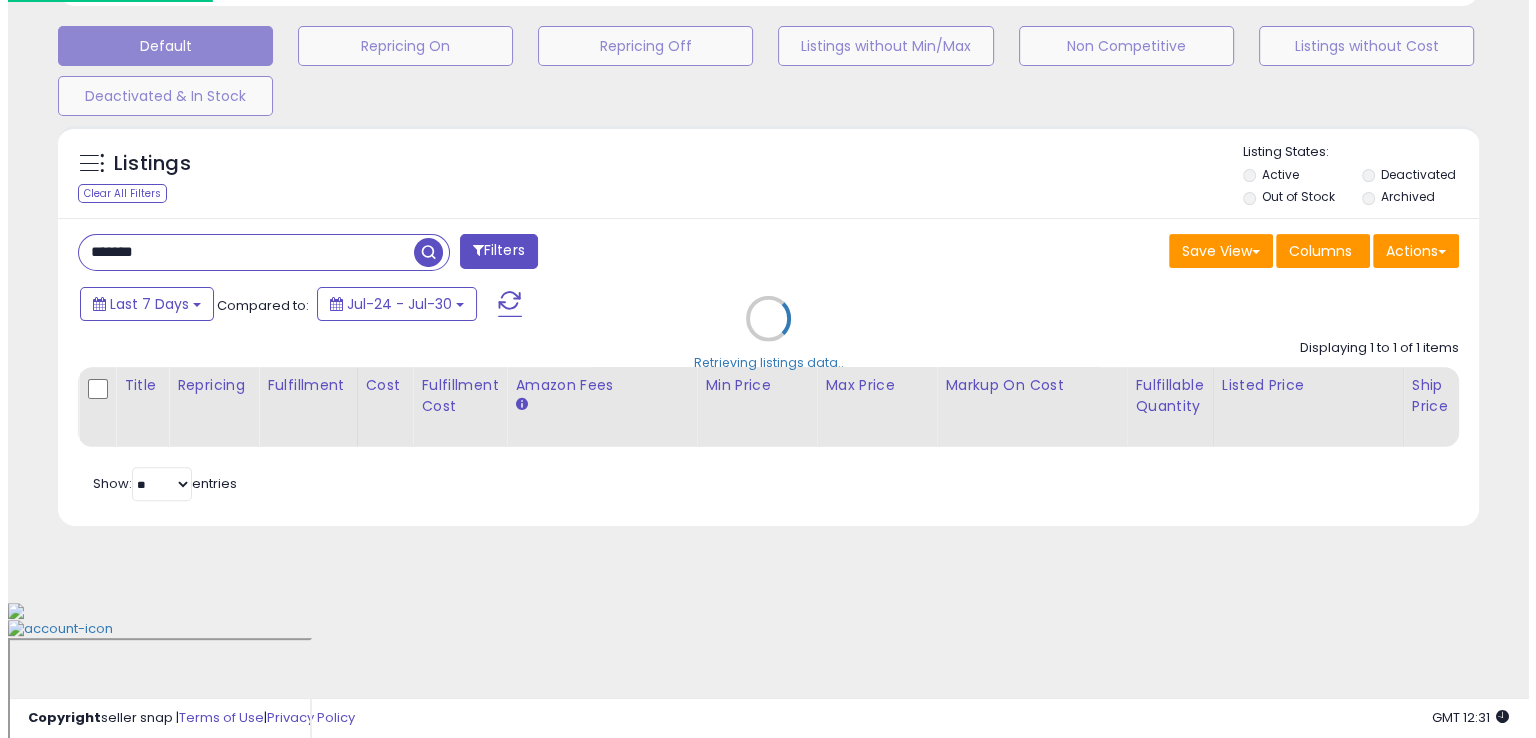 scroll, scrollTop: 481, scrollLeft: 0, axis: vertical 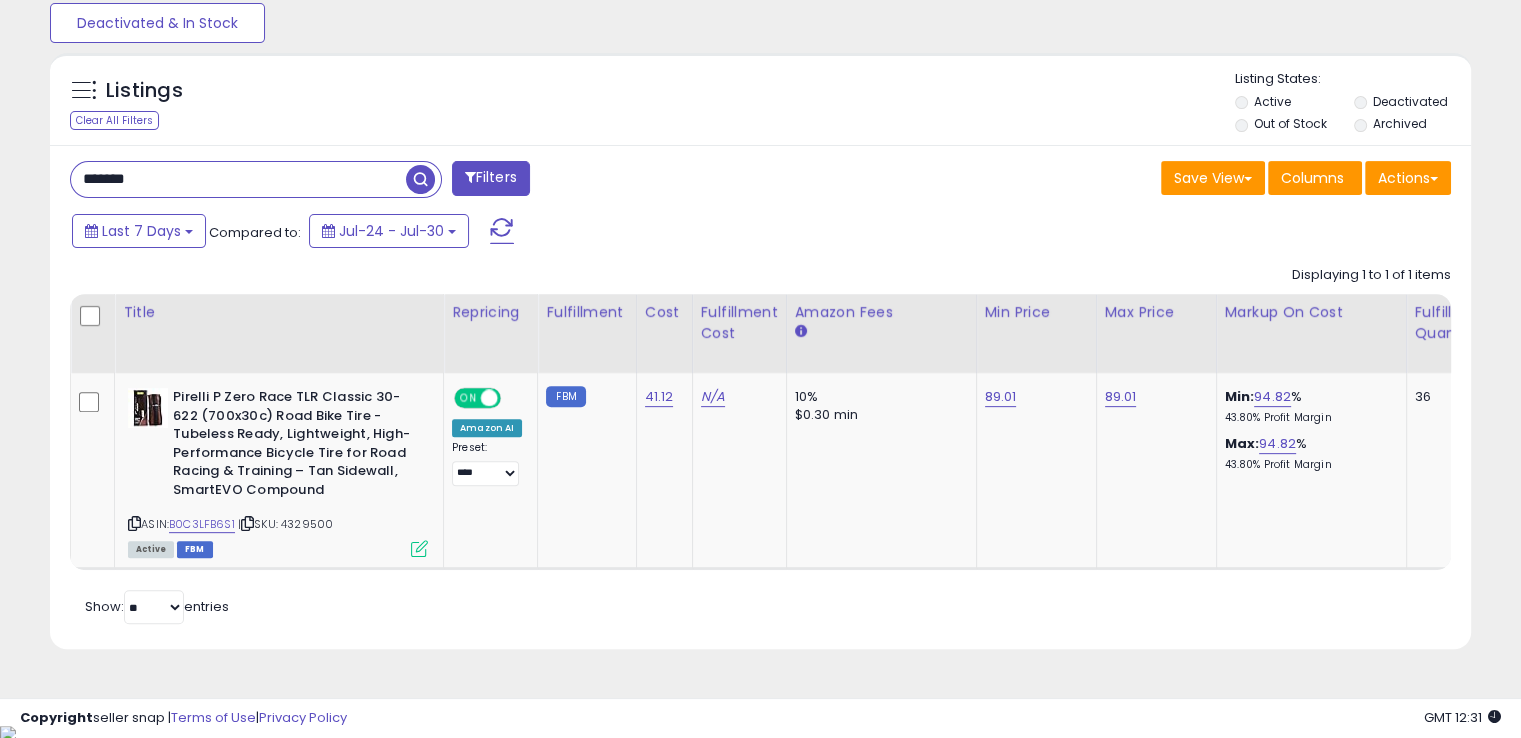 click on "*******" at bounding box center (256, 179) 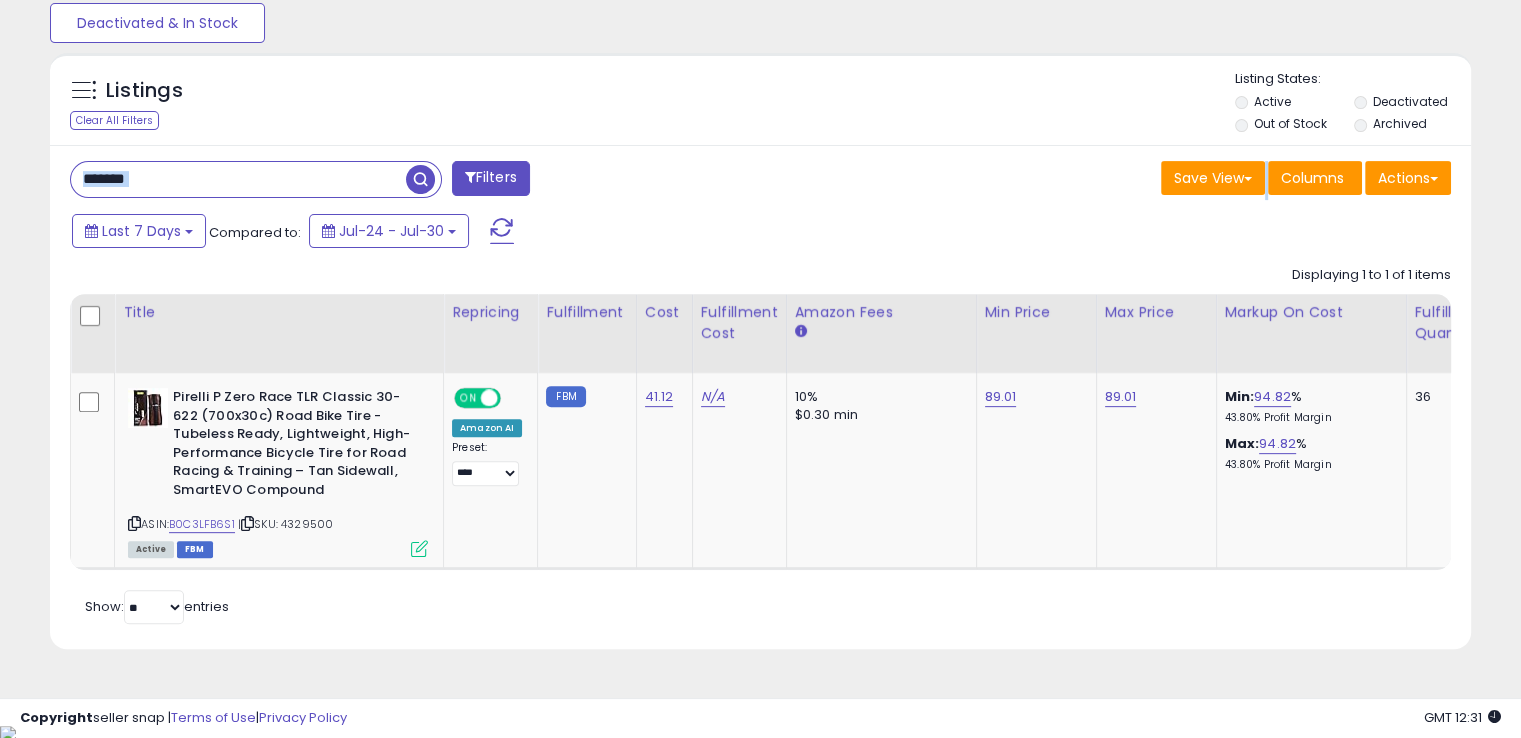 click on "*******" at bounding box center (238, 179) 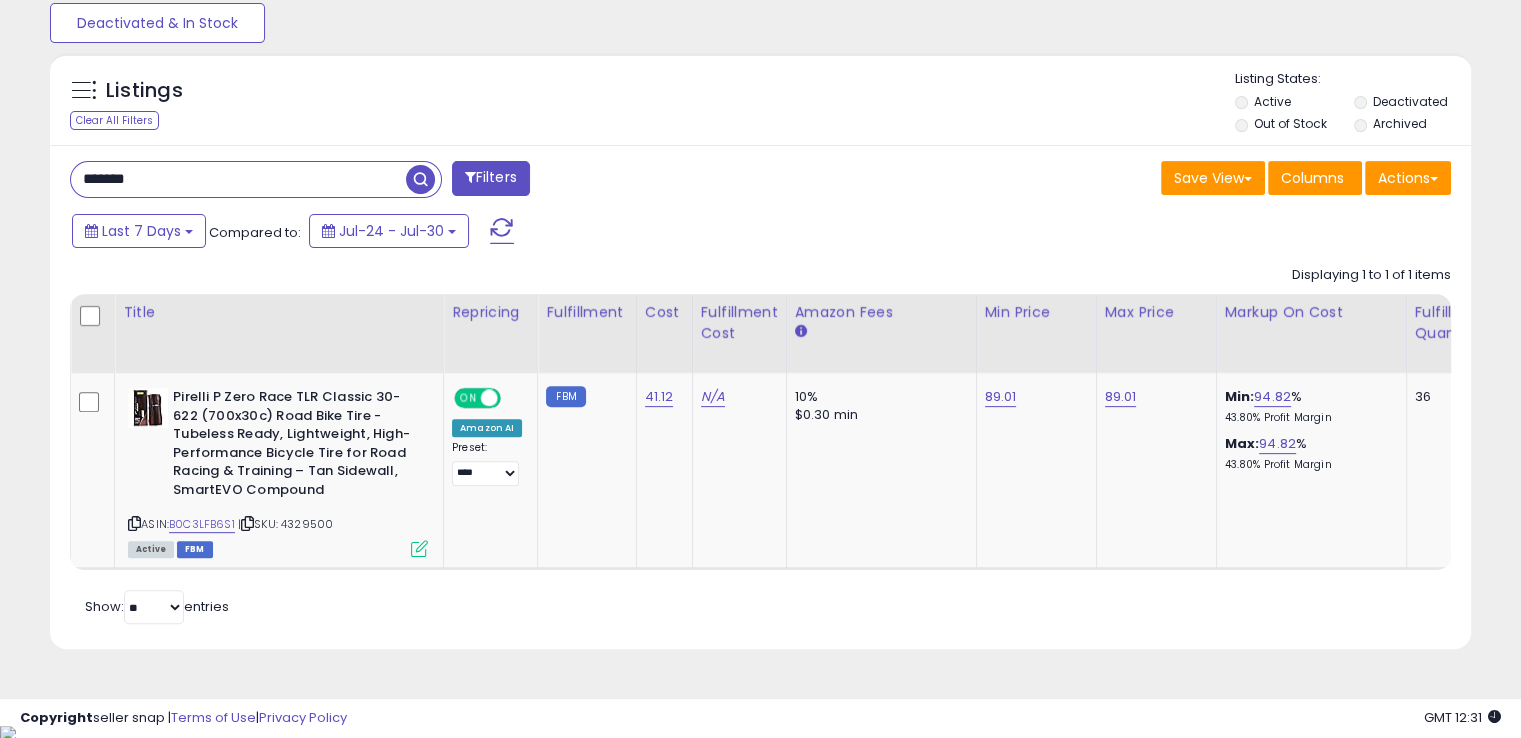 click on "*******" at bounding box center (238, 179) 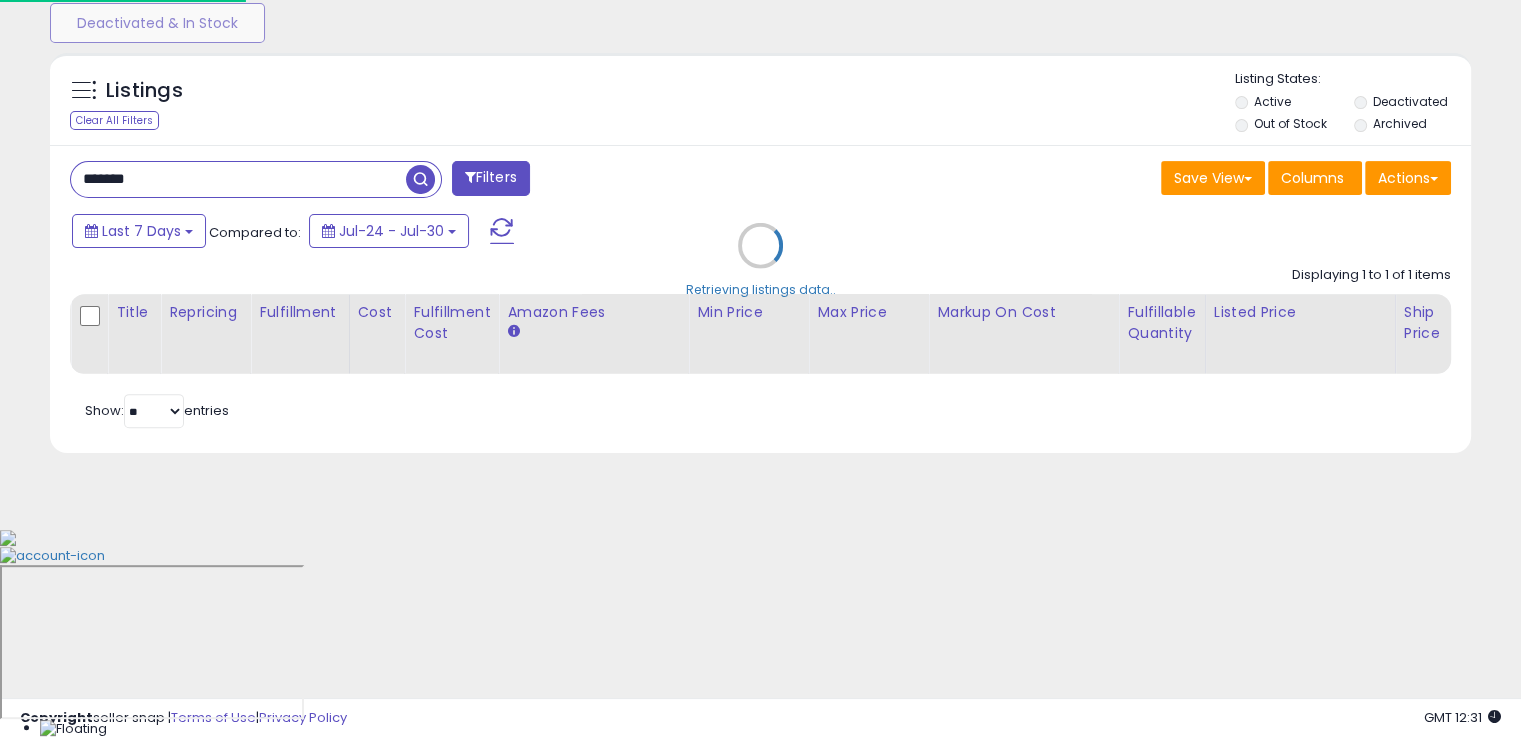 scroll, scrollTop: 999589, scrollLeft: 999168, axis: both 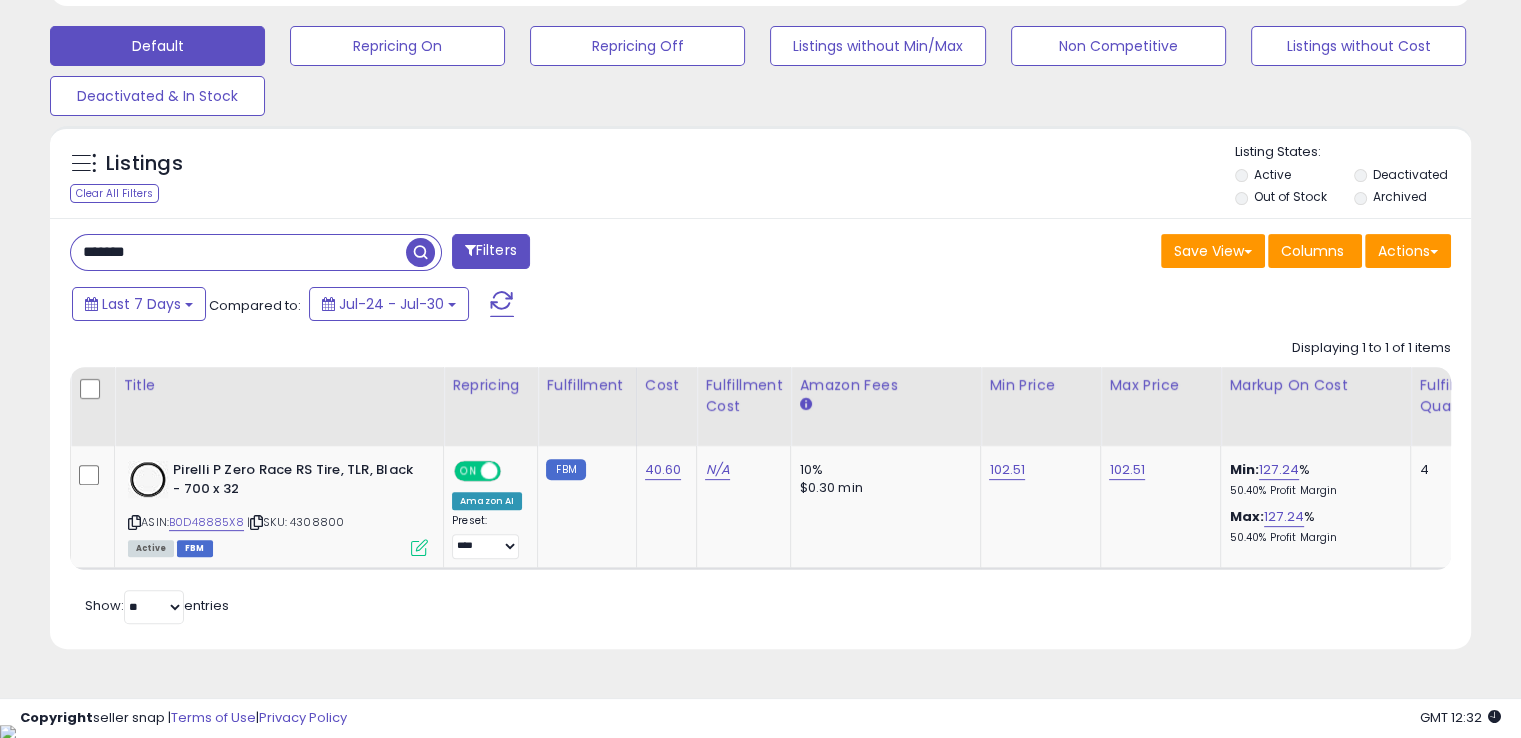 click on "*******" at bounding box center [238, 252] 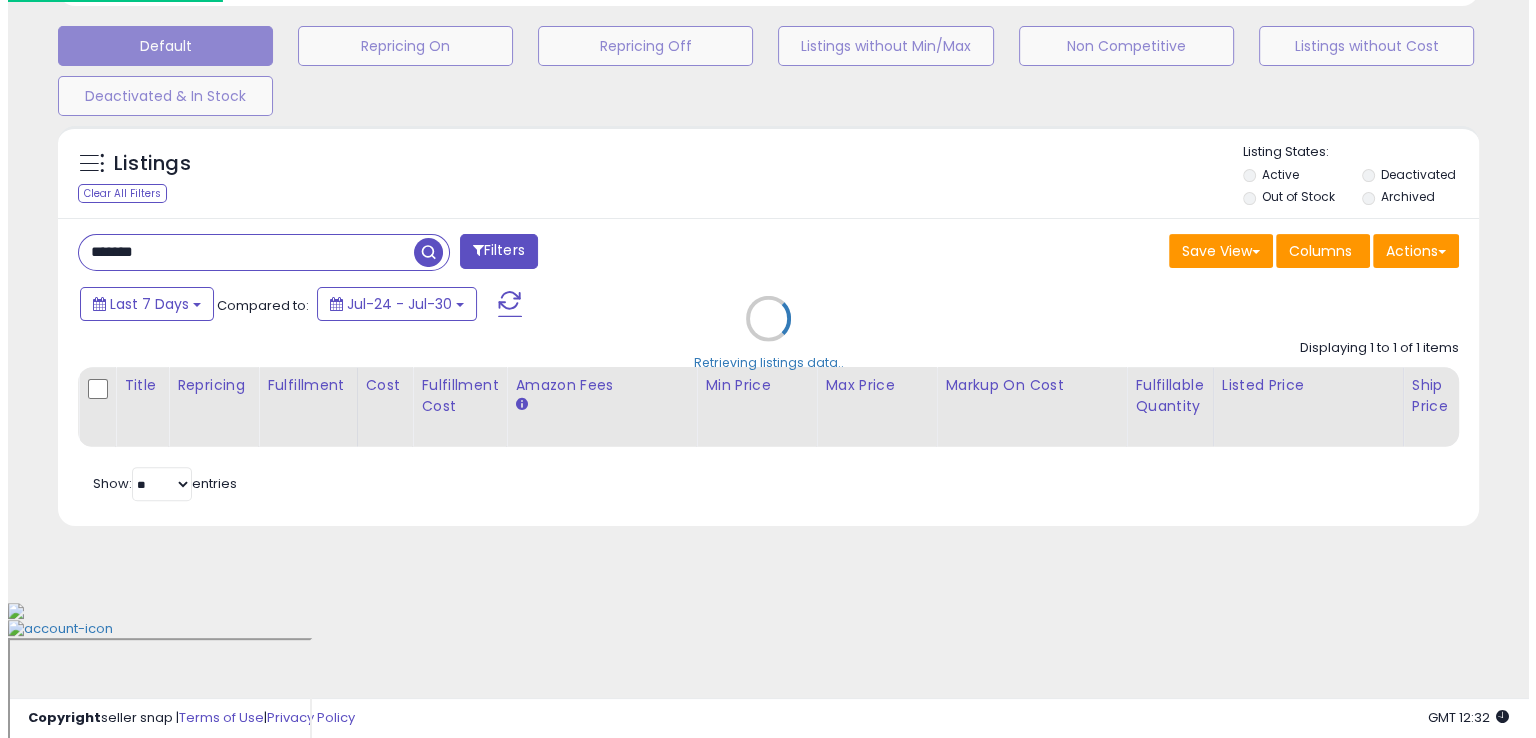 scroll, scrollTop: 481, scrollLeft: 0, axis: vertical 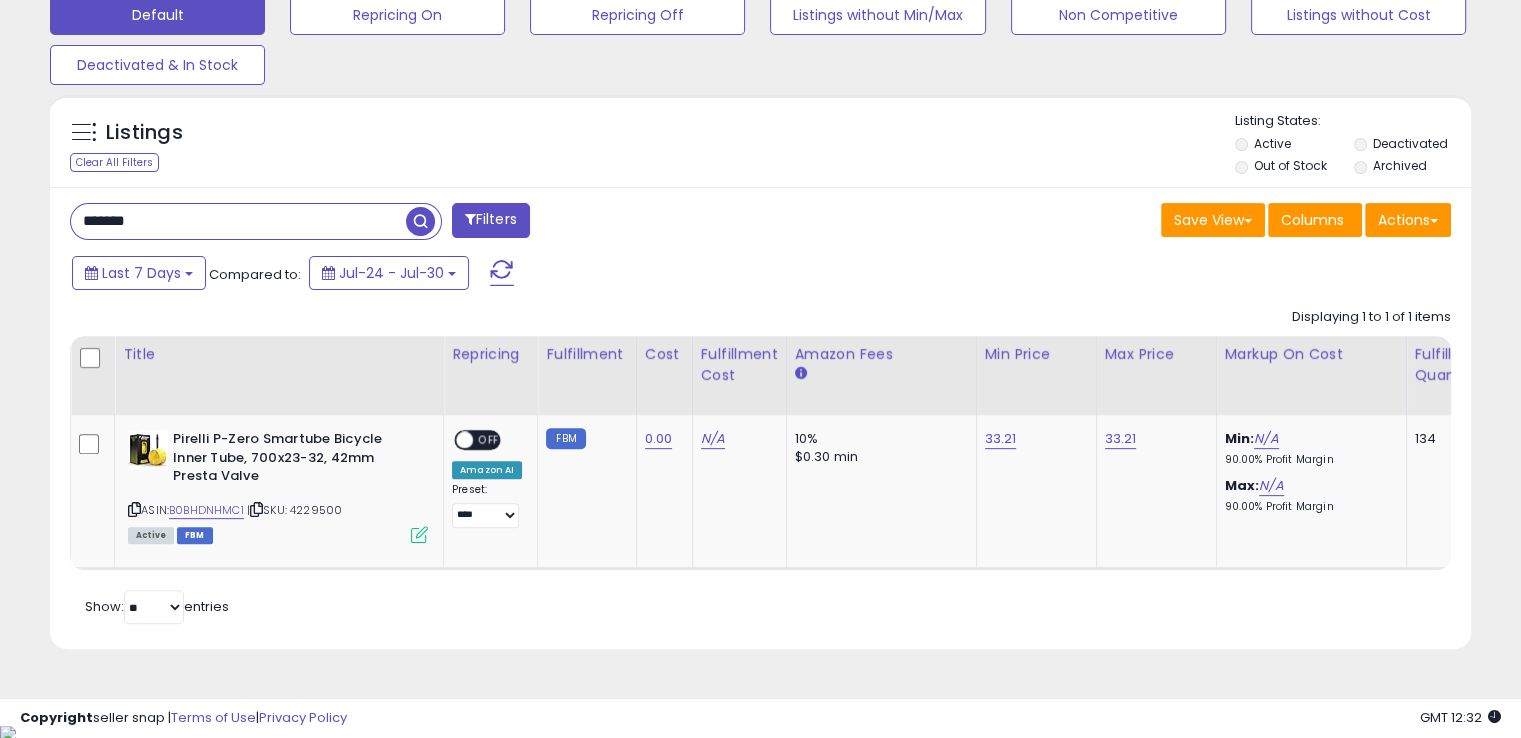 click on "*******" at bounding box center (238, 221) 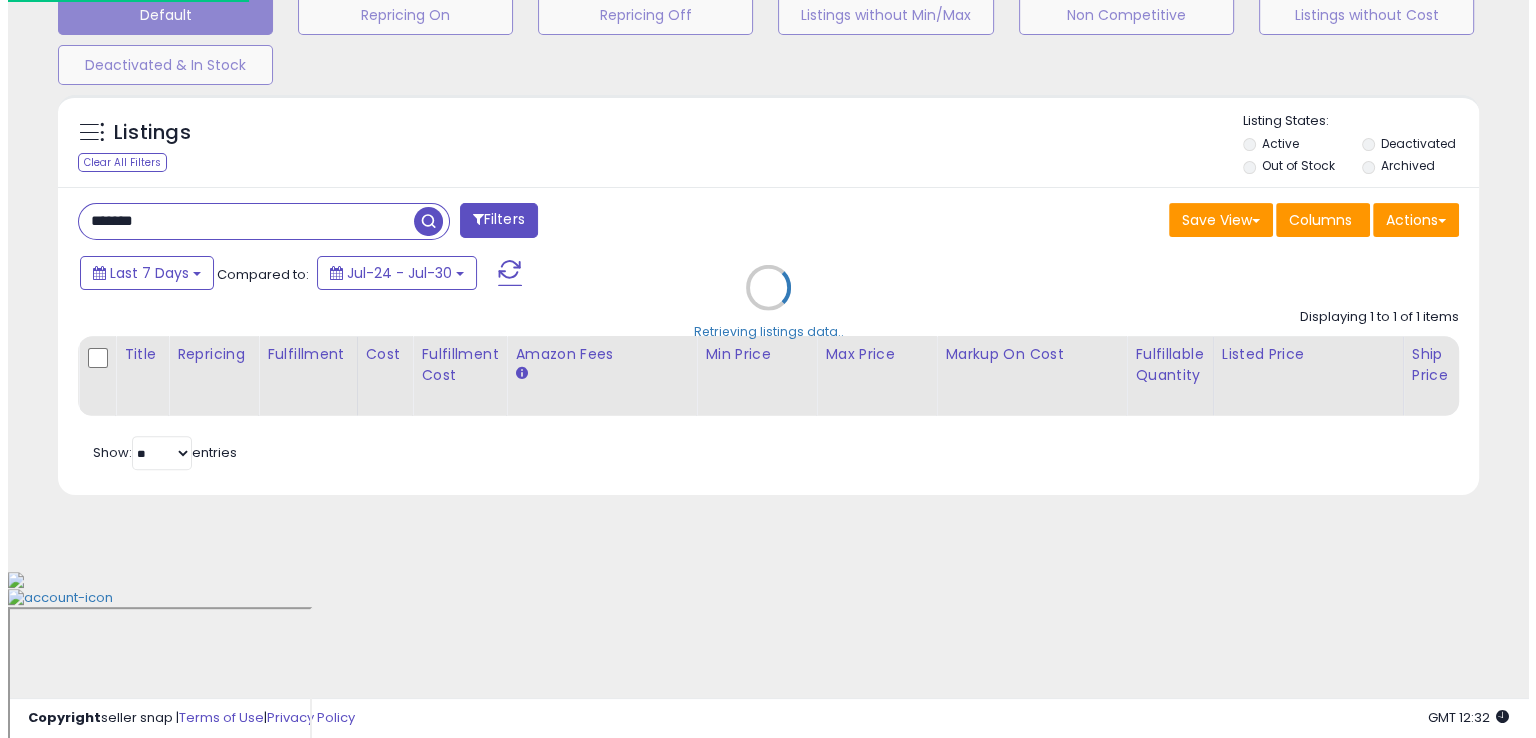 scroll, scrollTop: 481, scrollLeft: 0, axis: vertical 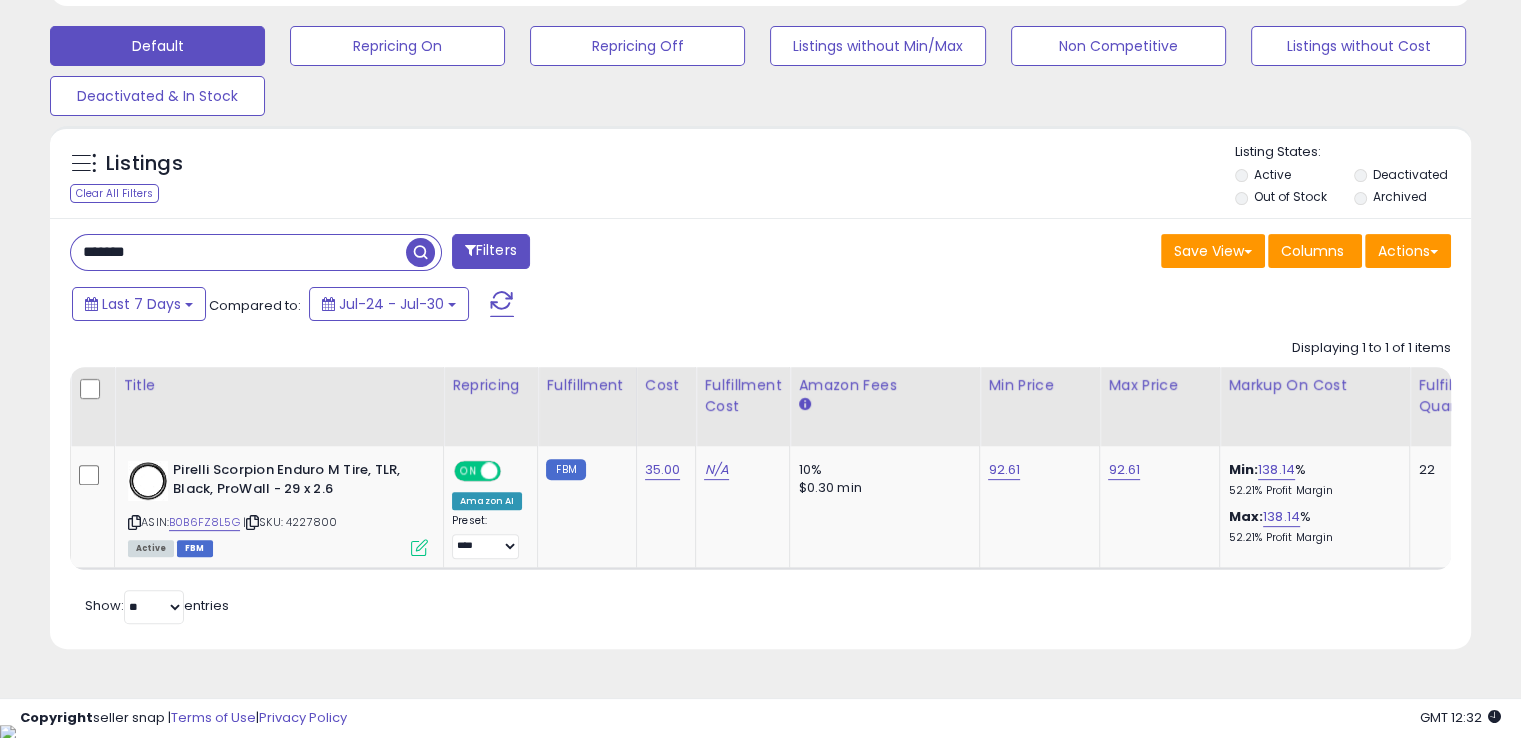 click on "*******" at bounding box center [238, 252] 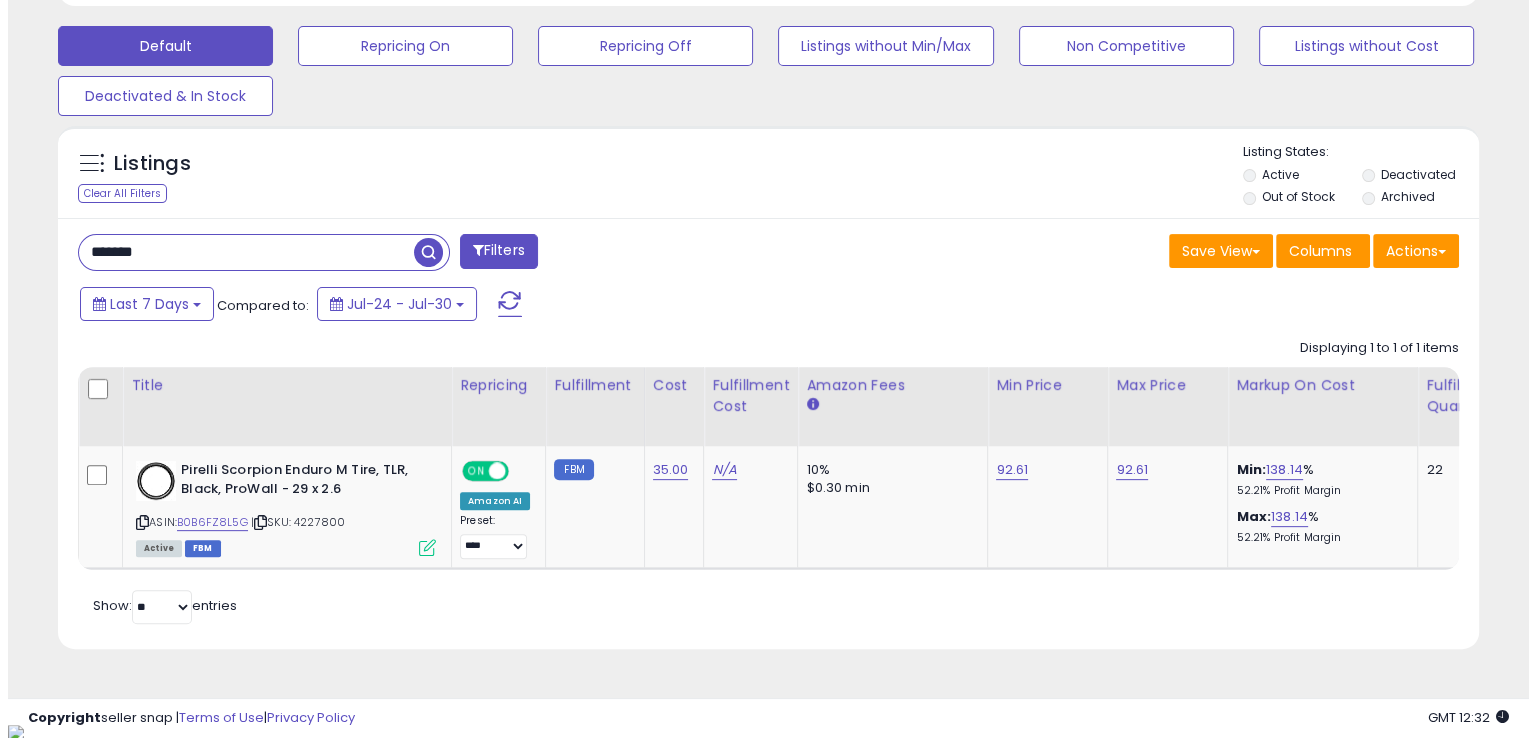 scroll, scrollTop: 481, scrollLeft: 0, axis: vertical 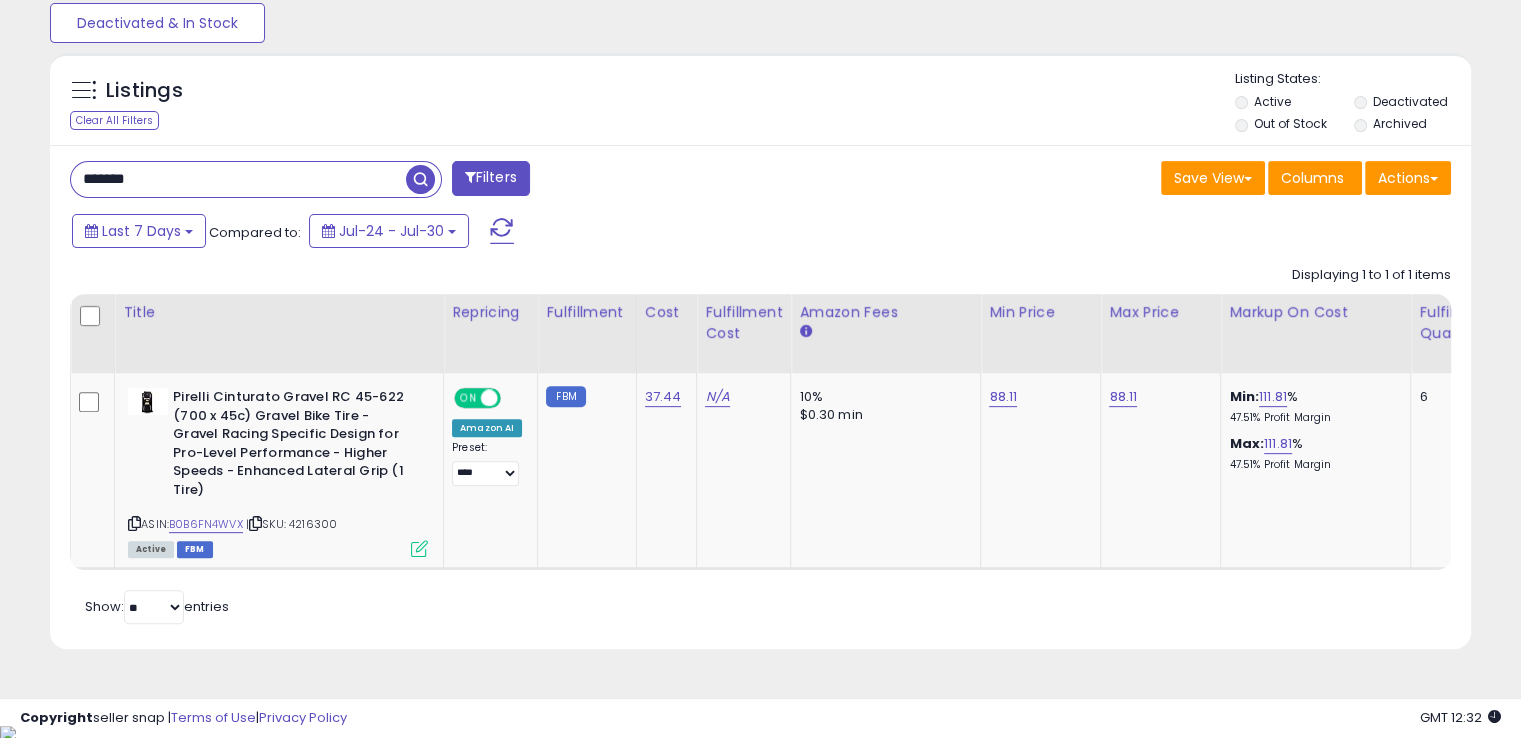click on "*******" at bounding box center [238, 179] 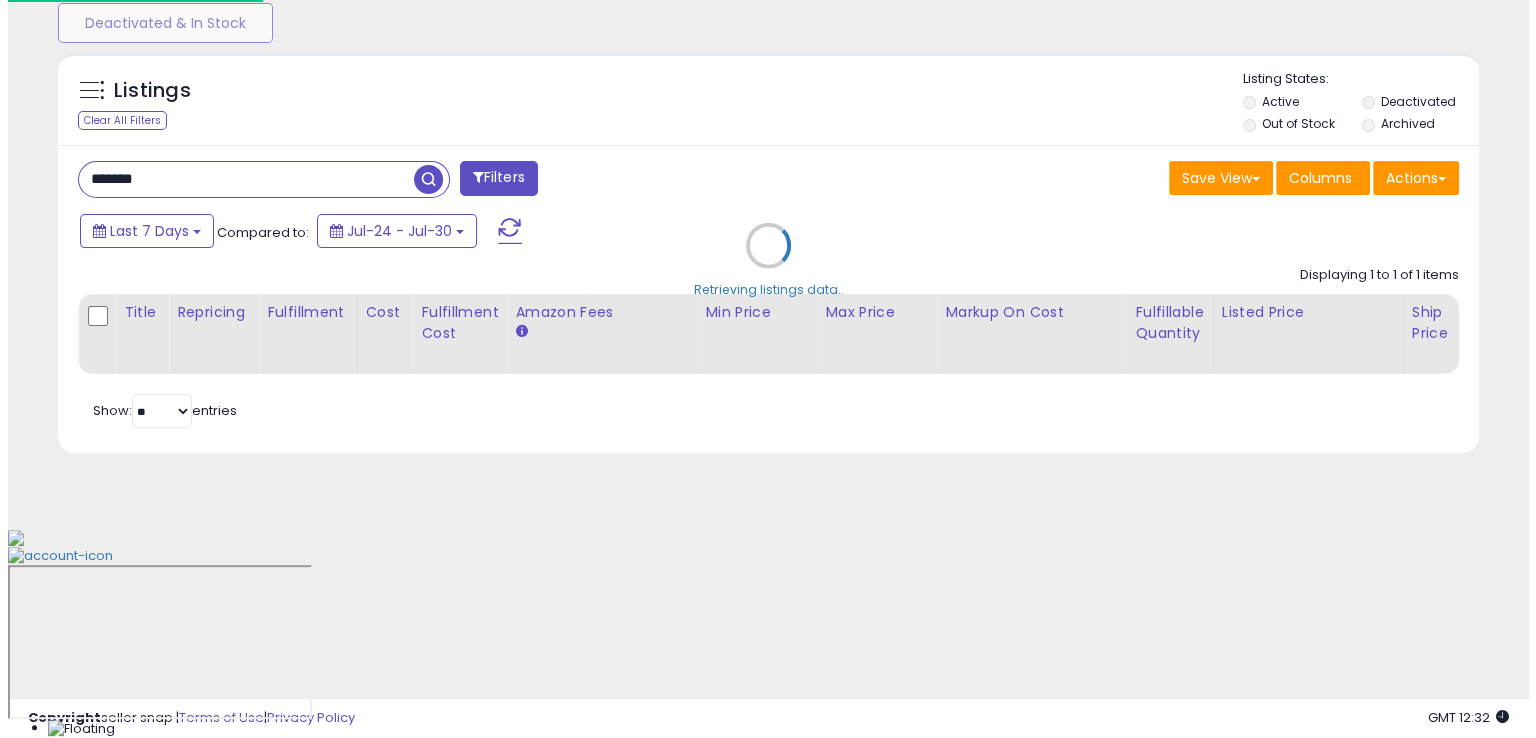 scroll, scrollTop: 481, scrollLeft: 0, axis: vertical 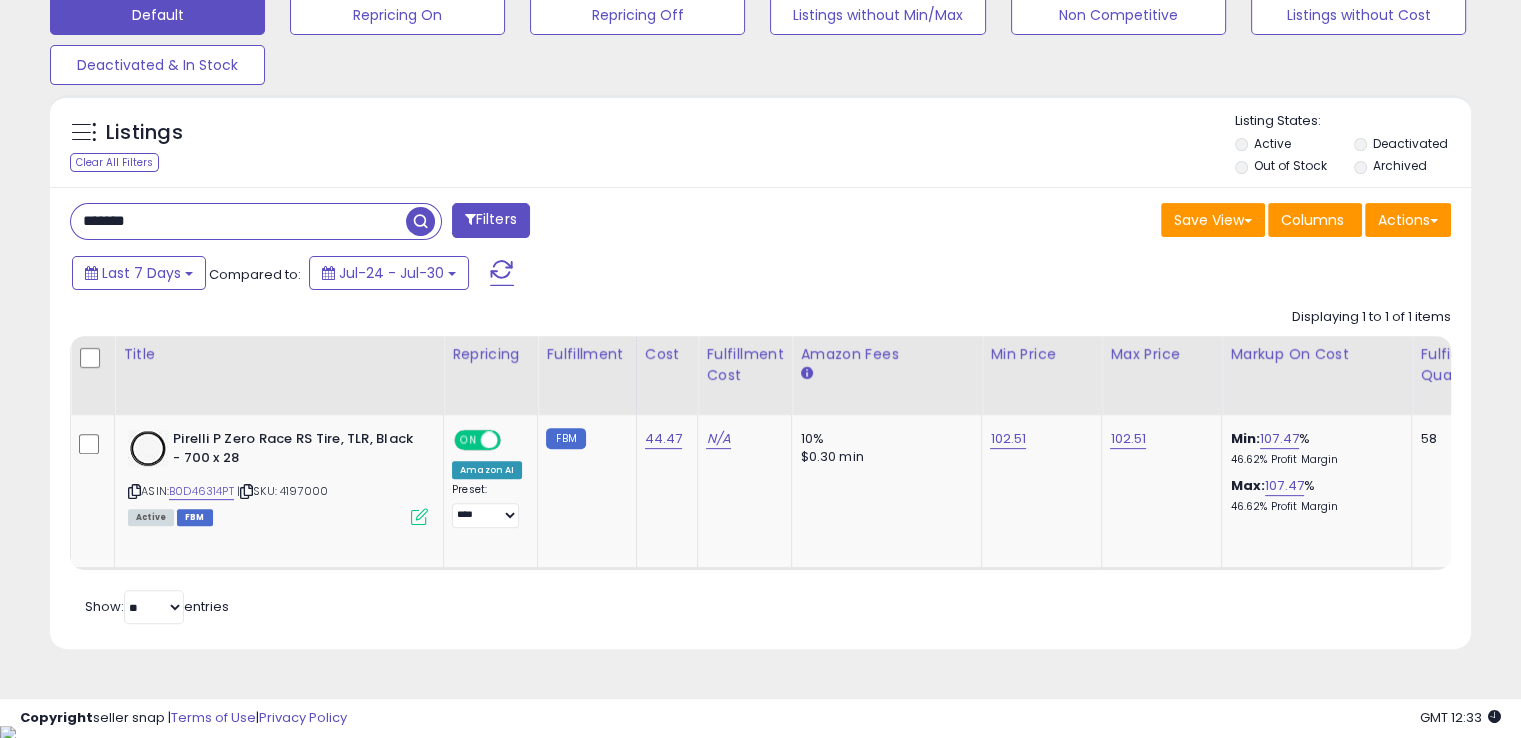 click on "*******" at bounding box center (238, 221) 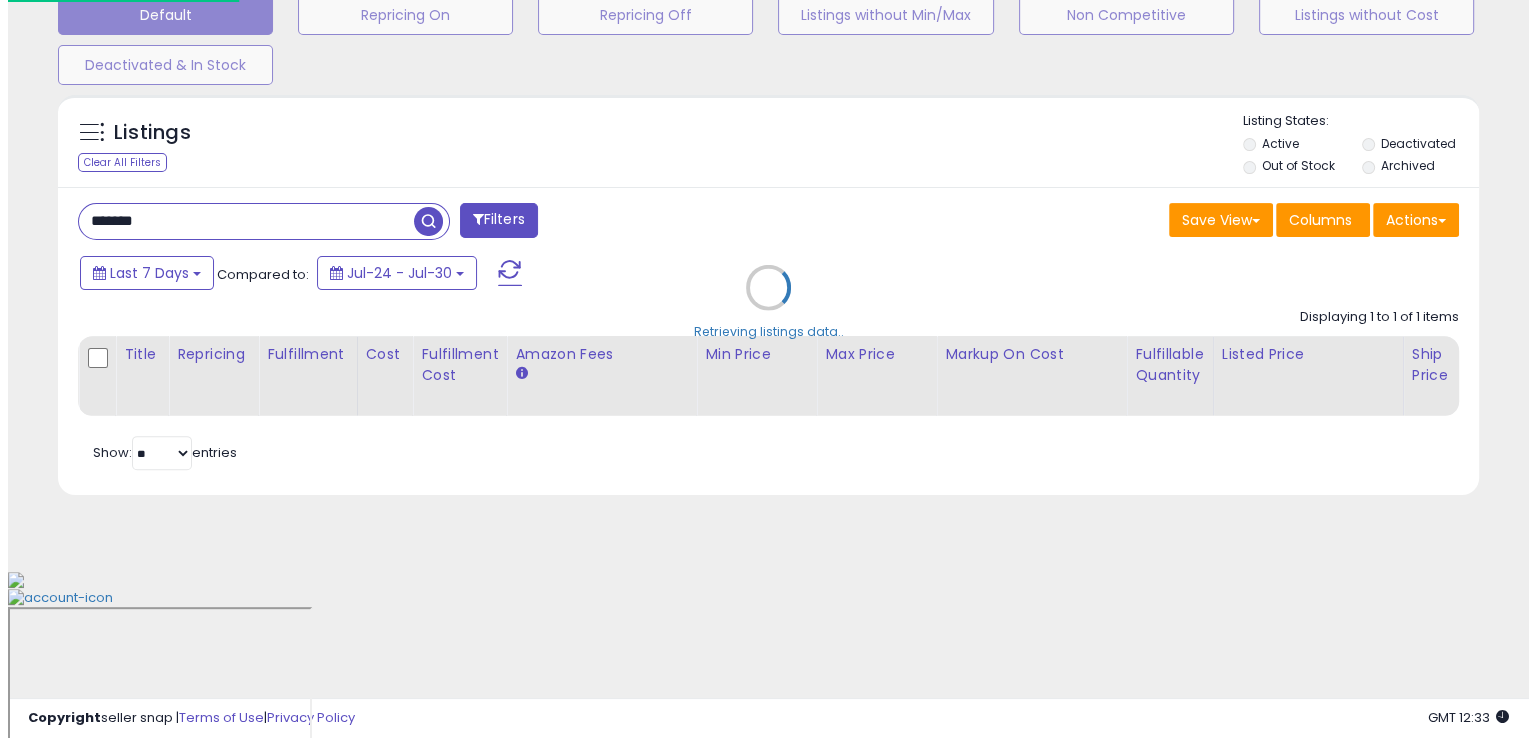 scroll, scrollTop: 481, scrollLeft: 0, axis: vertical 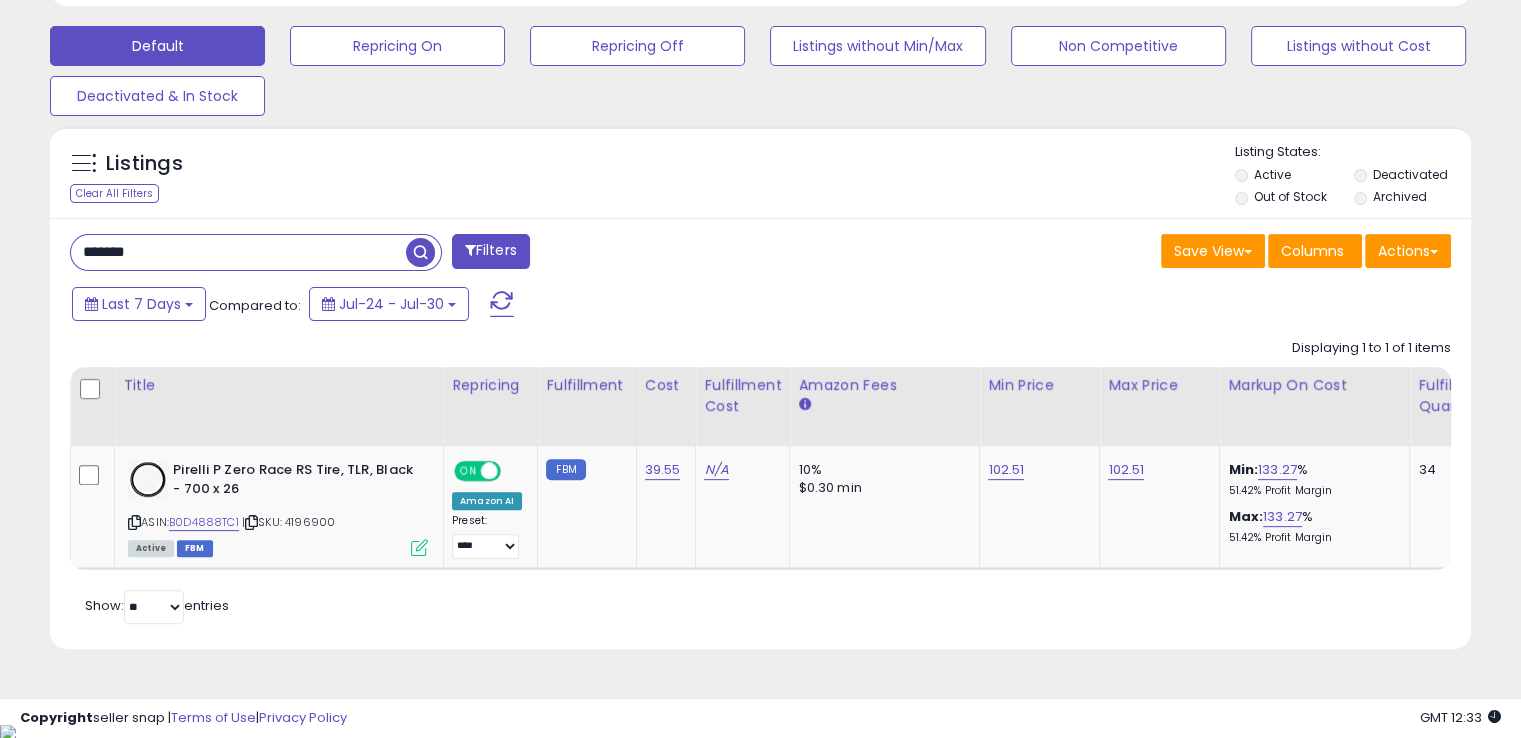 click on "*******" at bounding box center [238, 252] 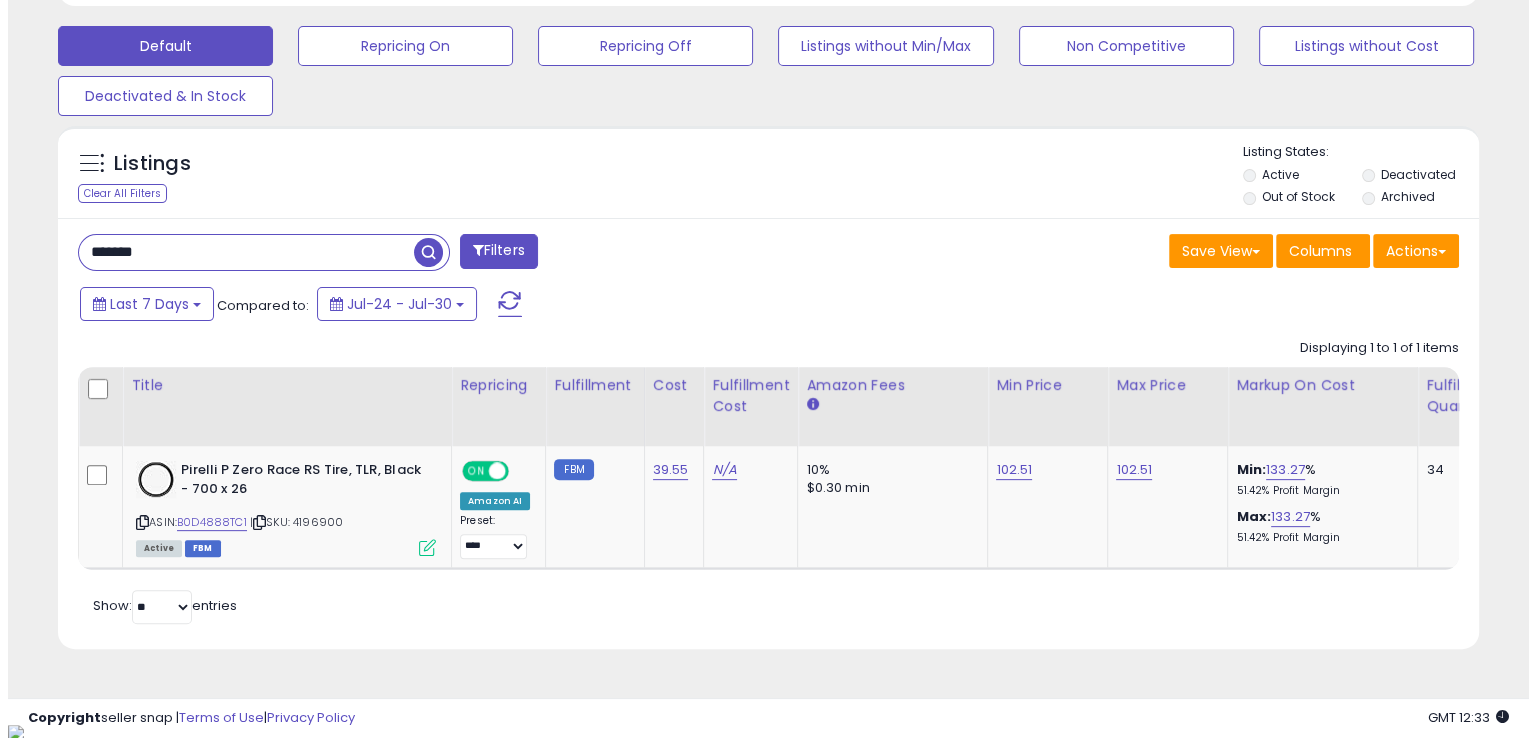 scroll, scrollTop: 481, scrollLeft: 0, axis: vertical 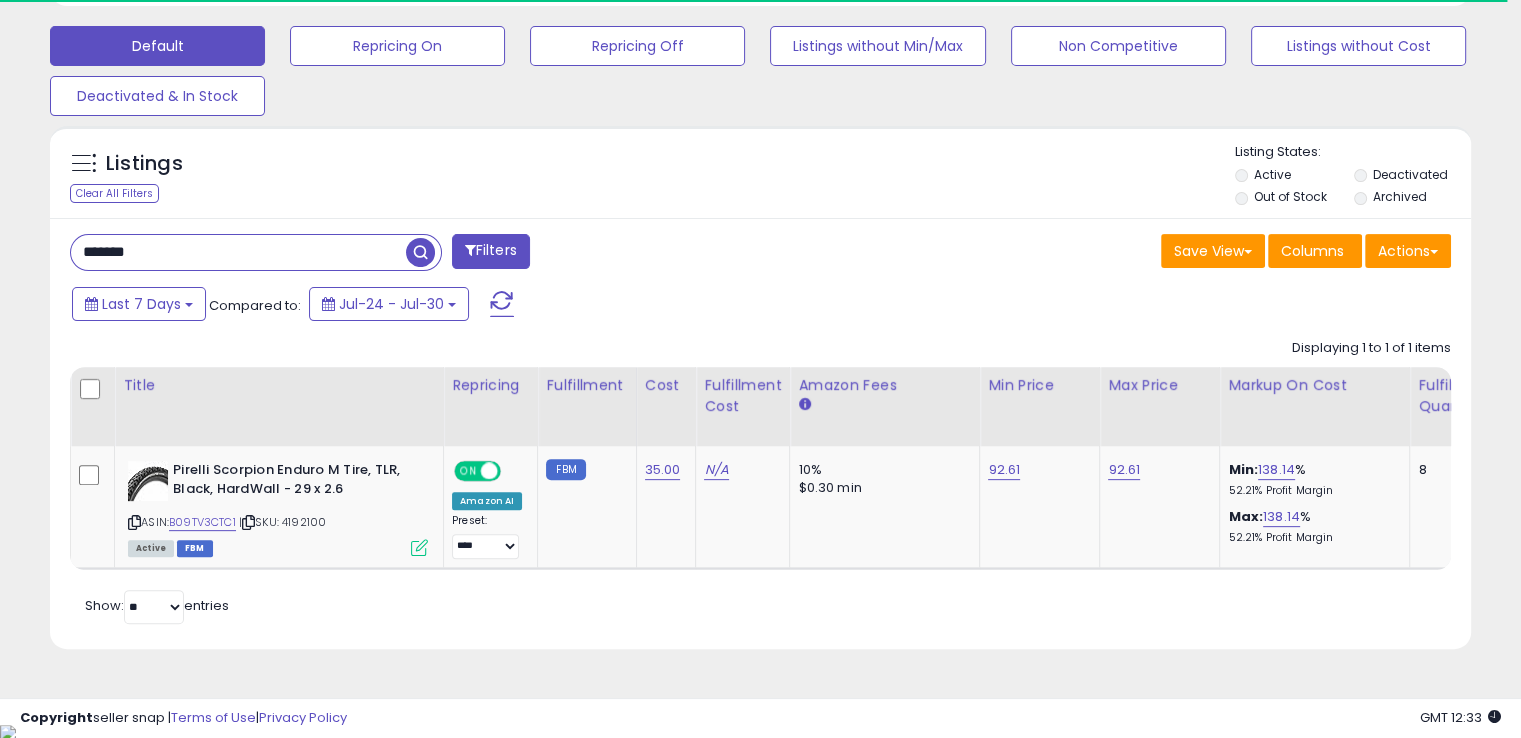click on "*******" at bounding box center [238, 252] 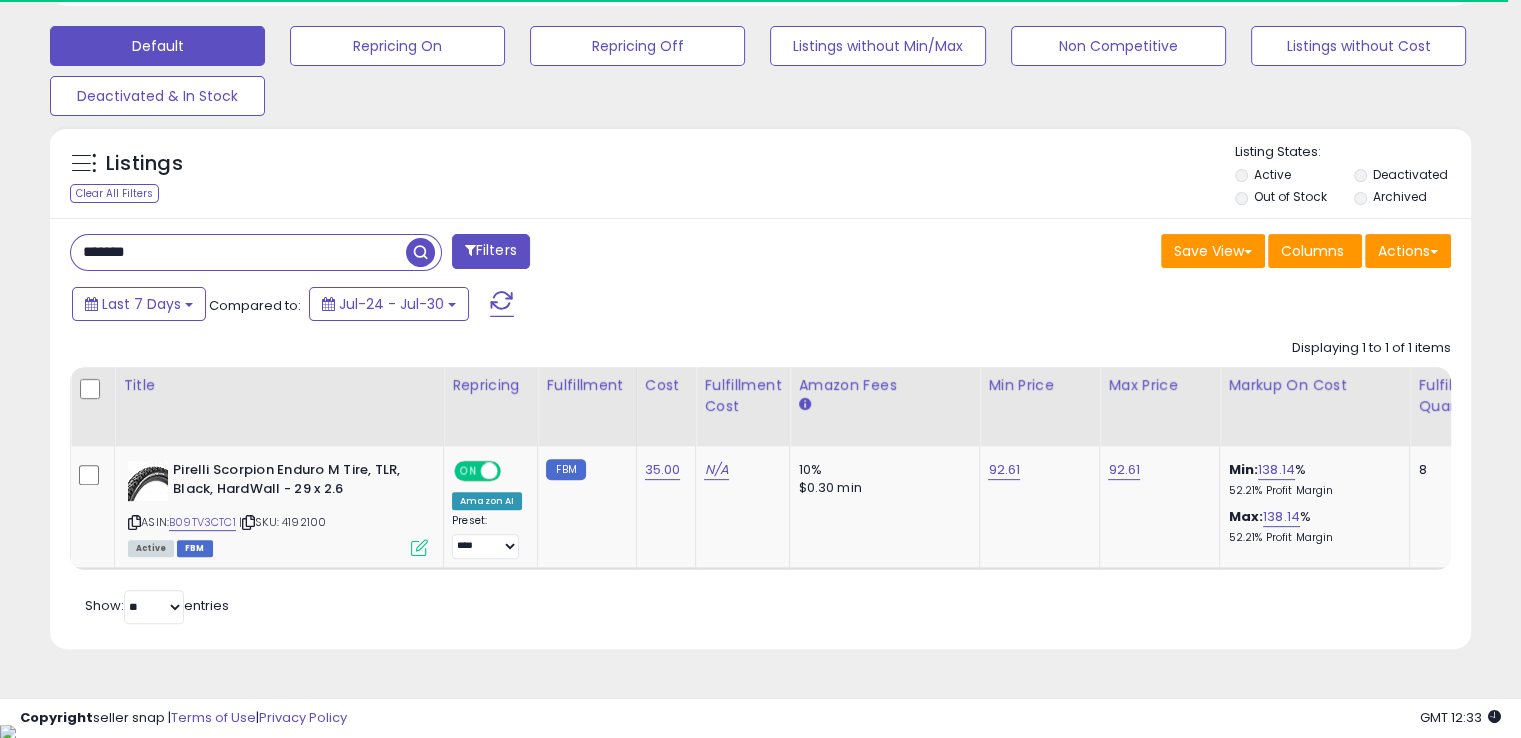 paste 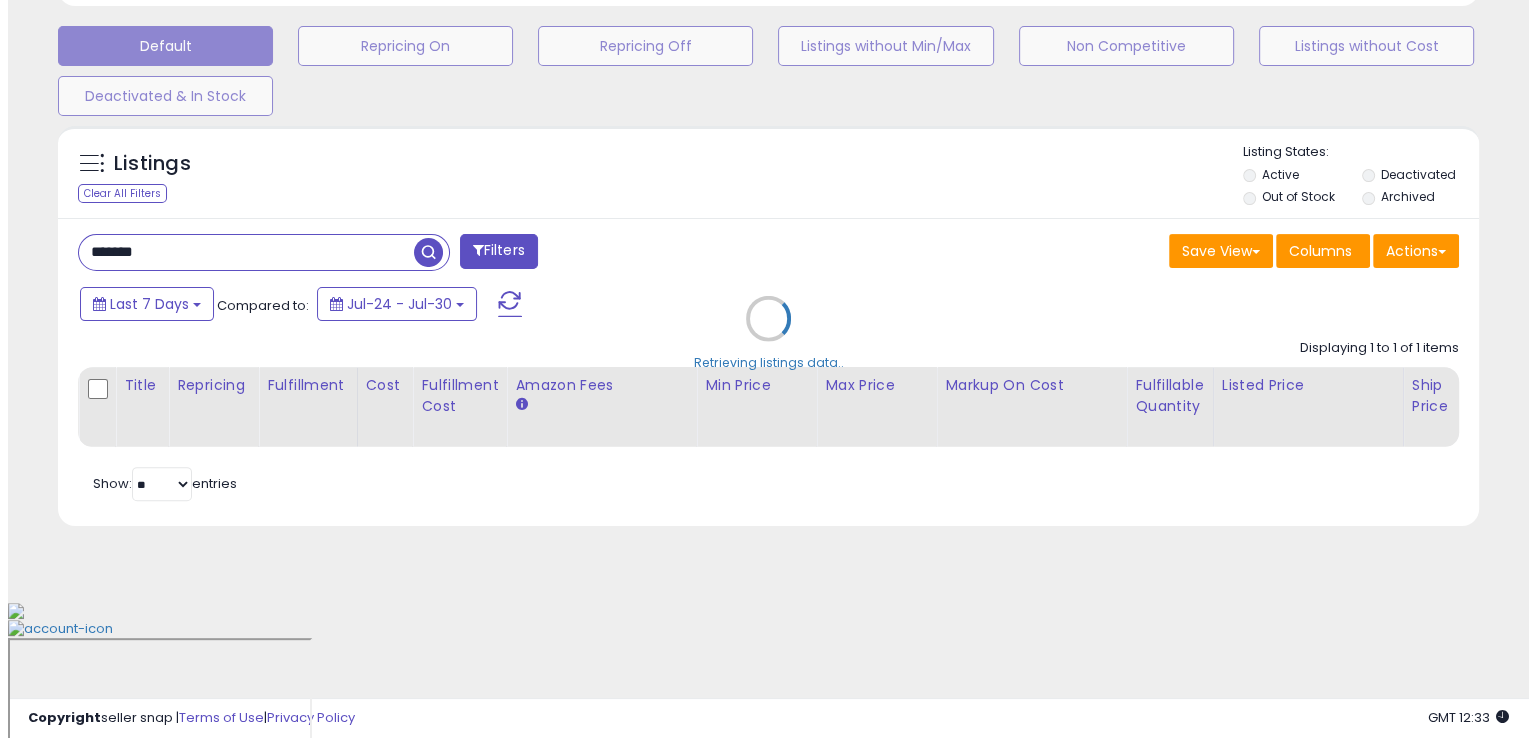 scroll, scrollTop: 481, scrollLeft: 0, axis: vertical 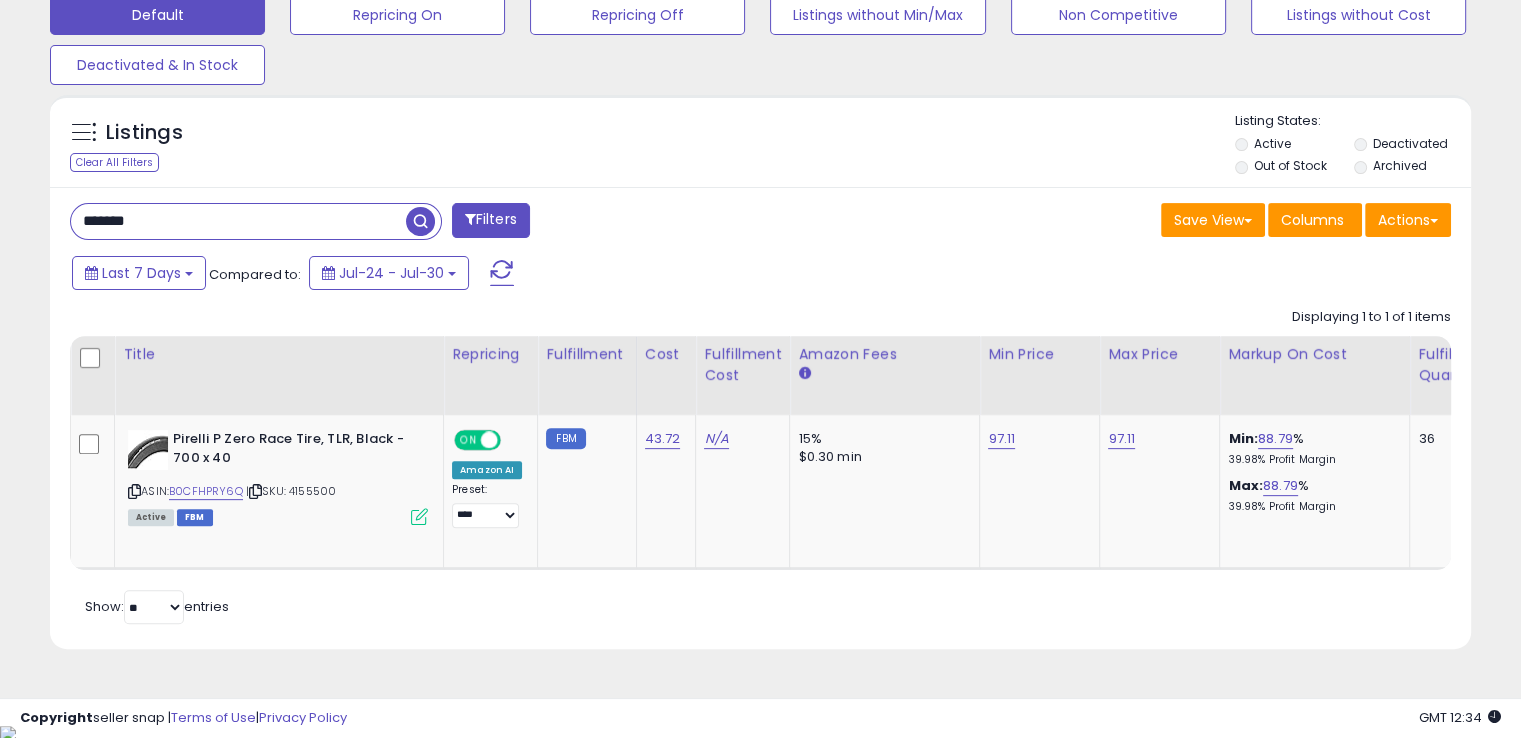 click on "*******" at bounding box center (238, 221) 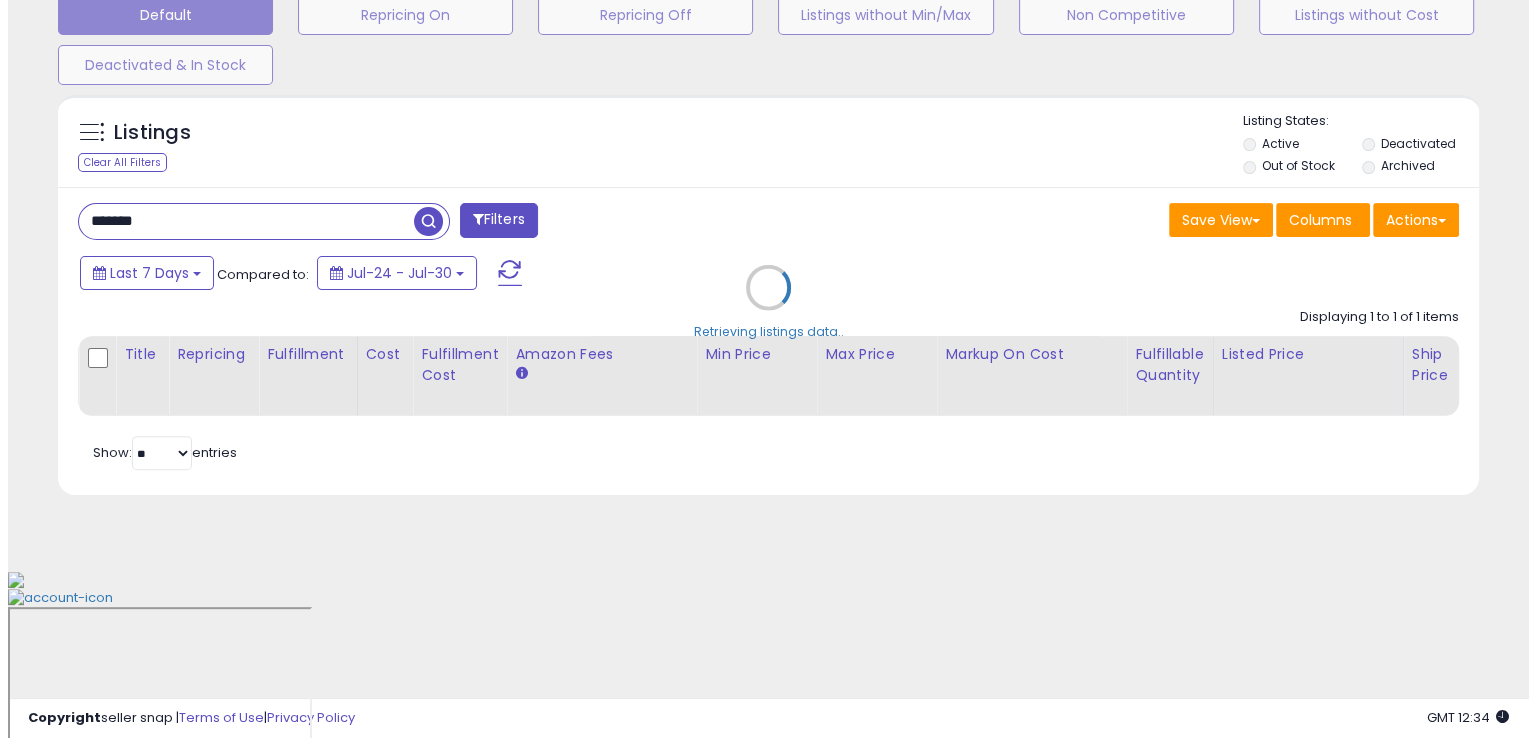 scroll, scrollTop: 481, scrollLeft: 0, axis: vertical 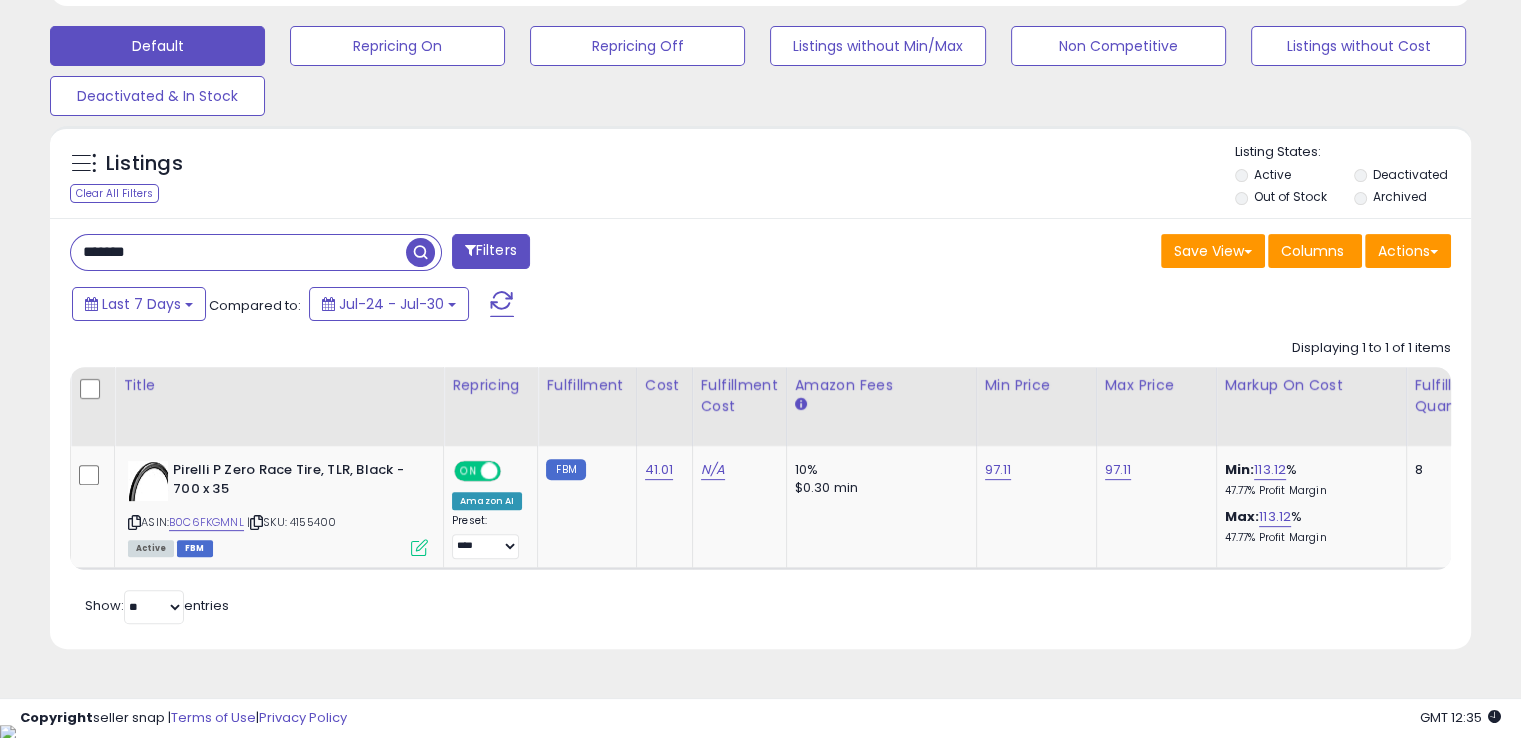 click on "*******" at bounding box center (238, 252) 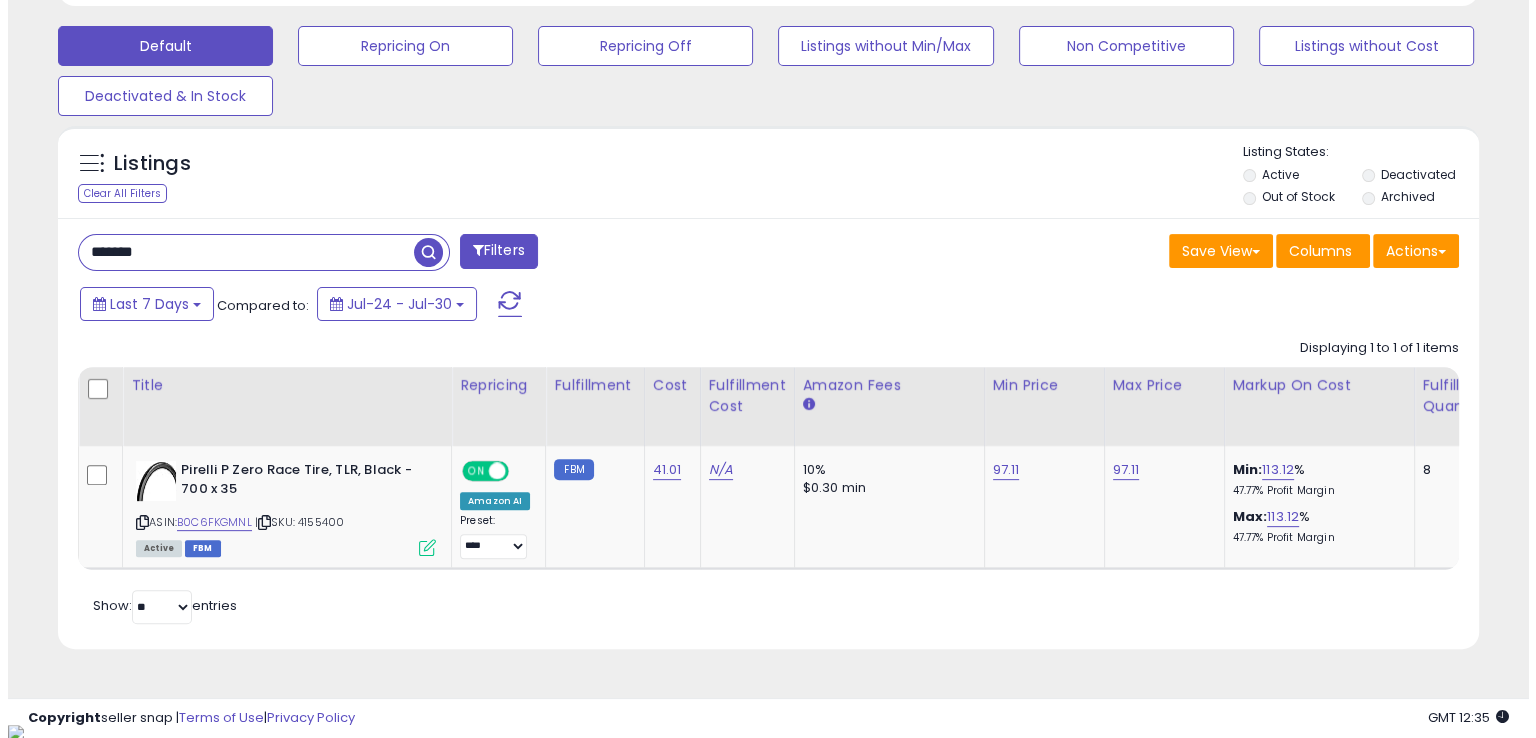 scroll, scrollTop: 481, scrollLeft: 0, axis: vertical 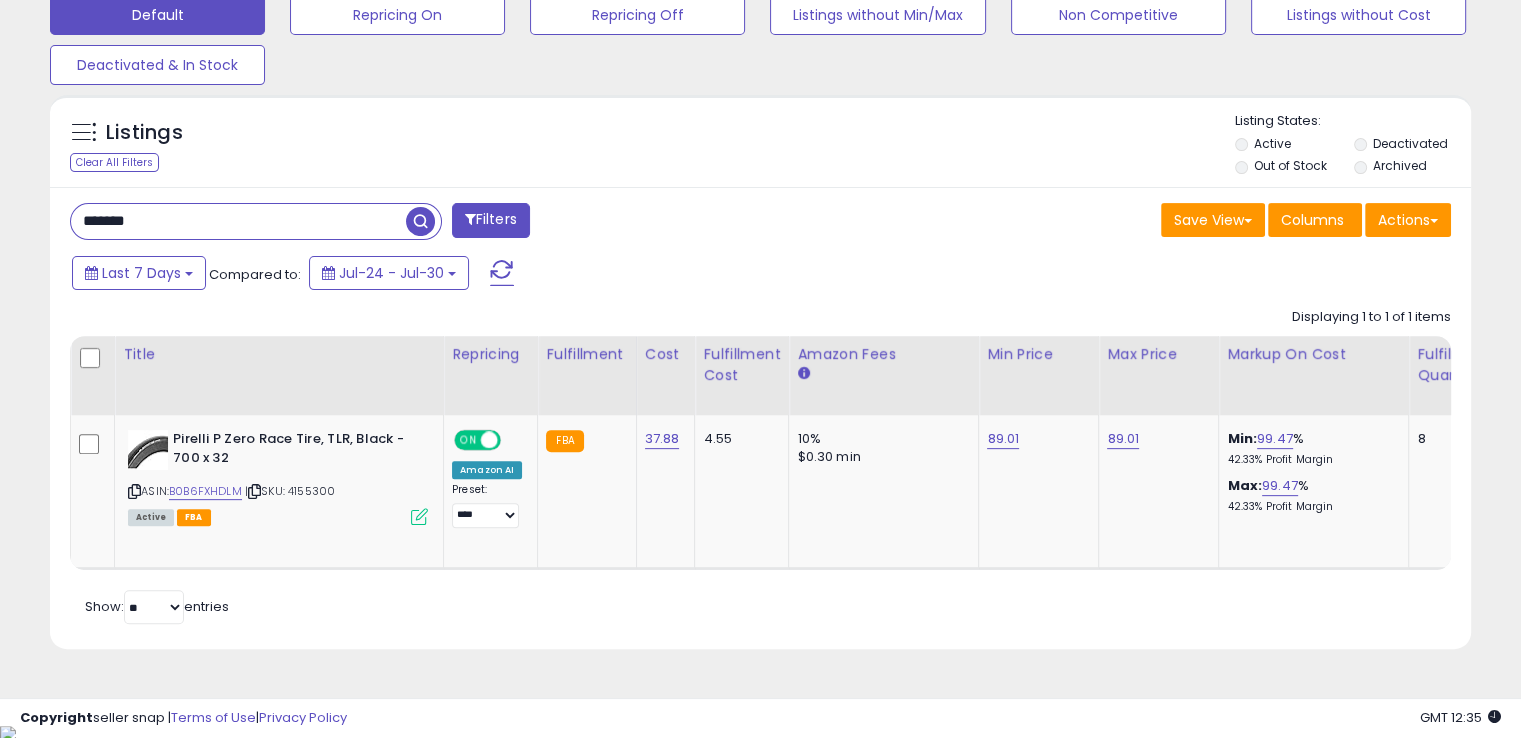 click on "*******" at bounding box center [238, 221] 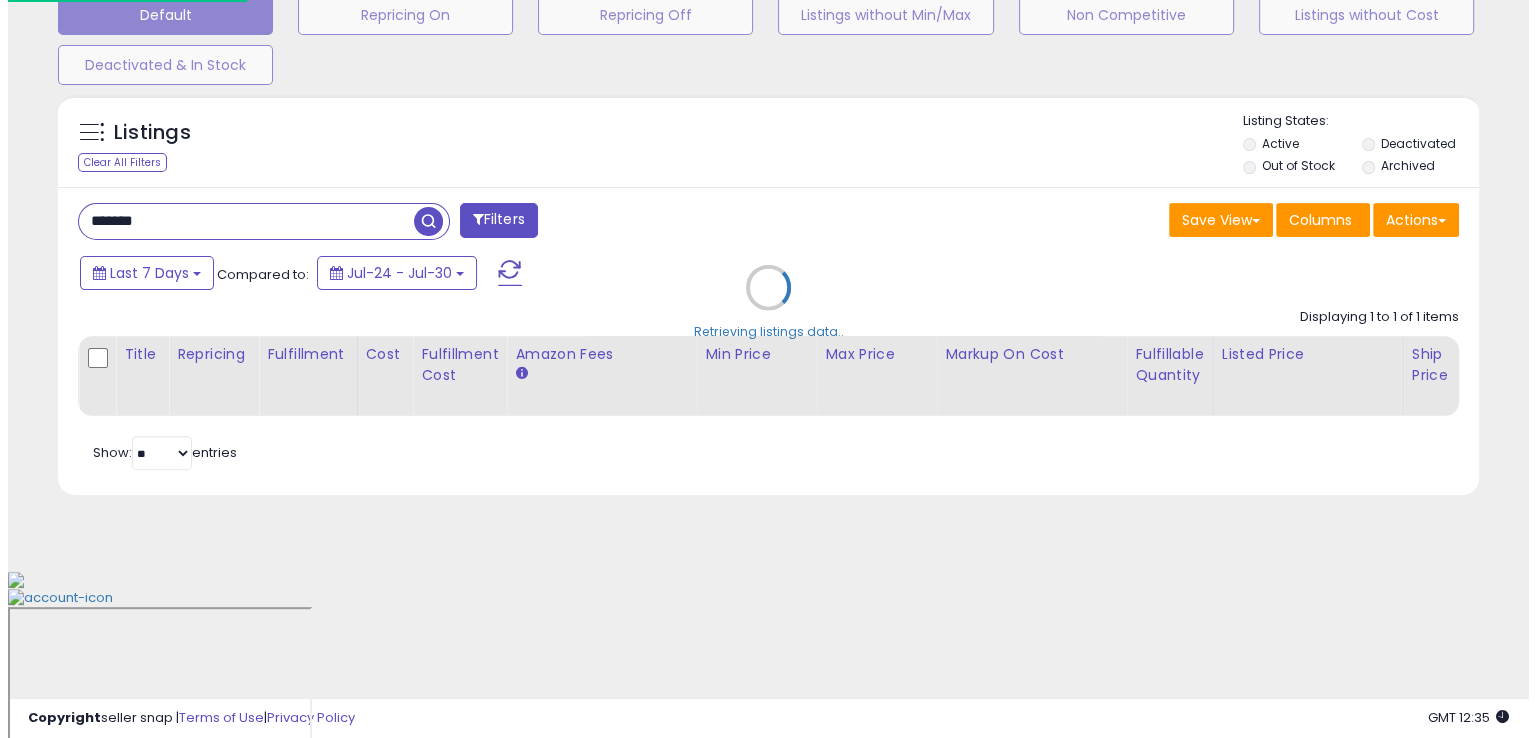 scroll, scrollTop: 481, scrollLeft: 0, axis: vertical 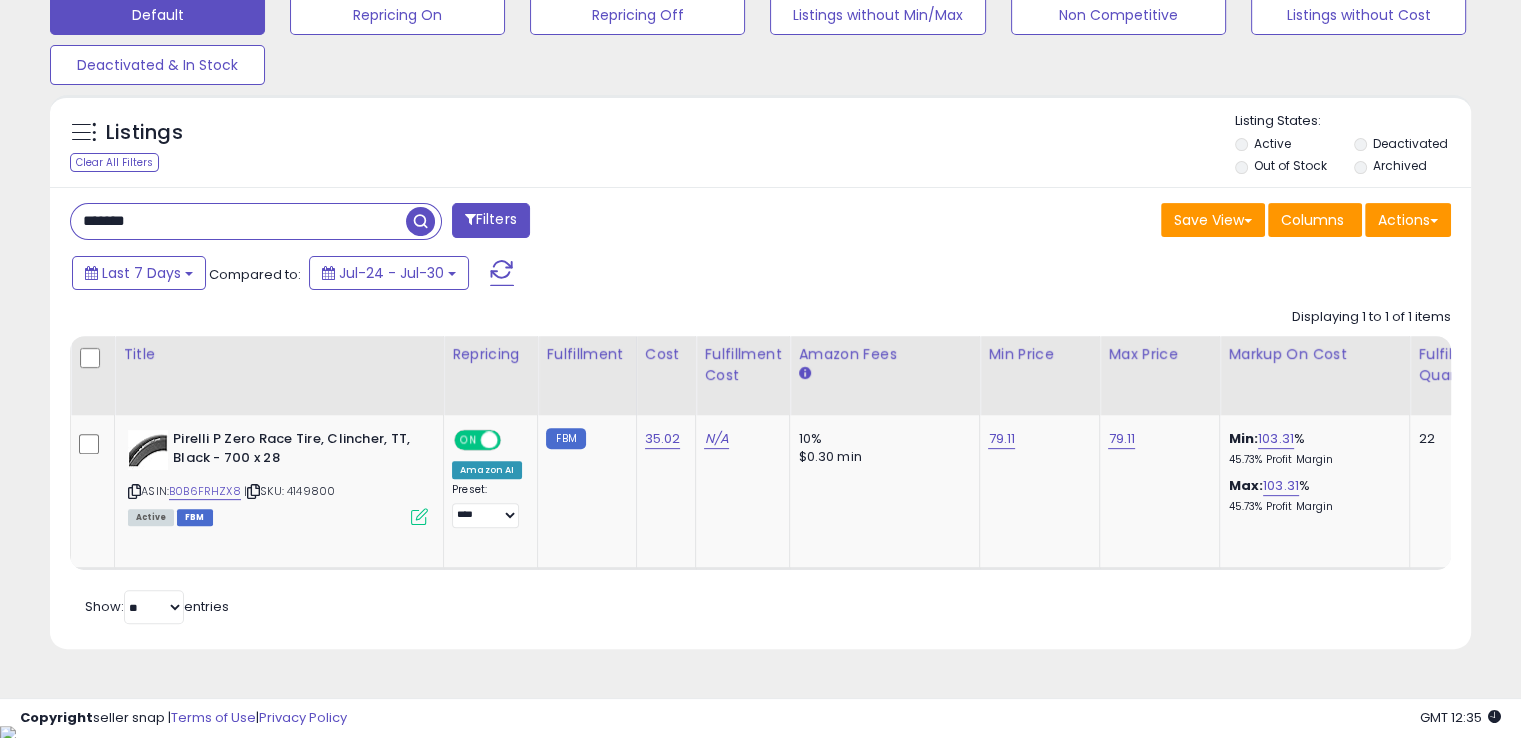 click on "*******" at bounding box center (238, 221) 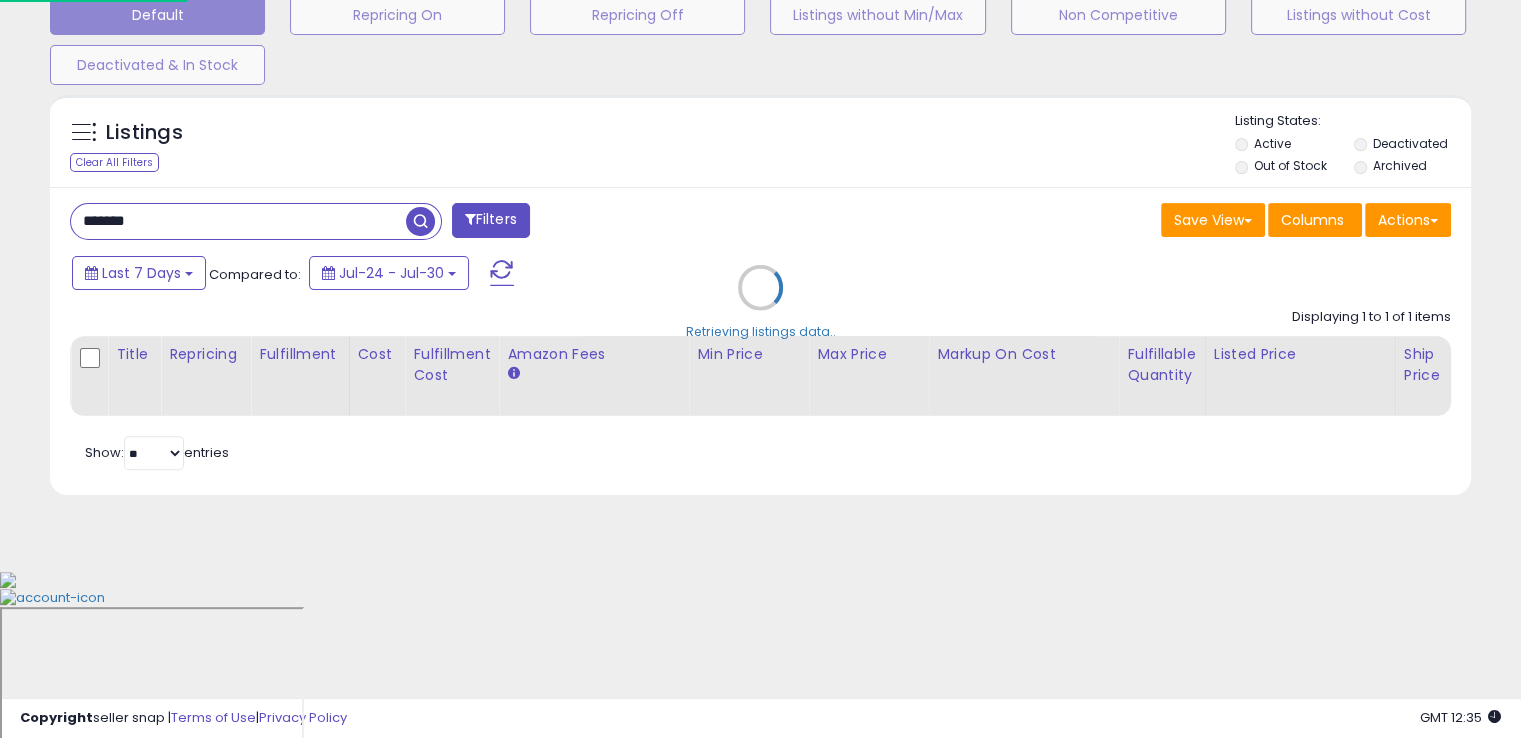 scroll, scrollTop: 999589, scrollLeft: 999168, axis: both 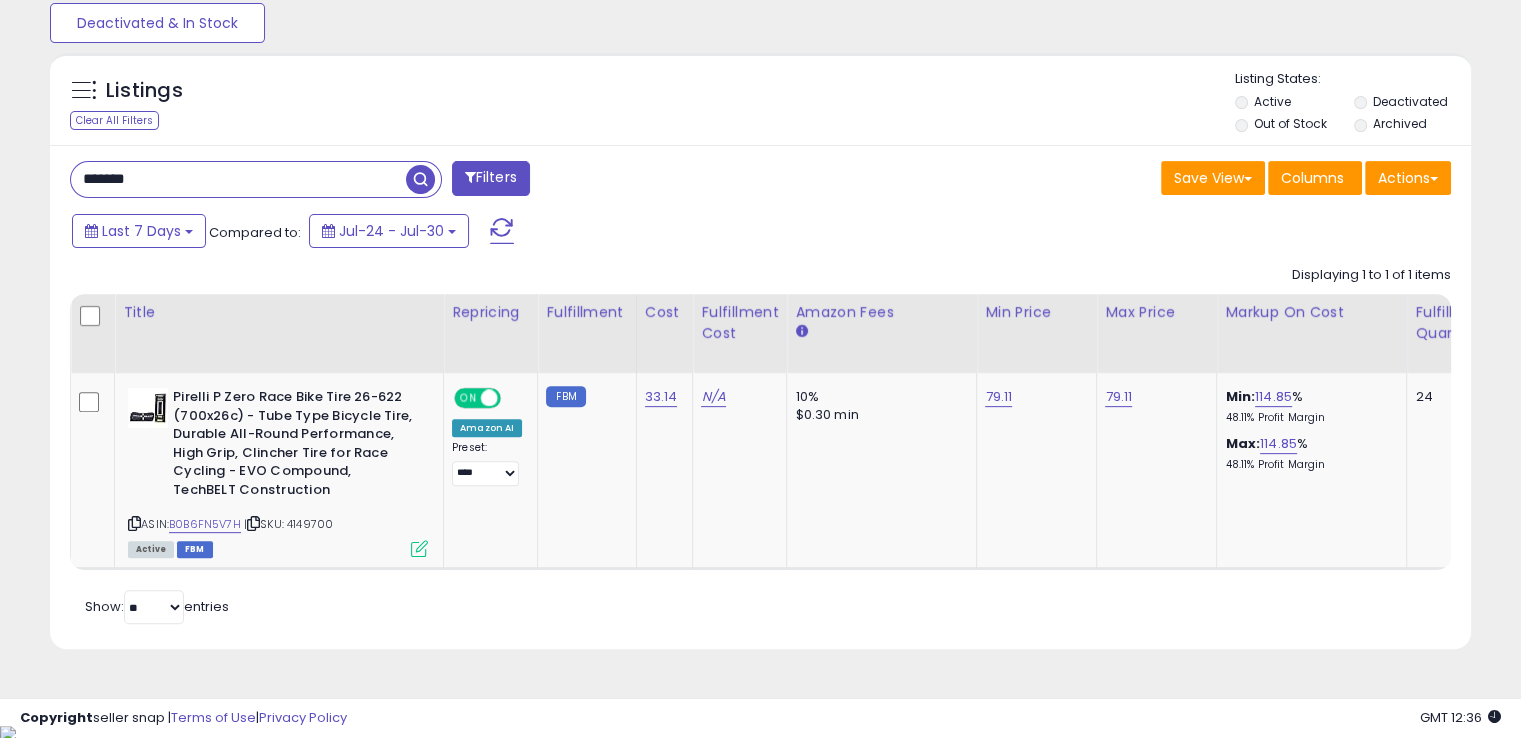 click on "*******" at bounding box center [238, 179] 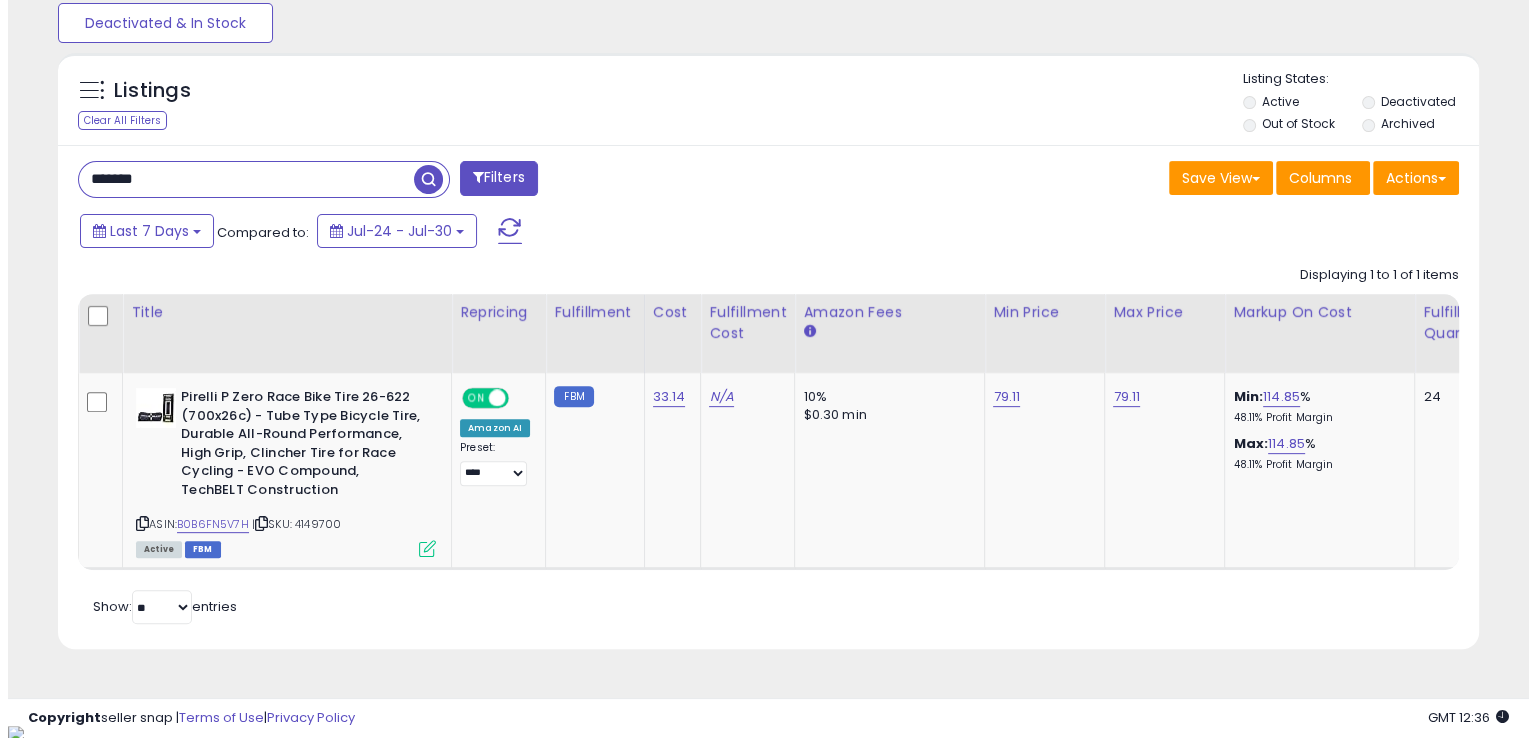 scroll, scrollTop: 481, scrollLeft: 0, axis: vertical 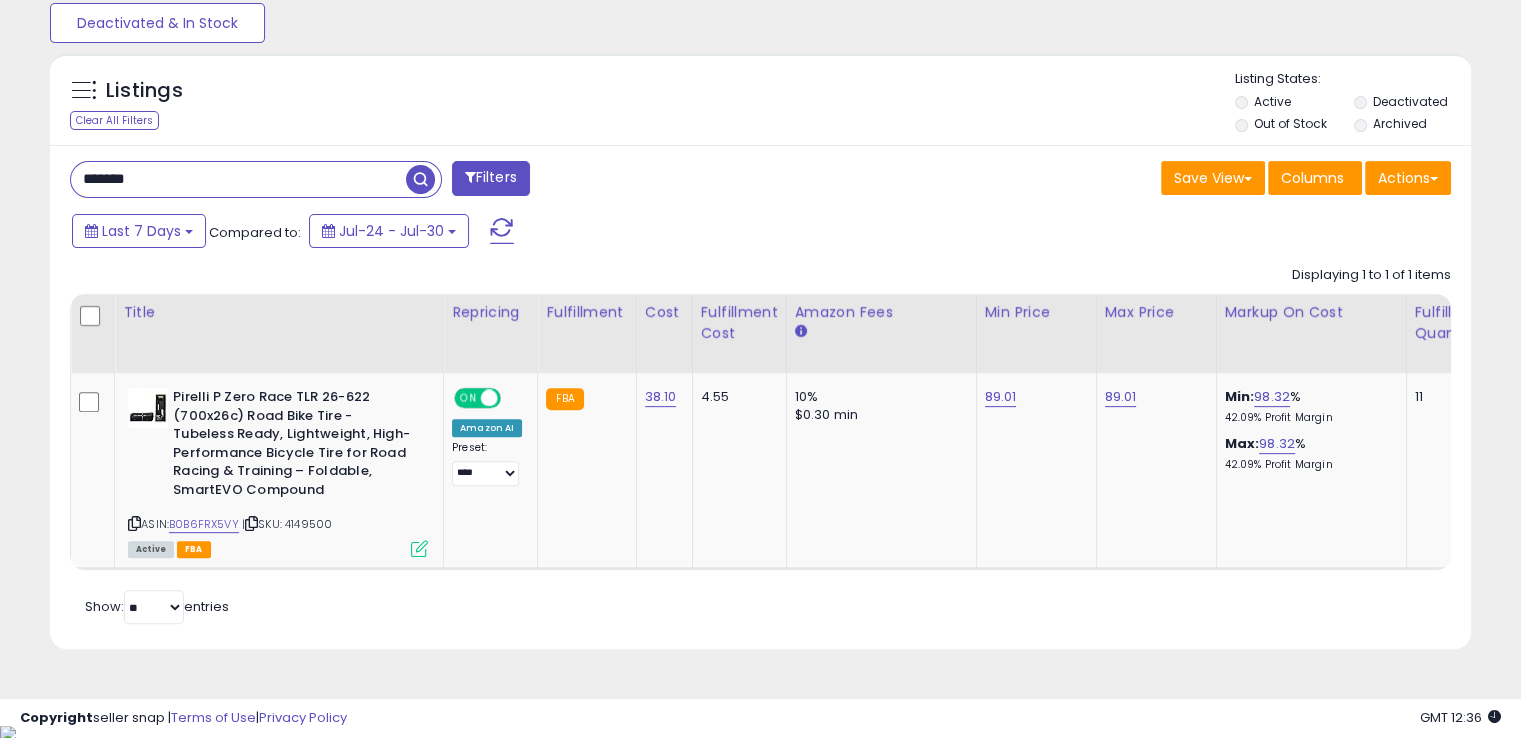 click on "*******" at bounding box center [238, 179] 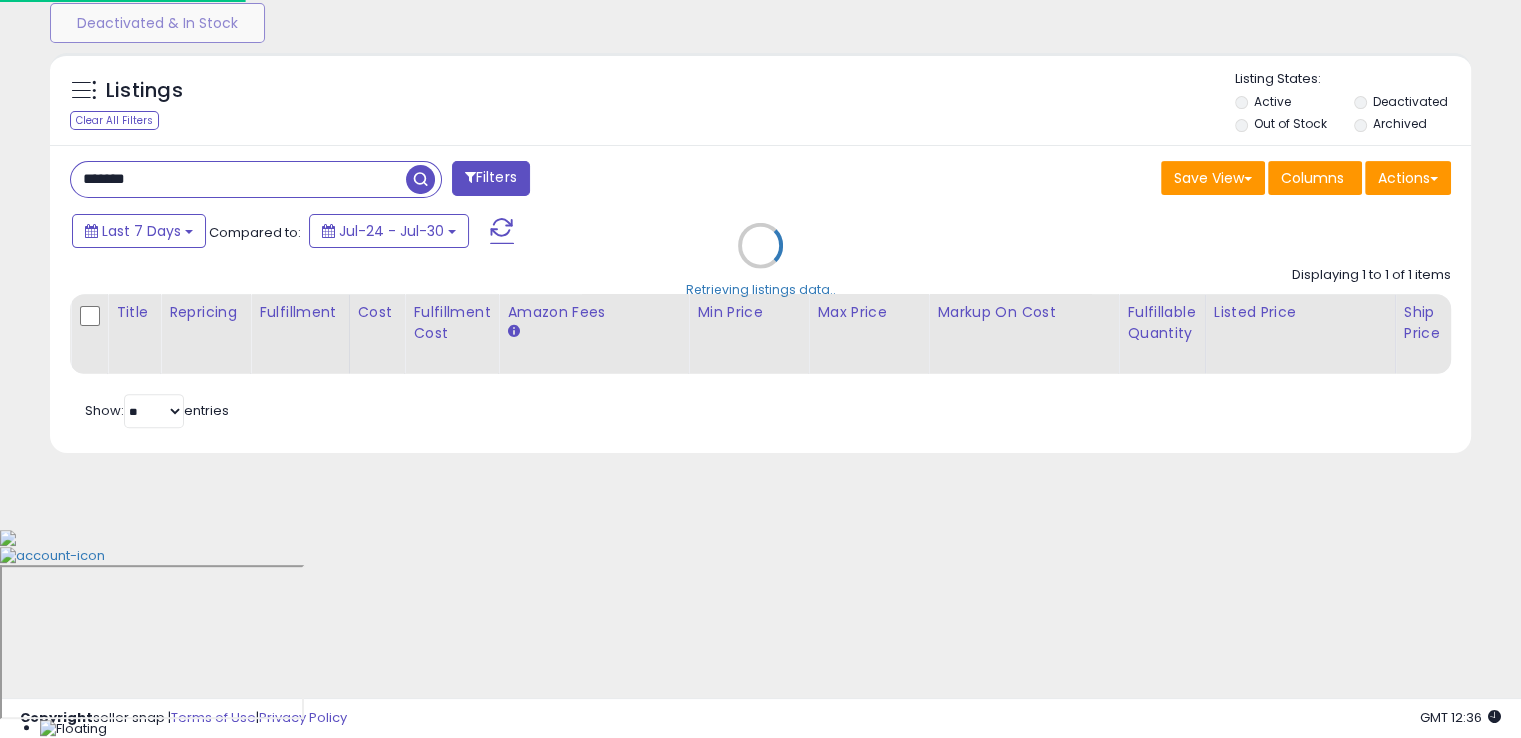 scroll, scrollTop: 999589, scrollLeft: 999168, axis: both 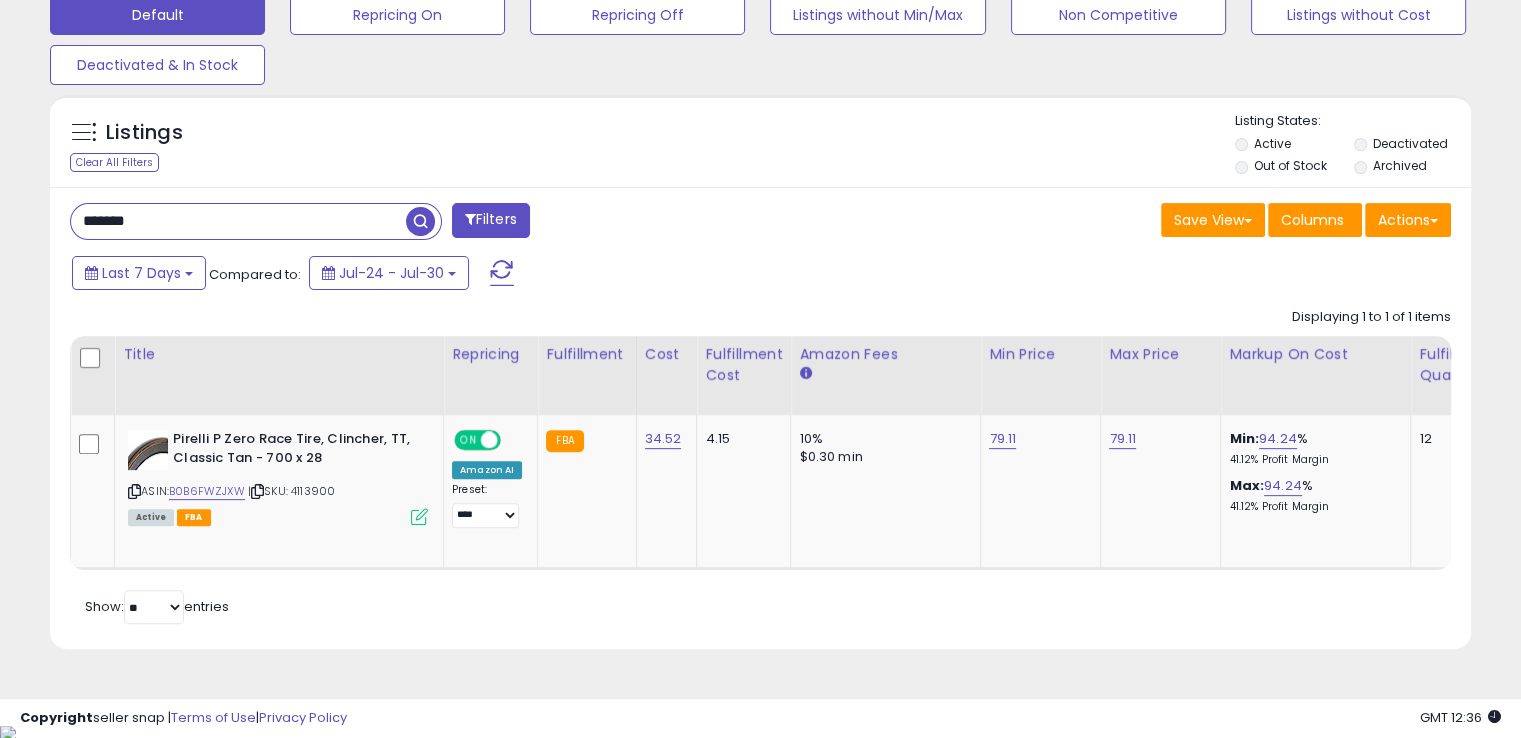 click on "*******" at bounding box center (238, 221) 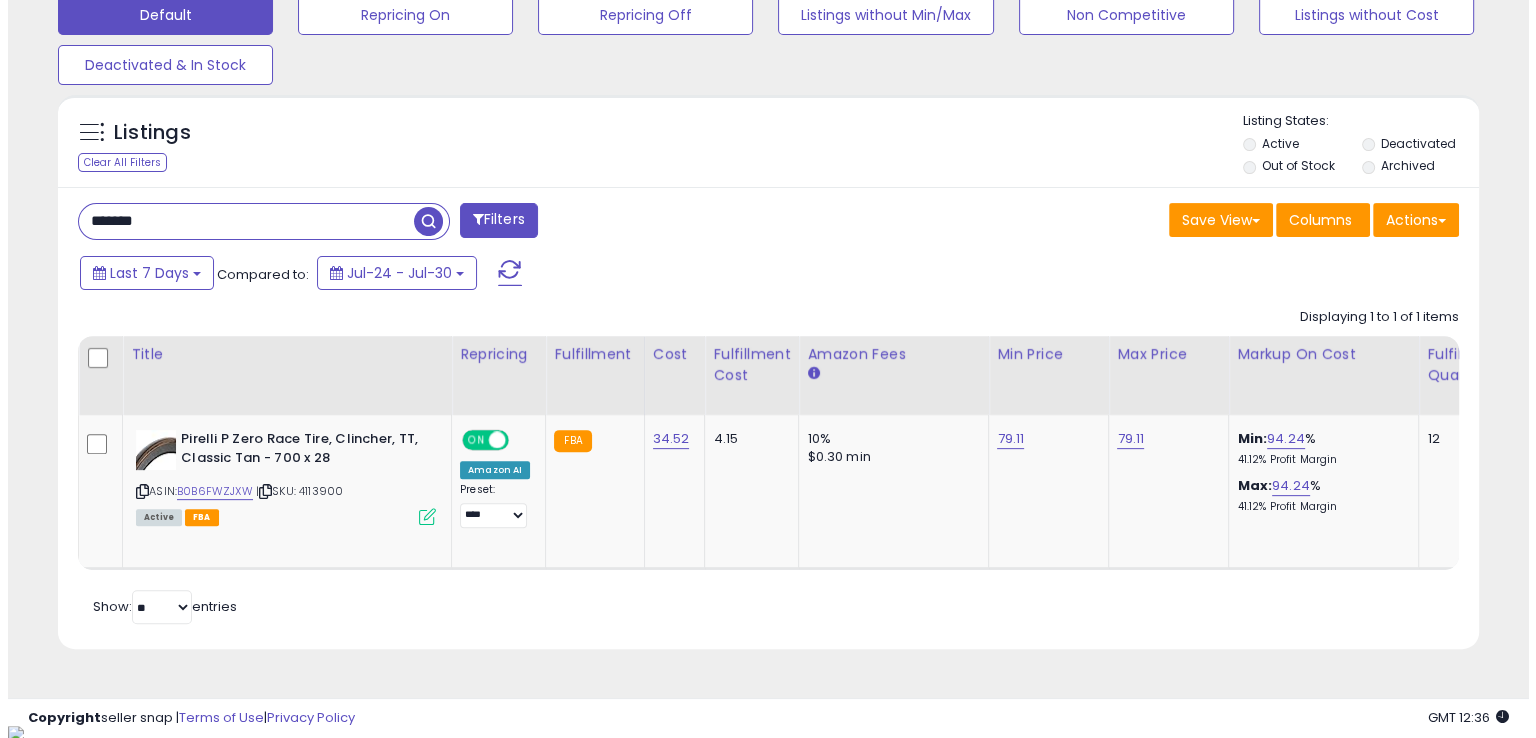 scroll, scrollTop: 481, scrollLeft: 0, axis: vertical 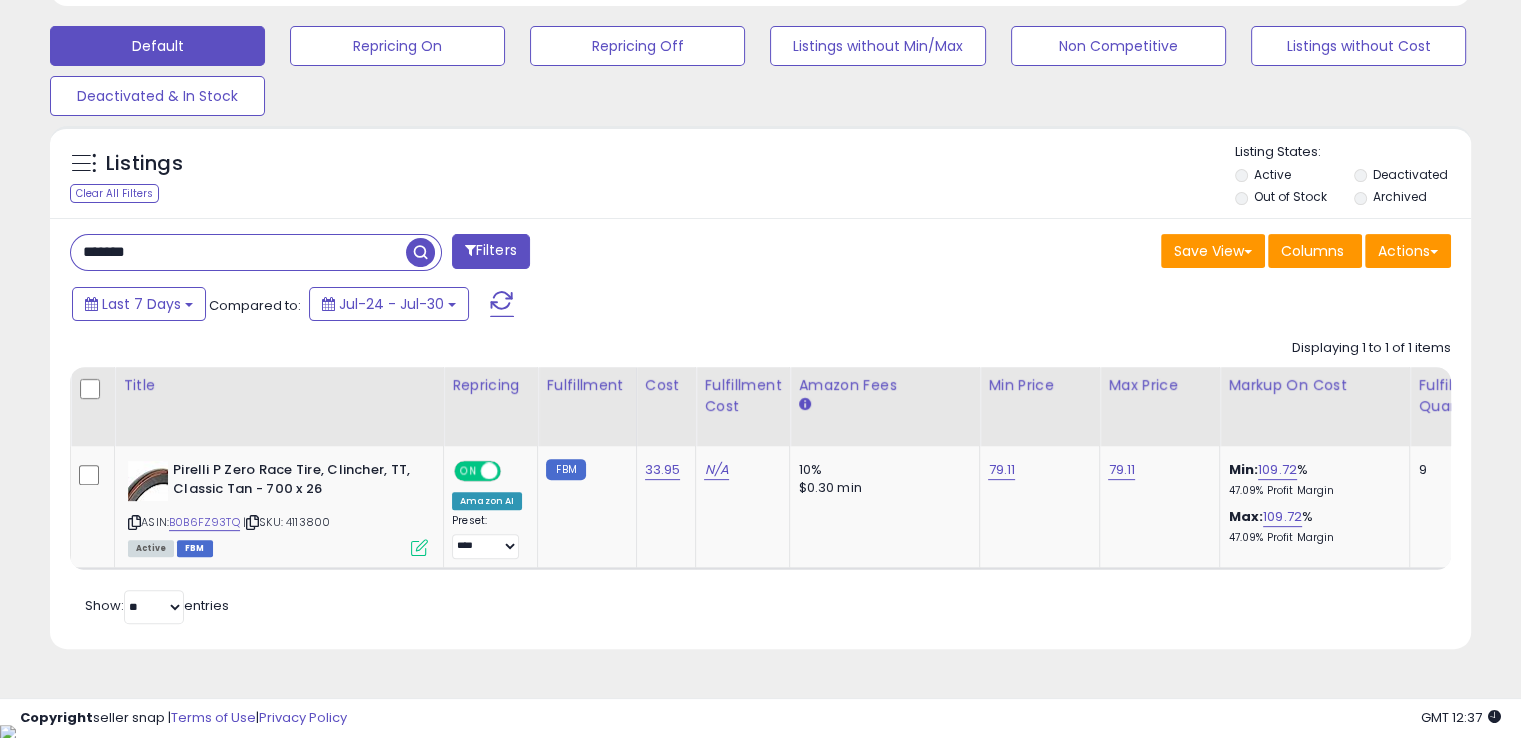 click on "*******" at bounding box center [238, 252] 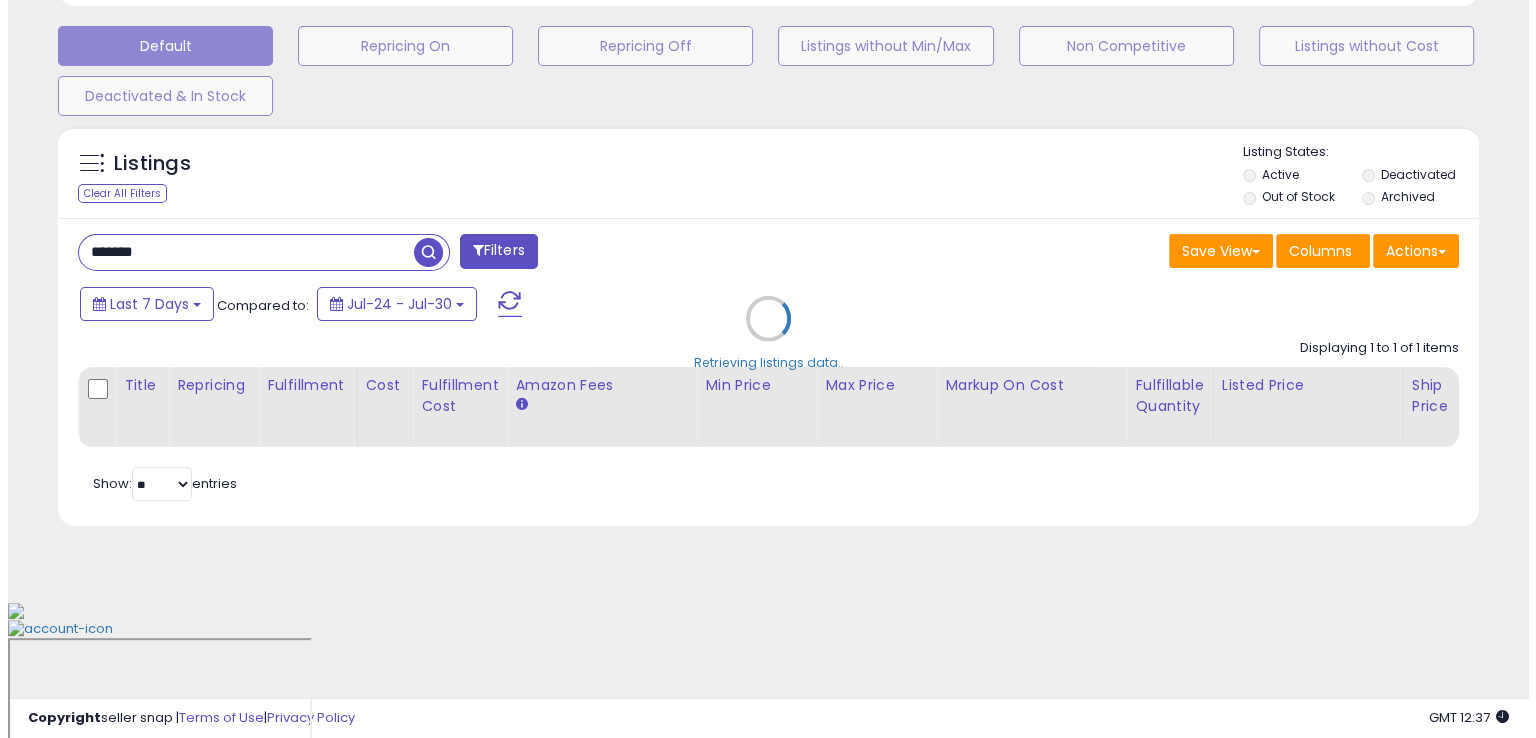 scroll, scrollTop: 481, scrollLeft: 0, axis: vertical 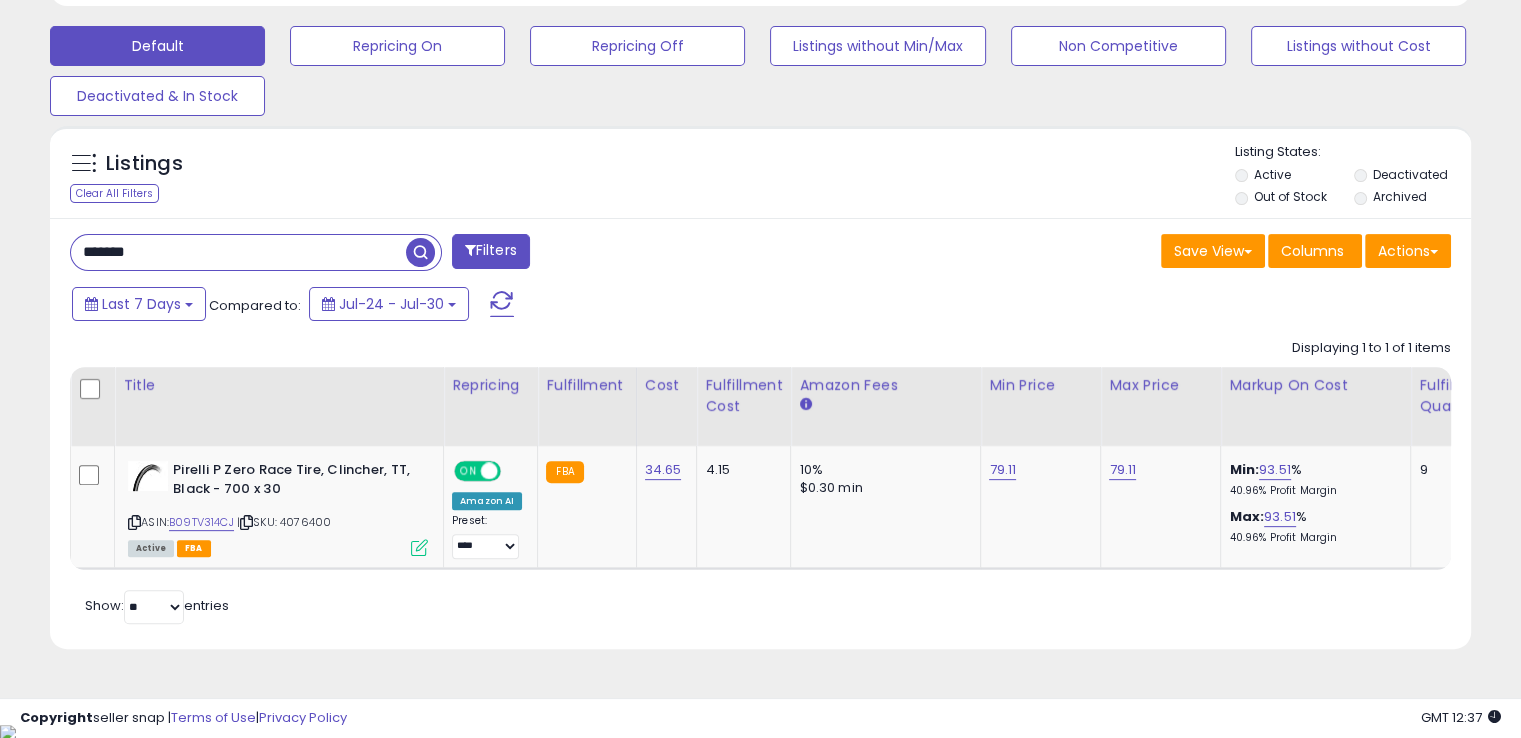 click on "*******" at bounding box center (238, 252) 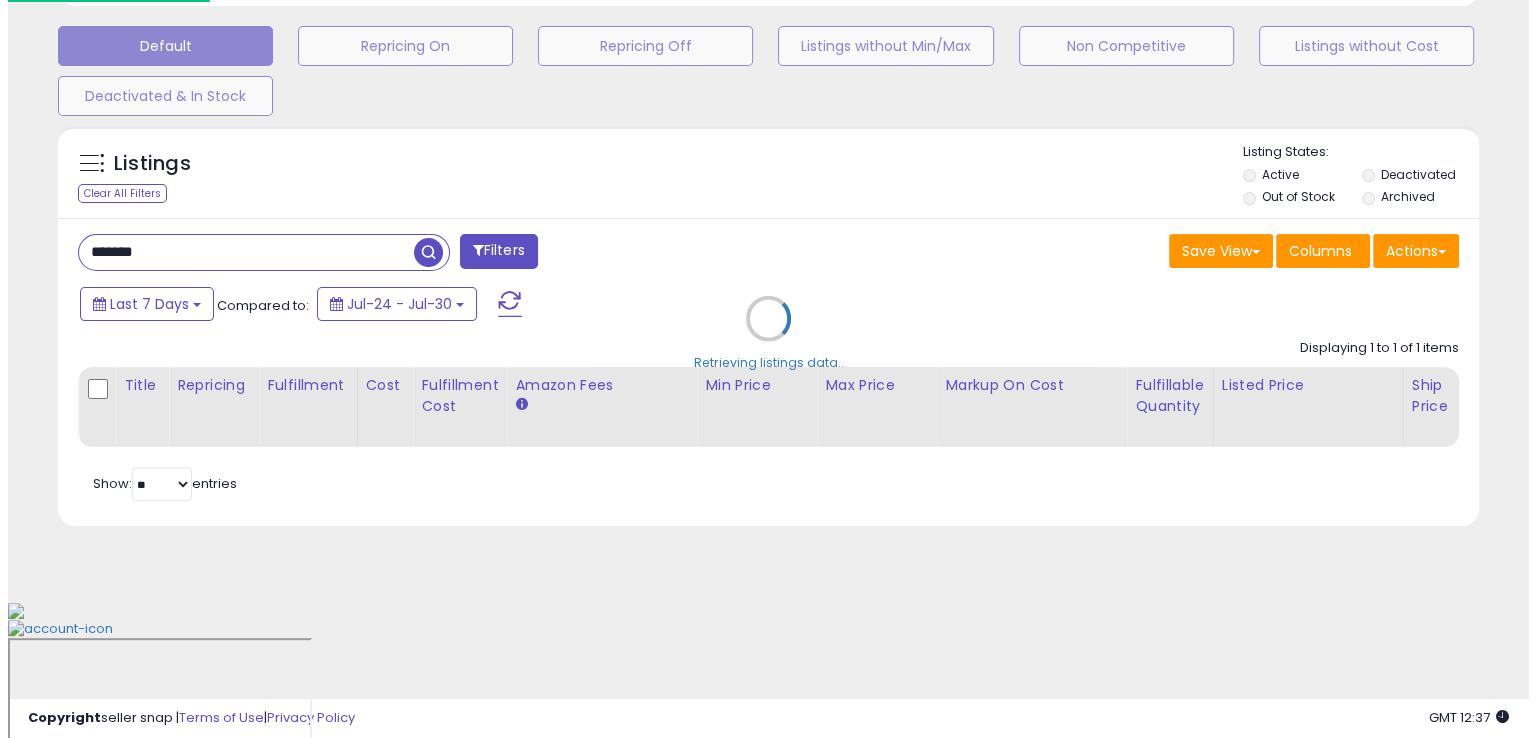 scroll, scrollTop: 481, scrollLeft: 0, axis: vertical 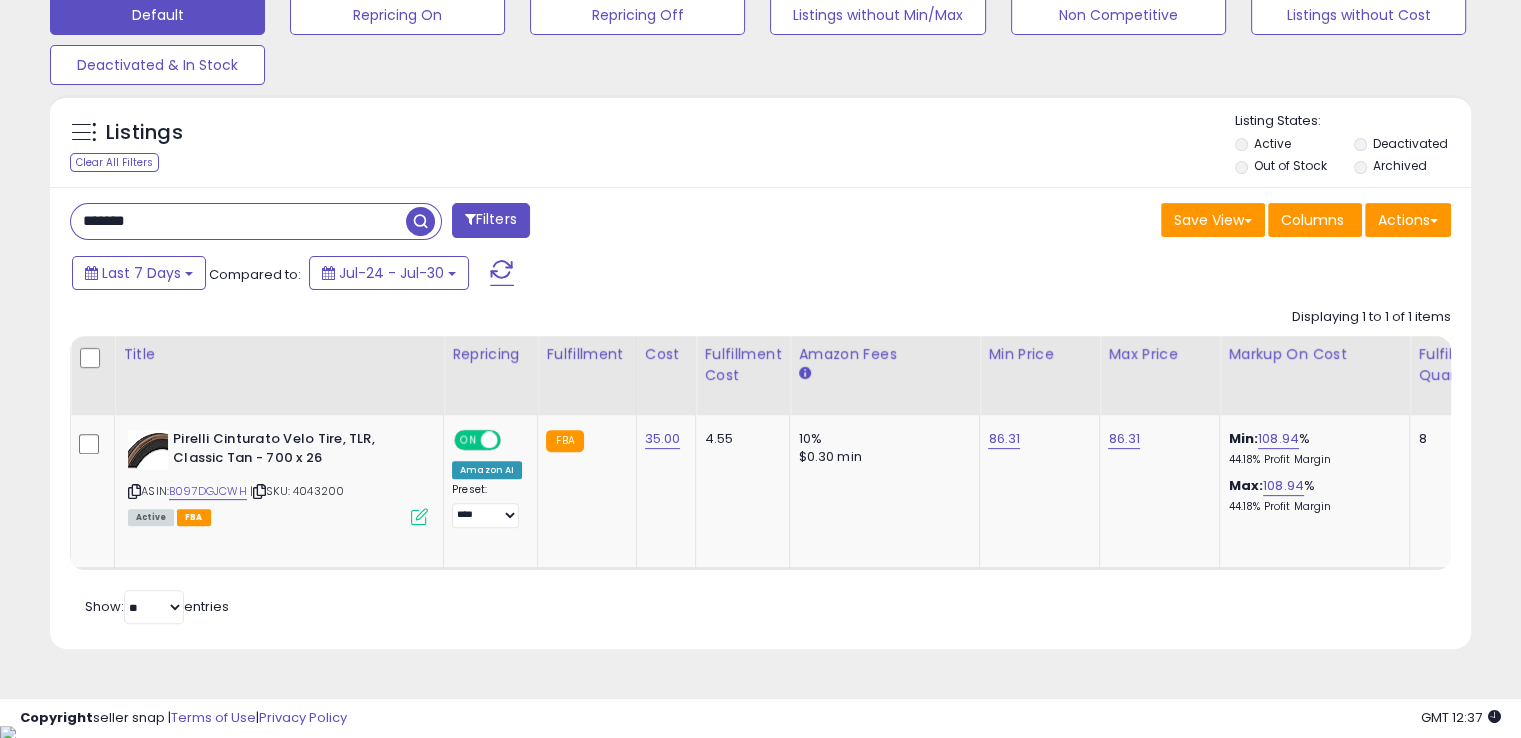 click on "*******" at bounding box center (238, 221) 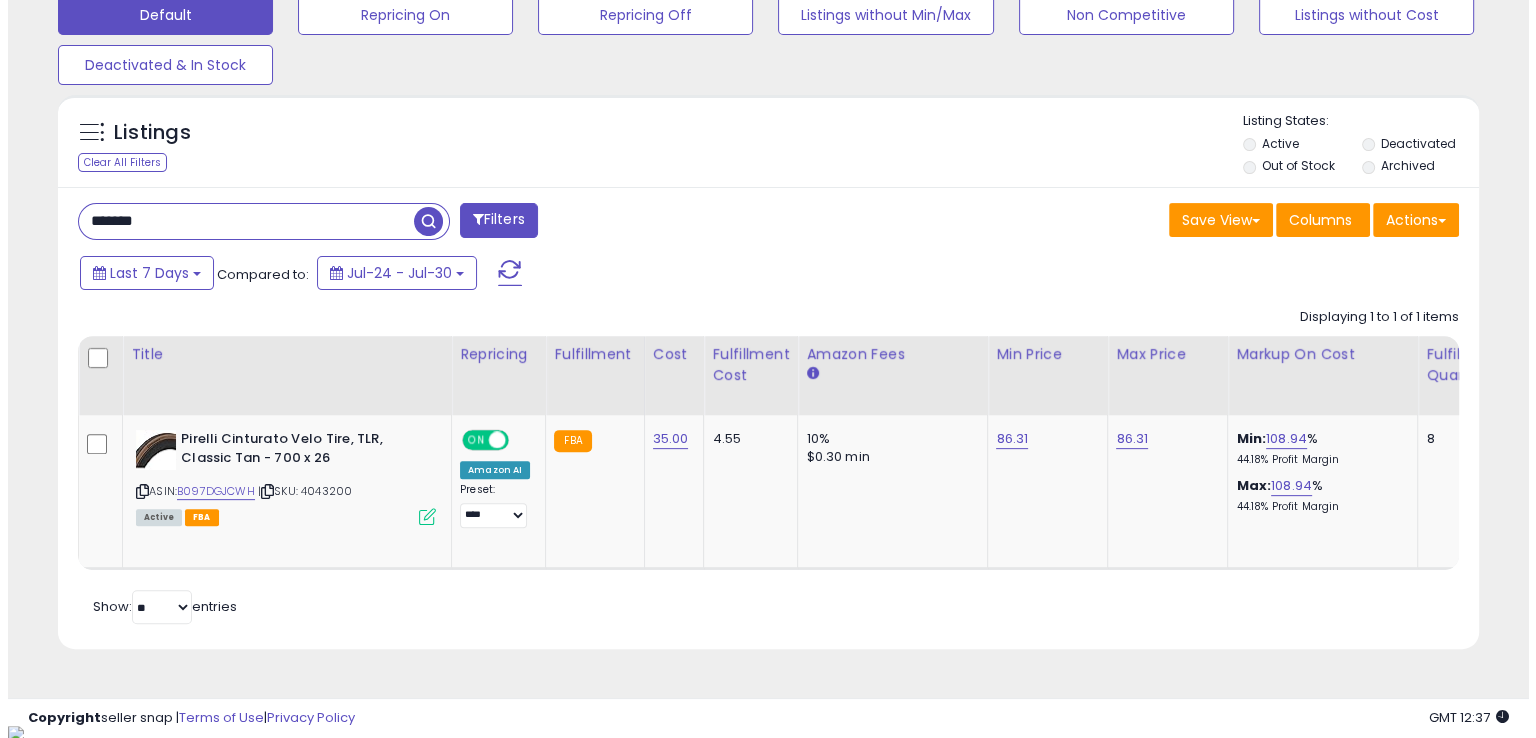 scroll, scrollTop: 481, scrollLeft: 0, axis: vertical 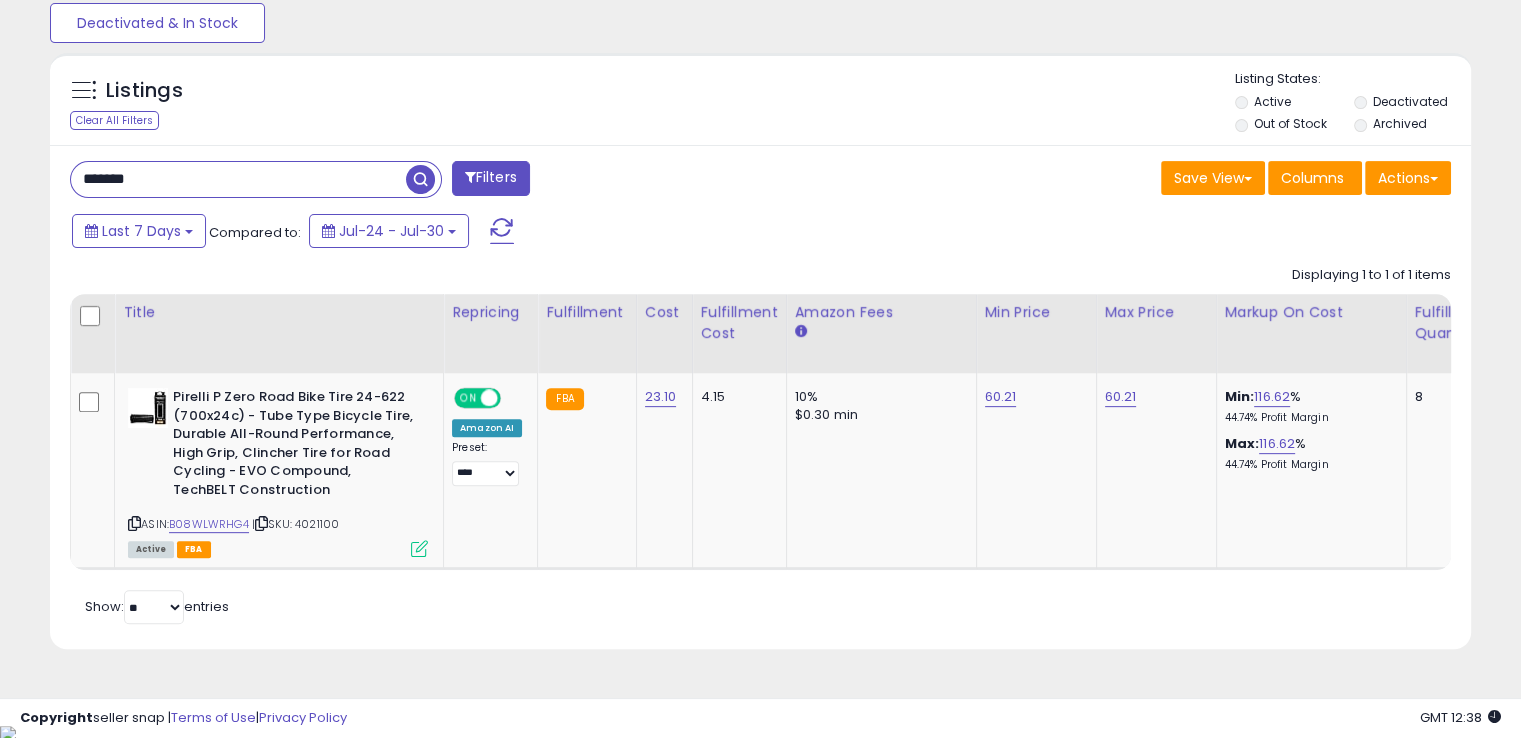 click on "*******" at bounding box center (238, 179) 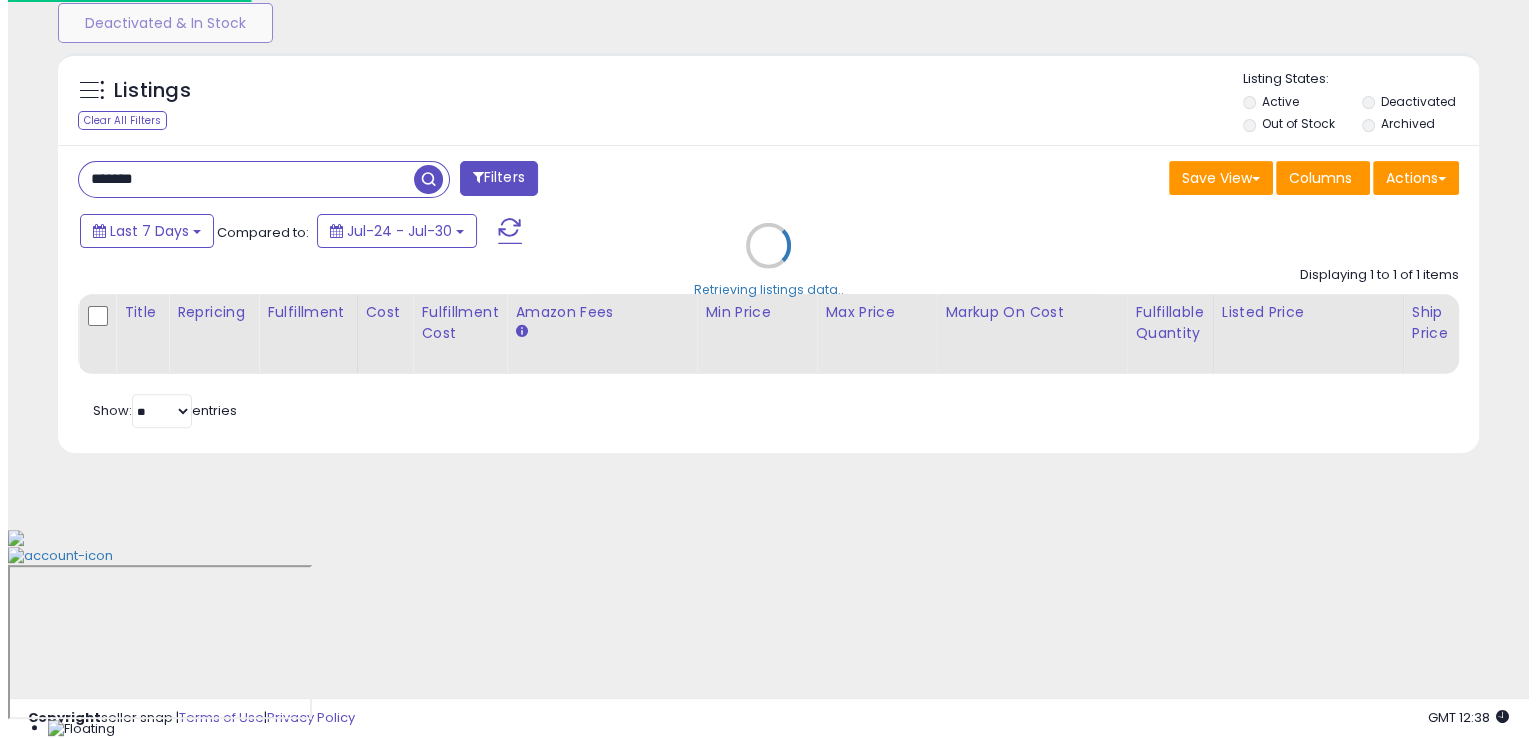 scroll, scrollTop: 481, scrollLeft: 0, axis: vertical 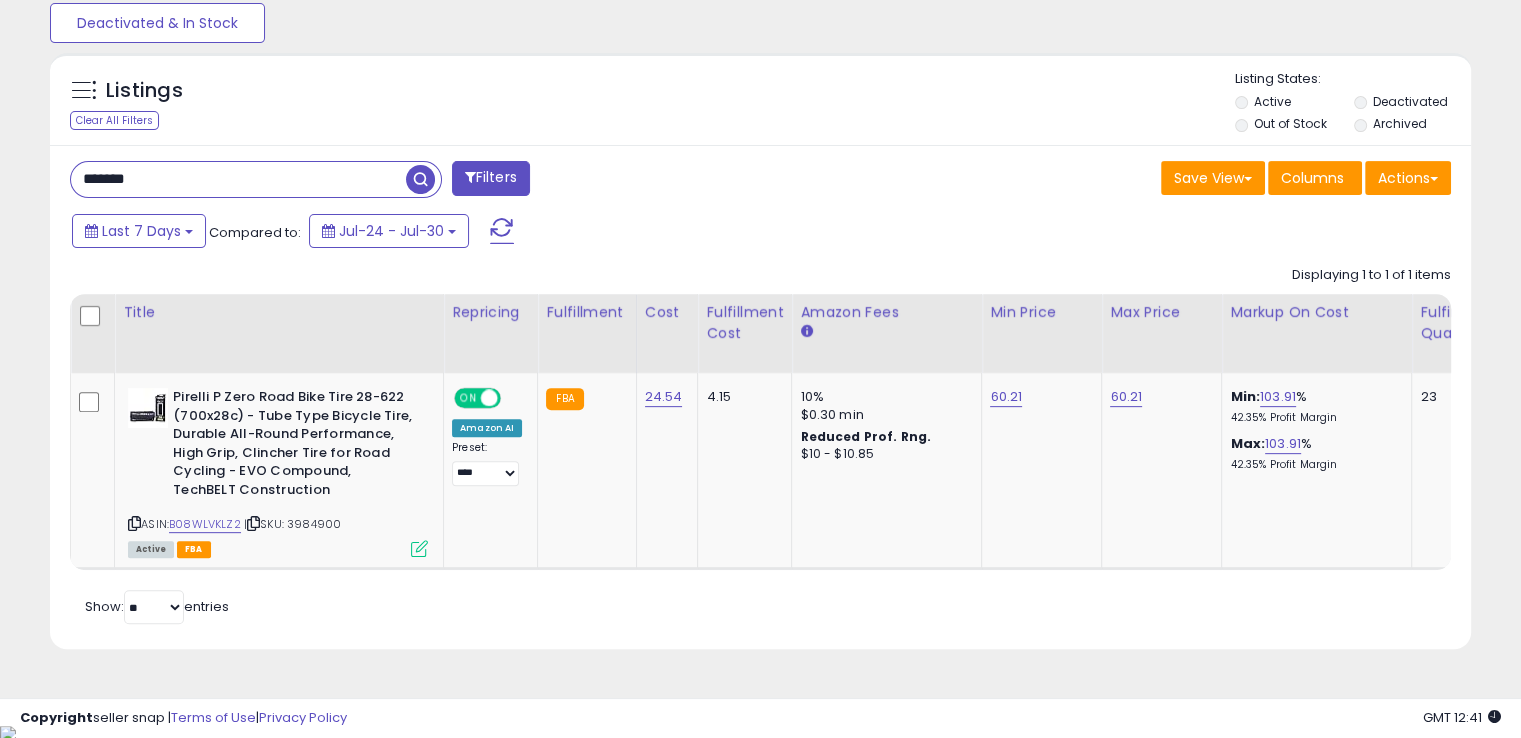 click on "*******" at bounding box center (238, 179) 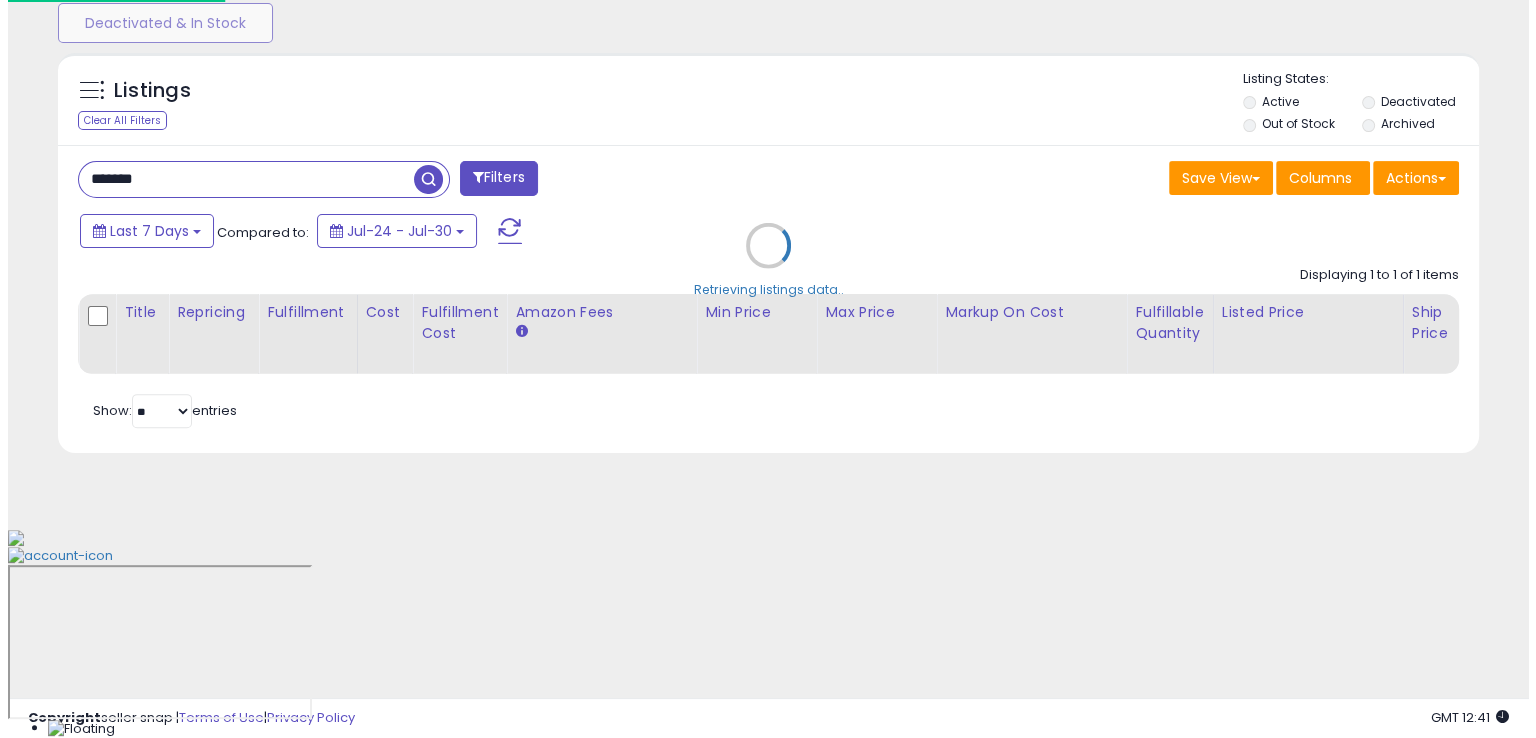 scroll, scrollTop: 481, scrollLeft: 0, axis: vertical 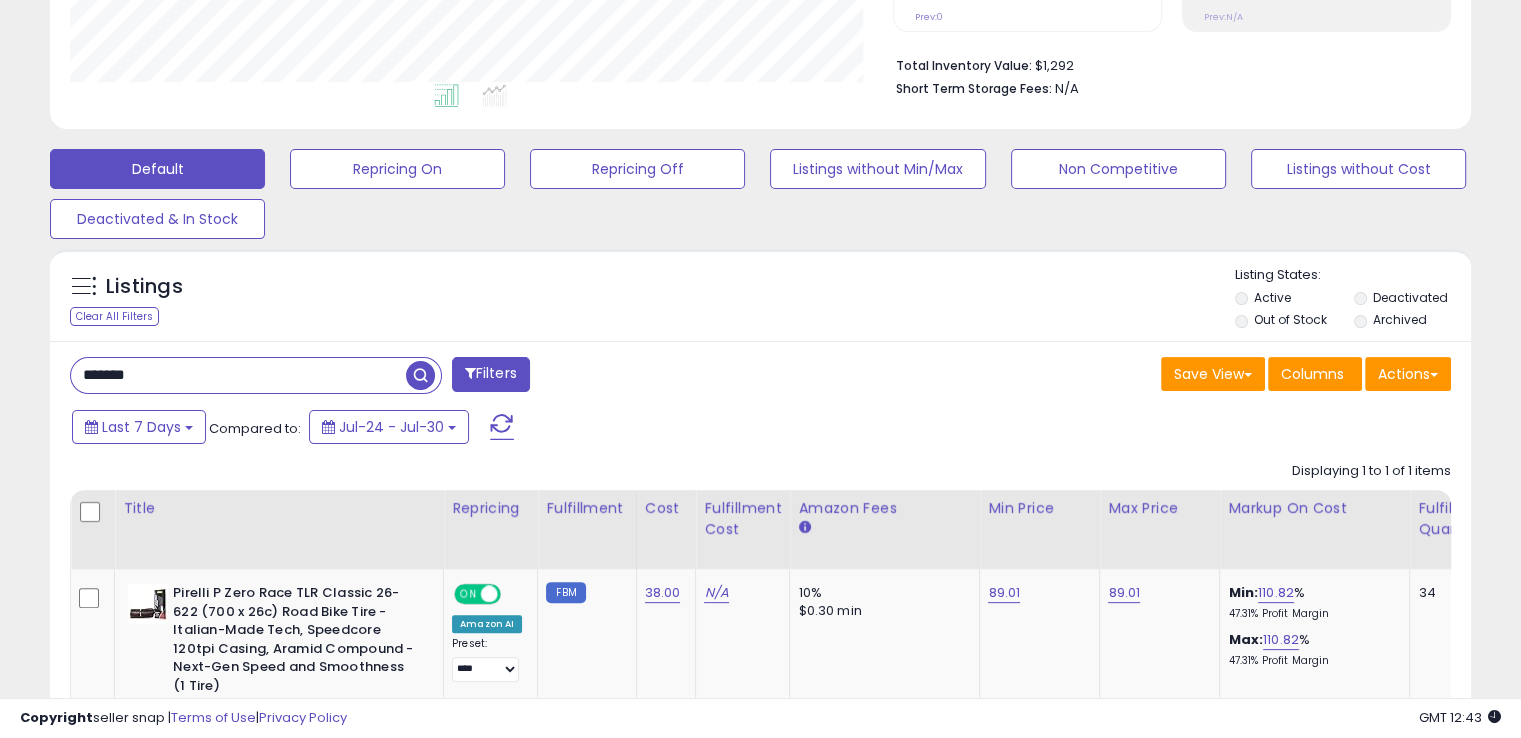 click on "*******" at bounding box center [238, 375] 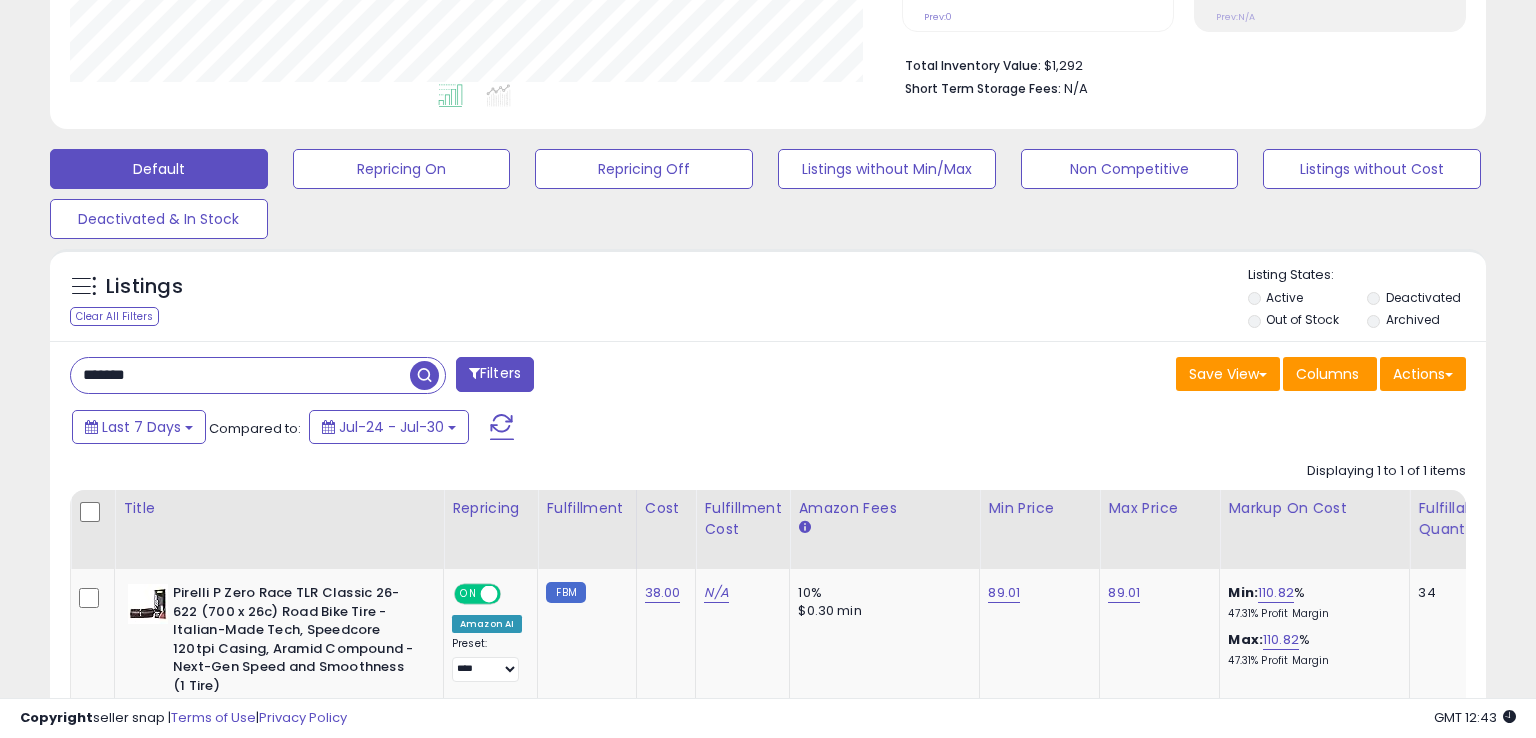 scroll, scrollTop: 999589, scrollLeft: 999168, axis: both 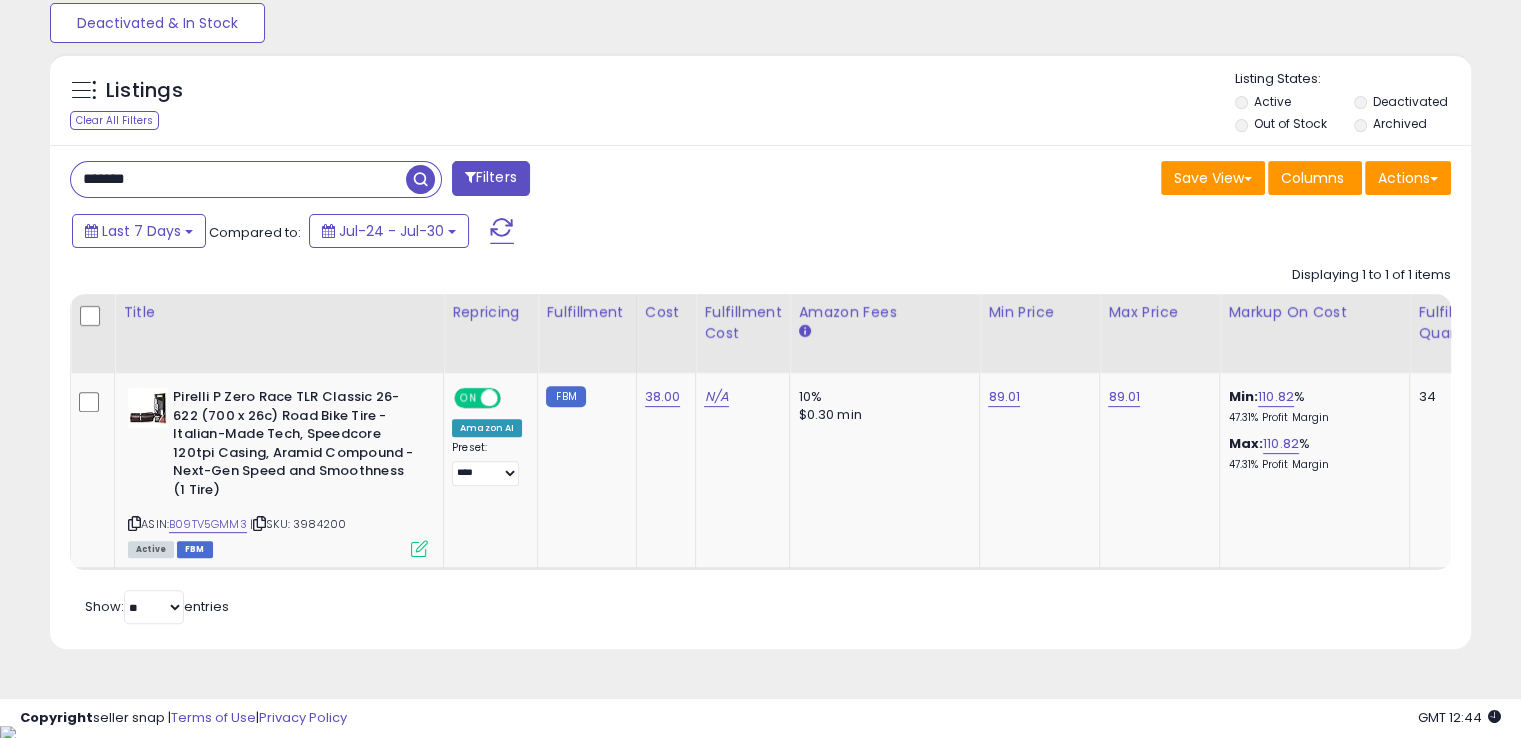 click on "*******" at bounding box center [238, 179] 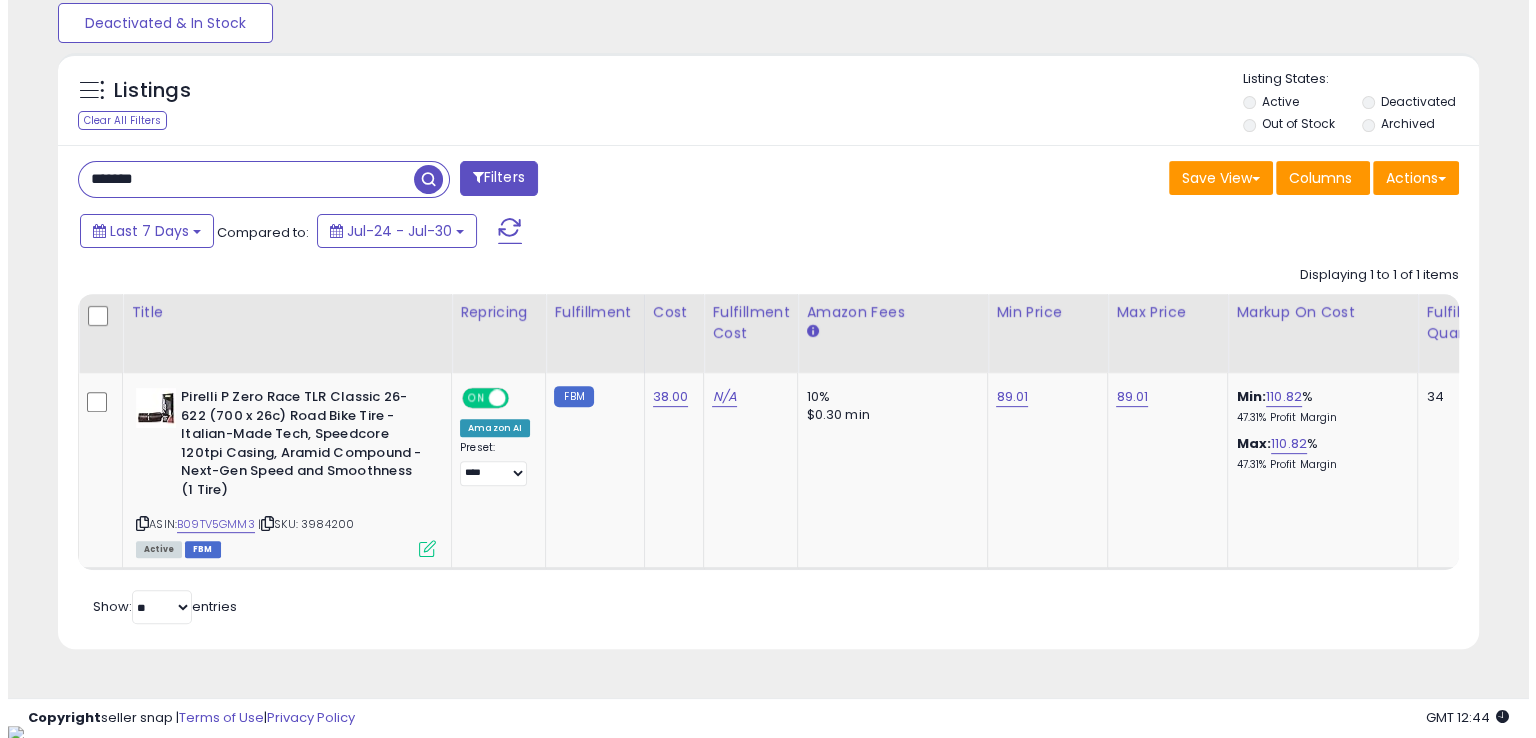 scroll, scrollTop: 481, scrollLeft: 0, axis: vertical 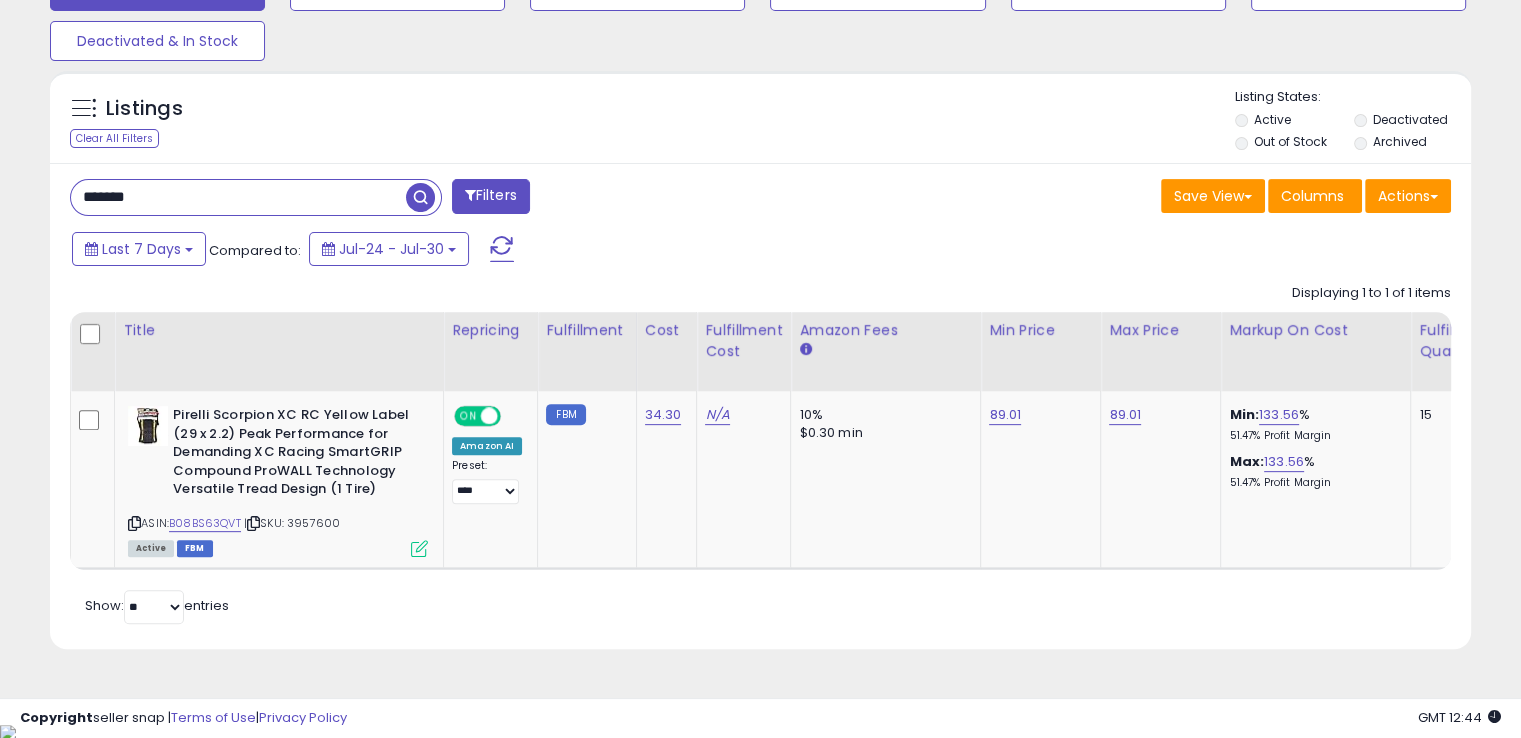 click on "*******" at bounding box center [238, 197] 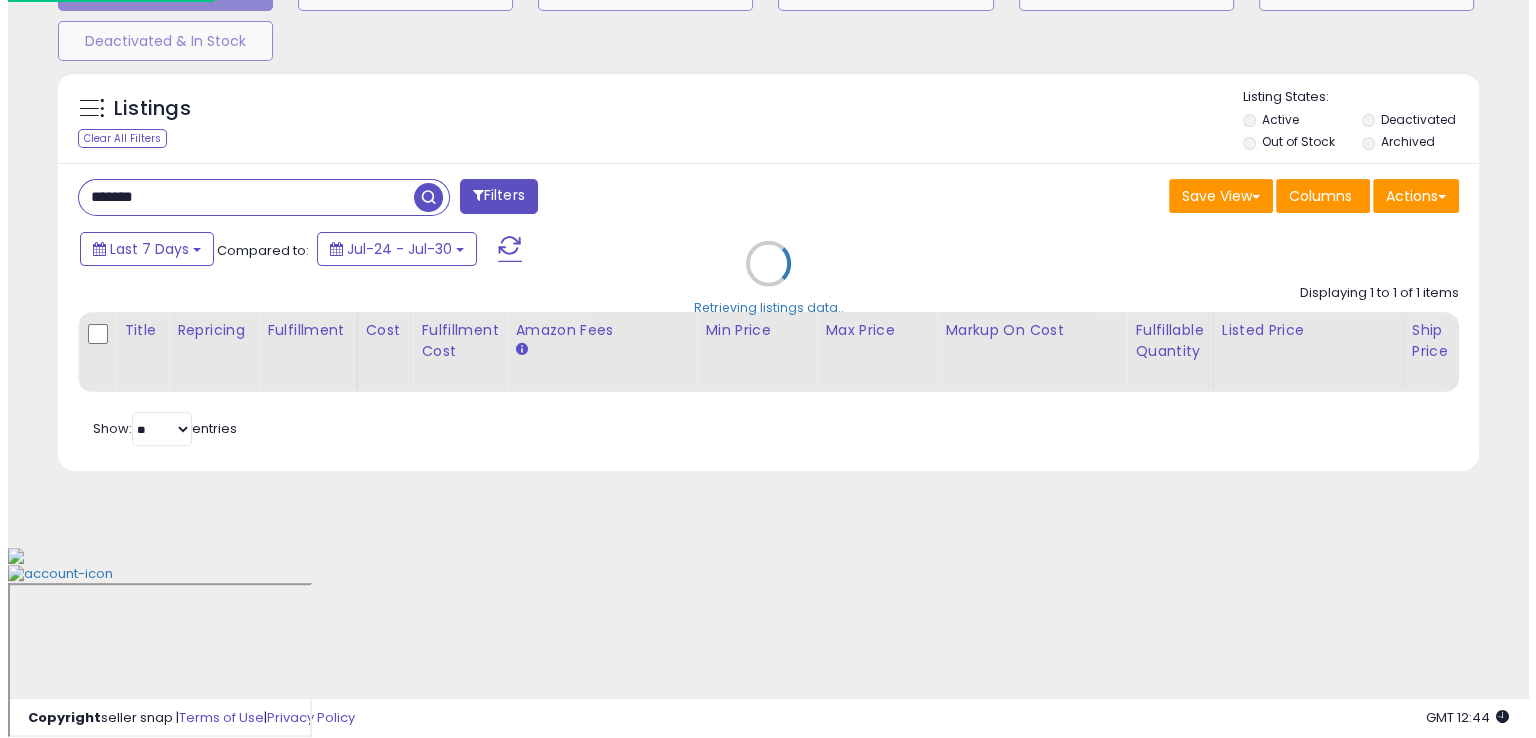 scroll, scrollTop: 481, scrollLeft: 0, axis: vertical 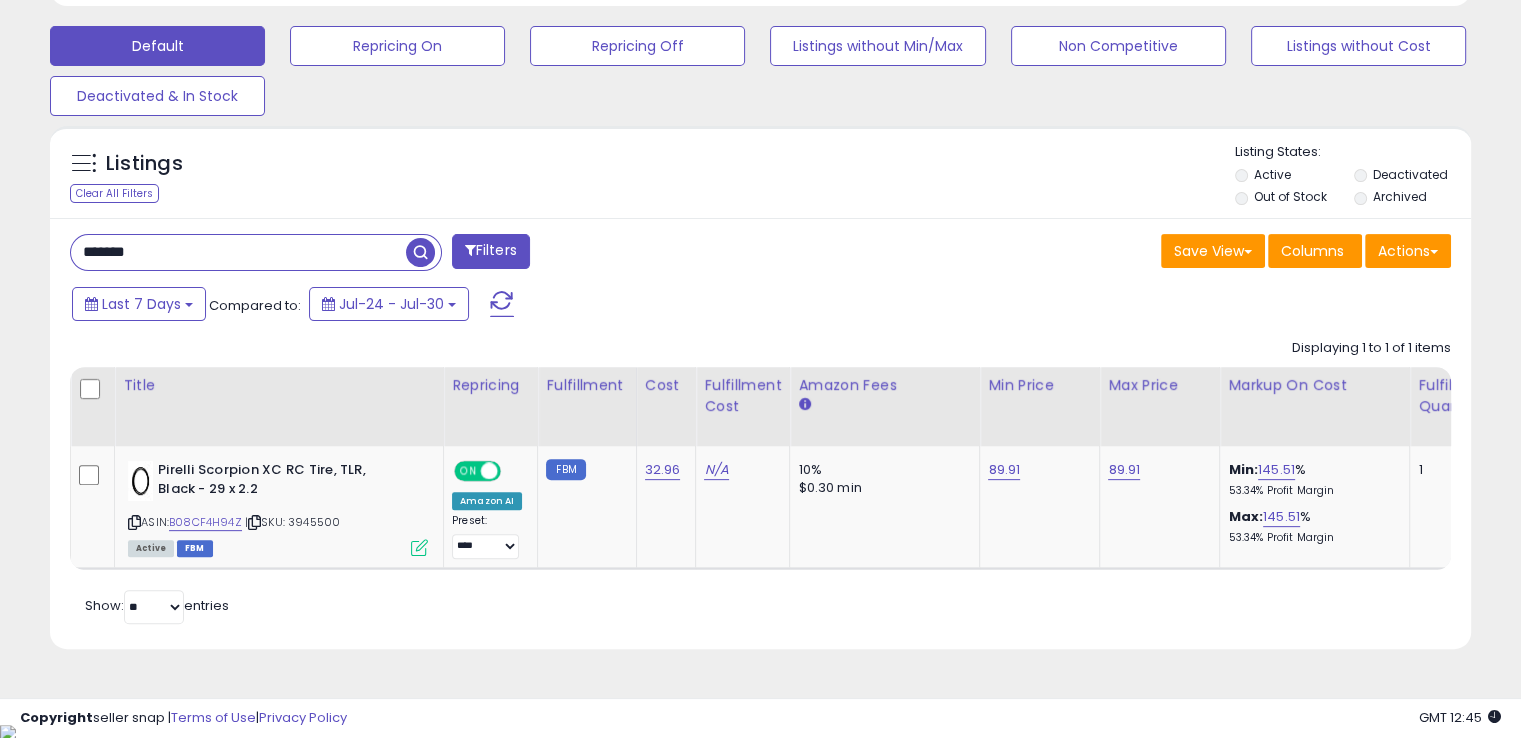 click on "*******" at bounding box center [238, 252] 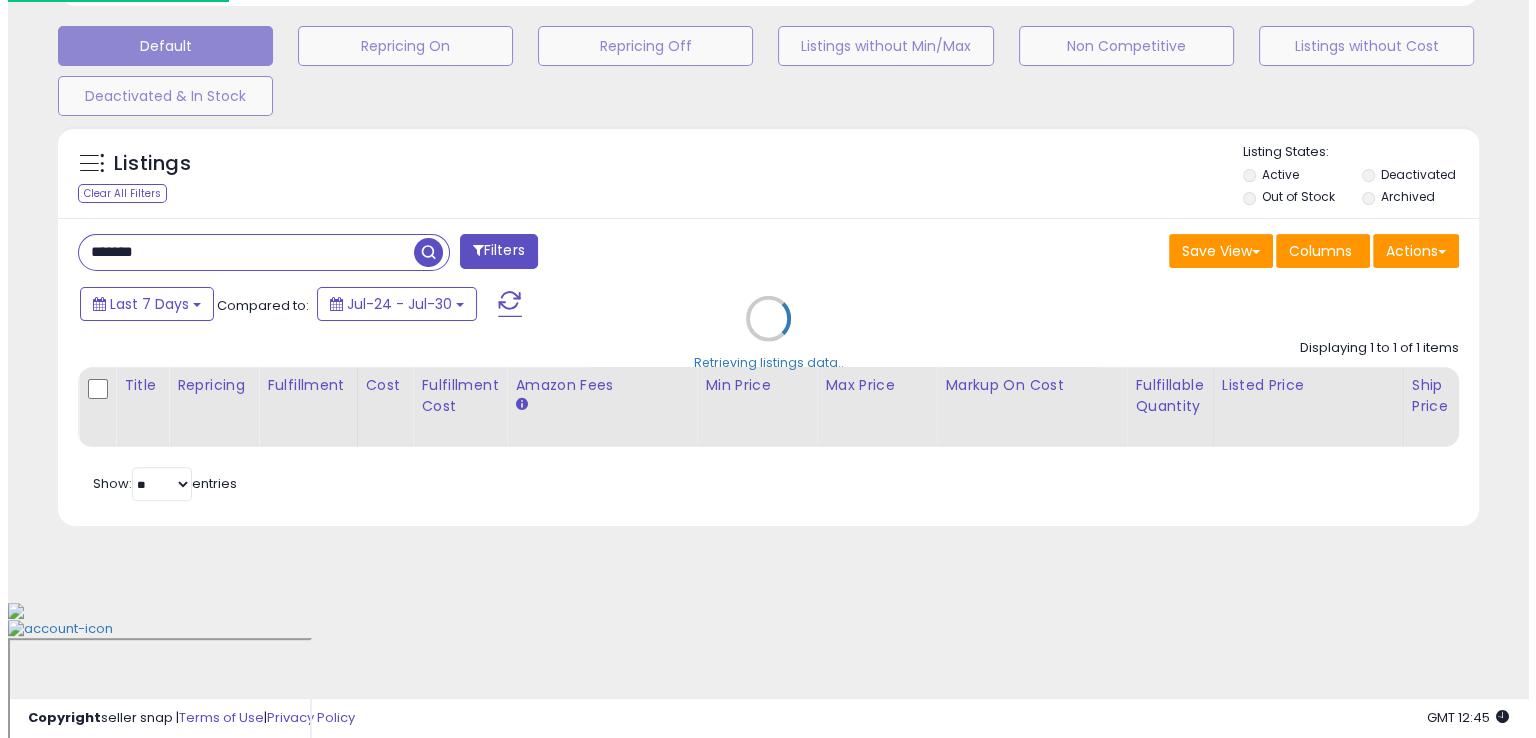 scroll, scrollTop: 481, scrollLeft: 0, axis: vertical 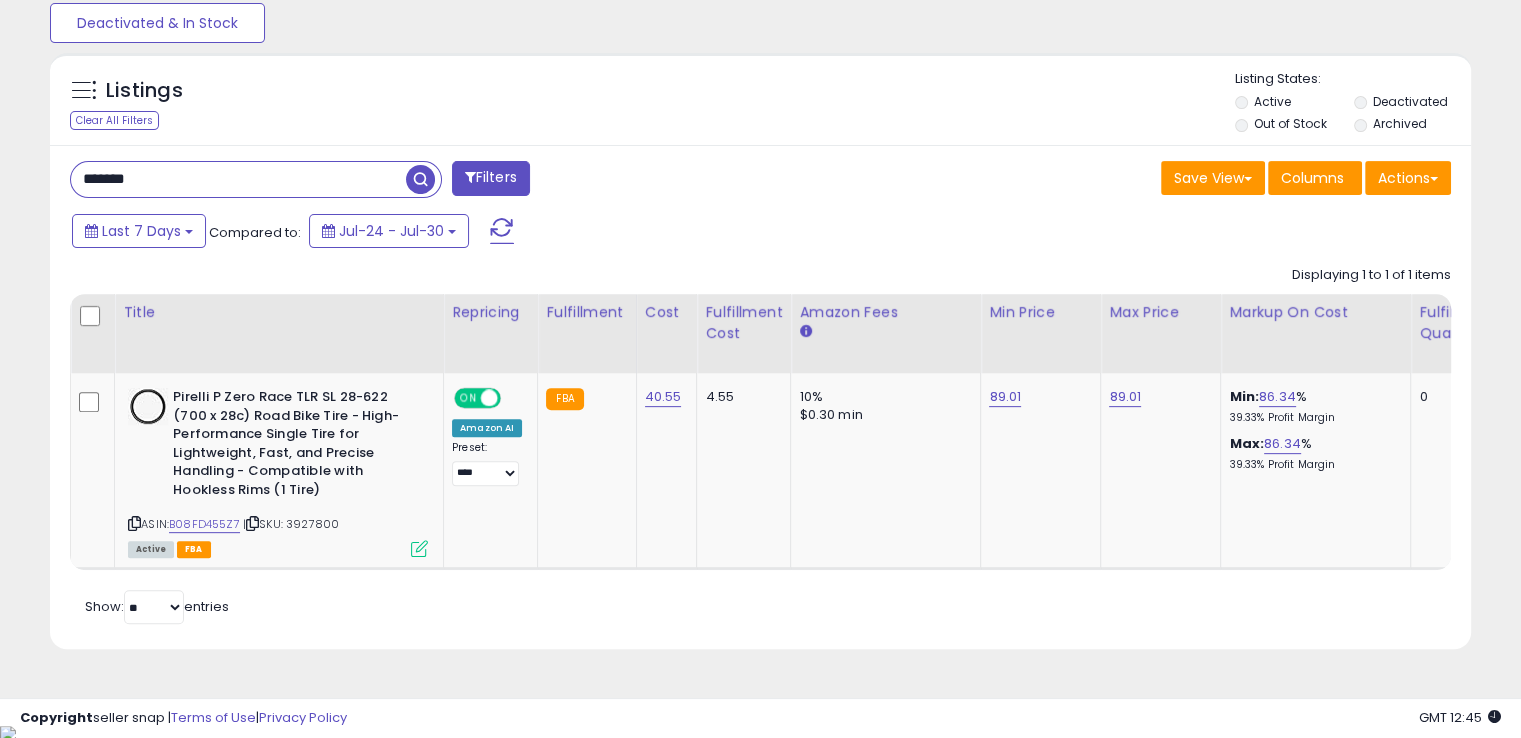 click on "*******" at bounding box center [238, 179] 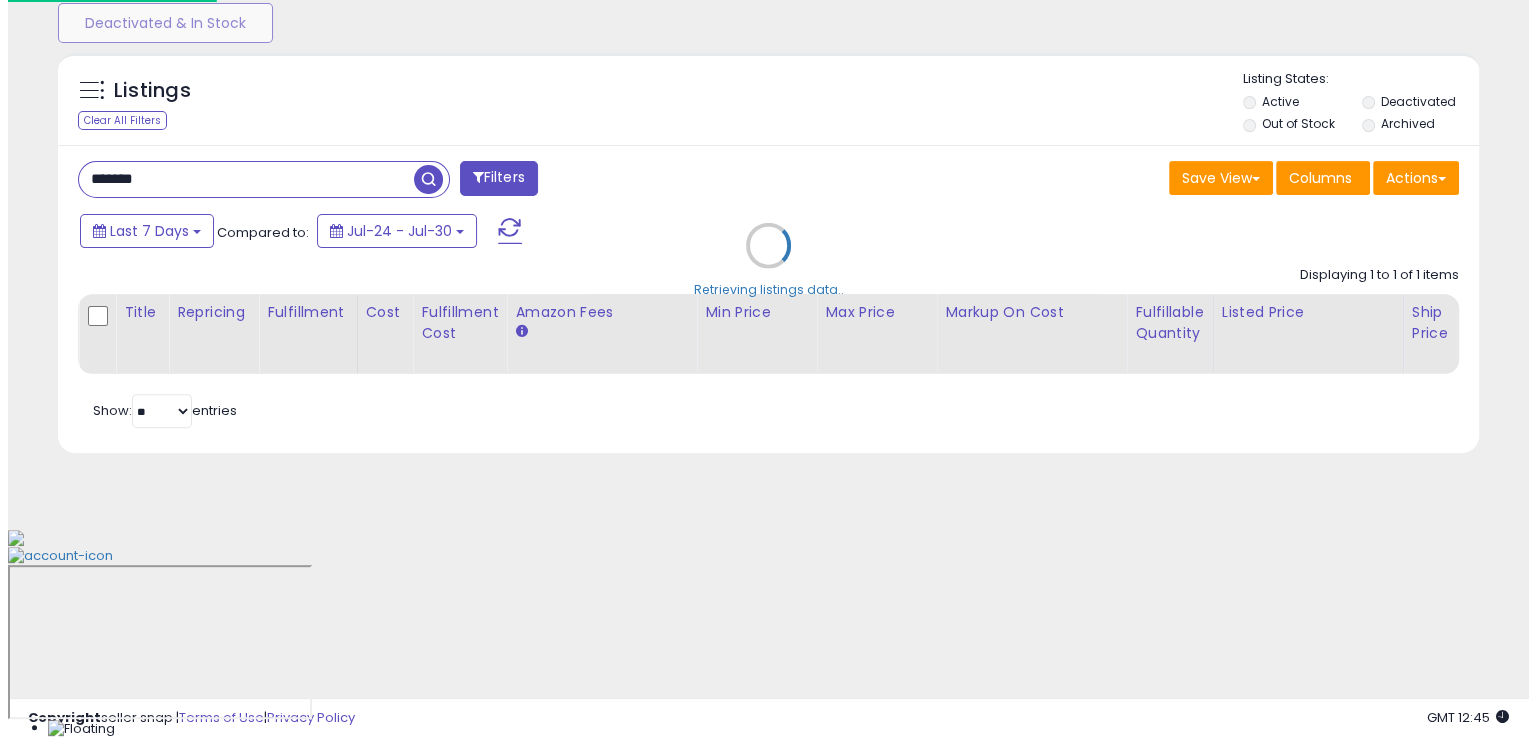 scroll, scrollTop: 481, scrollLeft: 0, axis: vertical 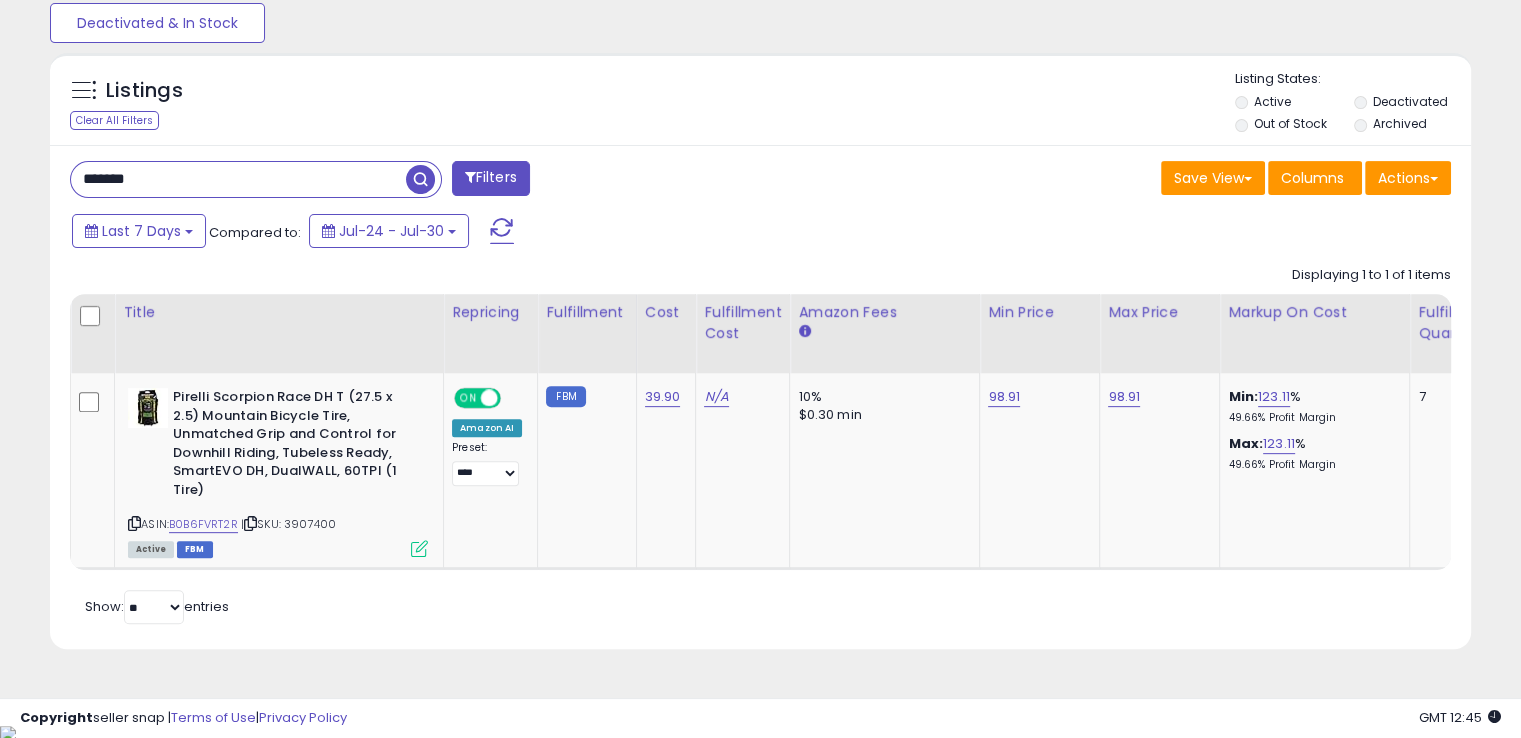 click on "*******" at bounding box center [238, 179] 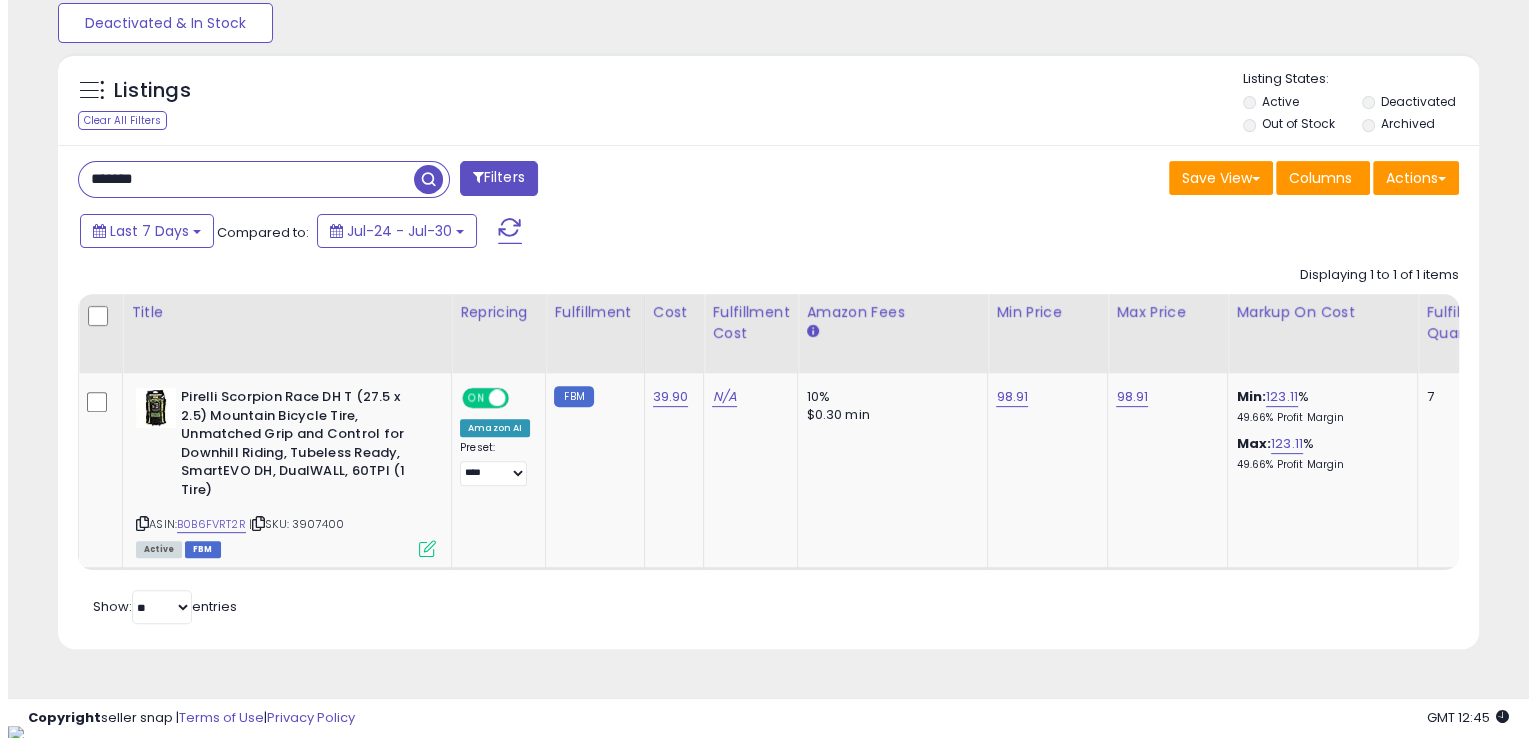 scroll, scrollTop: 481, scrollLeft: 0, axis: vertical 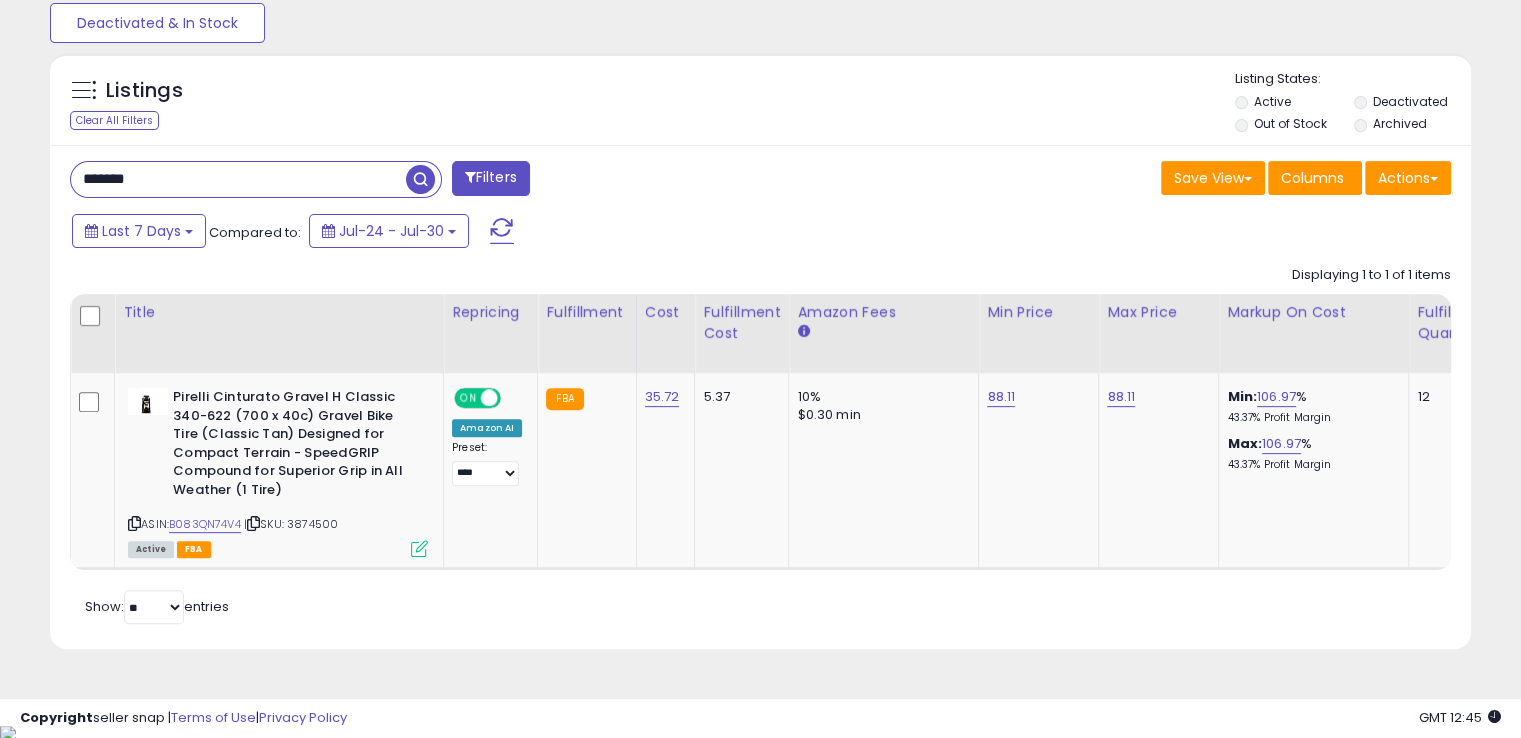 click on "*******" at bounding box center (238, 179) 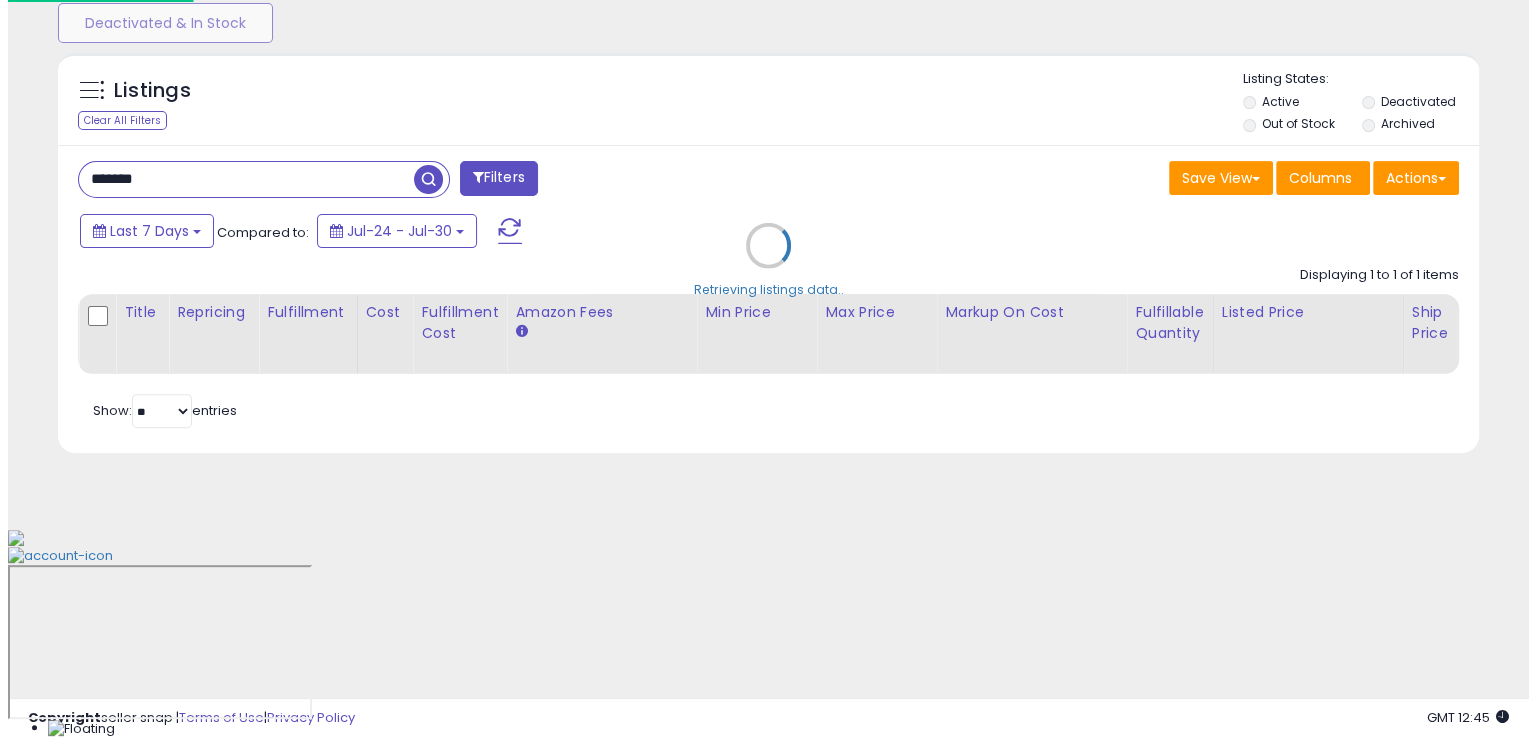 scroll, scrollTop: 481, scrollLeft: 0, axis: vertical 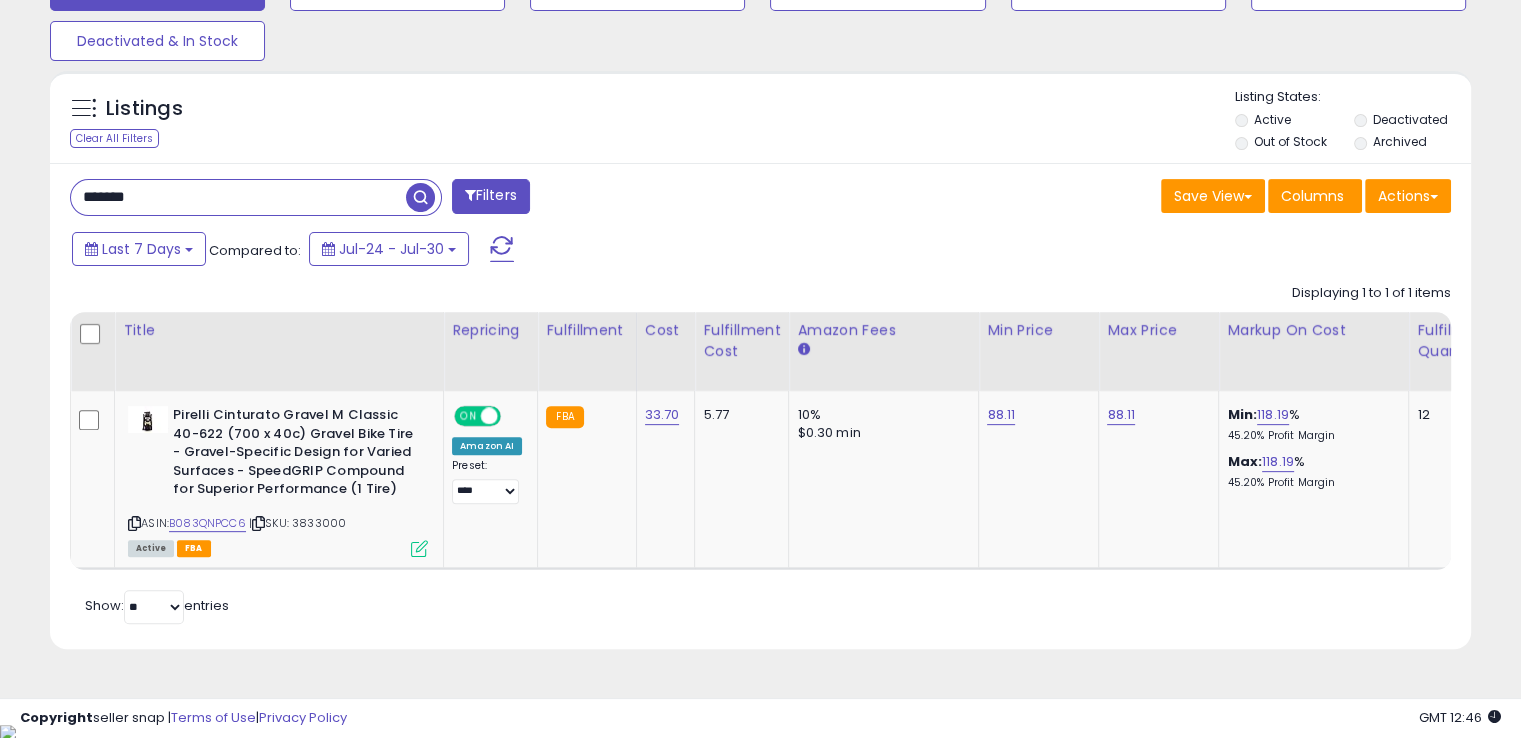 click on "*******
Filters
Save View
Save As New View
Update Current View" at bounding box center [760, 406] 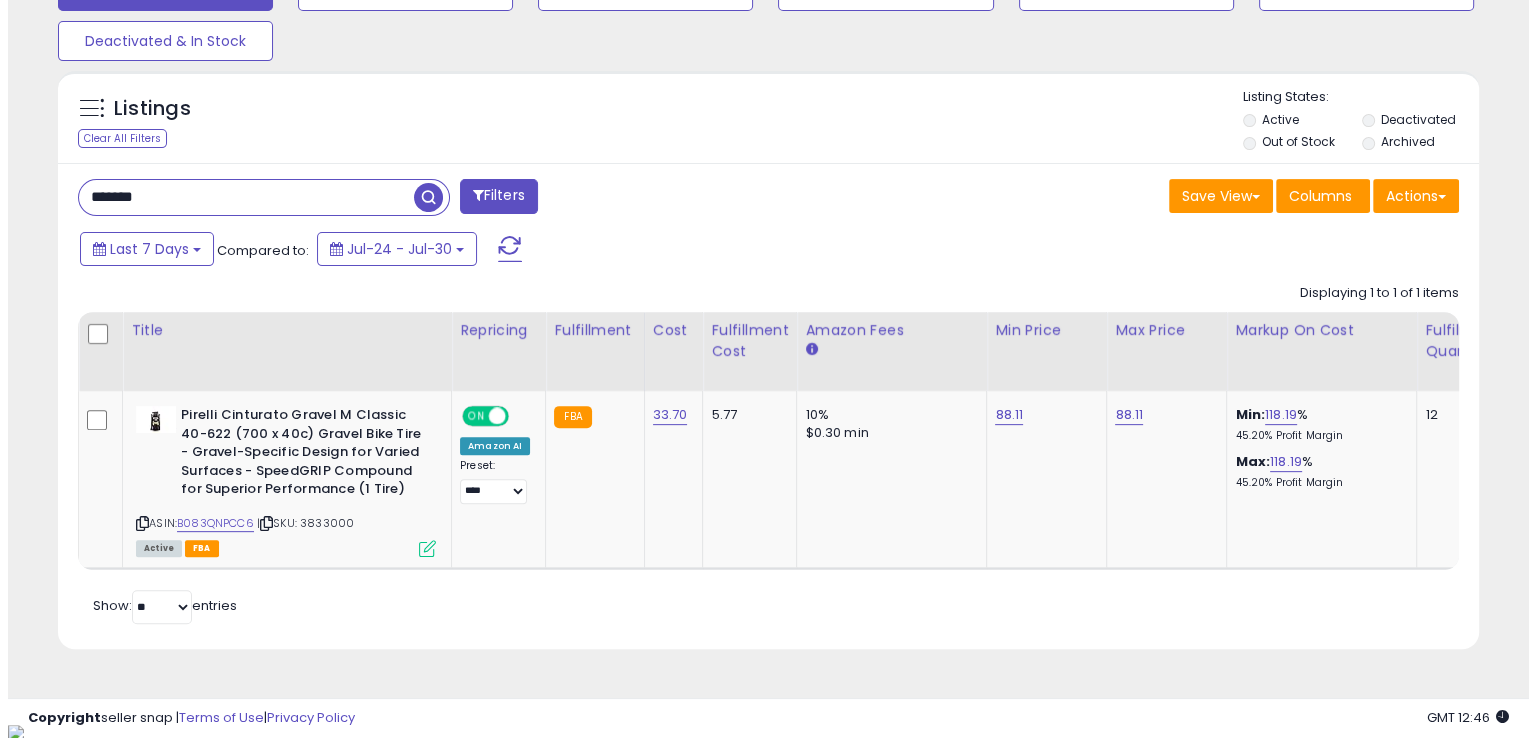 scroll, scrollTop: 481, scrollLeft: 0, axis: vertical 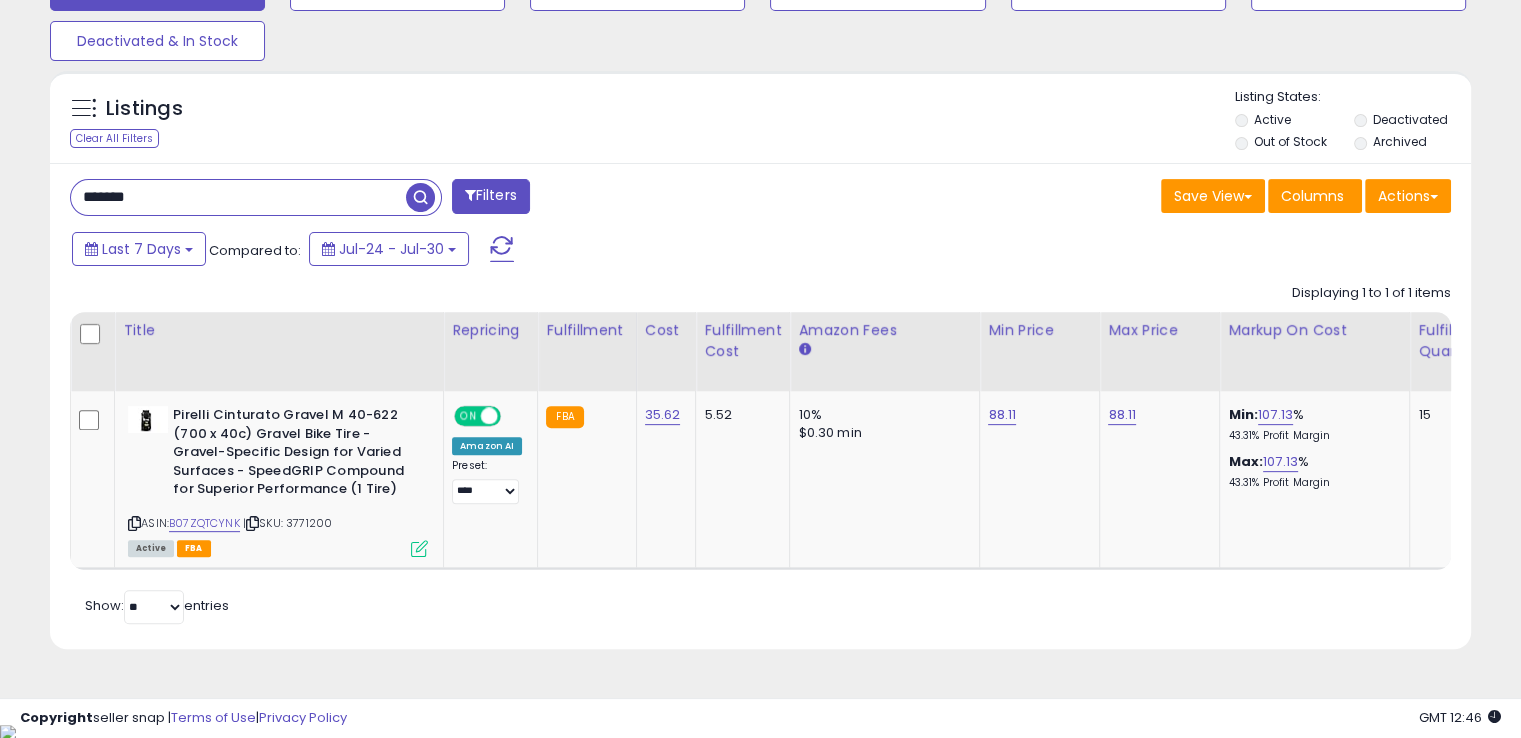 click on "*******" at bounding box center [238, 197] 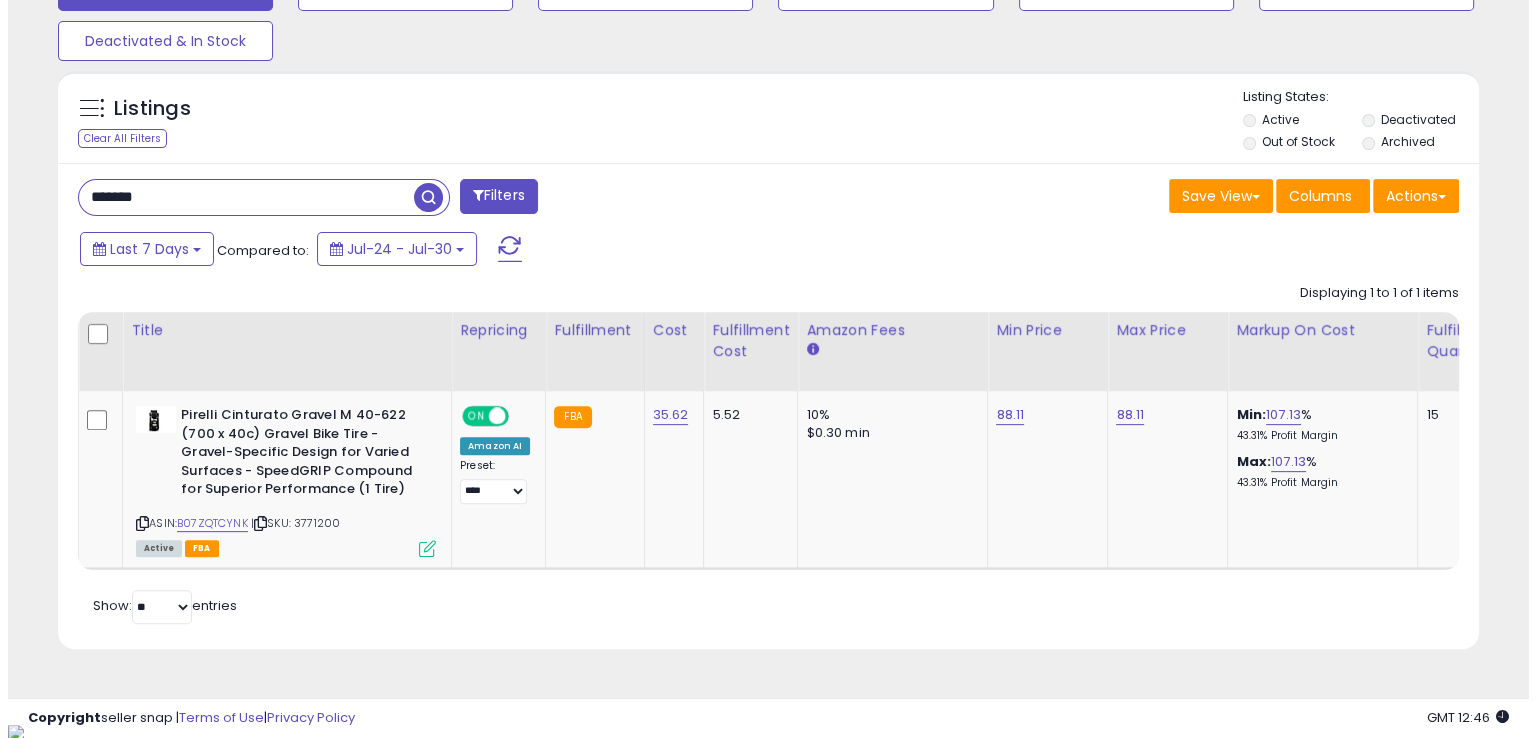 scroll, scrollTop: 481, scrollLeft: 0, axis: vertical 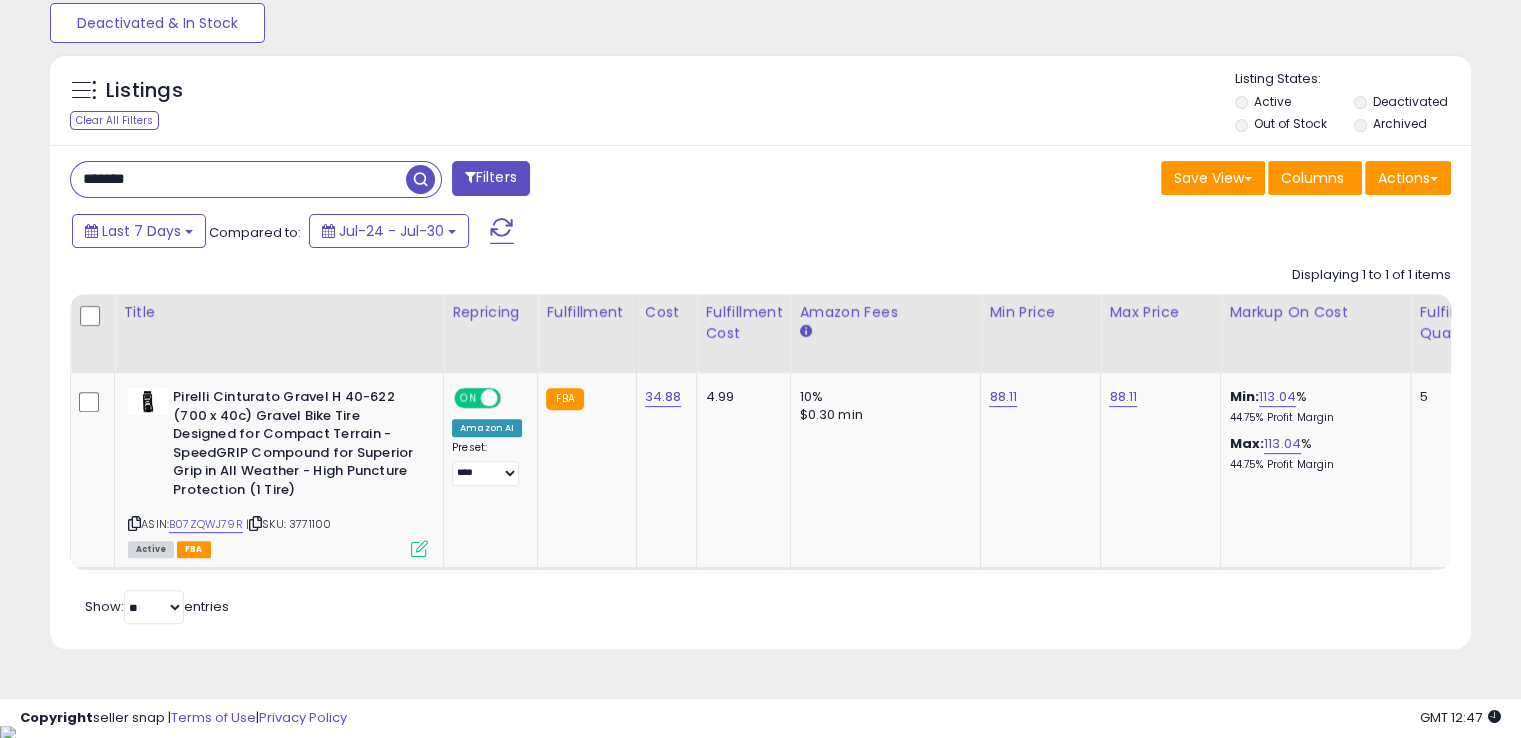 click on "*******" at bounding box center [238, 179] 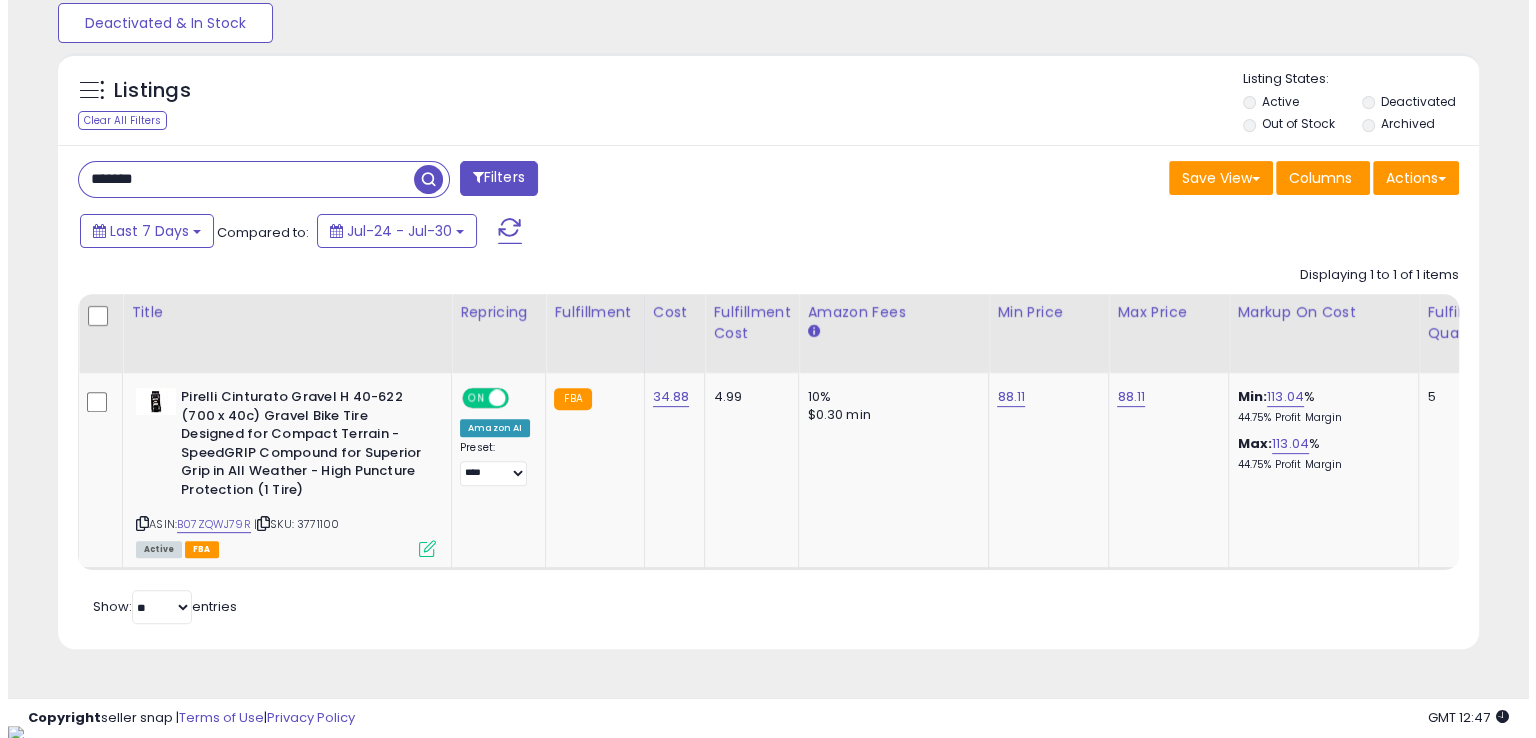 scroll, scrollTop: 481, scrollLeft: 0, axis: vertical 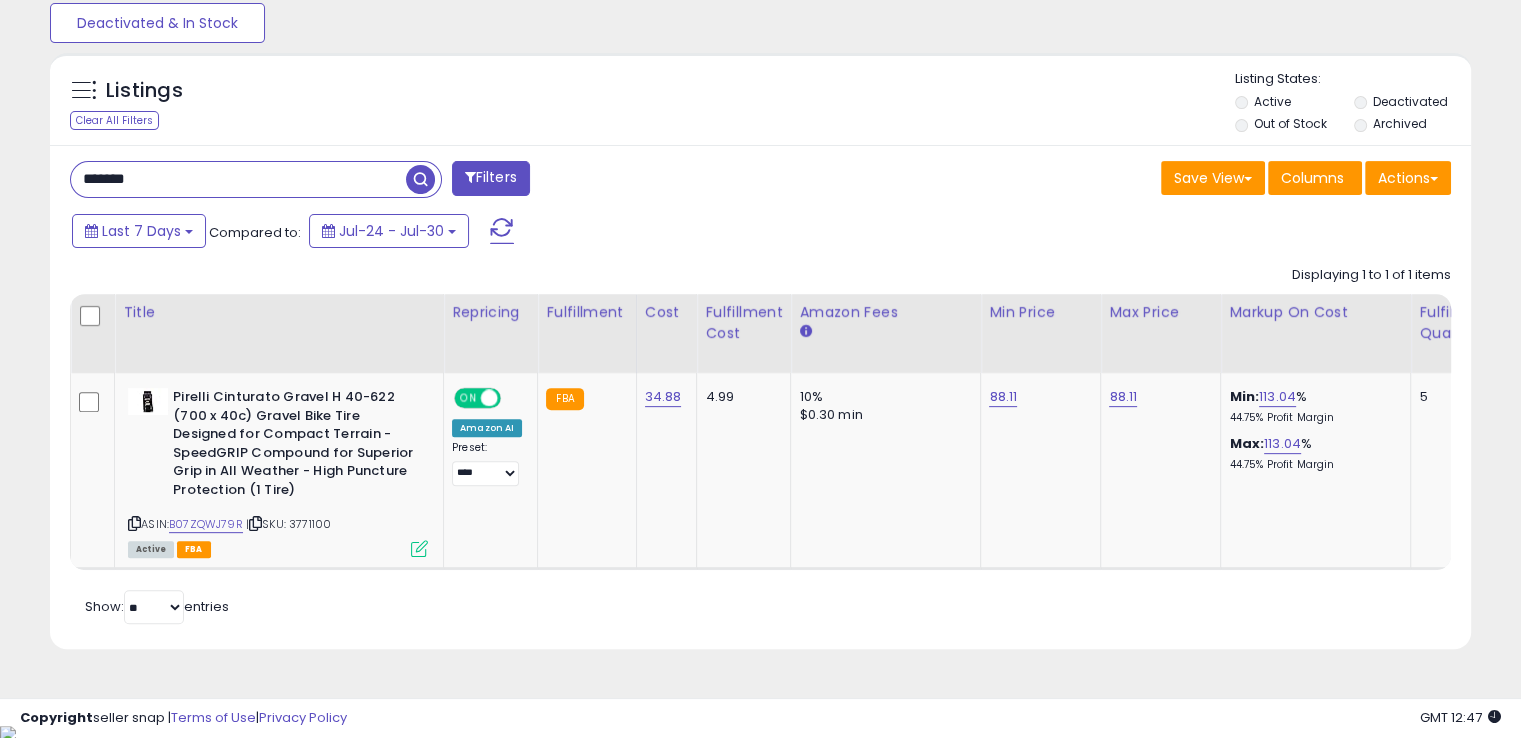 click on "*******" at bounding box center [238, 179] 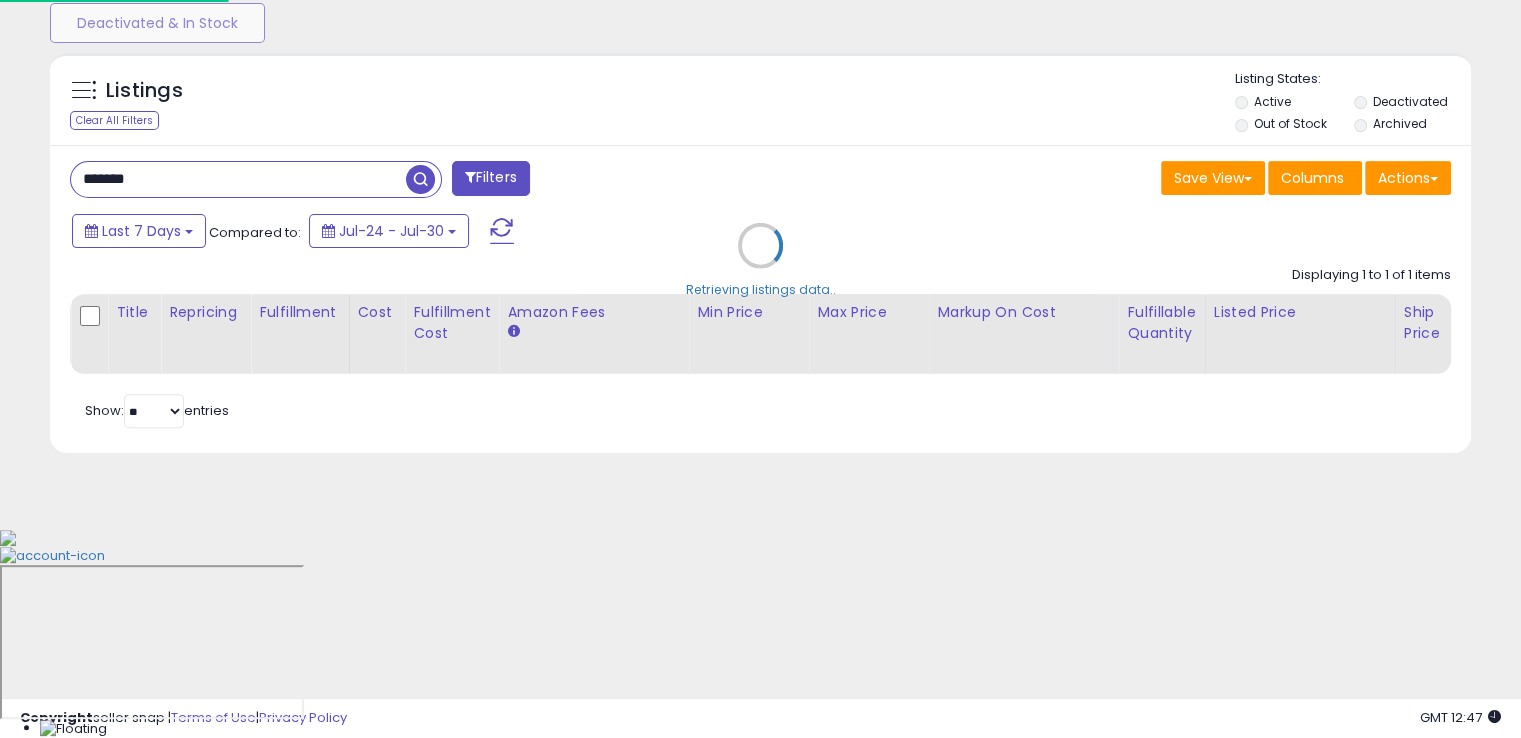scroll, scrollTop: 999589, scrollLeft: 999168, axis: both 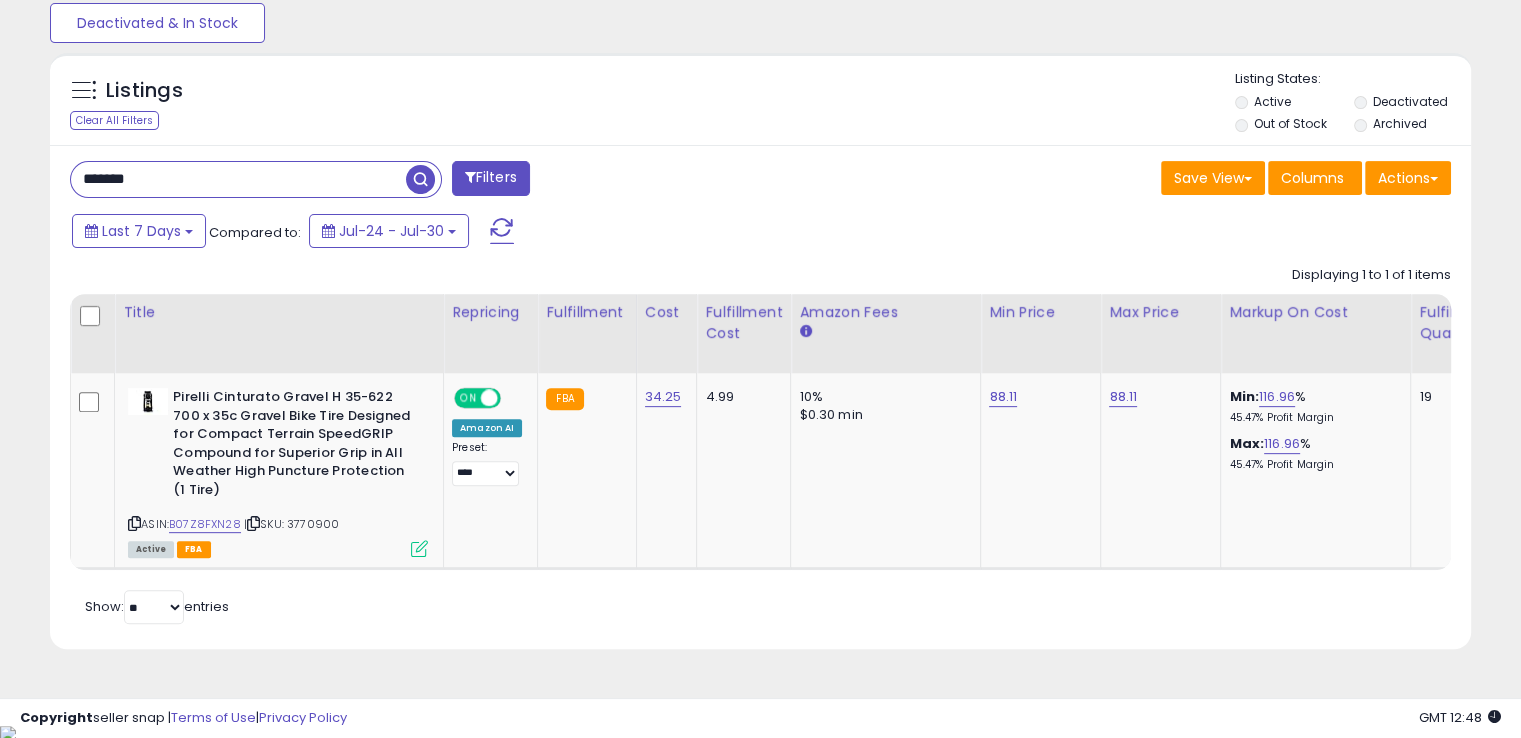 click on "*******" at bounding box center [238, 179] 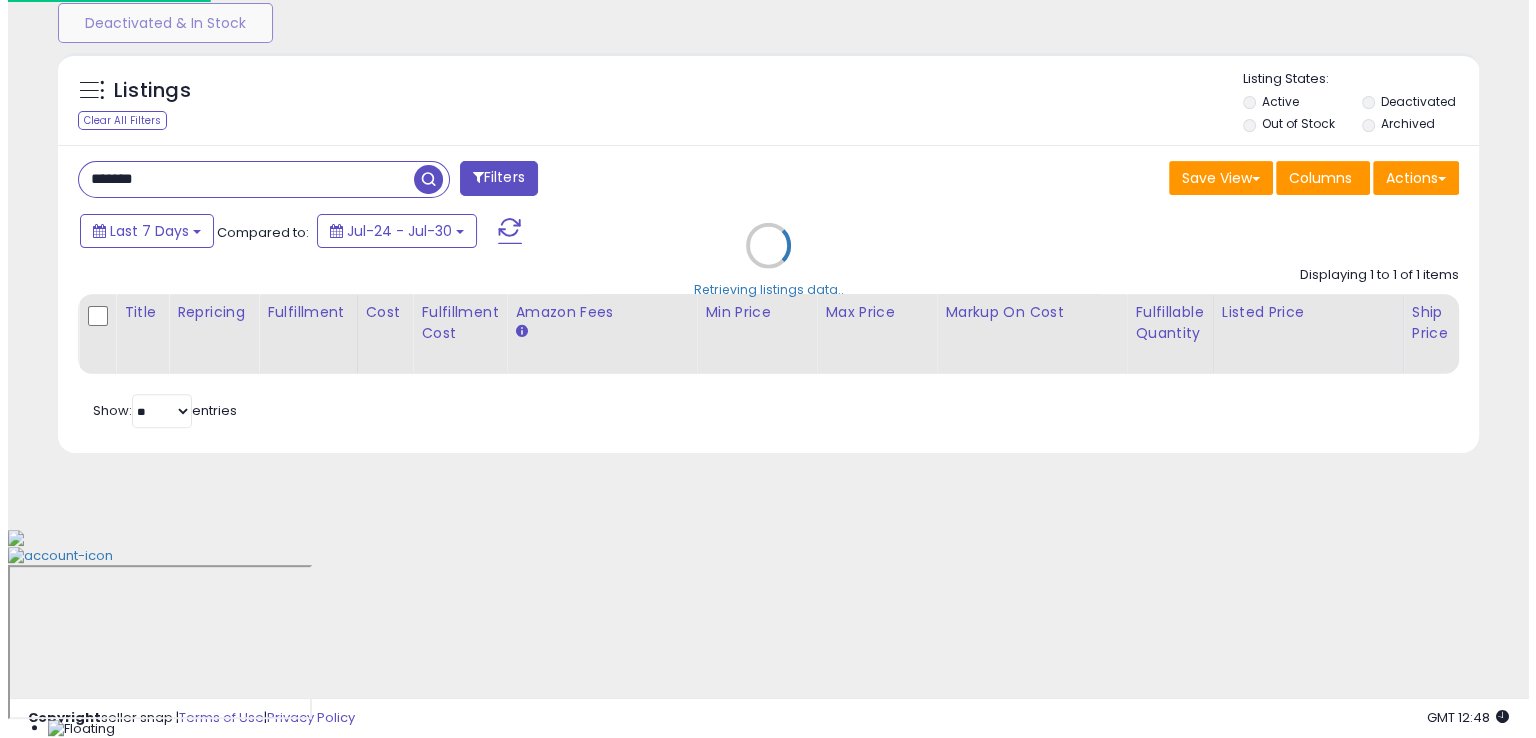 scroll, scrollTop: 481, scrollLeft: 0, axis: vertical 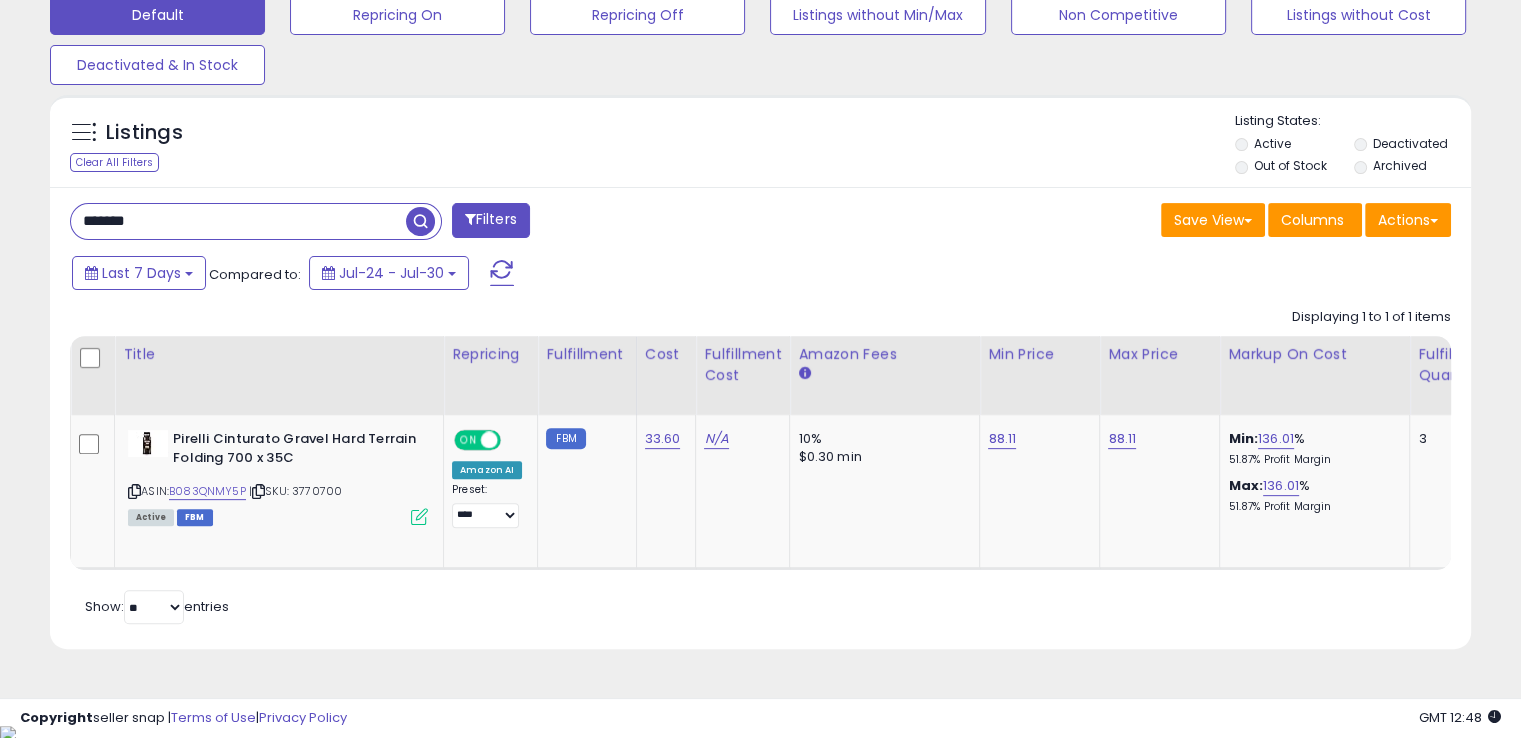 click on "*******" at bounding box center (238, 221) 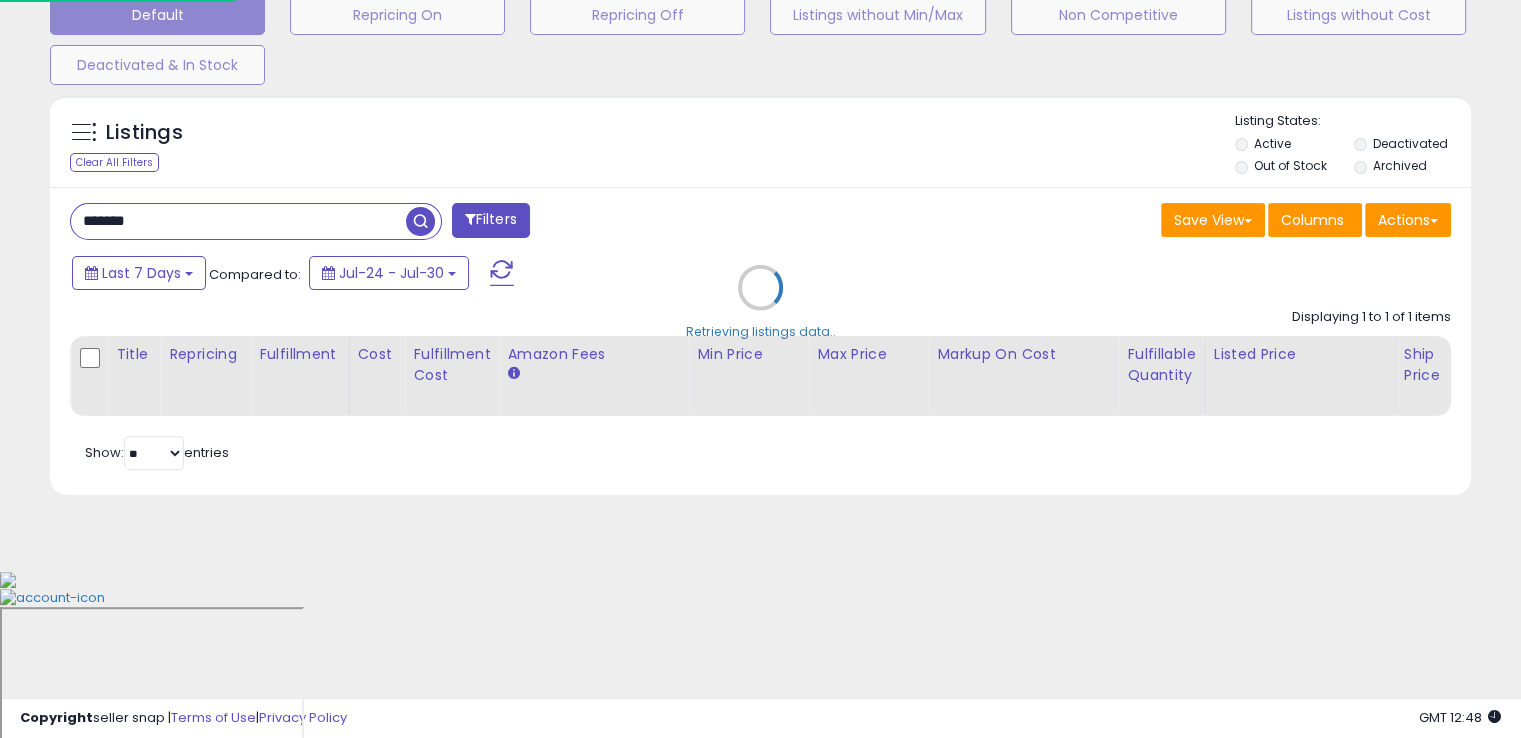 scroll, scrollTop: 999589, scrollLeft: 999168, axis: both 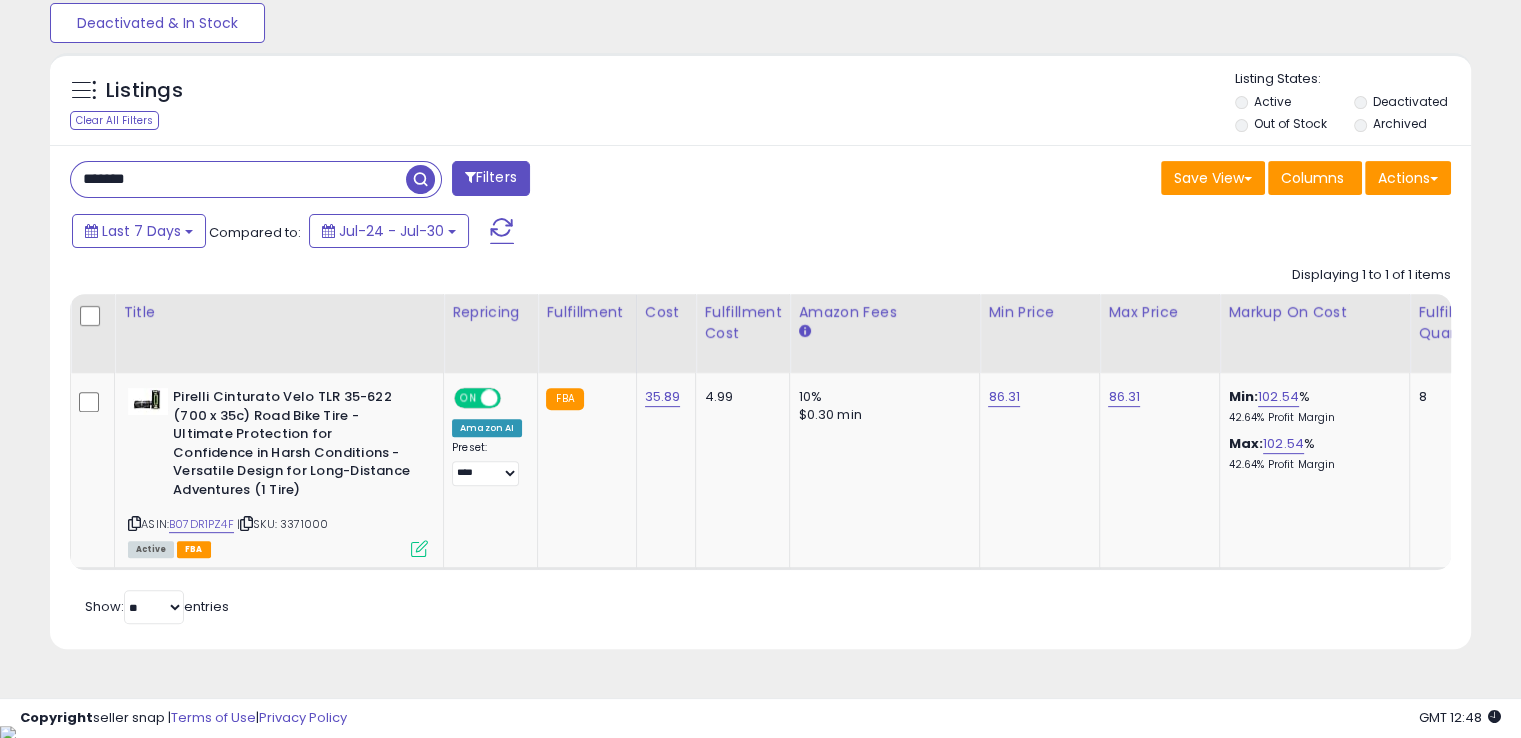 click on "*******" at bounding box center (238, 179) 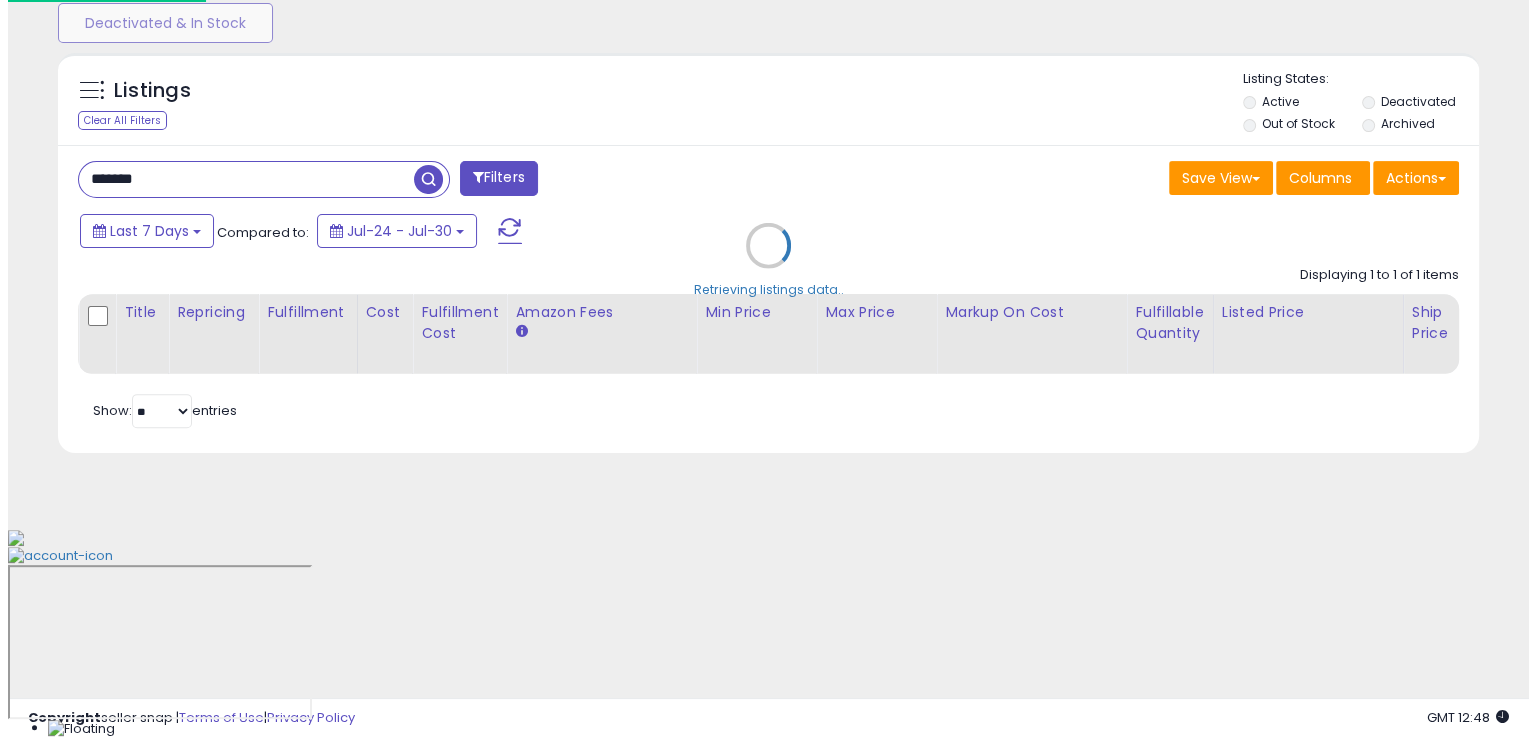 scroll, scrollTop: 481, scrollLeft: 0, axis: vertical 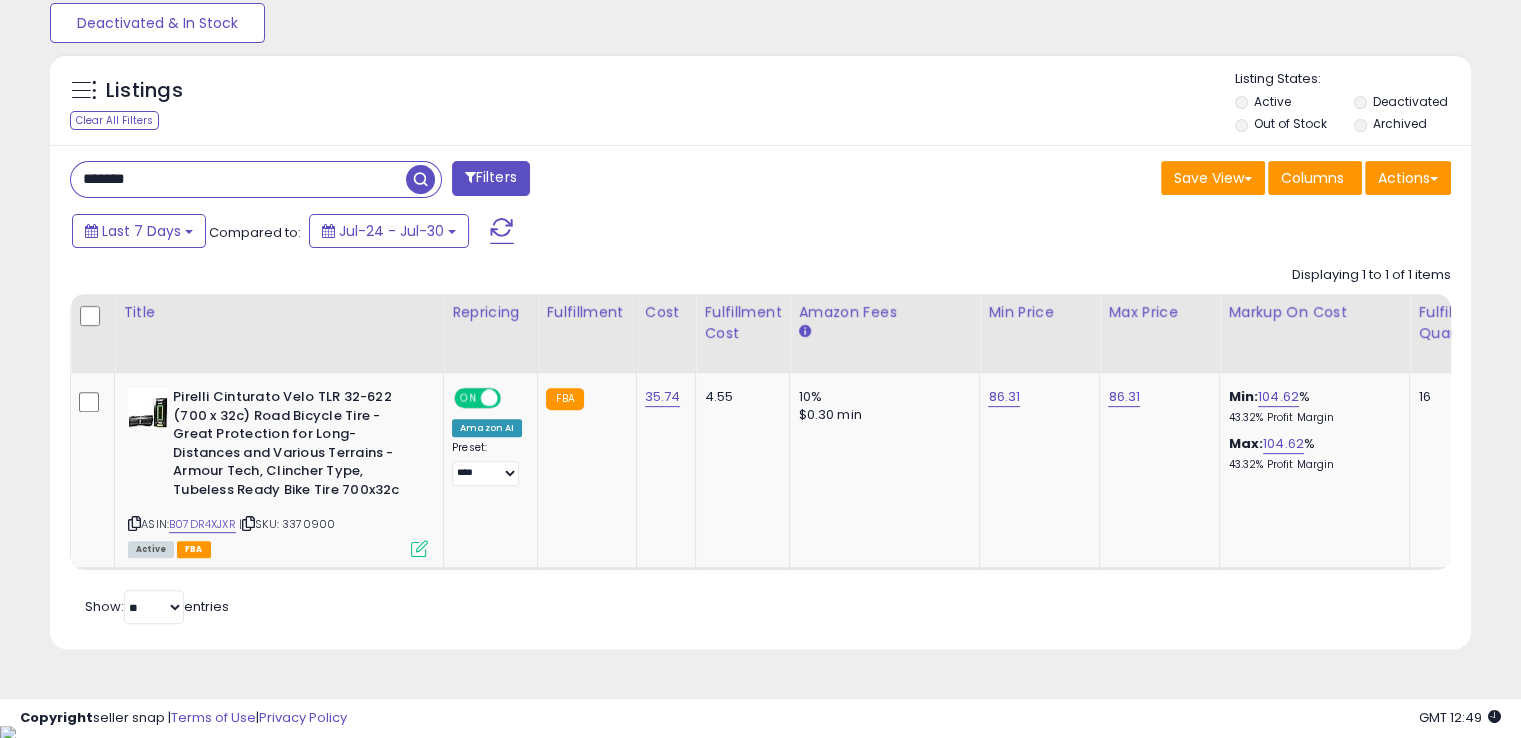 click on "*******" at bounding box center [238, 179] 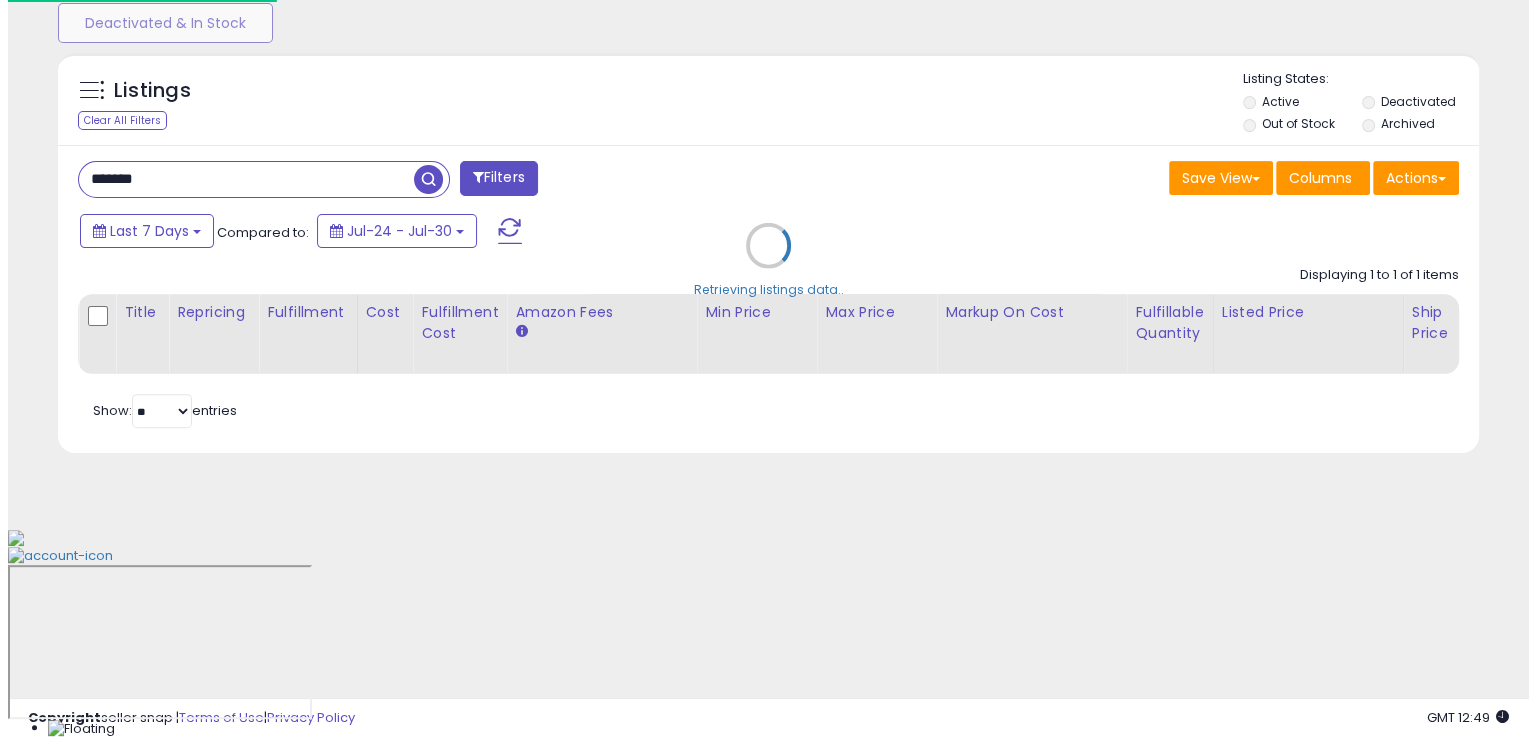scroll, scrollTop: 481, scrollLeft: 0, axis: vertical 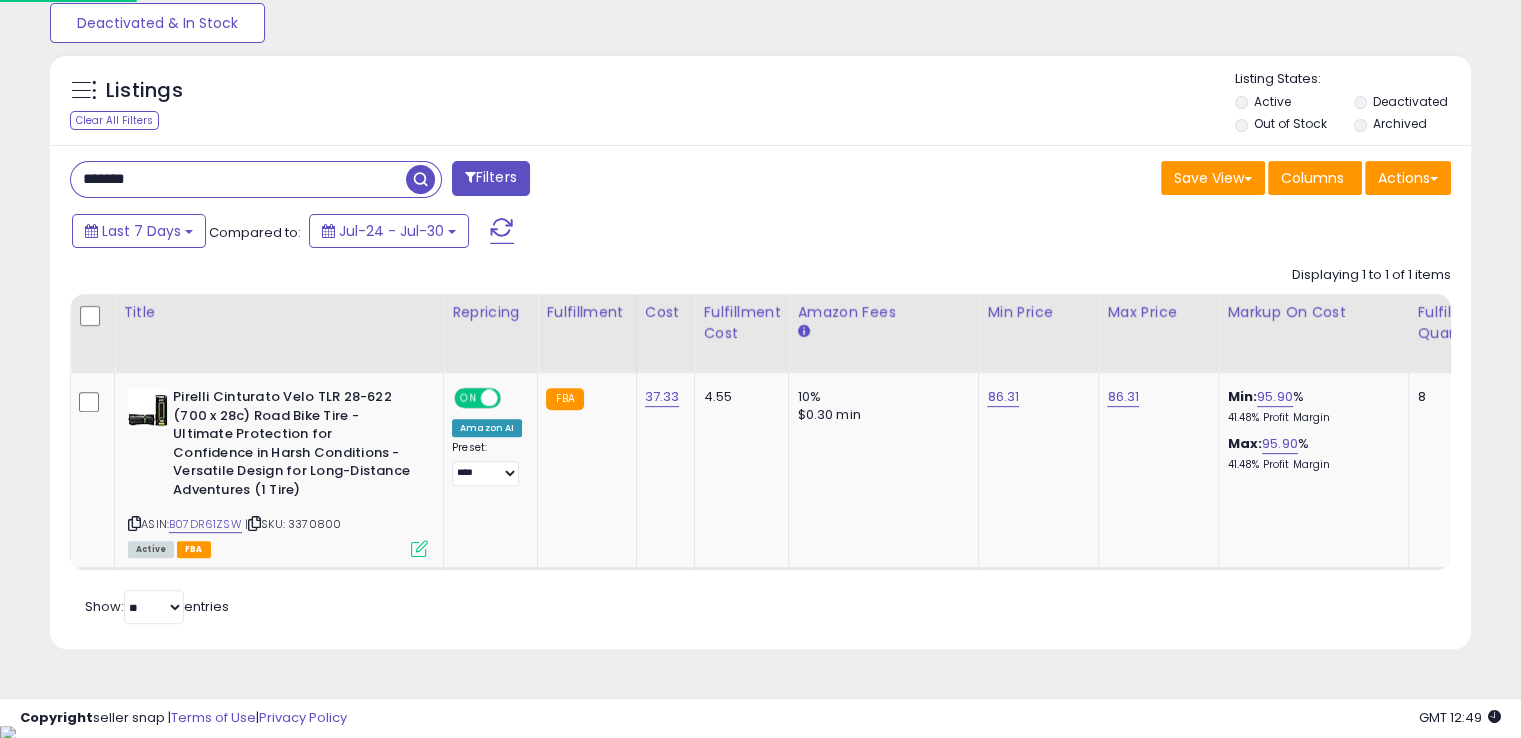 click on "*******" at bounding box center [238, 179] 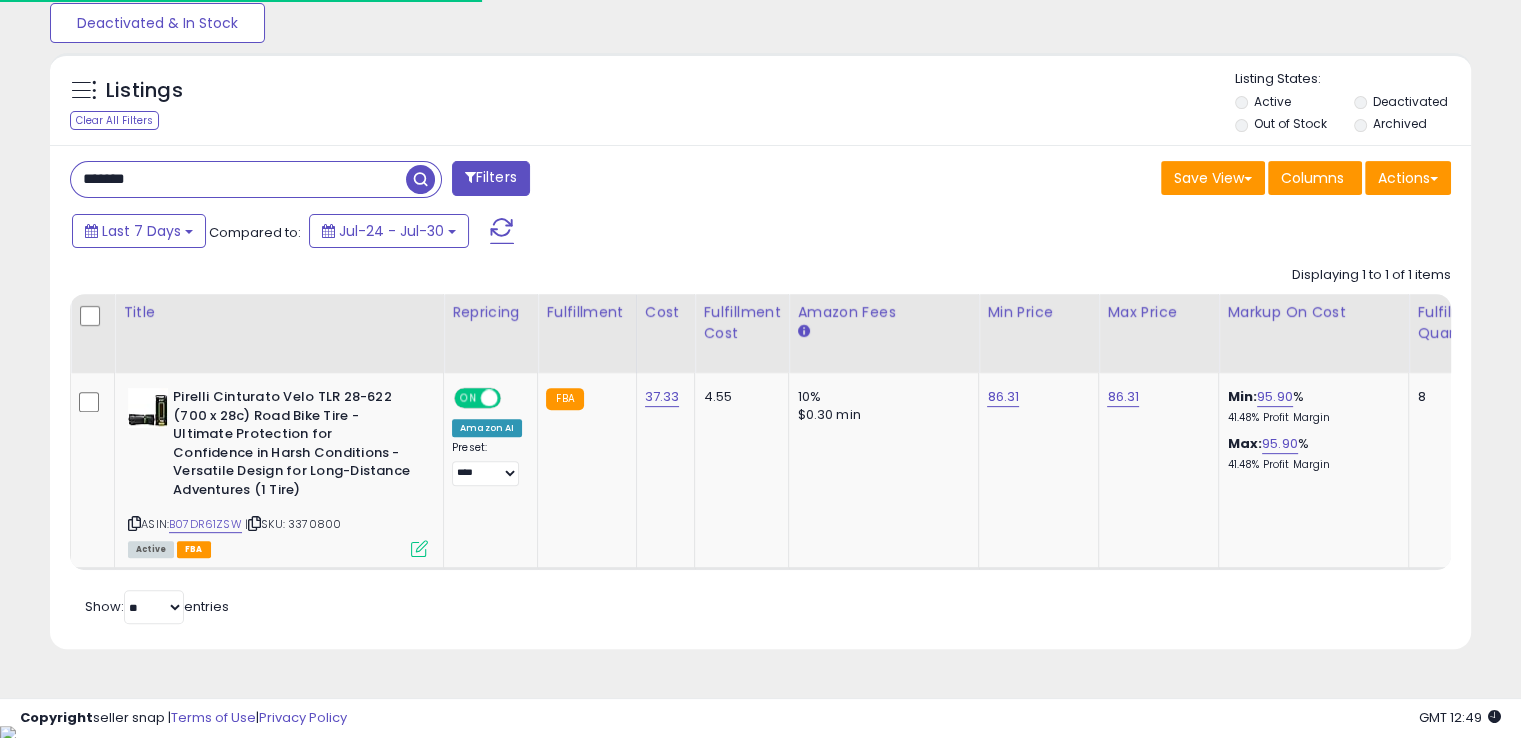 click on "*******" at bounding box center [238, 179] 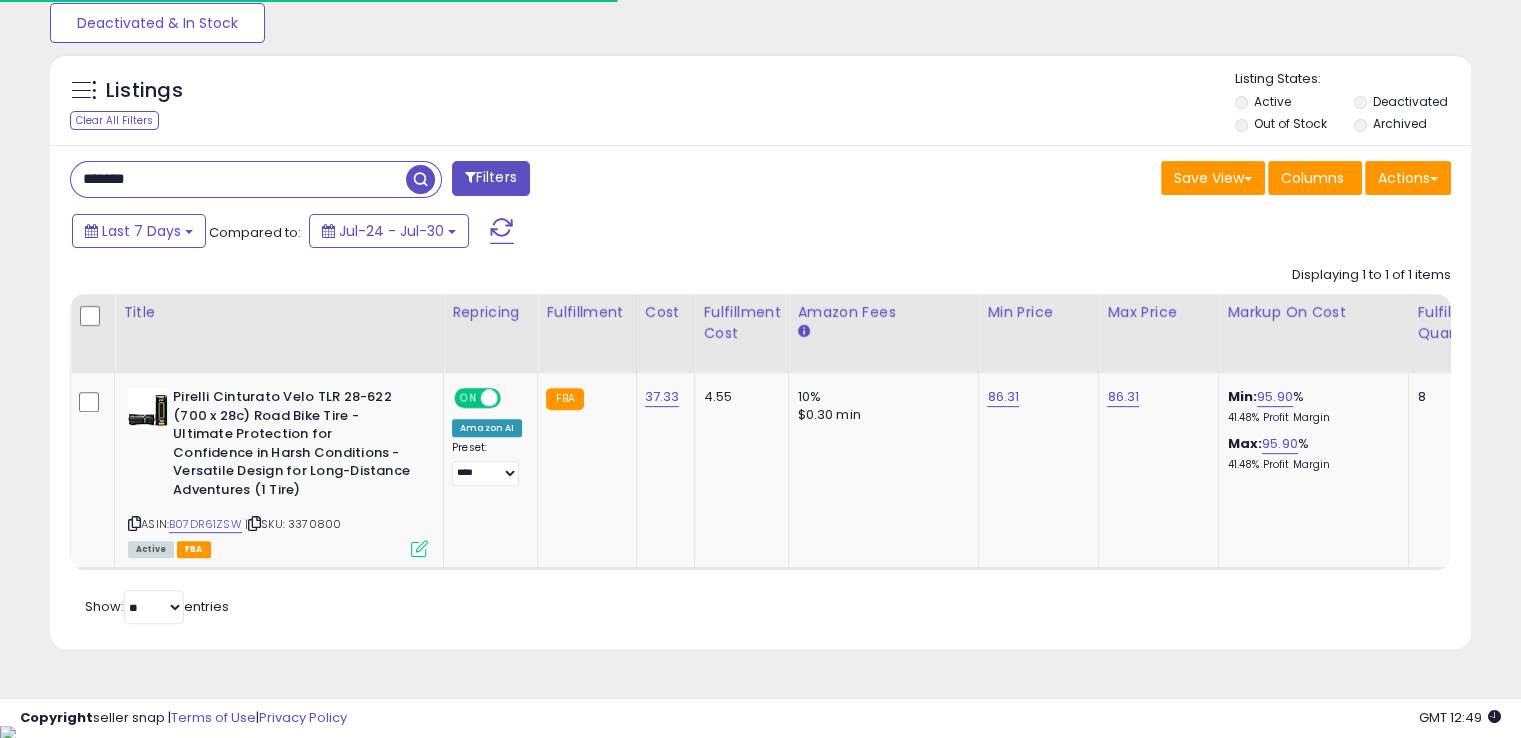 paste 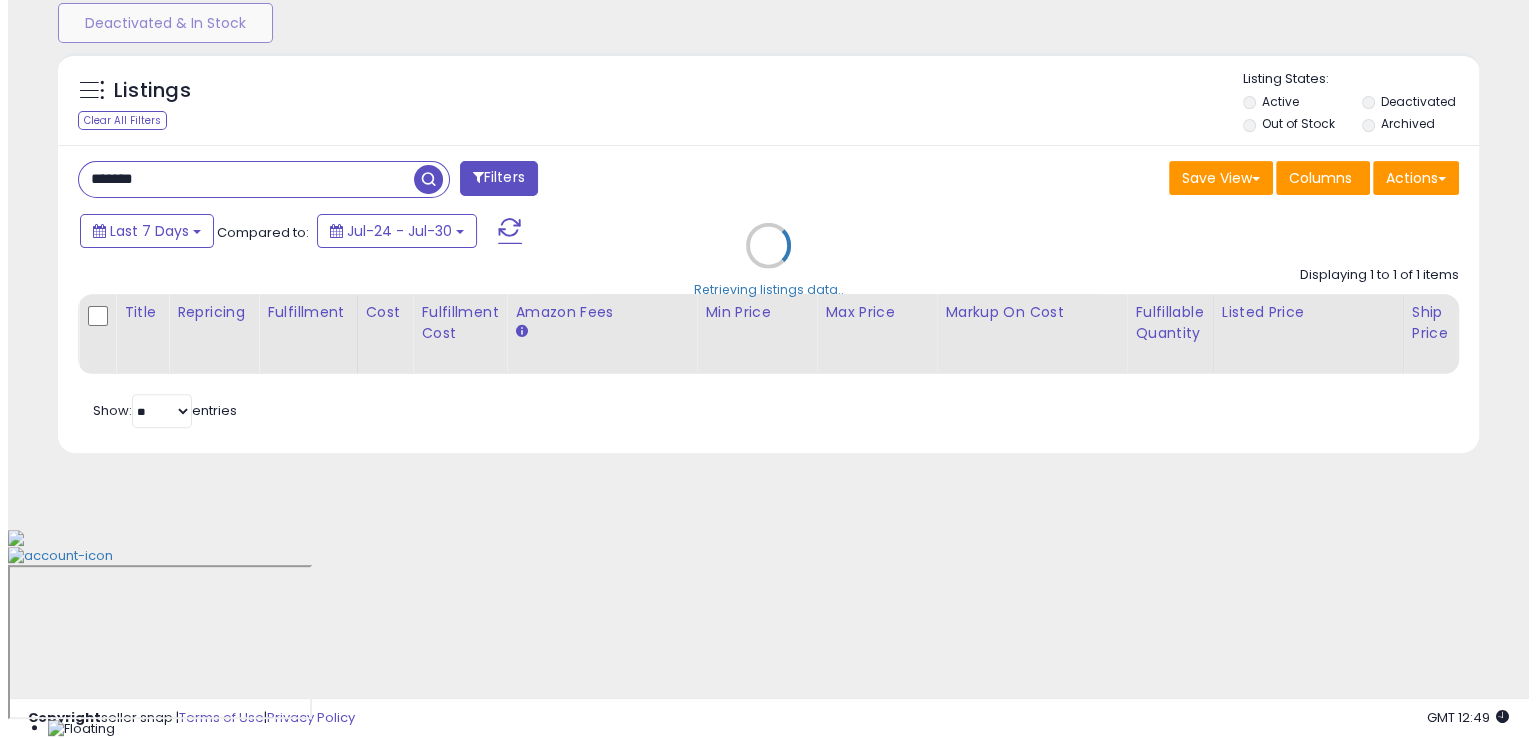 scroll, scrollTop: 481, scrollLeft: 0, axis: vertical 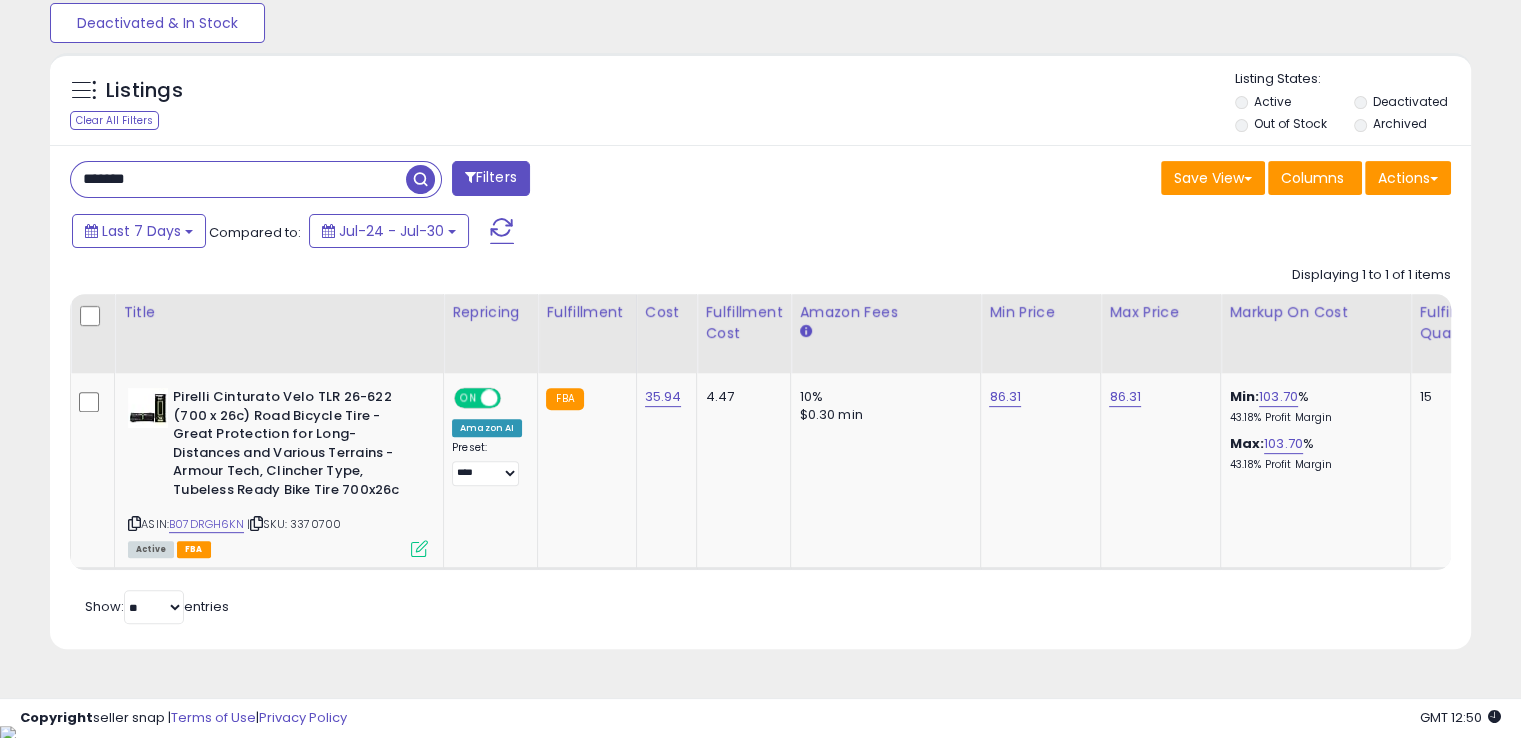 click on "*******" at bounding box center [238, 179] 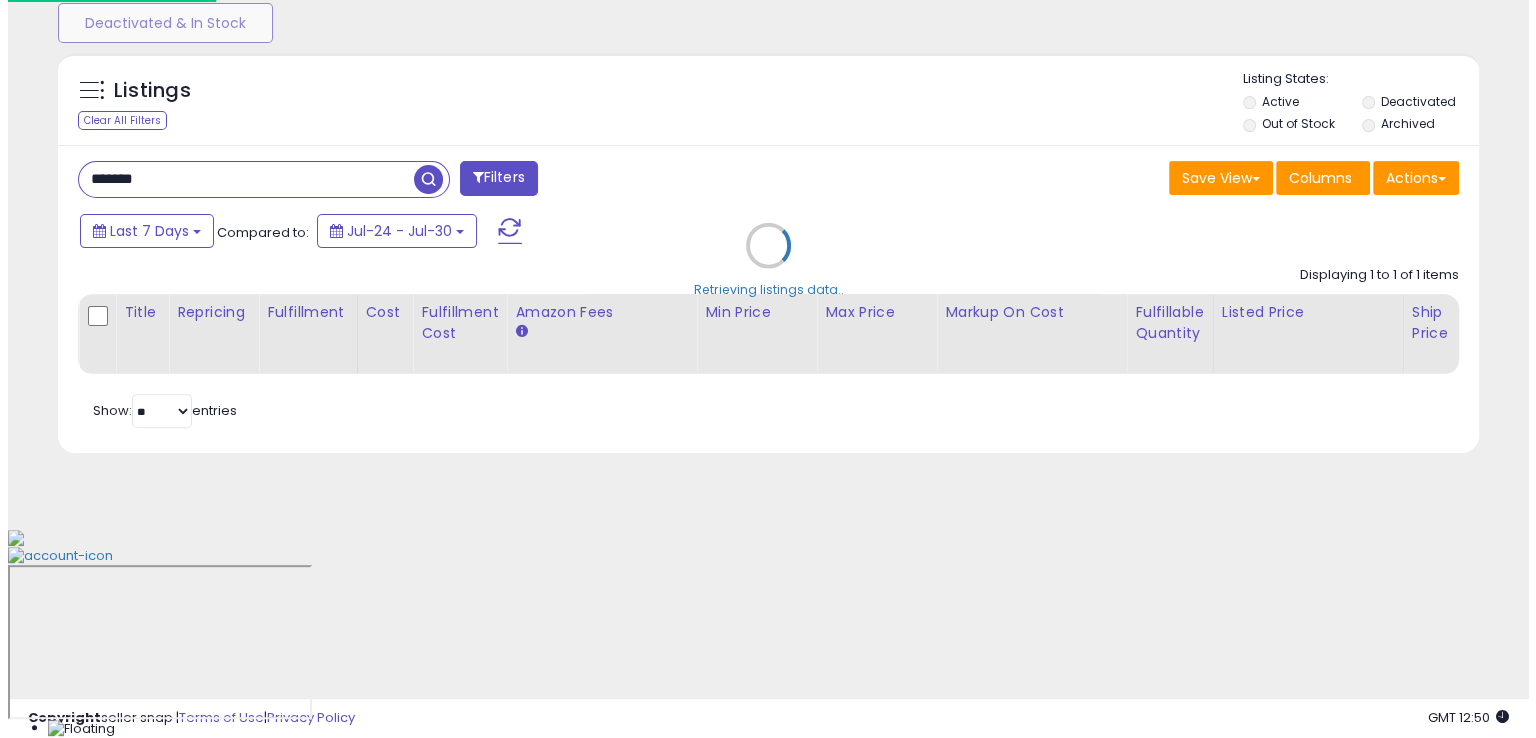 scroll, scrollTop: 481, scrollLeft: 0, axis: vertical 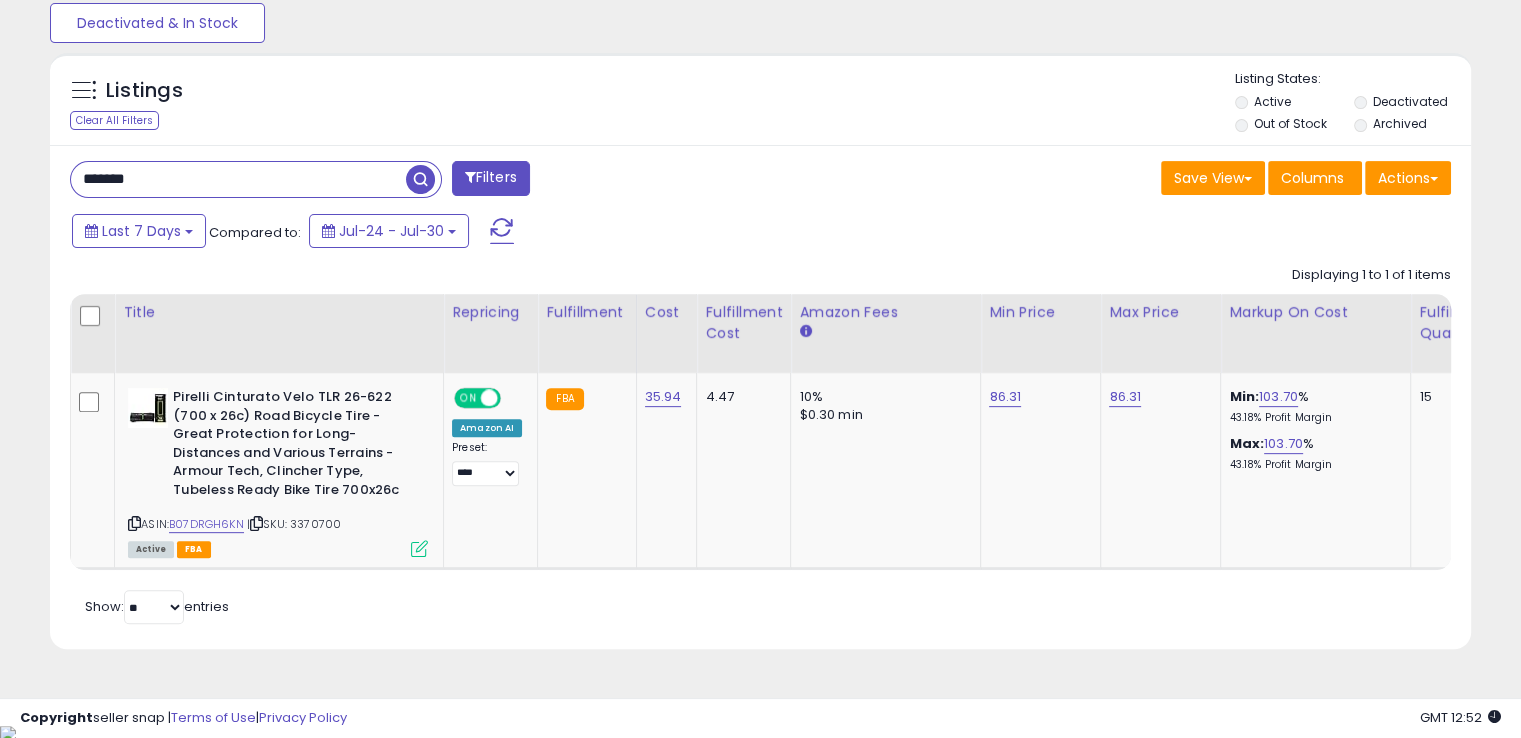 click on "*******" at bounding box center [238, 179] 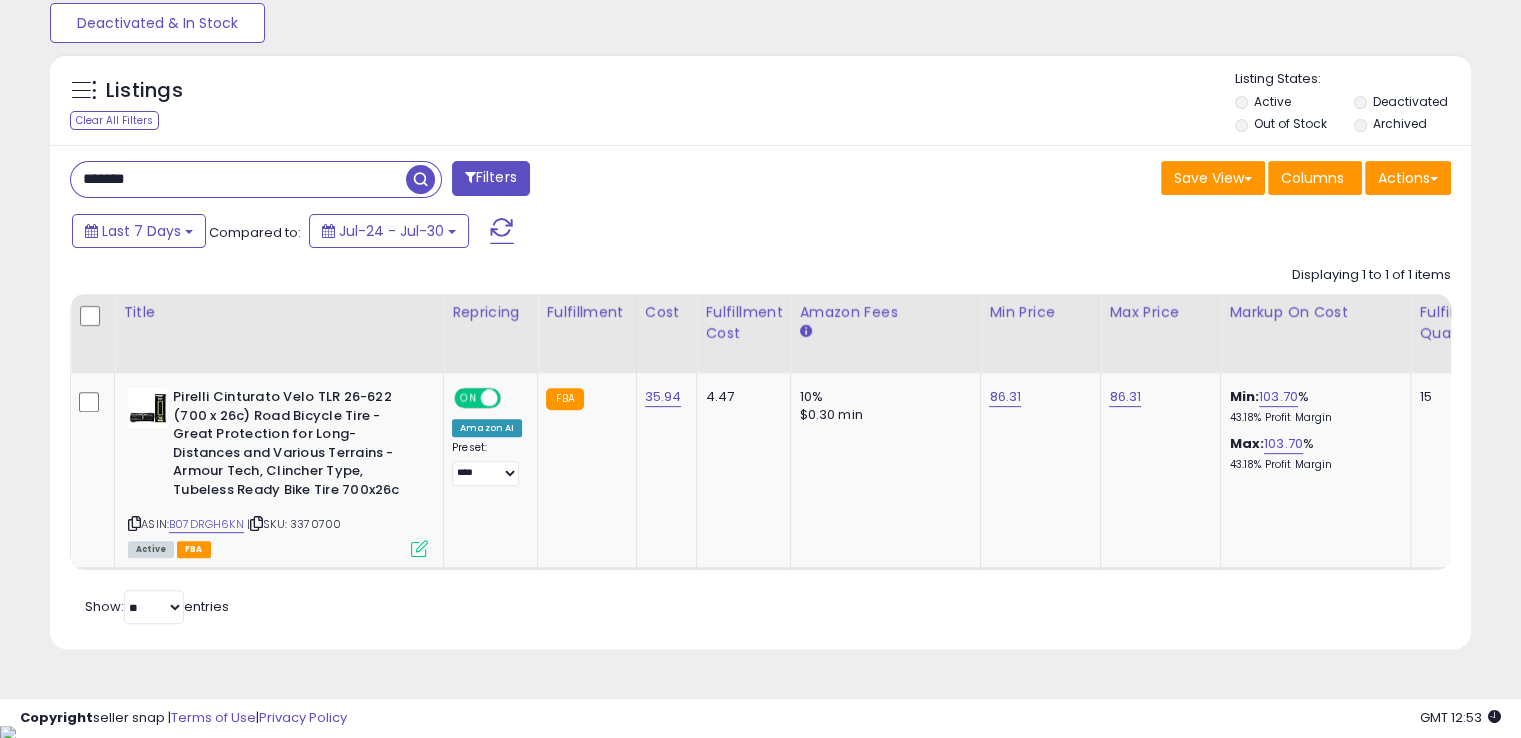 paste 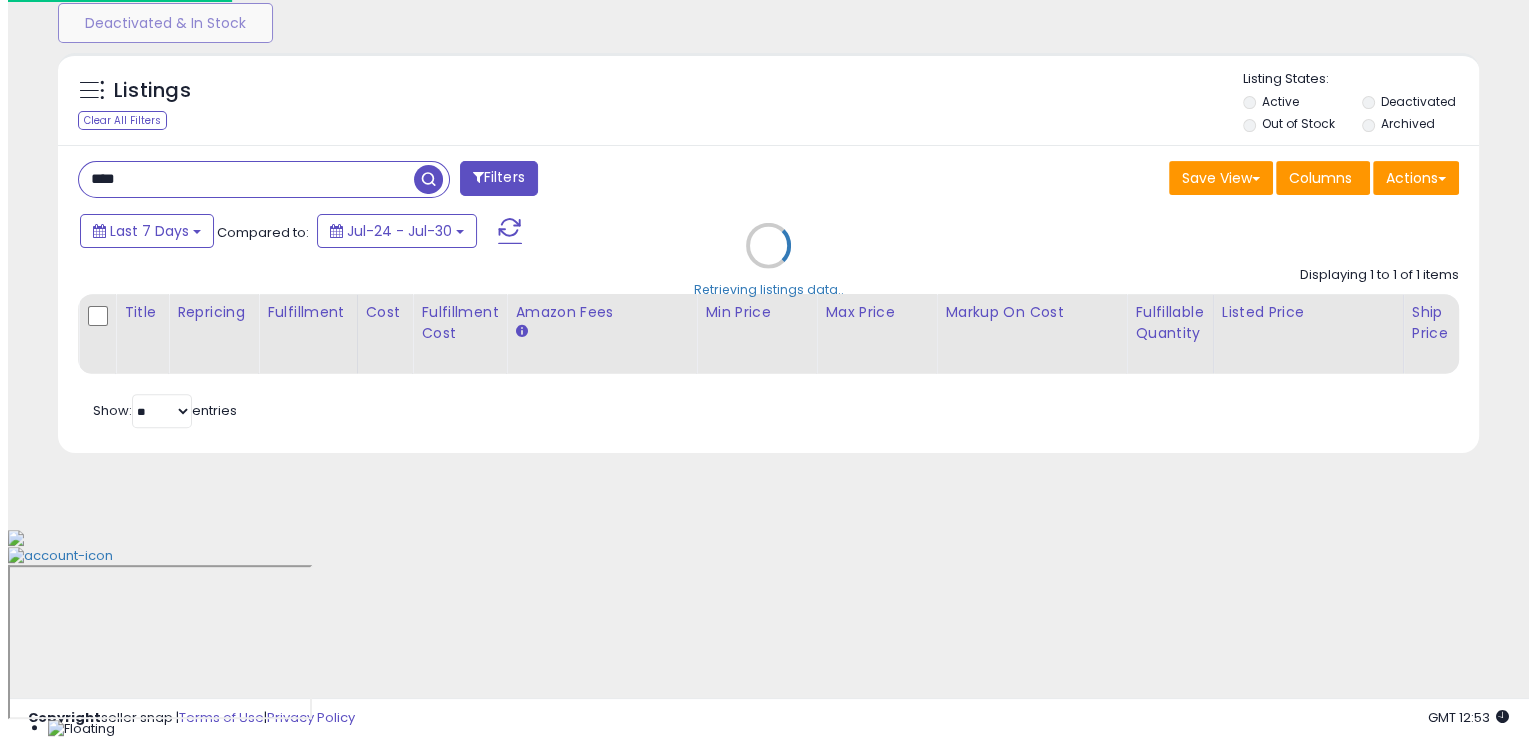 scroll, scrollTop: 481, scrollLeft: 0, axis: vertical 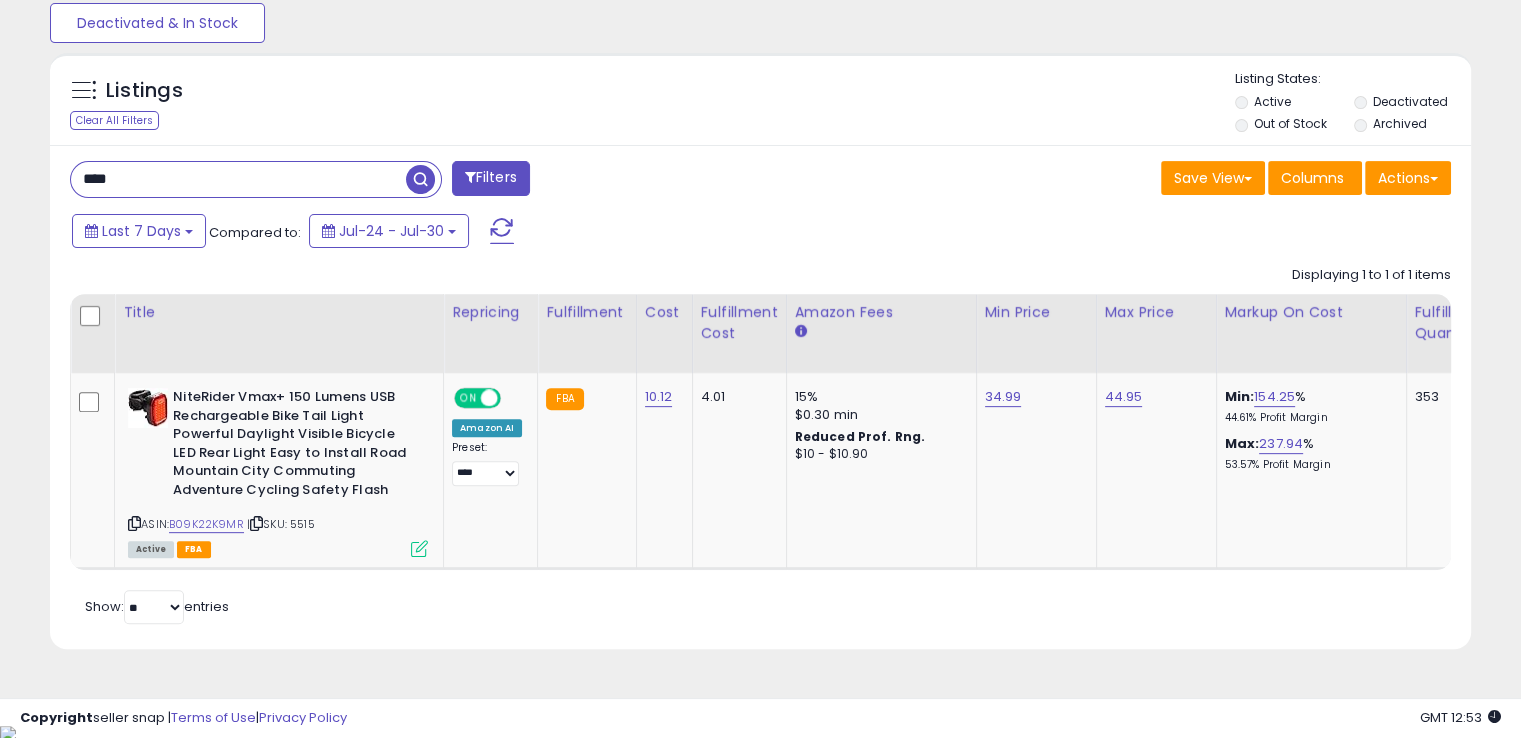 click on "****" at bounding box center (238, 179) 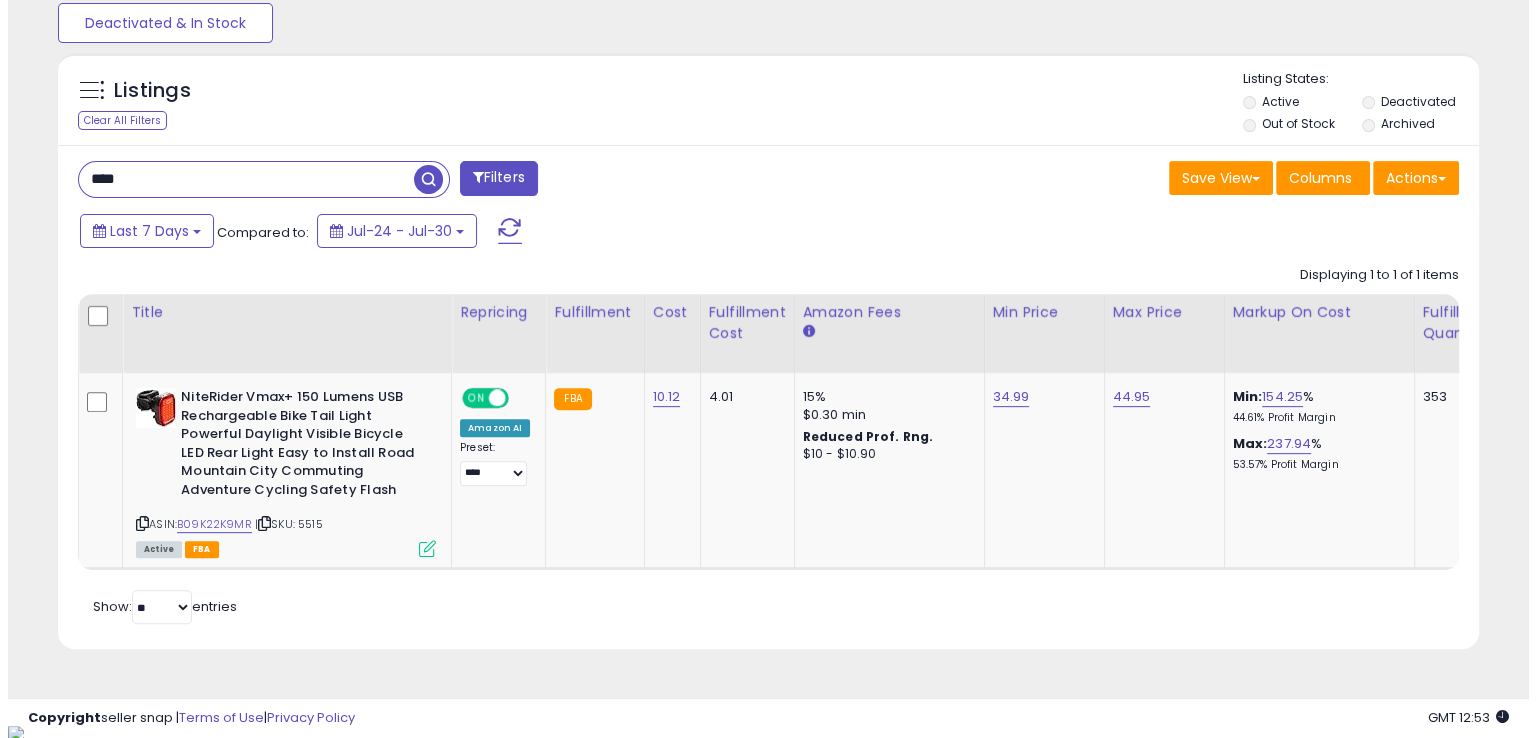 scroll, scrollTop: 481, scrollLeft: 0, axis: vertical 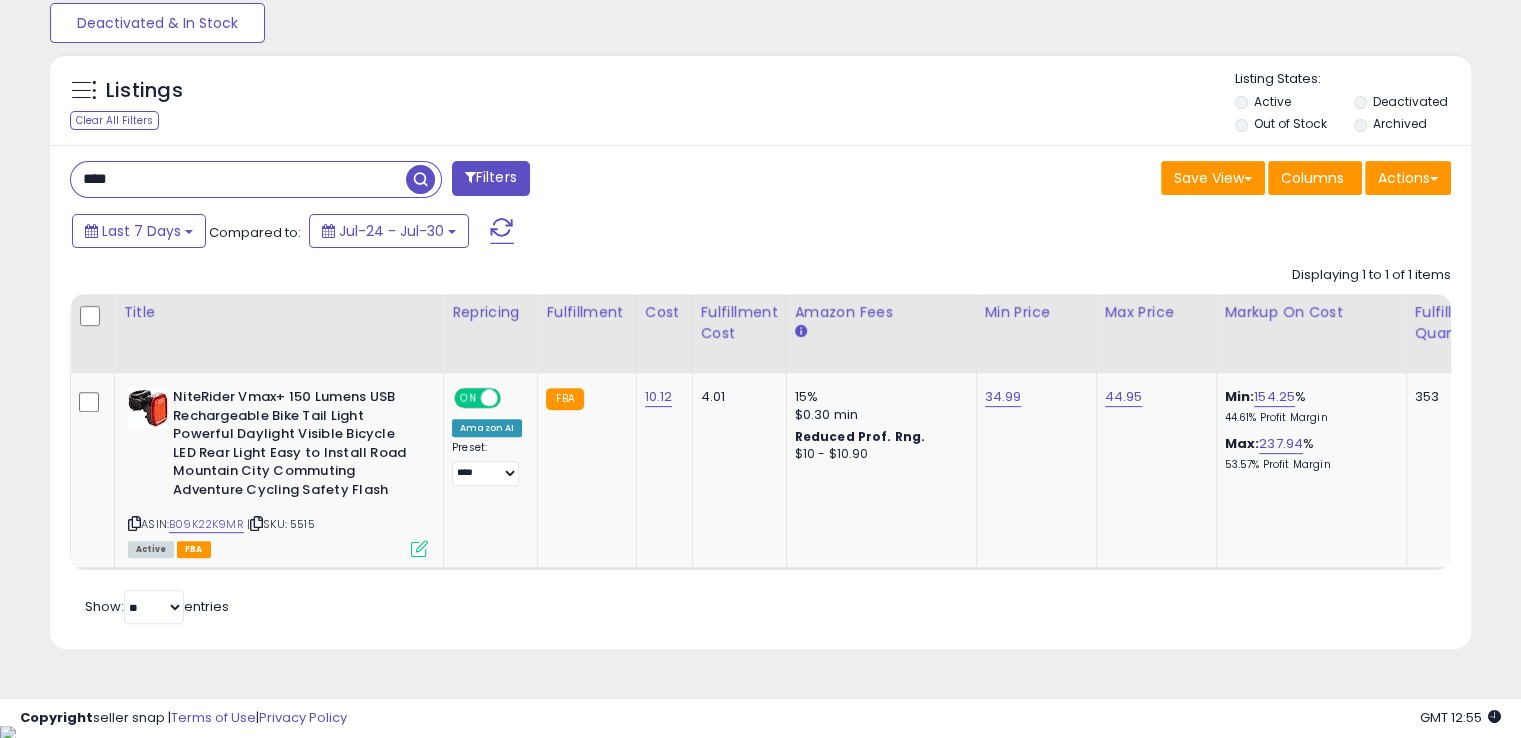 click on "****" at bounding box center [238, 179] 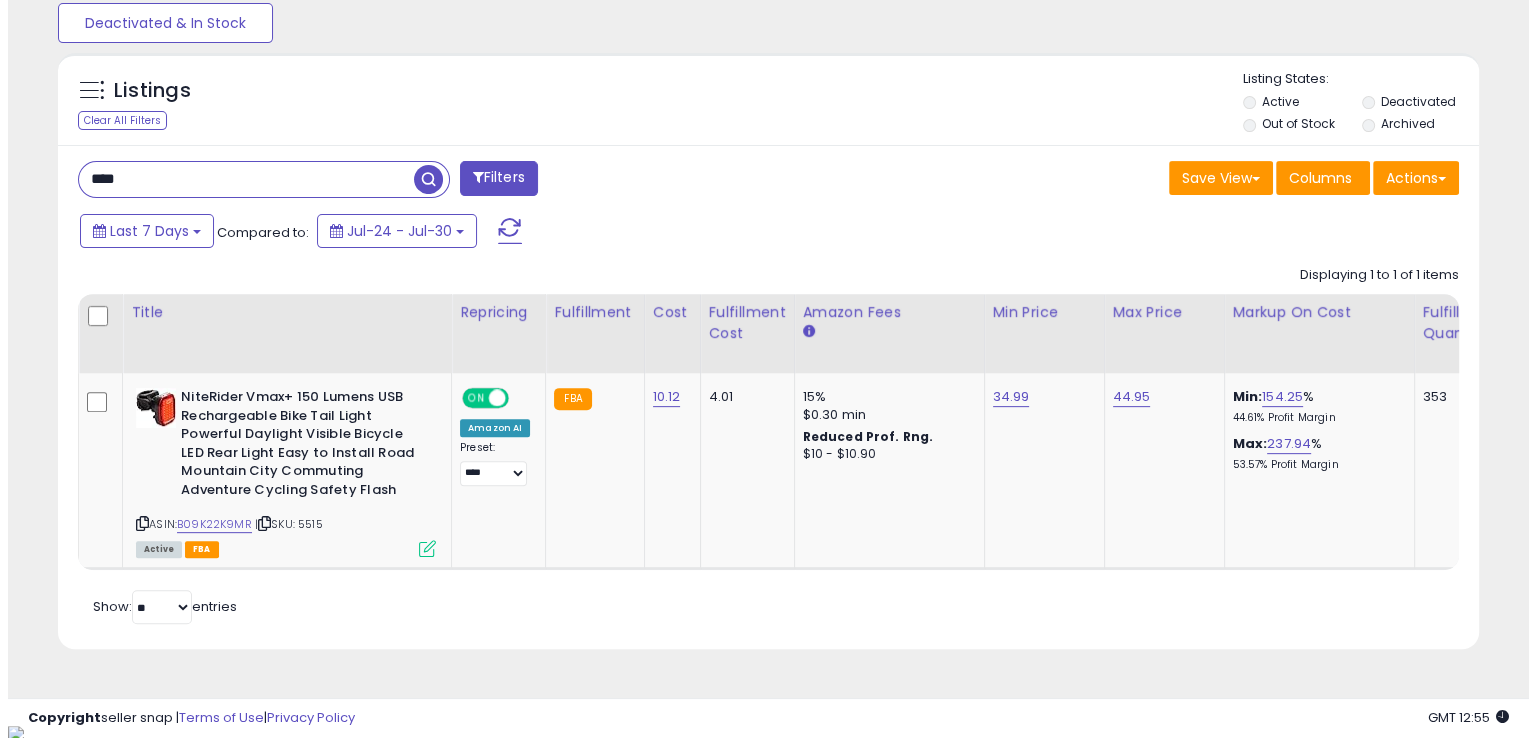 scroll, scrollTop: 481, scrollLeft: 0, axis: vertical 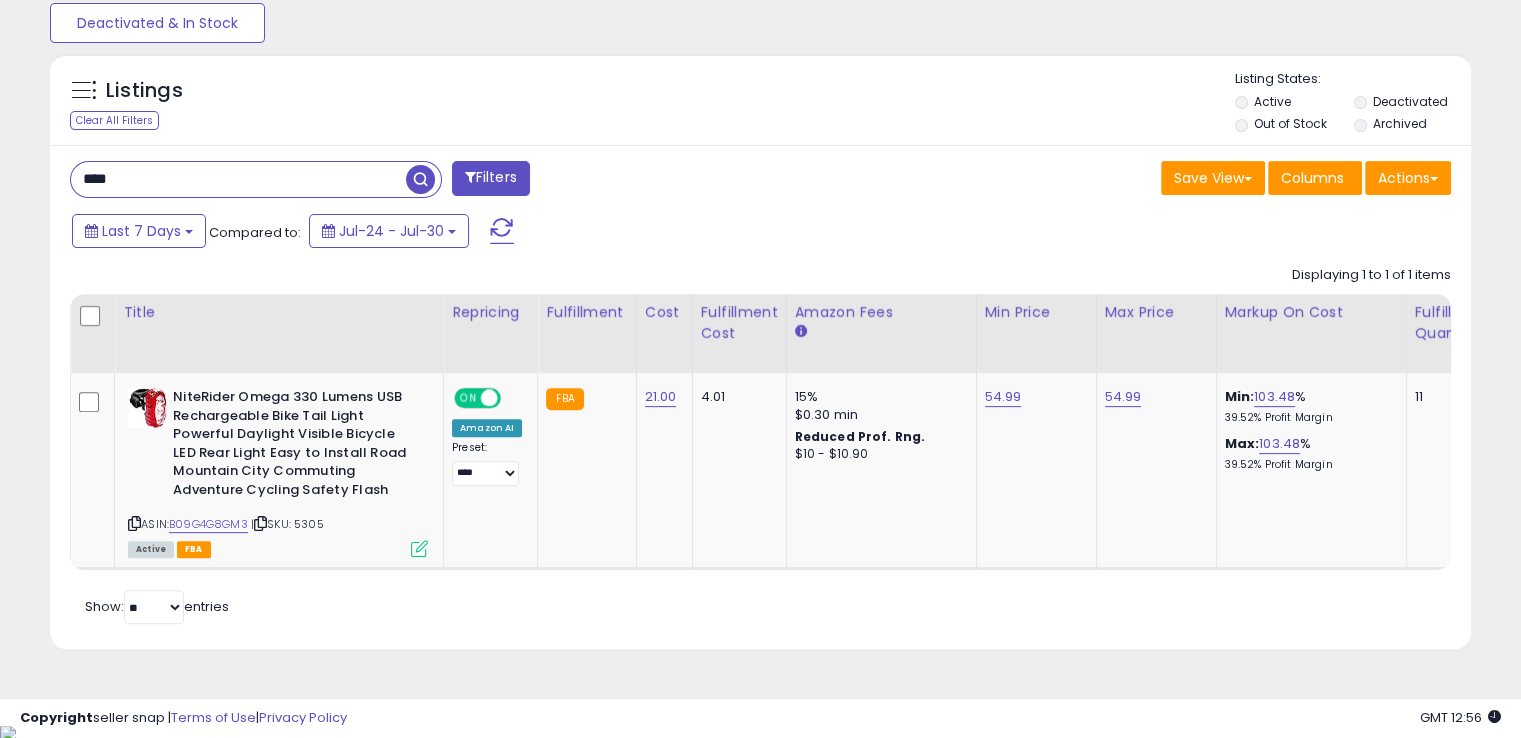 click on "****" at bounding box center [238, 179] 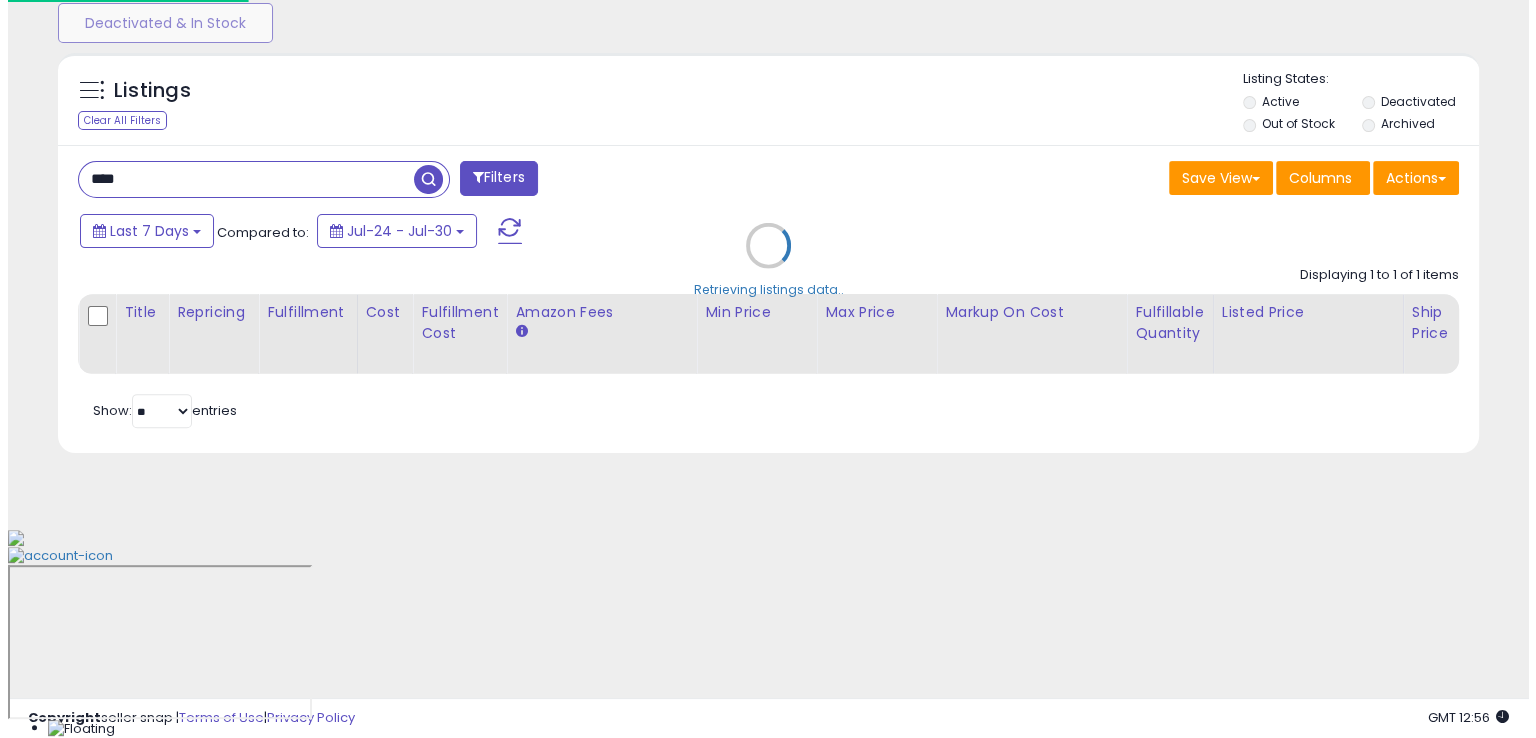 scroll, scrollTop: 481, scrollLeft: 0, axis: vertical 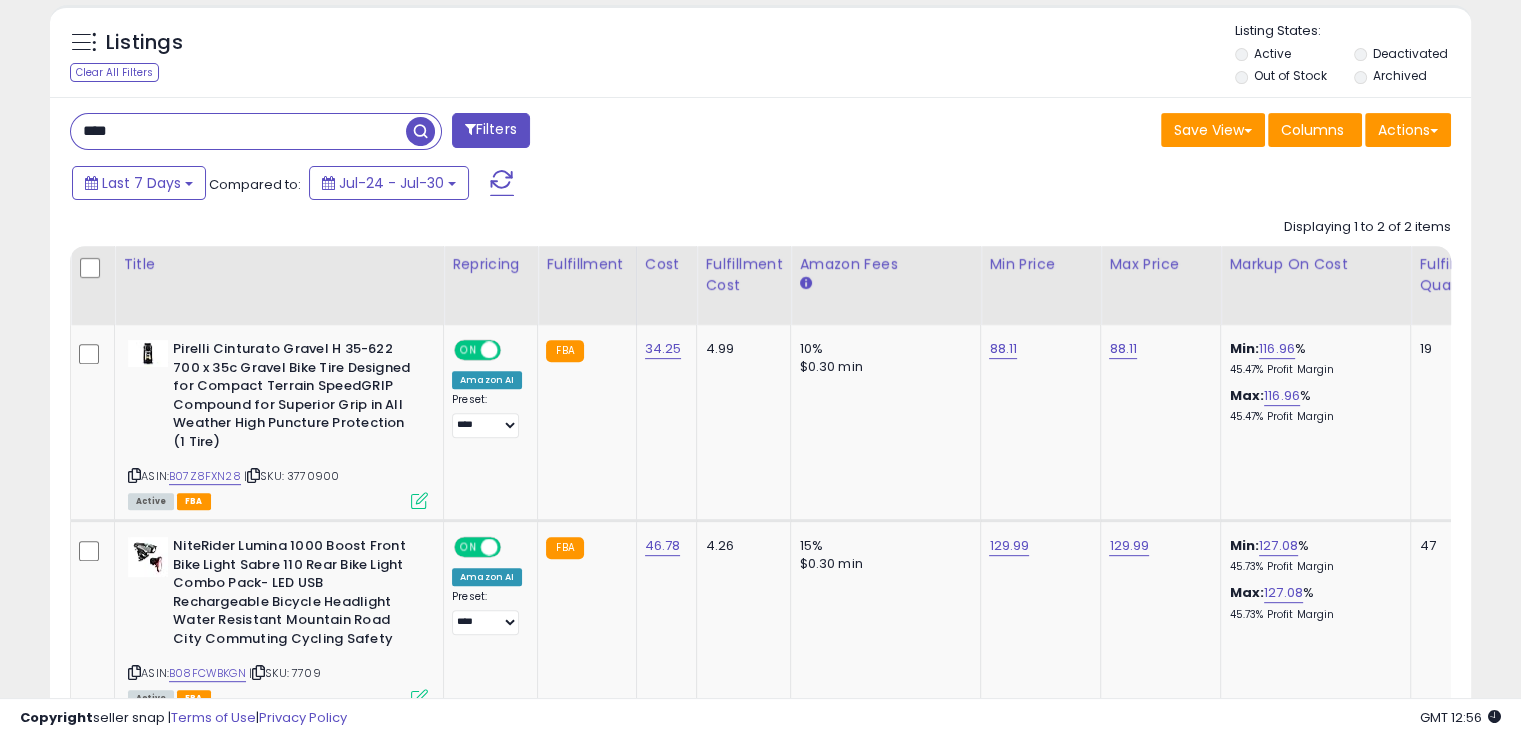 click on "****" at bounding box center (238, 131) 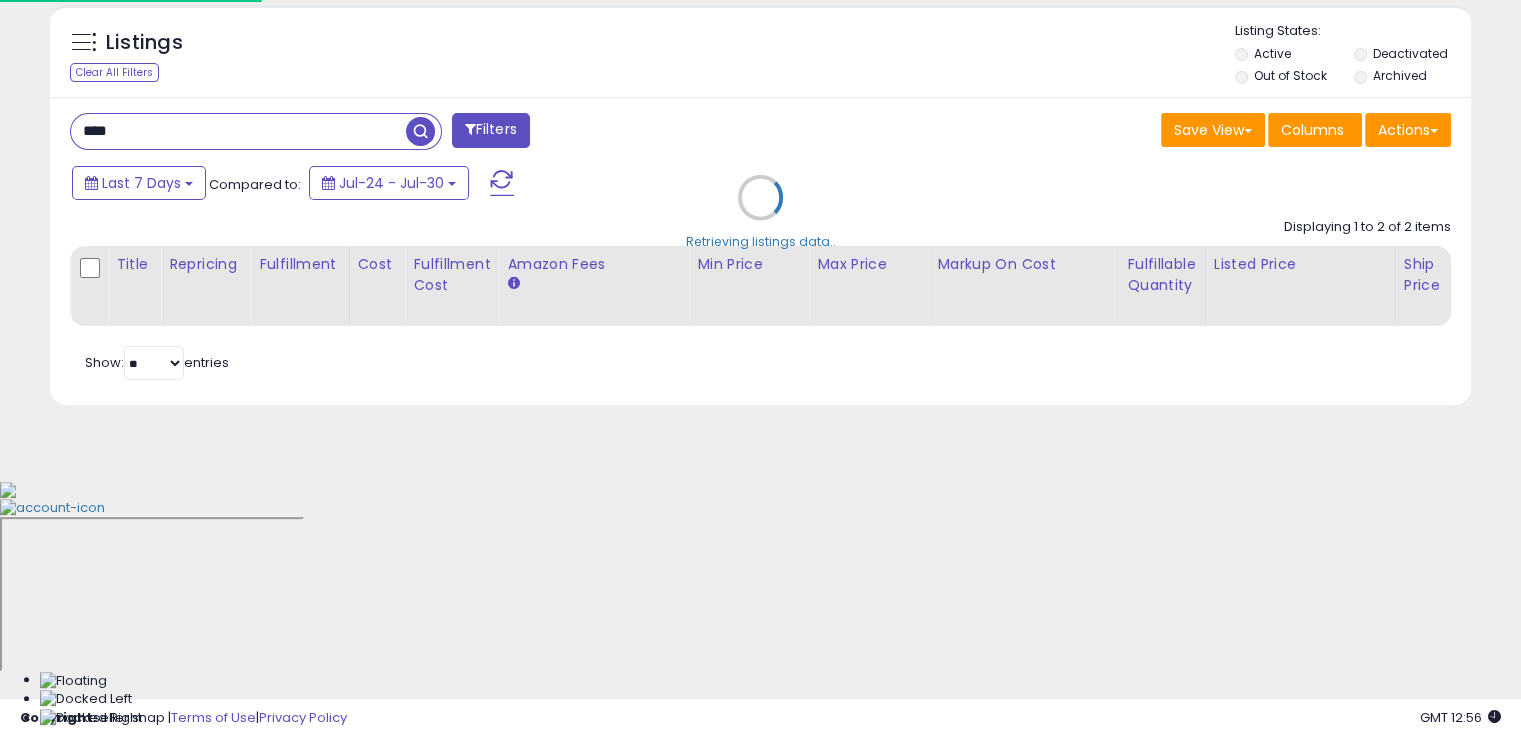 scroll, scrollTop: 999589, scrollLeft: 999168, axis: both 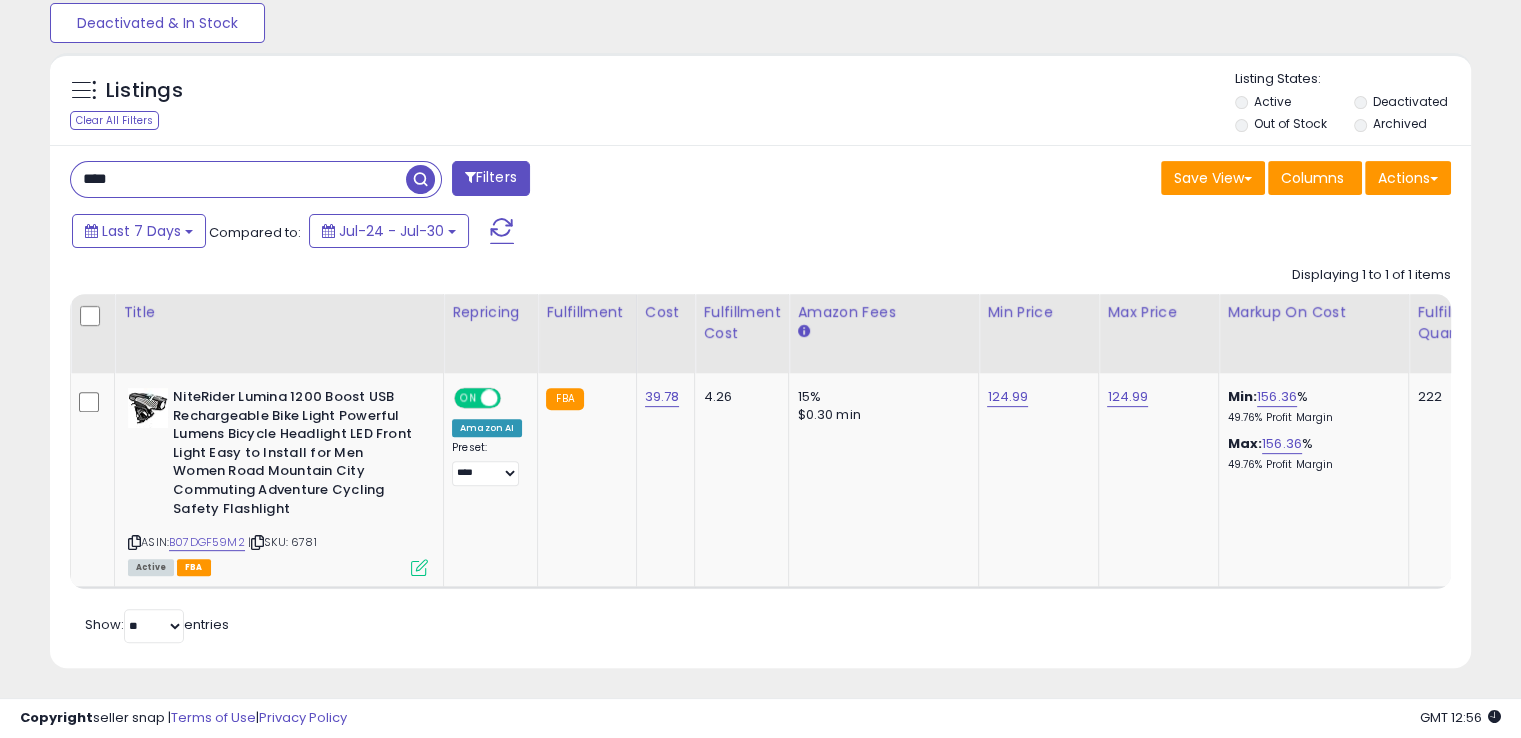 click on "****" at bounding box center (238, 179) 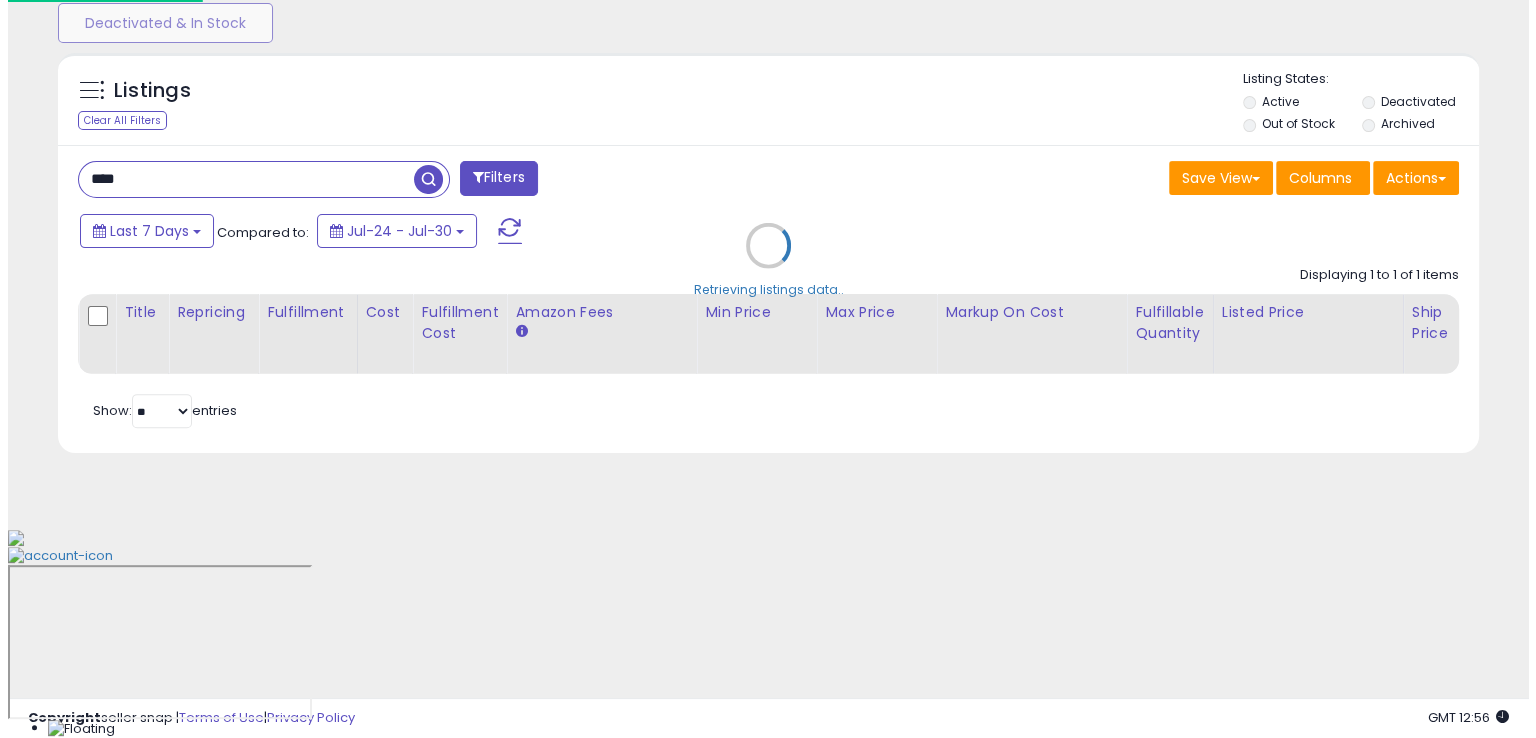 scroll, scrollTop: 481, scrollLeft: 0, axis: vertical 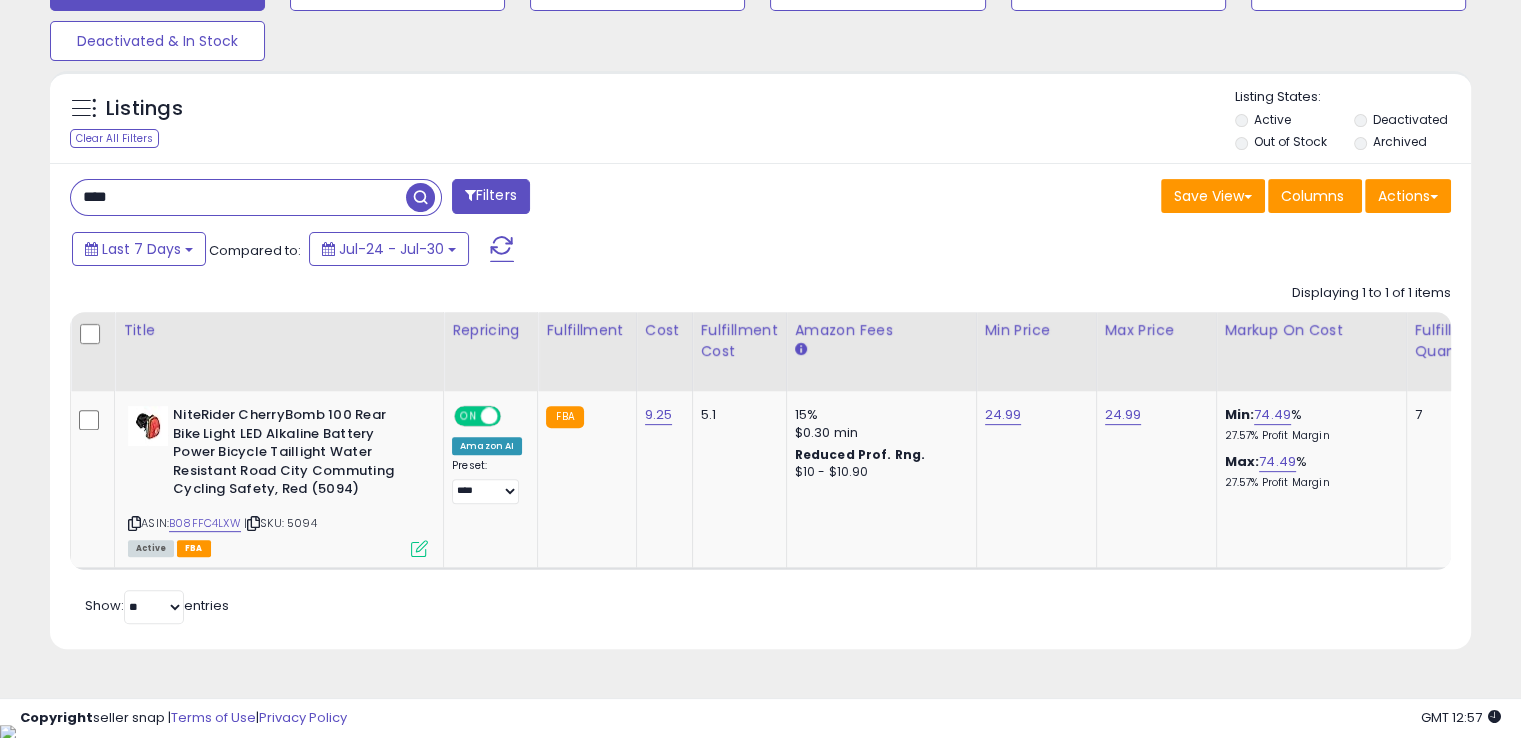 click on "****" at bounding box center [238, 197] 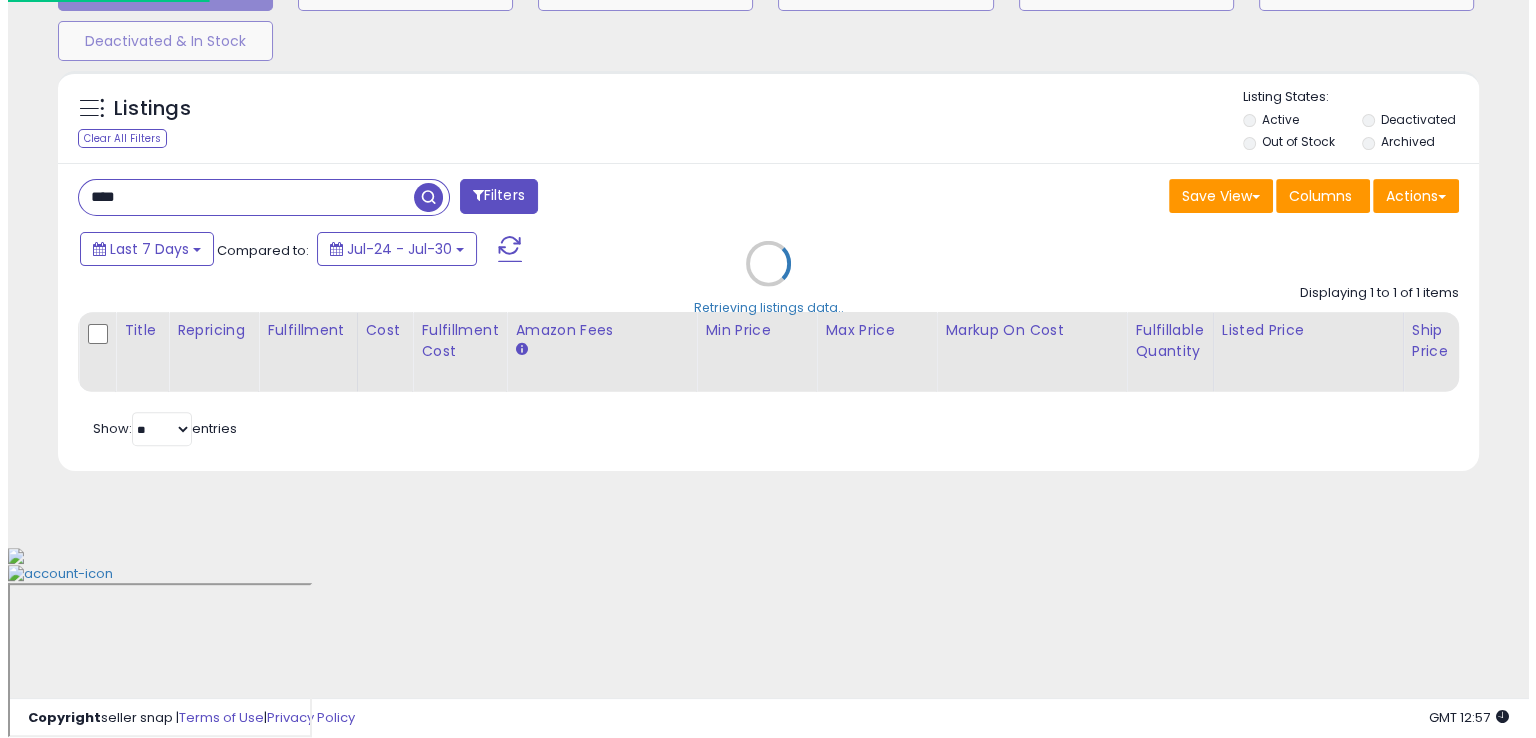 scroll, scrollTop: 481, scrollLeft: 0, axis: vertical 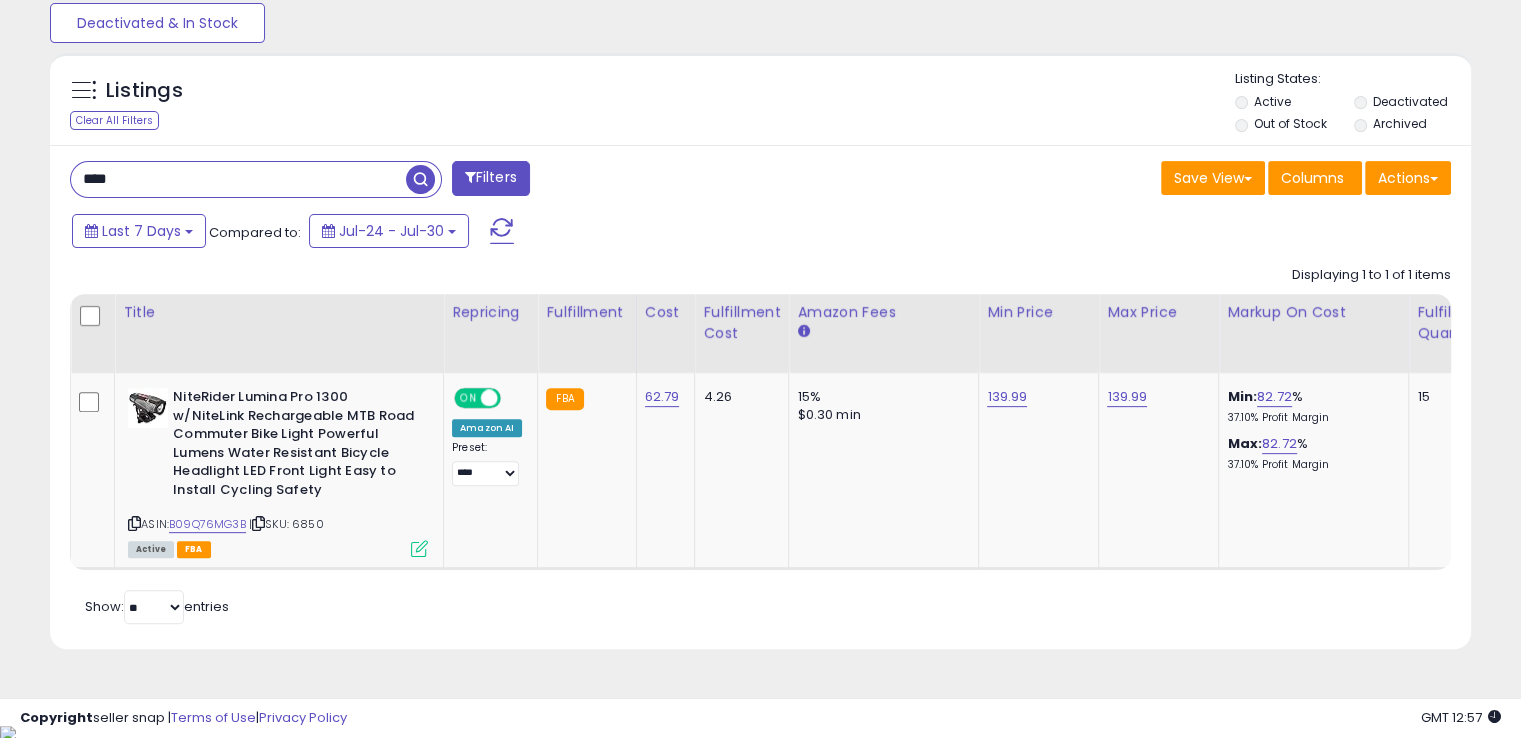 click on "****" at bounding box center (238, 179) 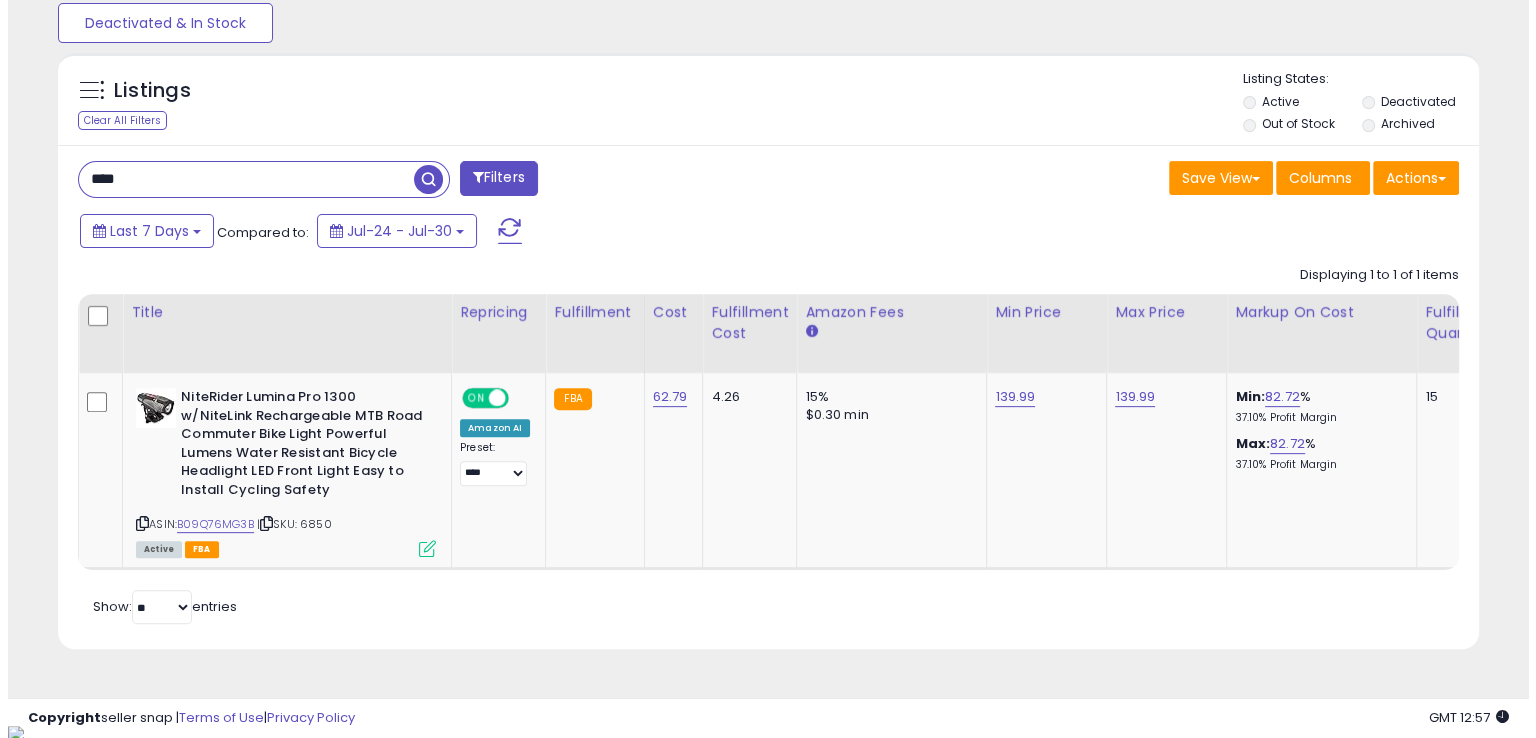 scroll, scrollTop: 481, scrollLeft: 0, axis: vertical 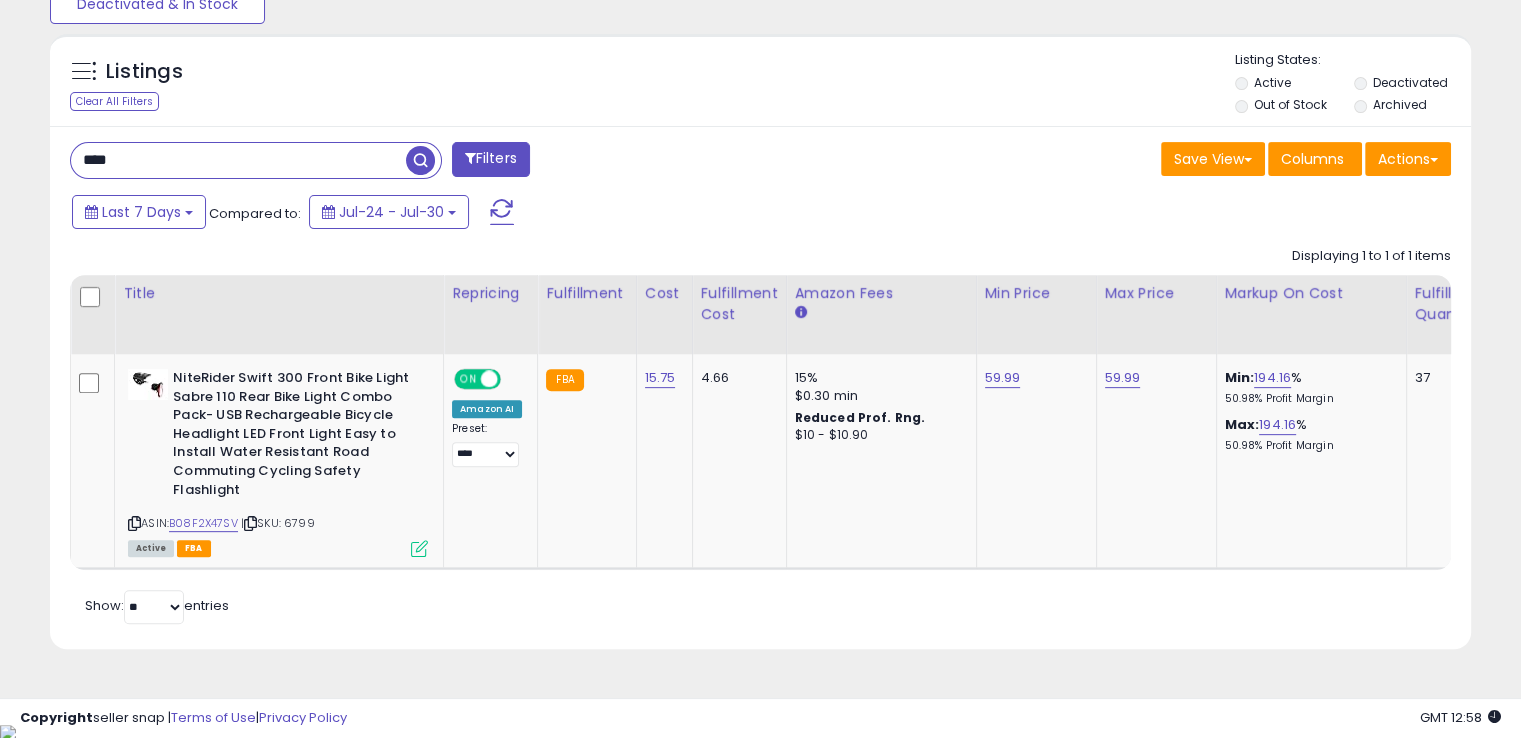 click on "****" at bounding box center (238, 160) 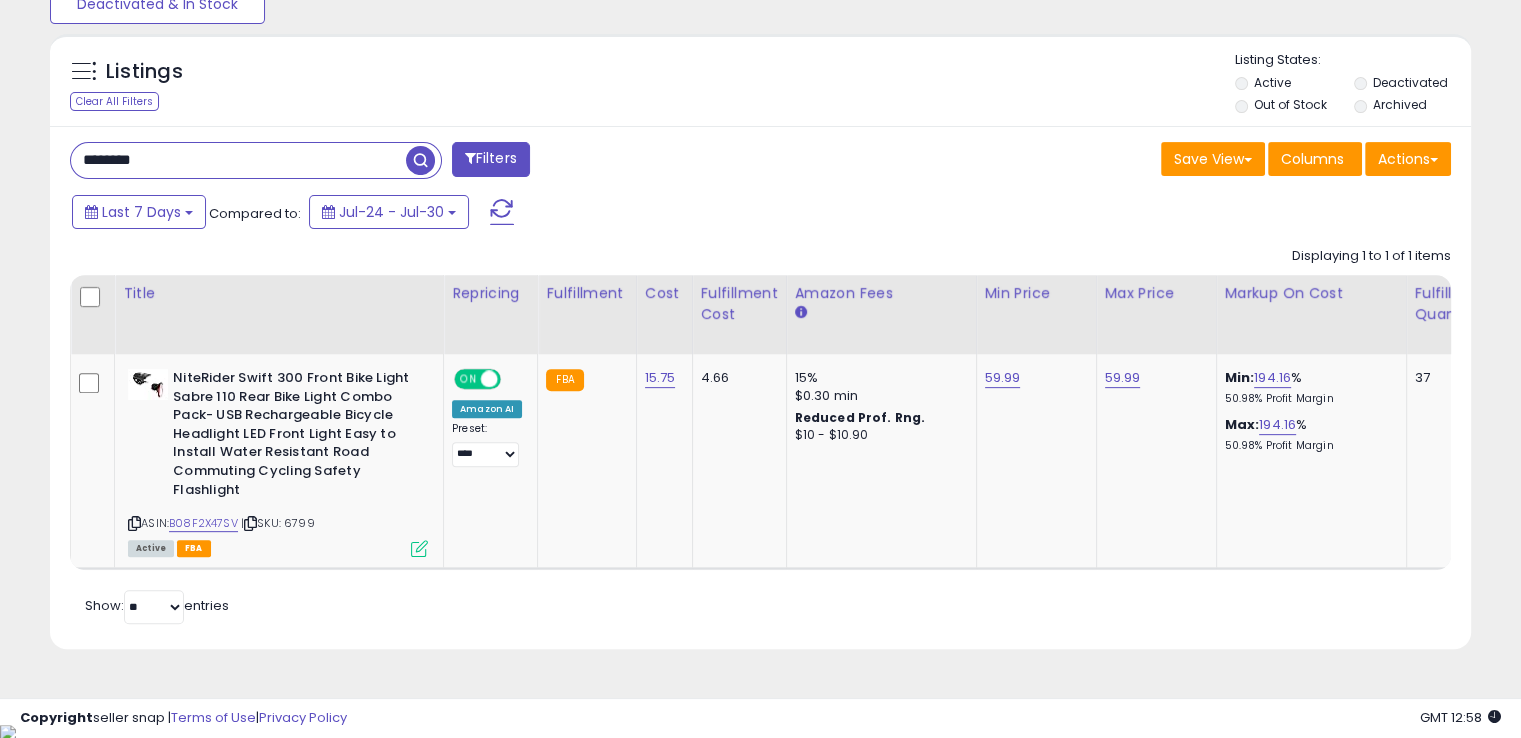 scroll, scrollTop: 999589, scrollLeft: 999168, axis: both 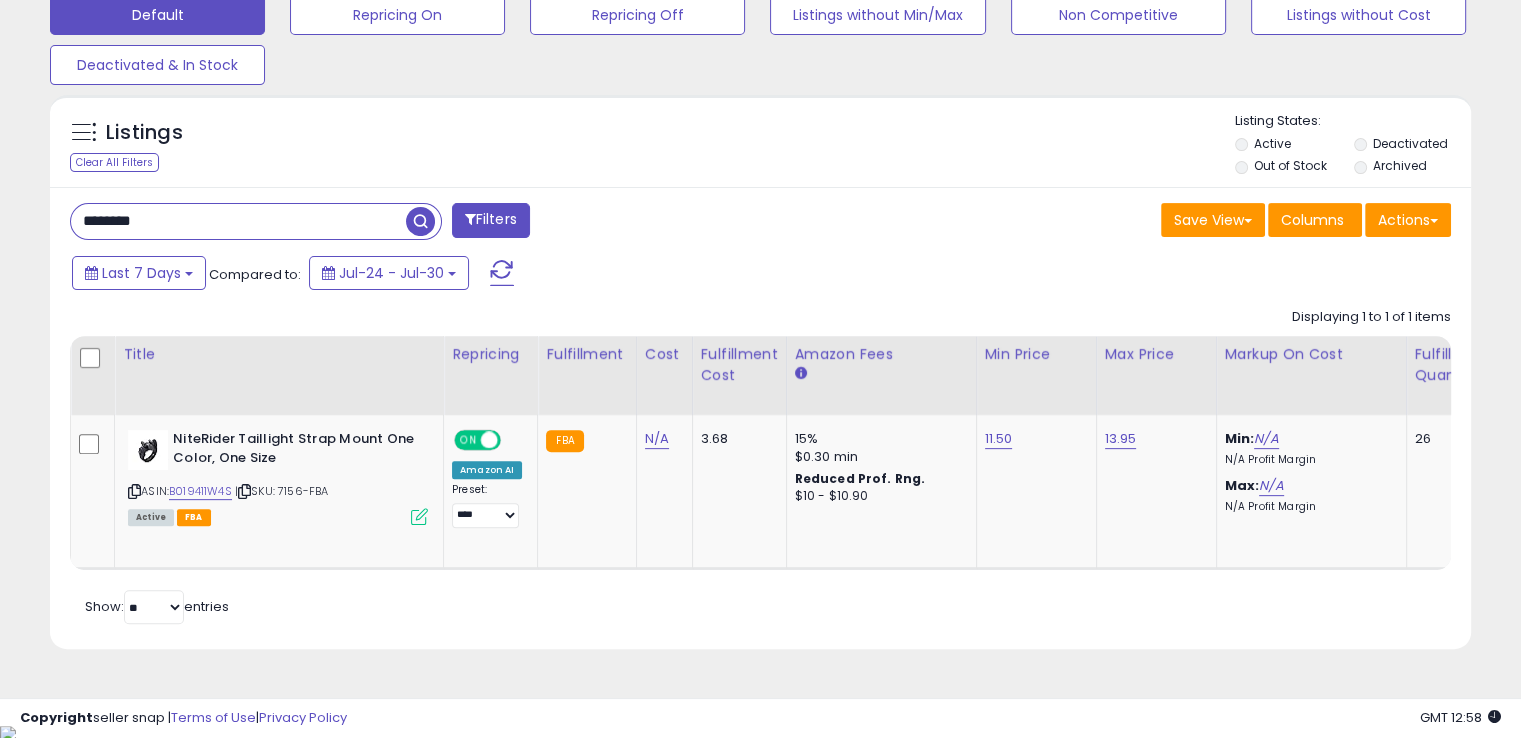 click on "********" at bounding box center [238, 221] 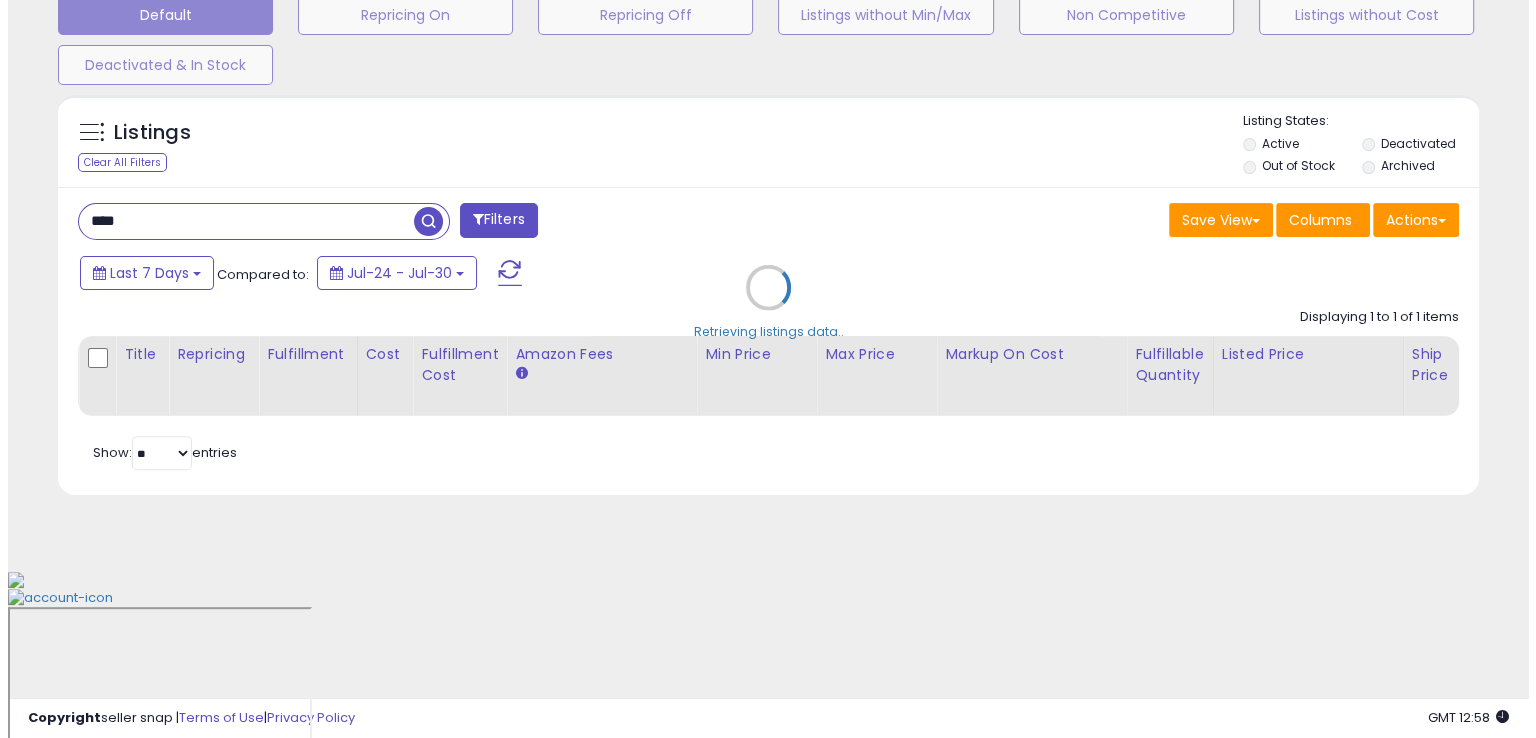 scroll, scrollTop: 481, scrollLeft: 0, axis: vertical 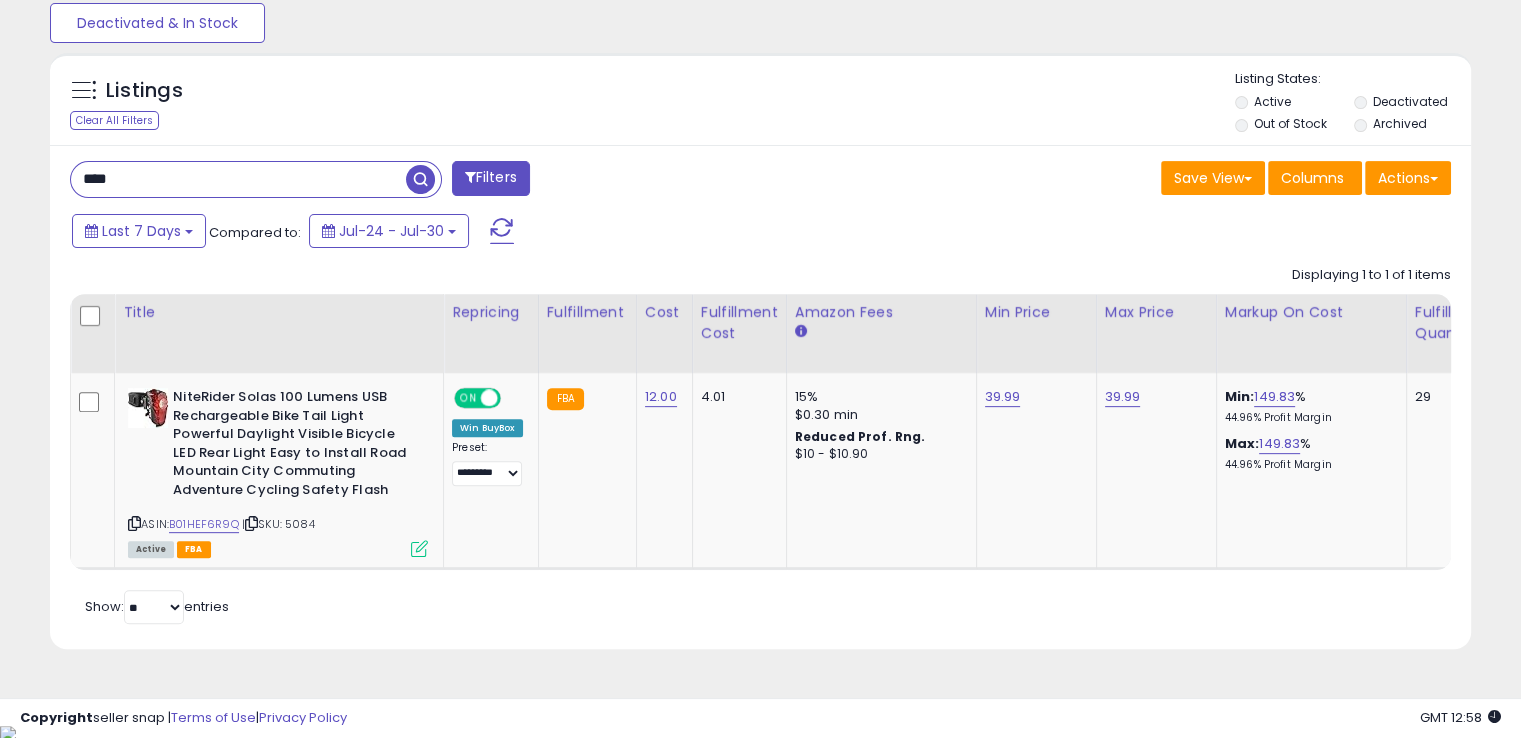 click on "****" at bounding box center [238, 179] 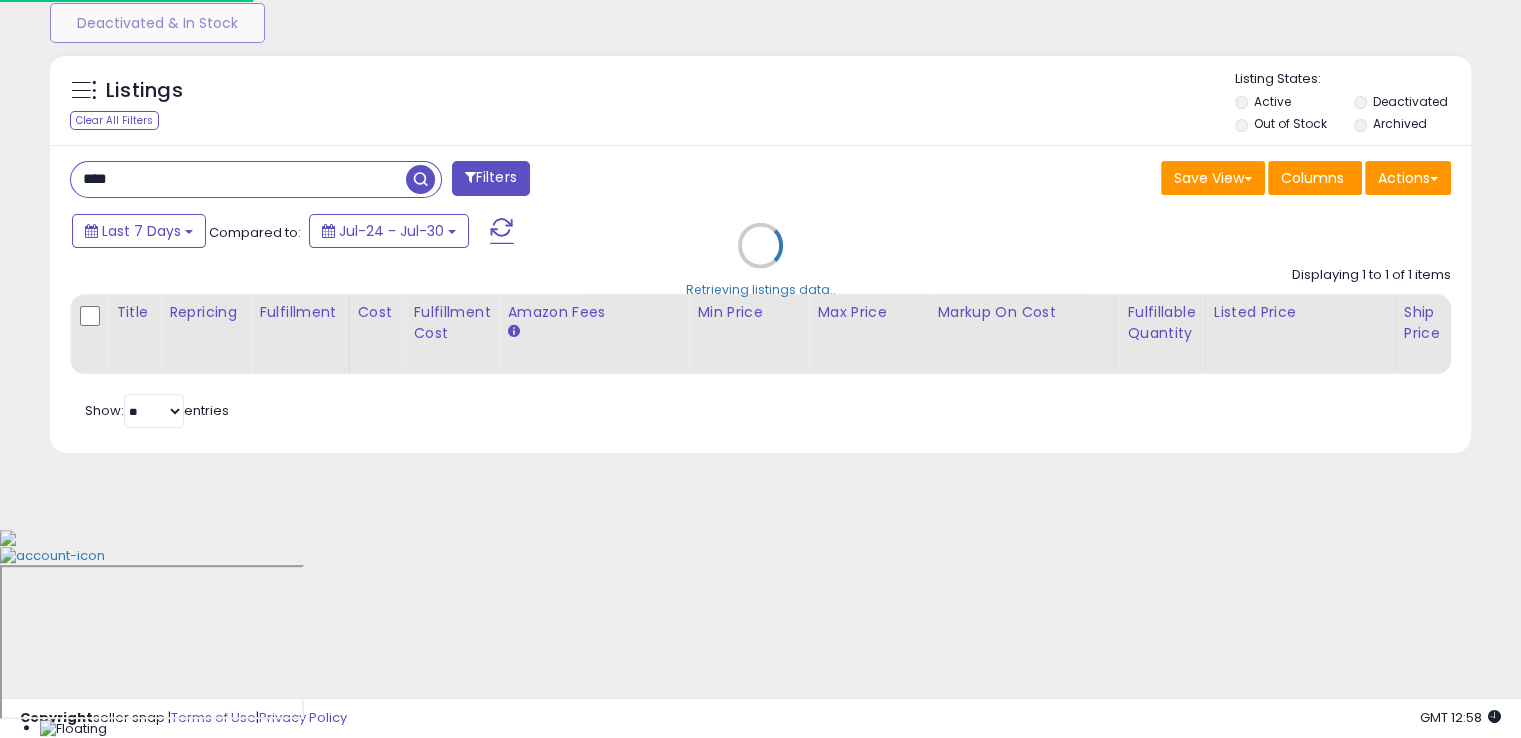 scroll, scrollTop: 999589, scrollLeft: 999168, axis: both 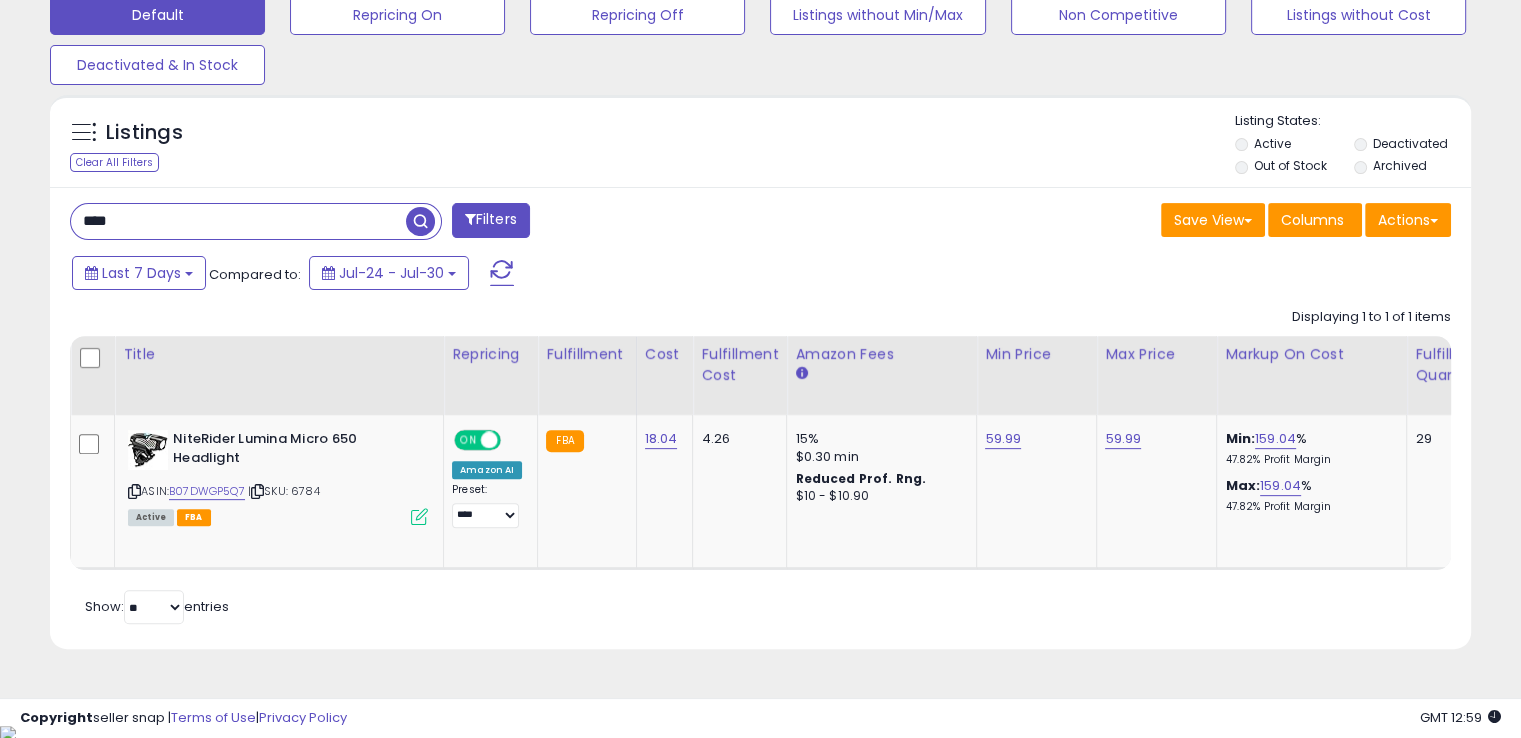 click on "****" at bounding box center [238, 221] 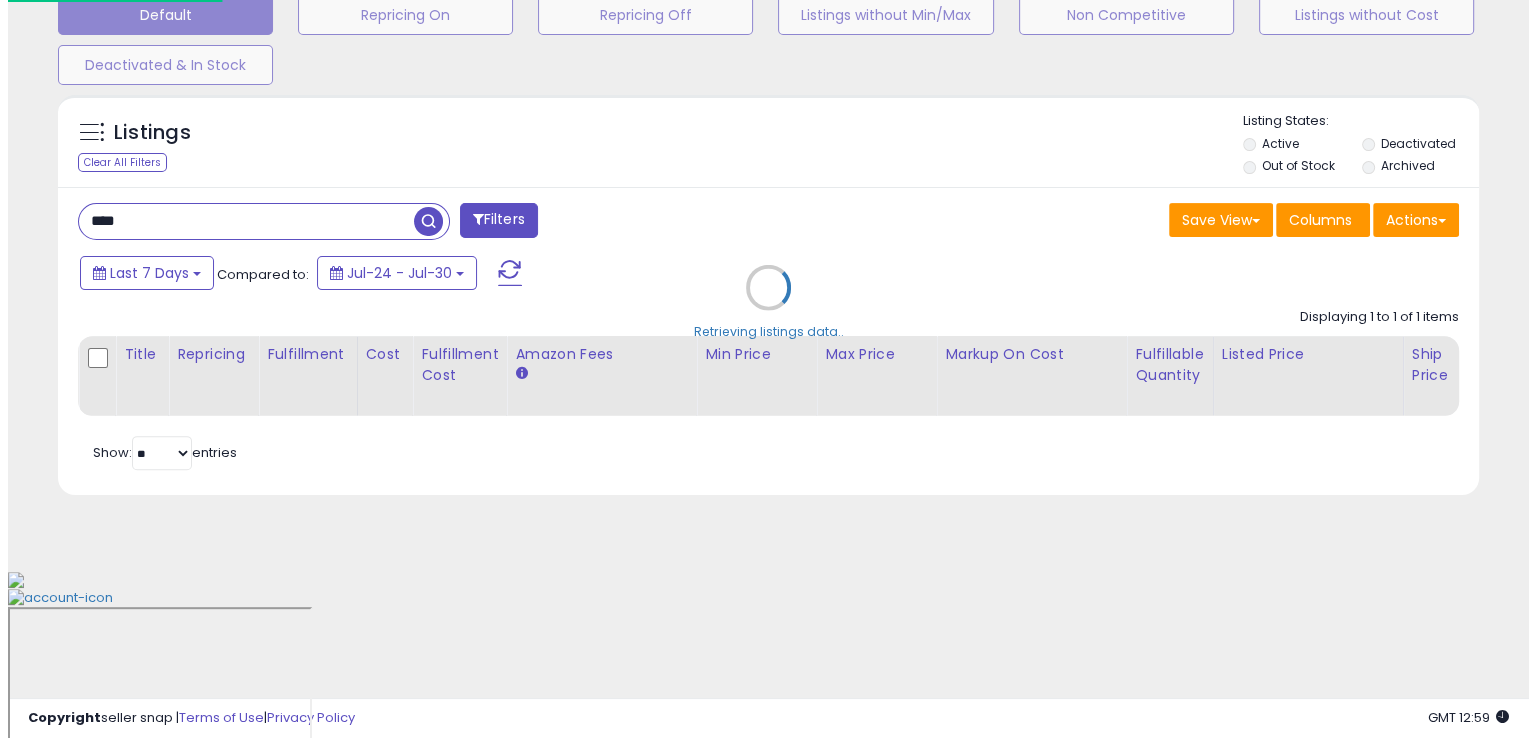 scroll, scrollTop: 481, scrollLeft: 0, axis: vertical 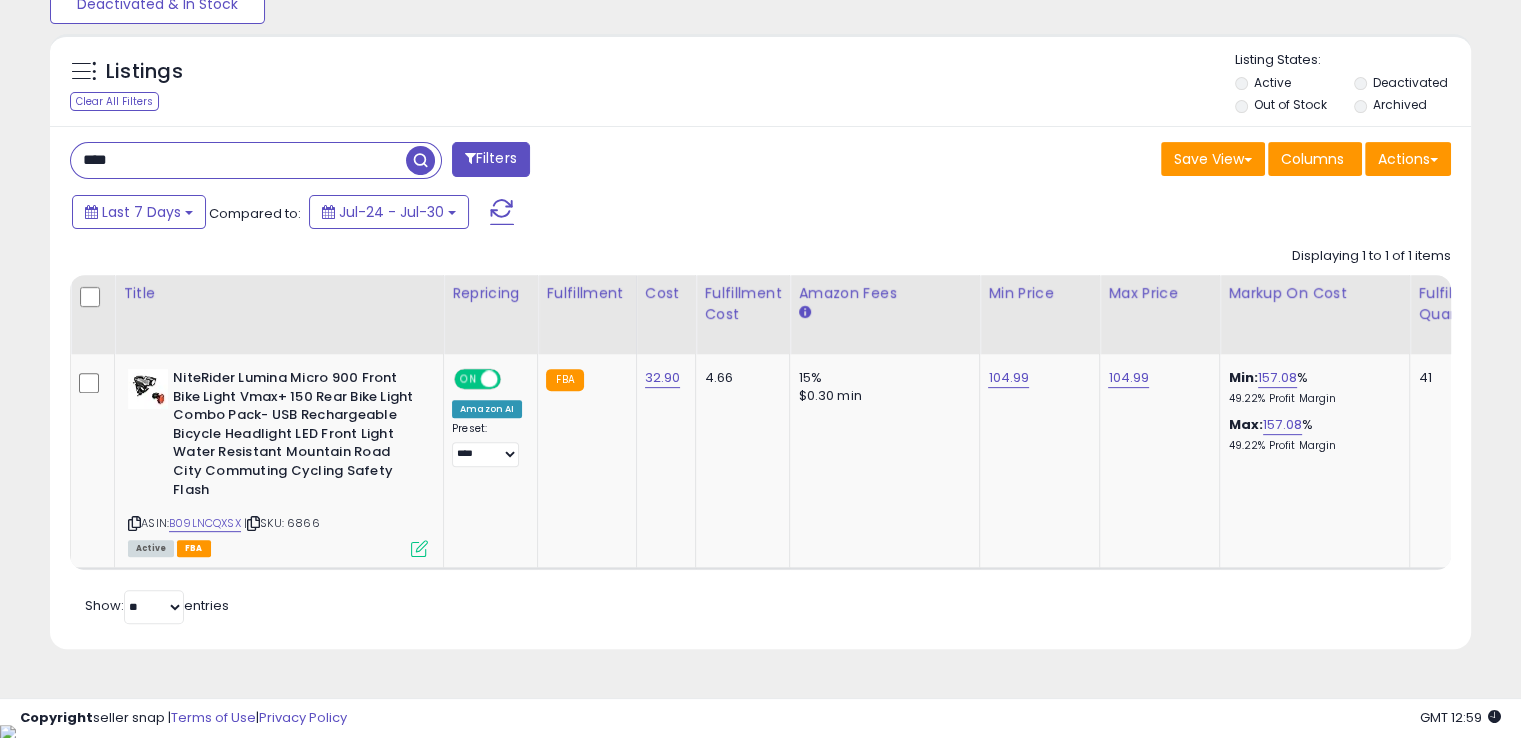click on "****" at bounding box center (238, 160) 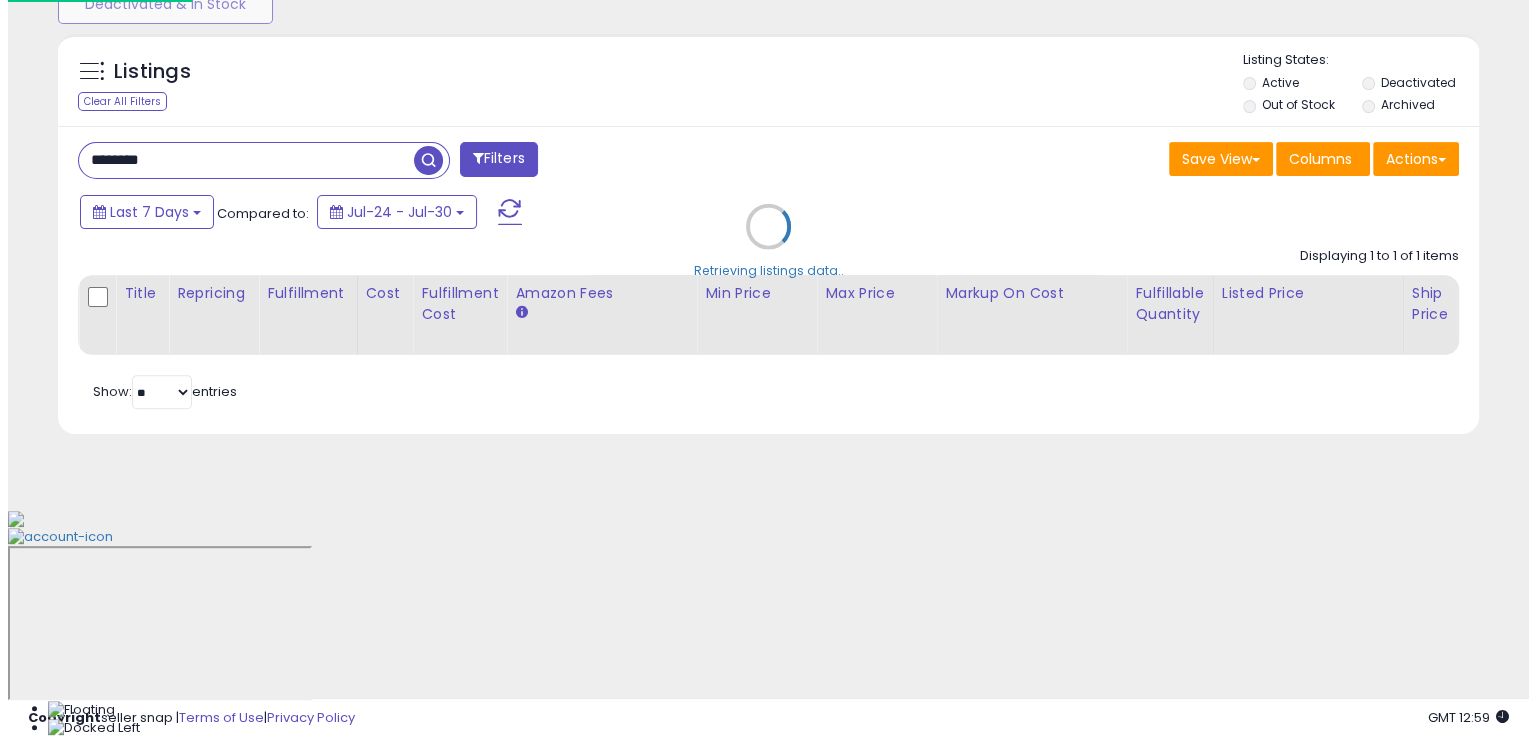 scroll, scrollTop: 481, scrollLeft: 0, axis: vertical 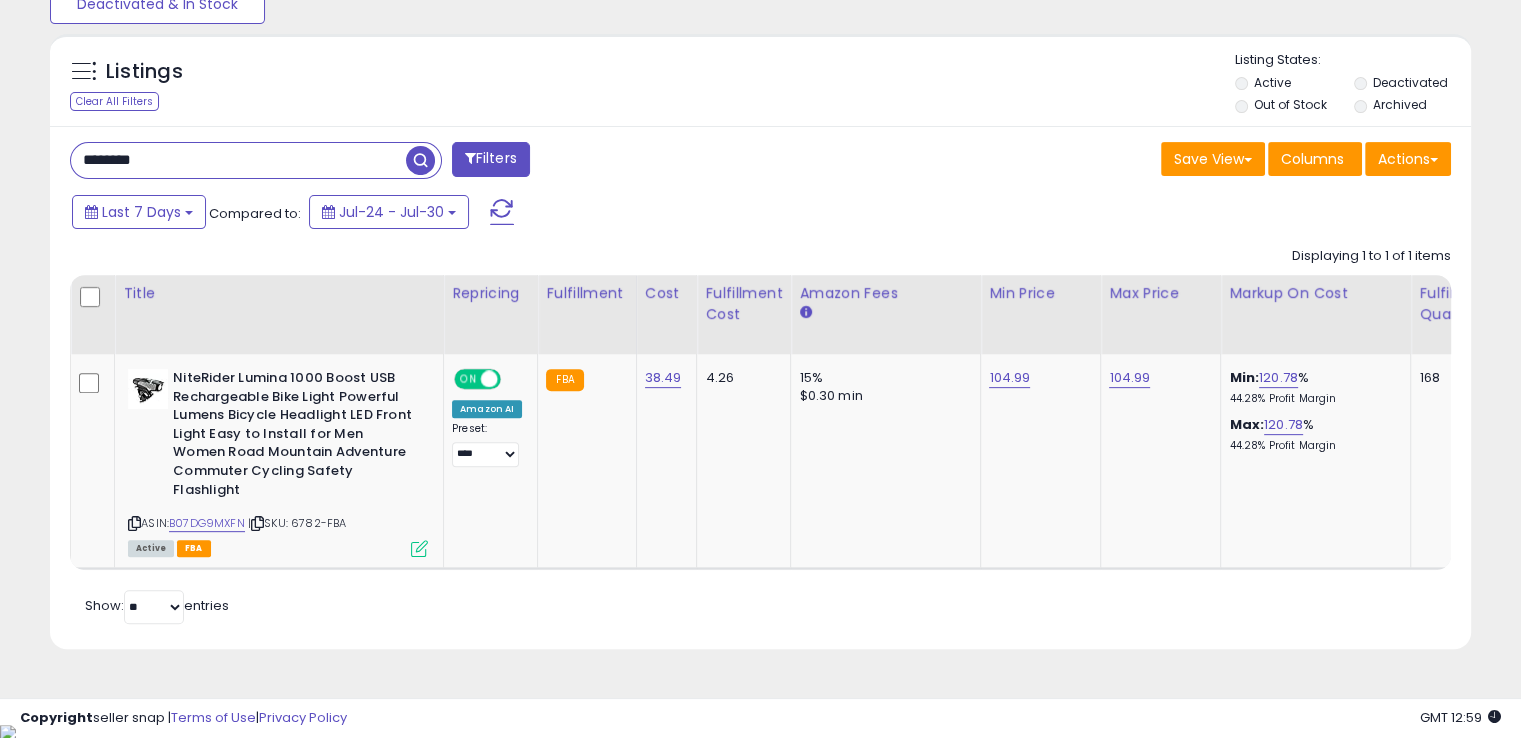 click on "********" at bounding box center (238, 160) 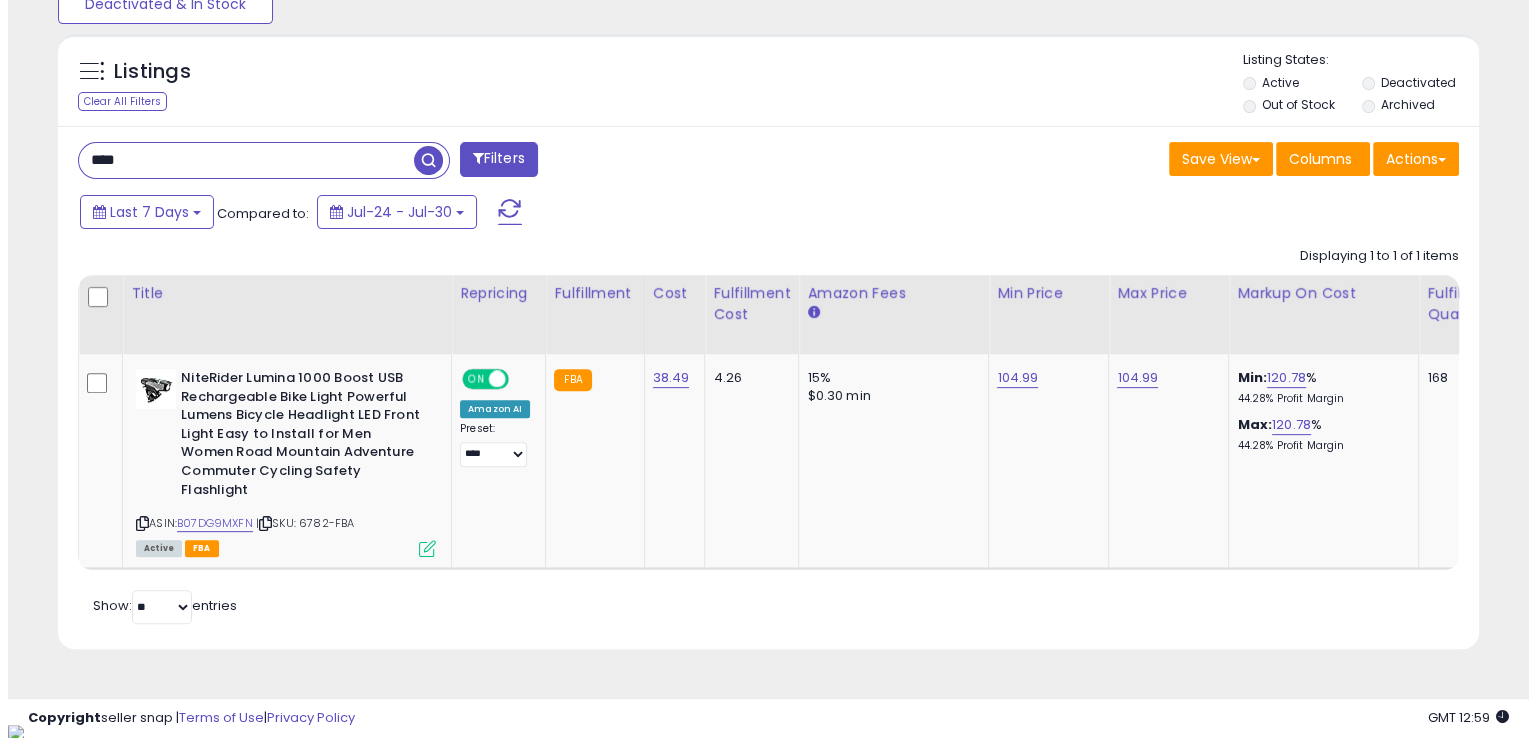 scroll, scrollTop: 481, scrollLeft: 0, axis: vertical 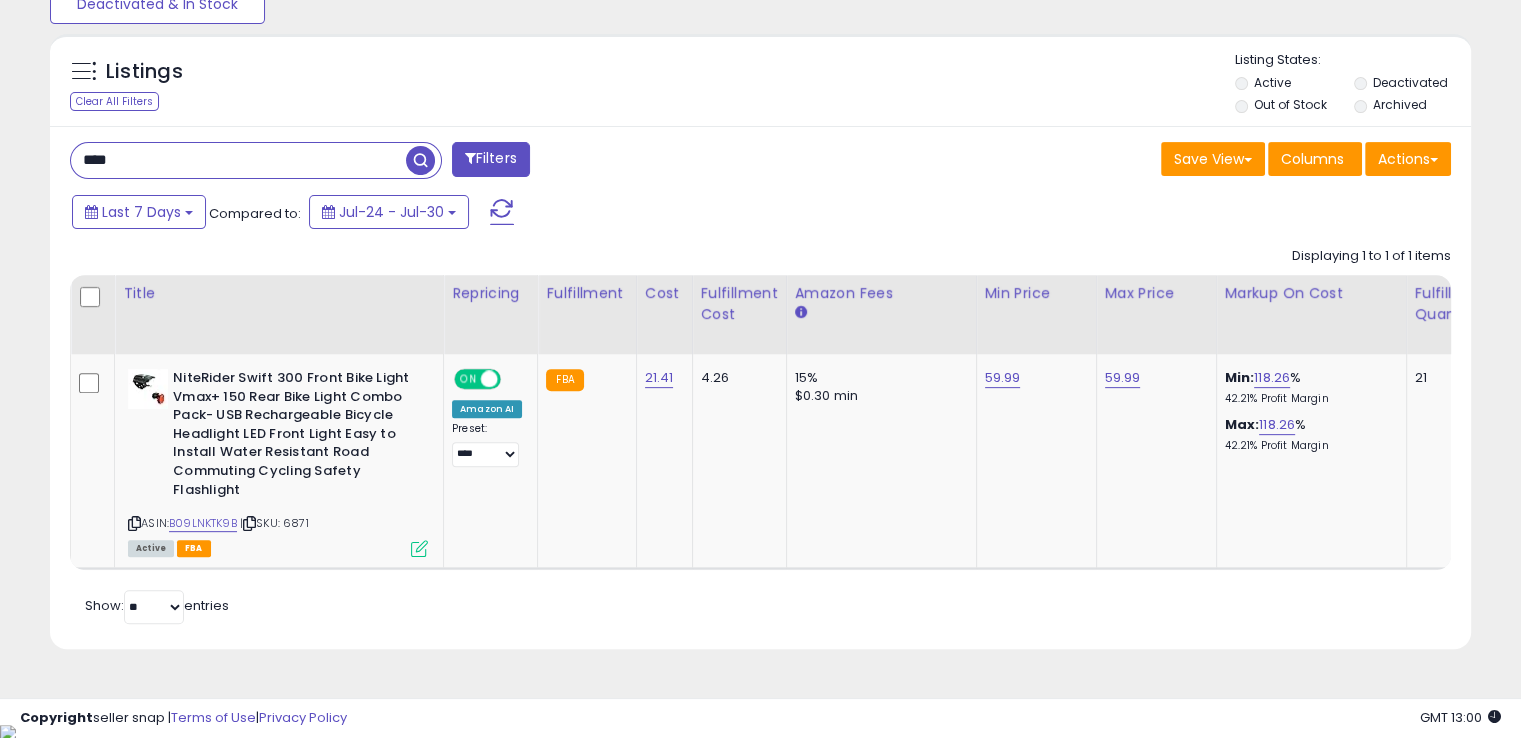 click on "****" at bounding box center (238, 160) 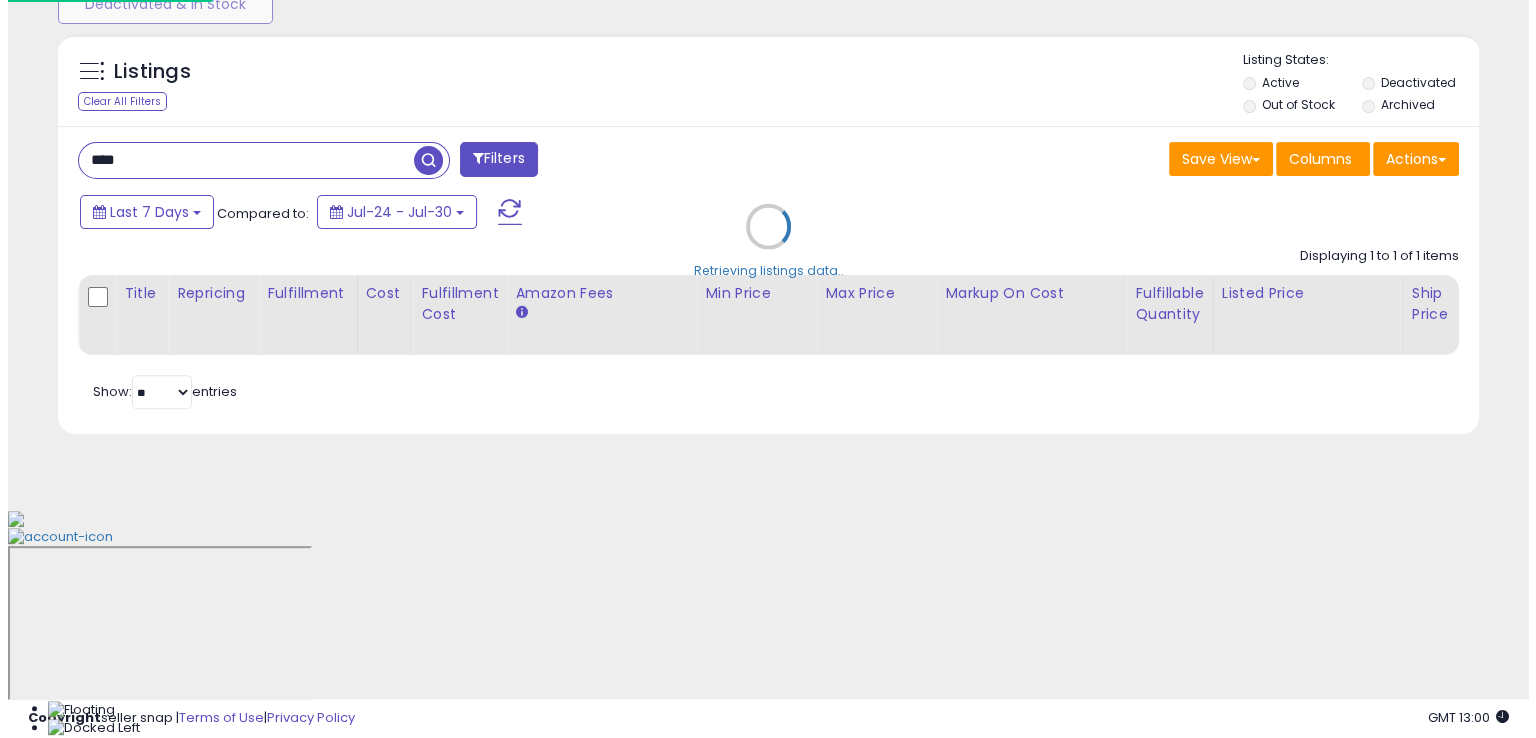 scroll, scrollTop: 481, scrollLeft: 0, axis: vertical 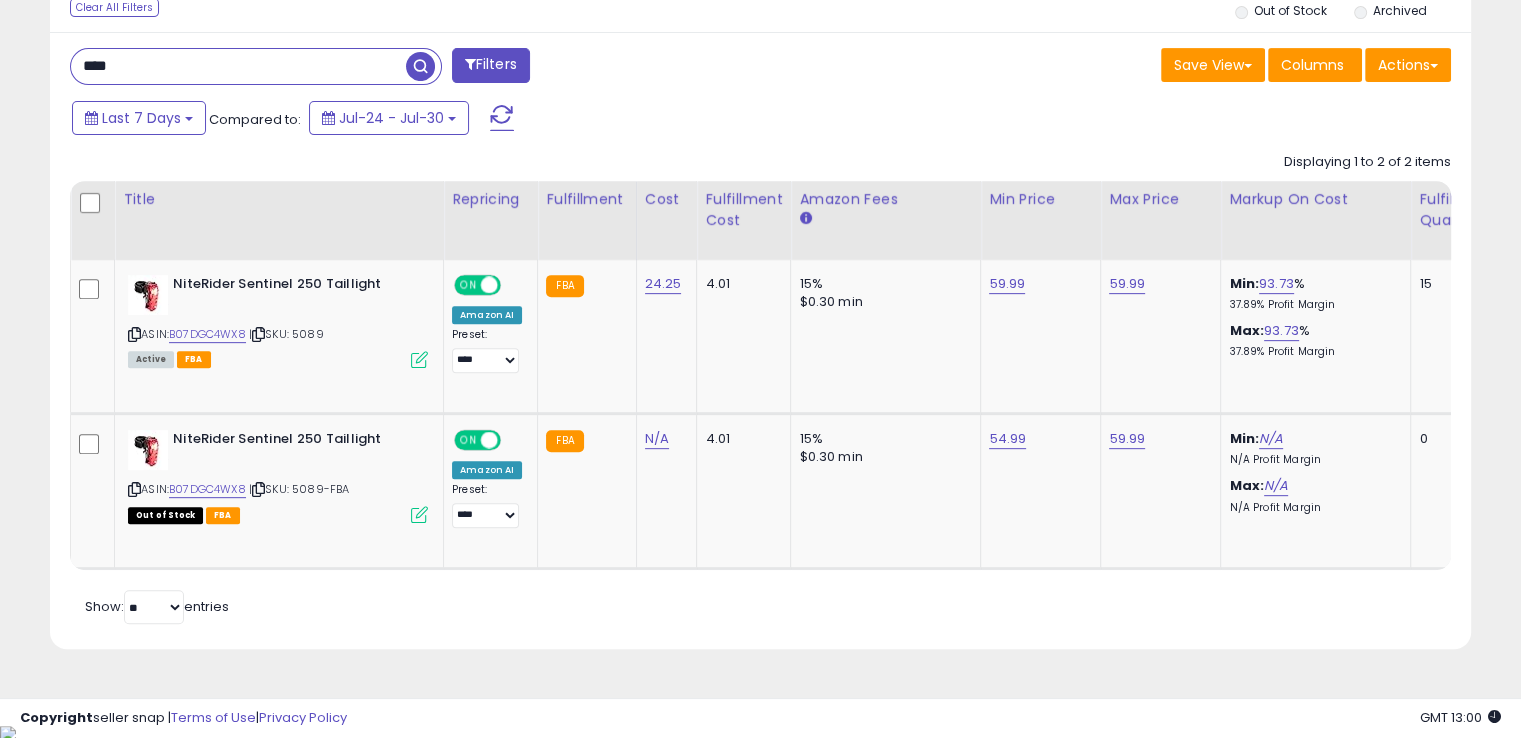 click on "****" at bounding box center (238, 66) 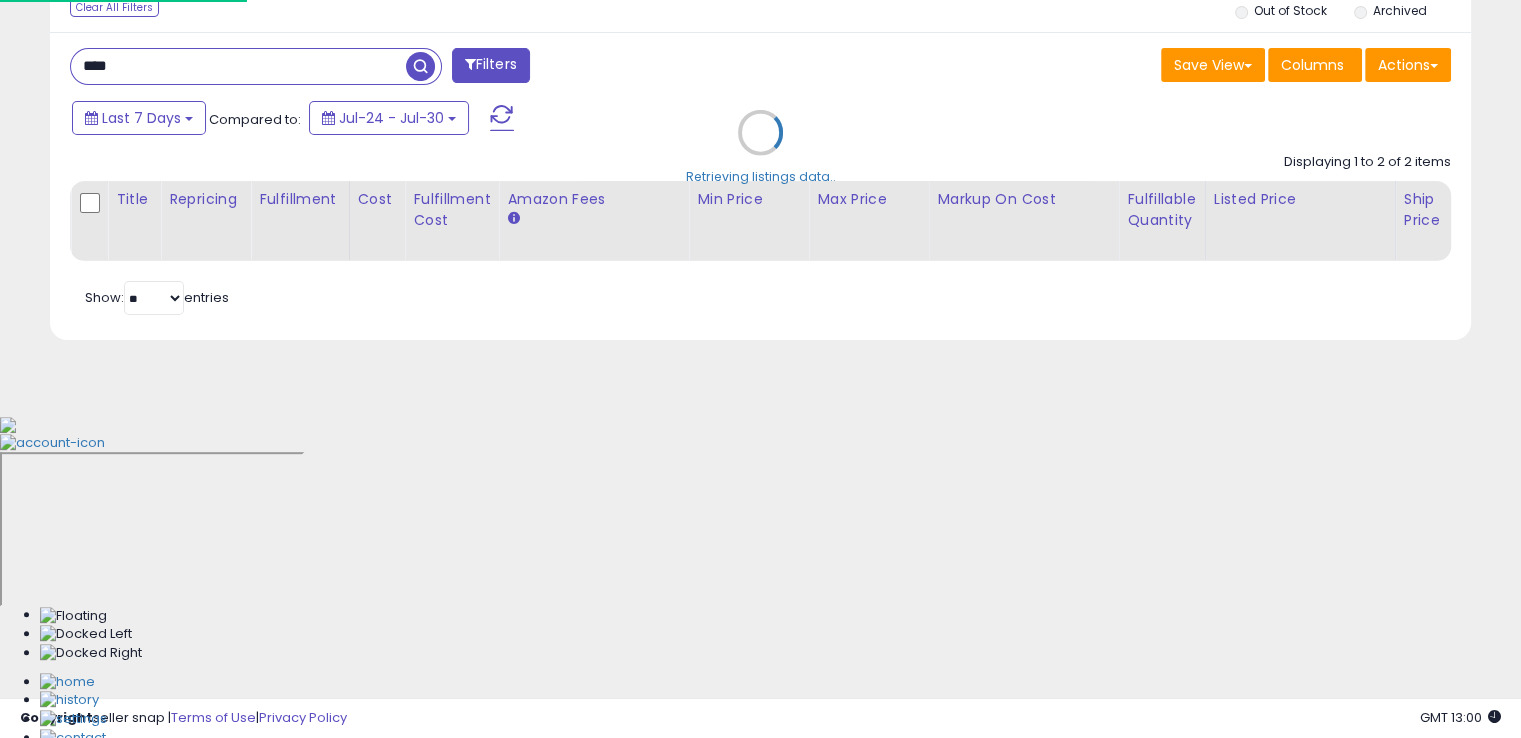 scroll, scrollTop: 999589, scrollLeft: 999168, axis: both 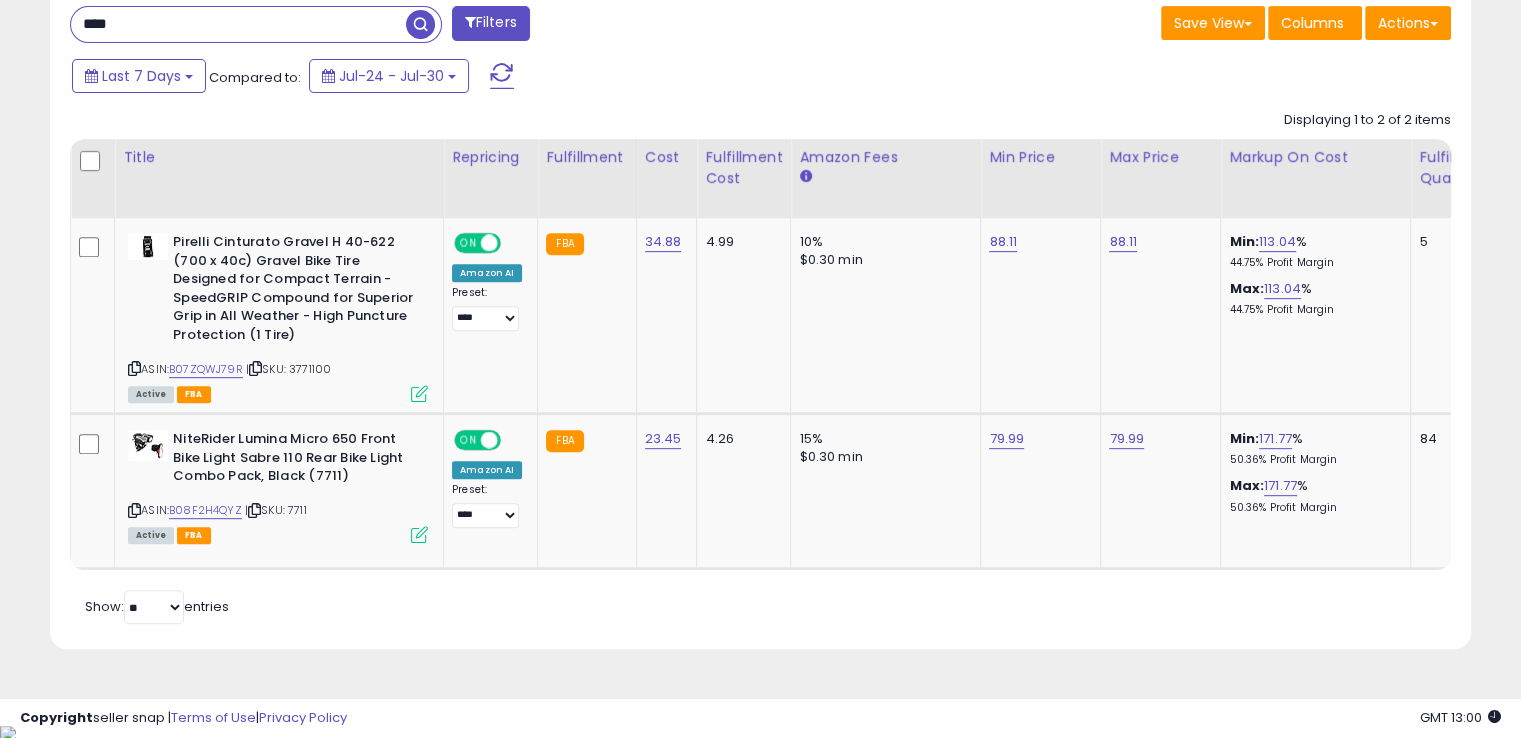 click on "****" at bounding box center (238, 24) 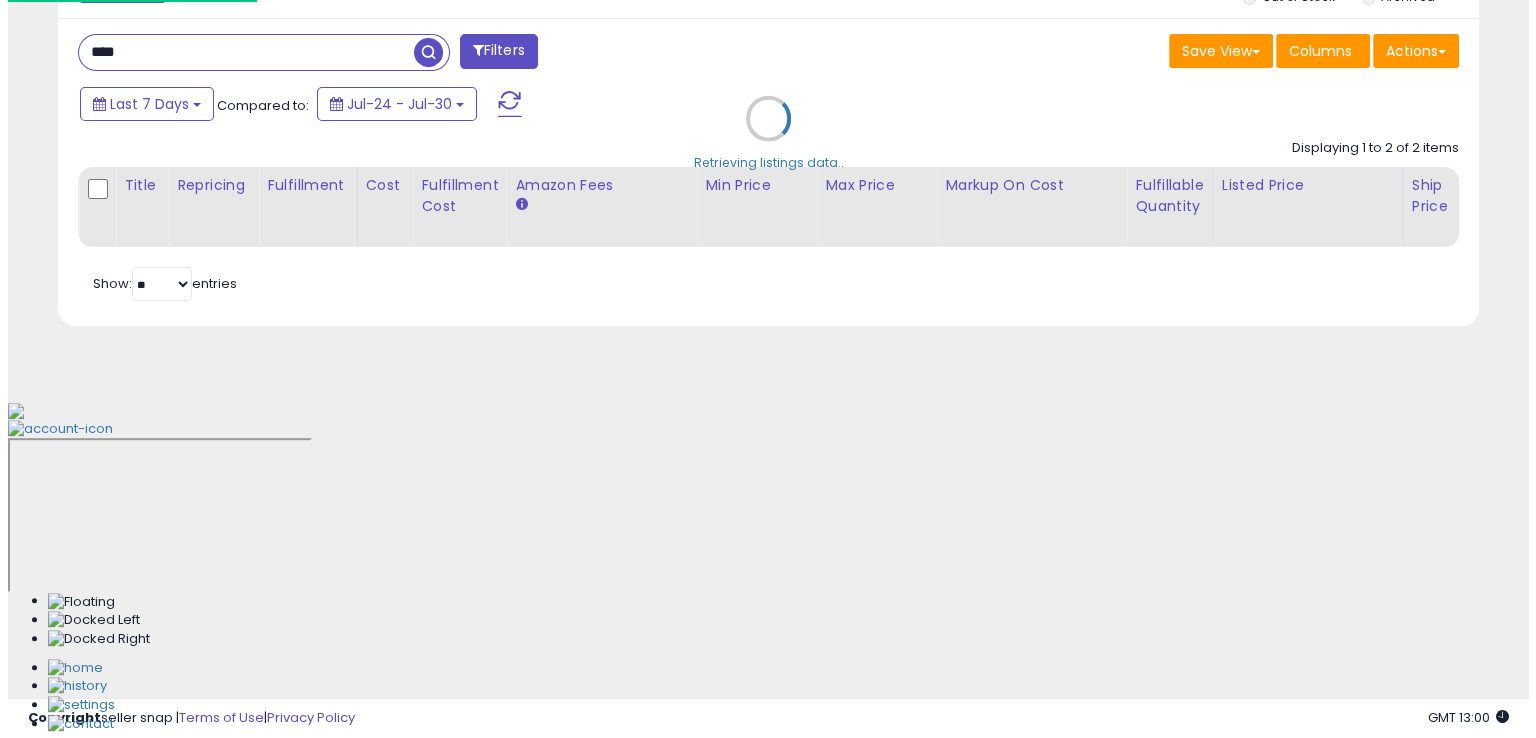 scroll, scrollTop: 481, scrollLeft: 0, axis: vertical 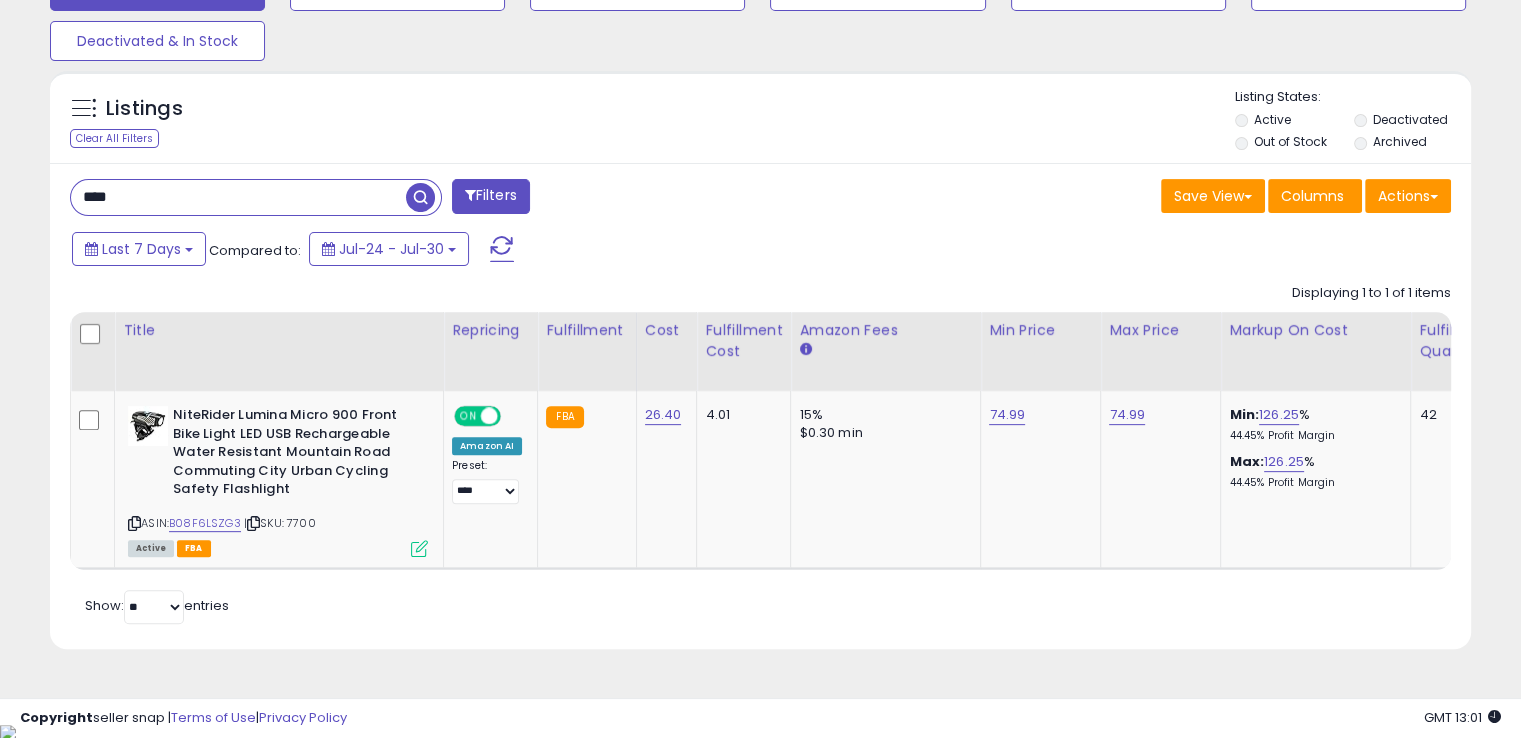 click on "****" at bounding box center (238, 197) 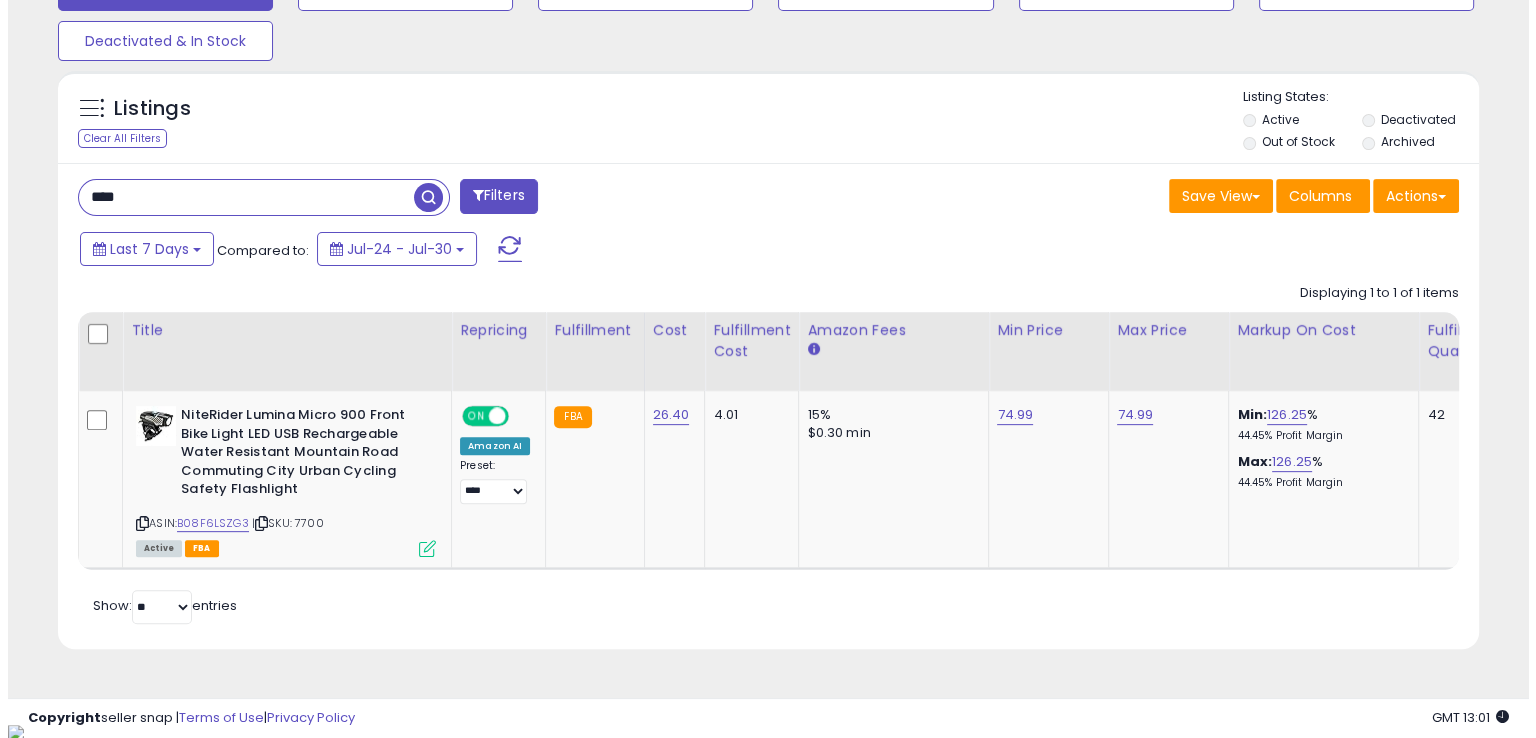 scroll, scrollTop: 481, scrollLeft: 0, axis: vertical 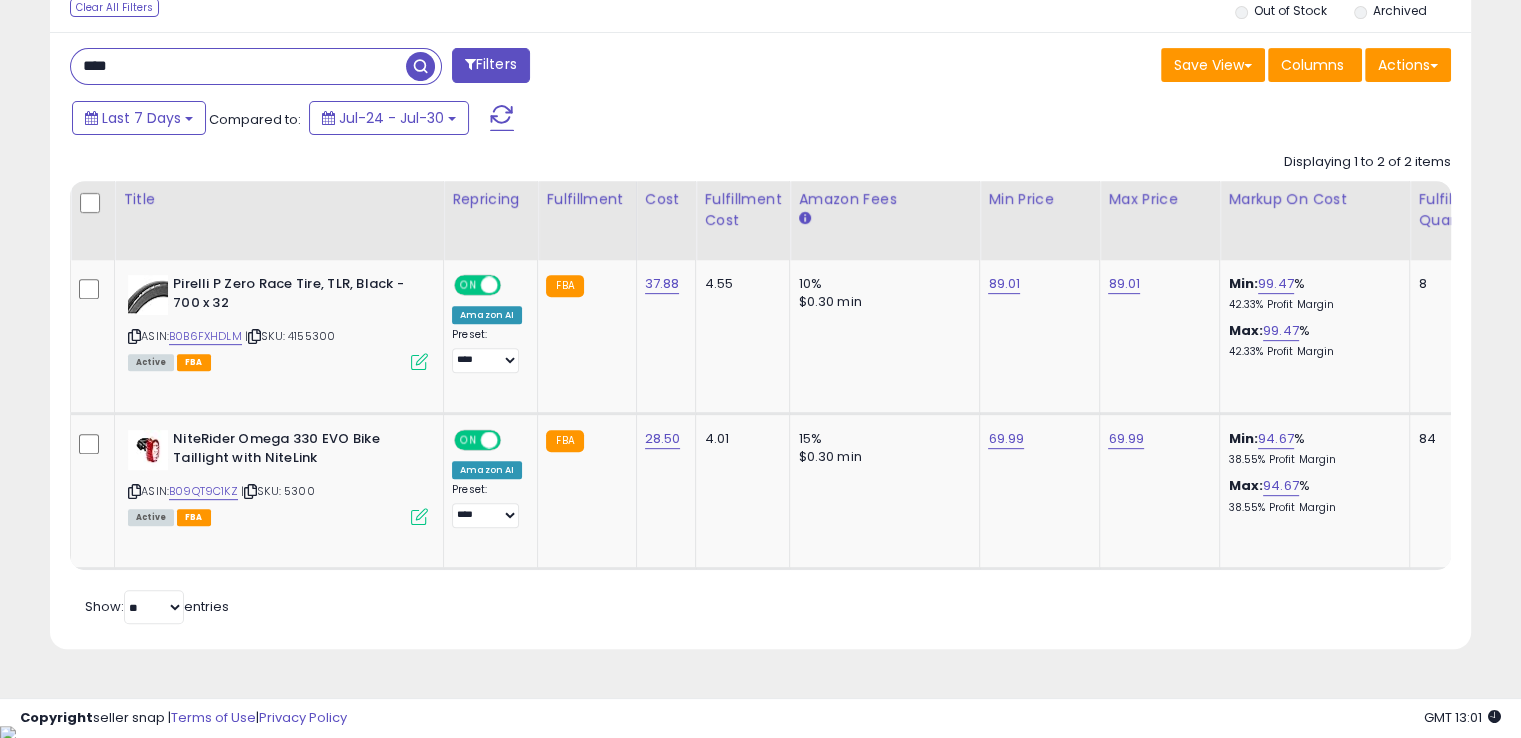 click on "****" at bounding box center [238, 66] 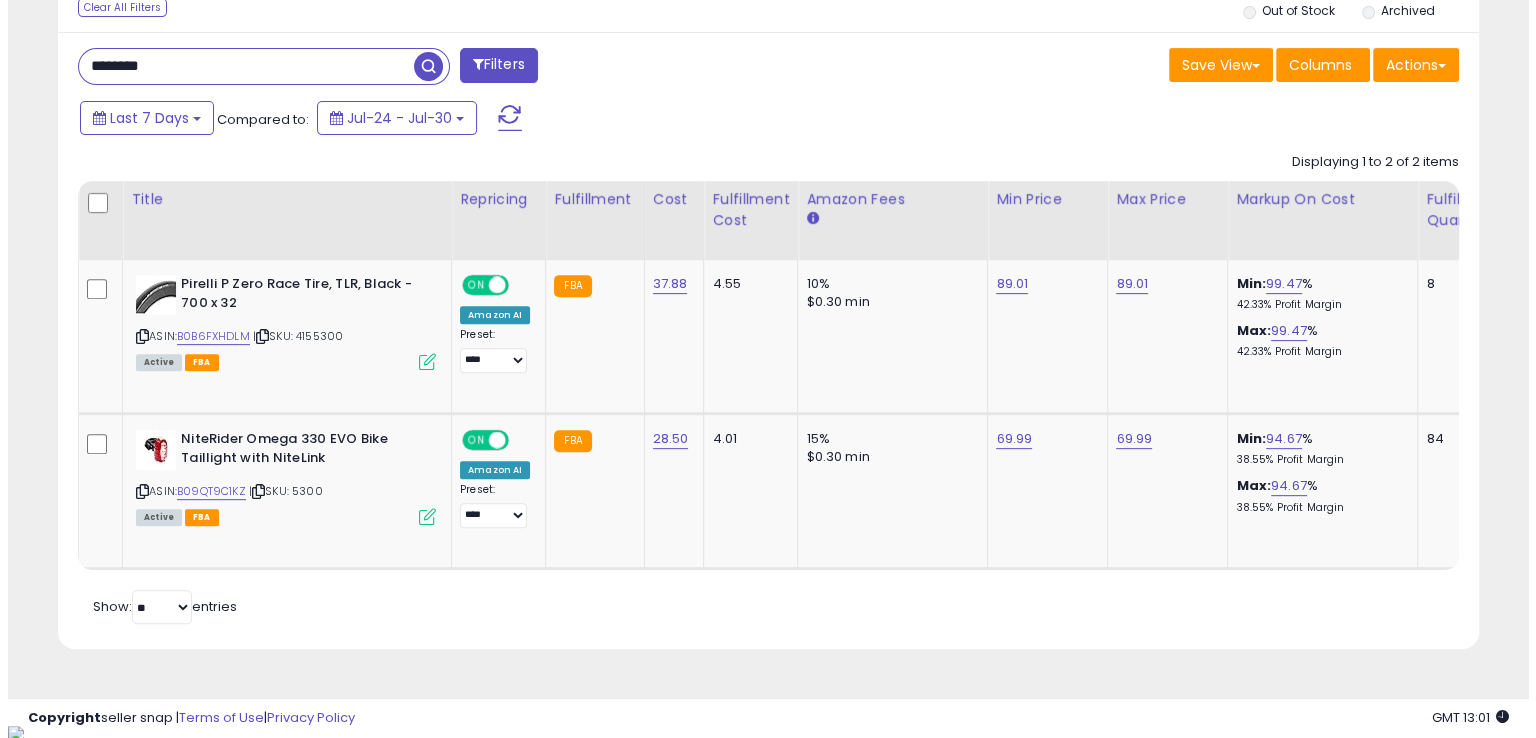 scroll, scrollTop: 481, scrollLeft: 0, axis: vertical 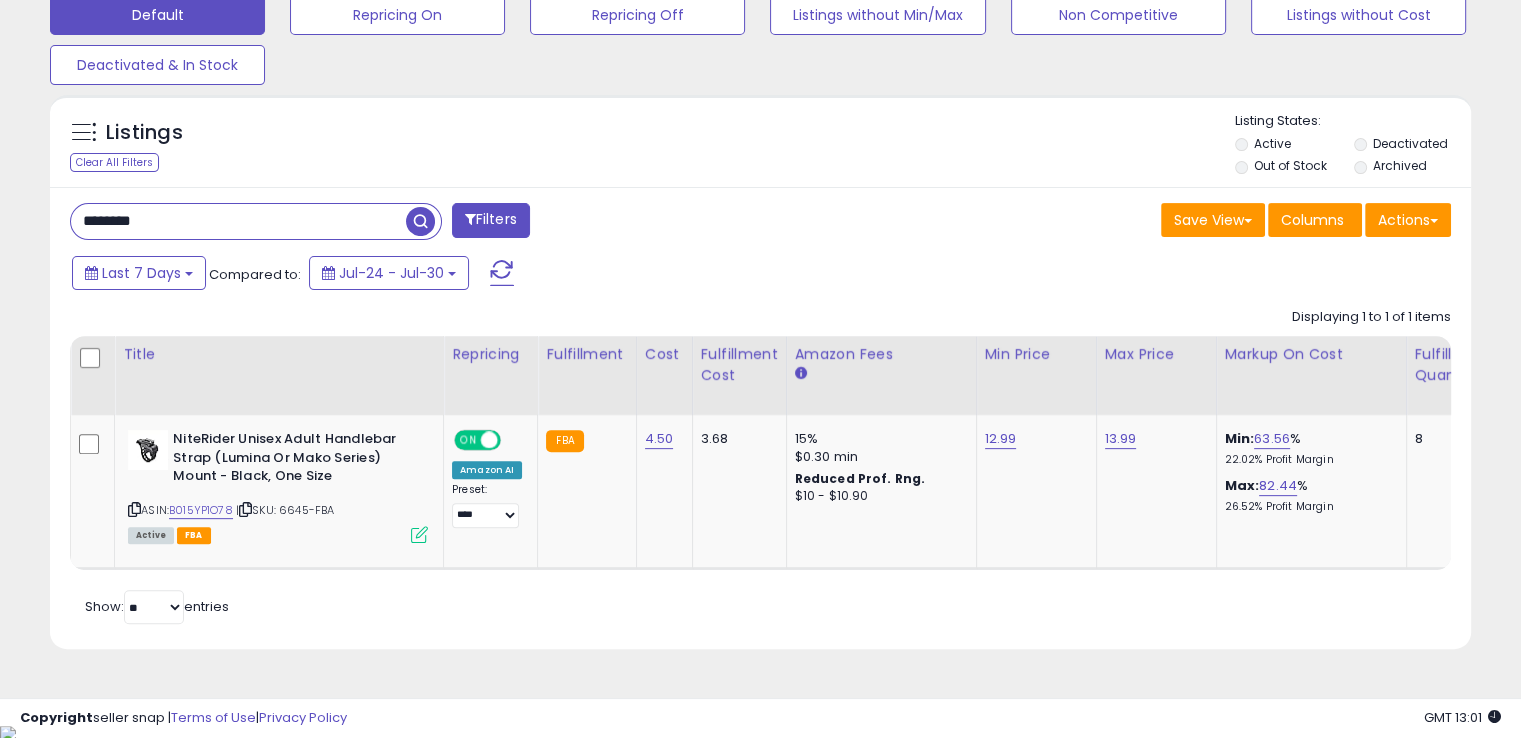 click on "********" at bounding box center (238, 221) 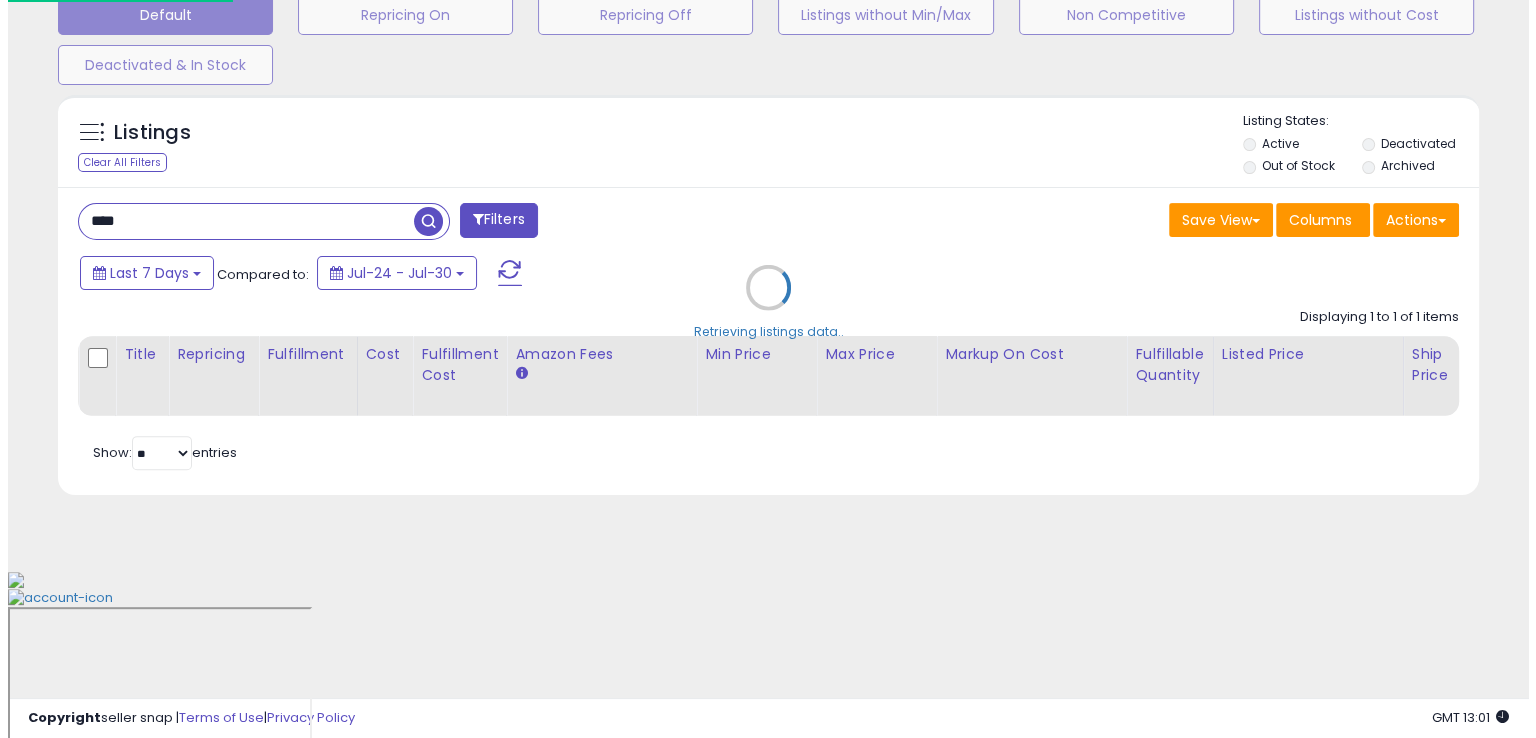 scroll, scrollTop: 481, scrollLeft: 0, axis: vertical 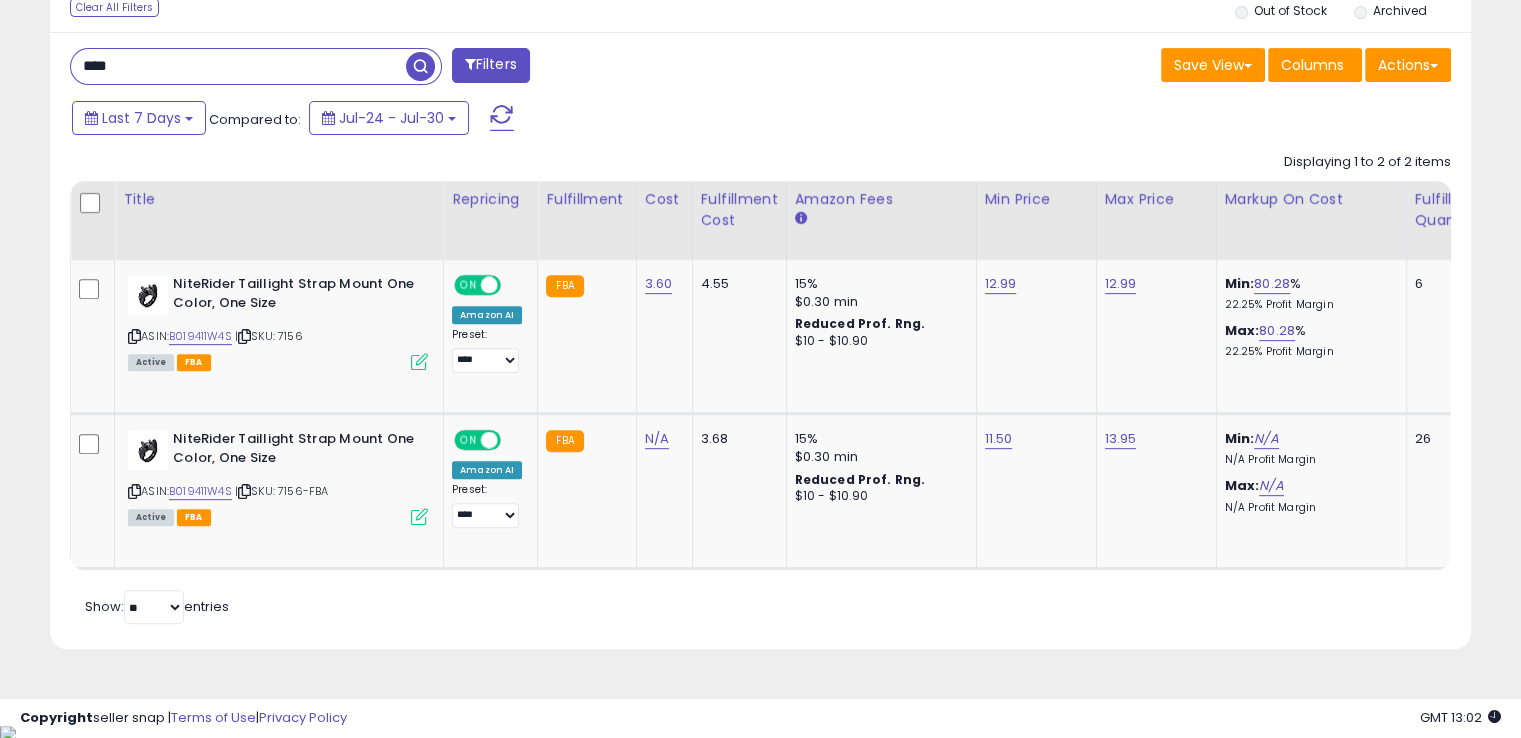 click on "****" at bounding box center (238, 66) 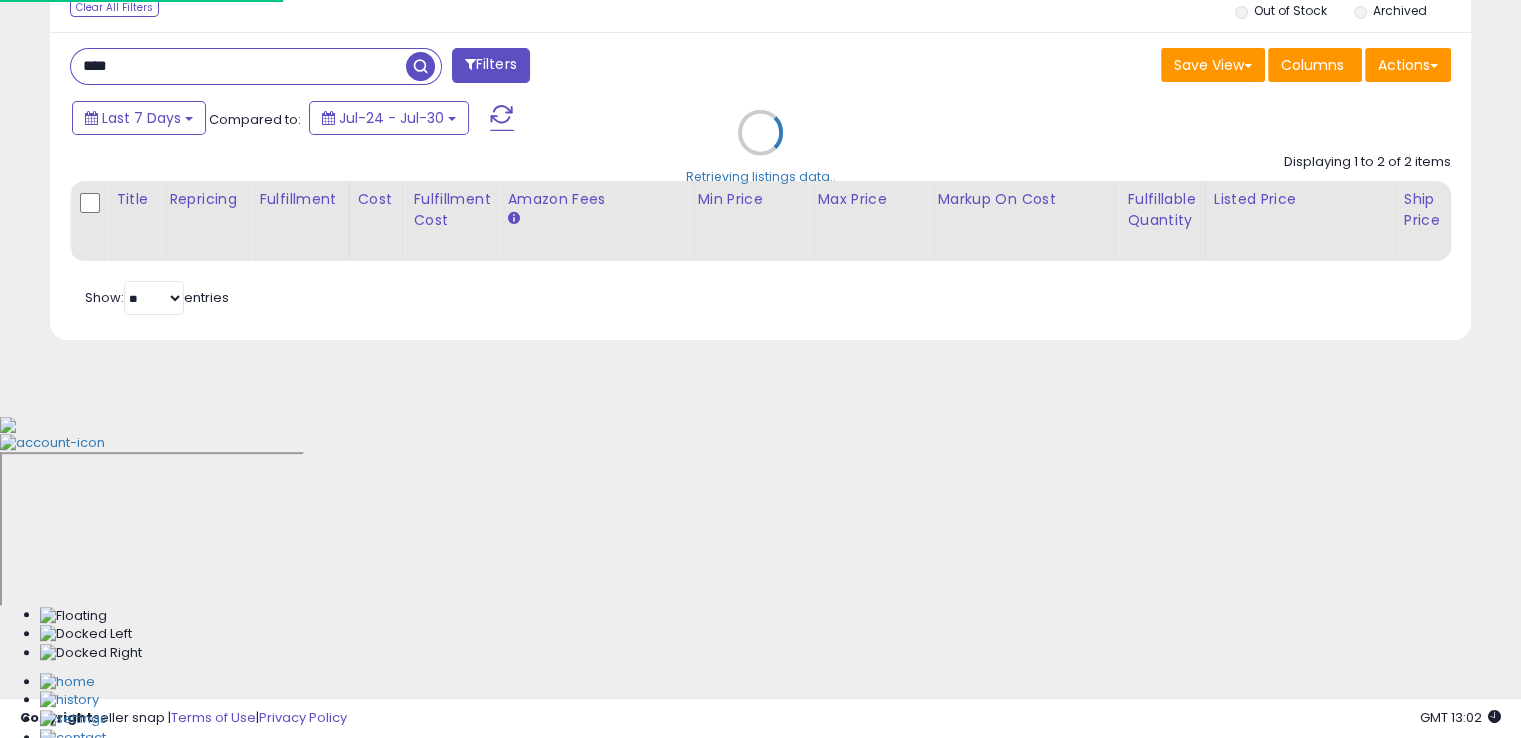 scroll, scrollTop: 999589, scrollLeft: 999168, axis: both 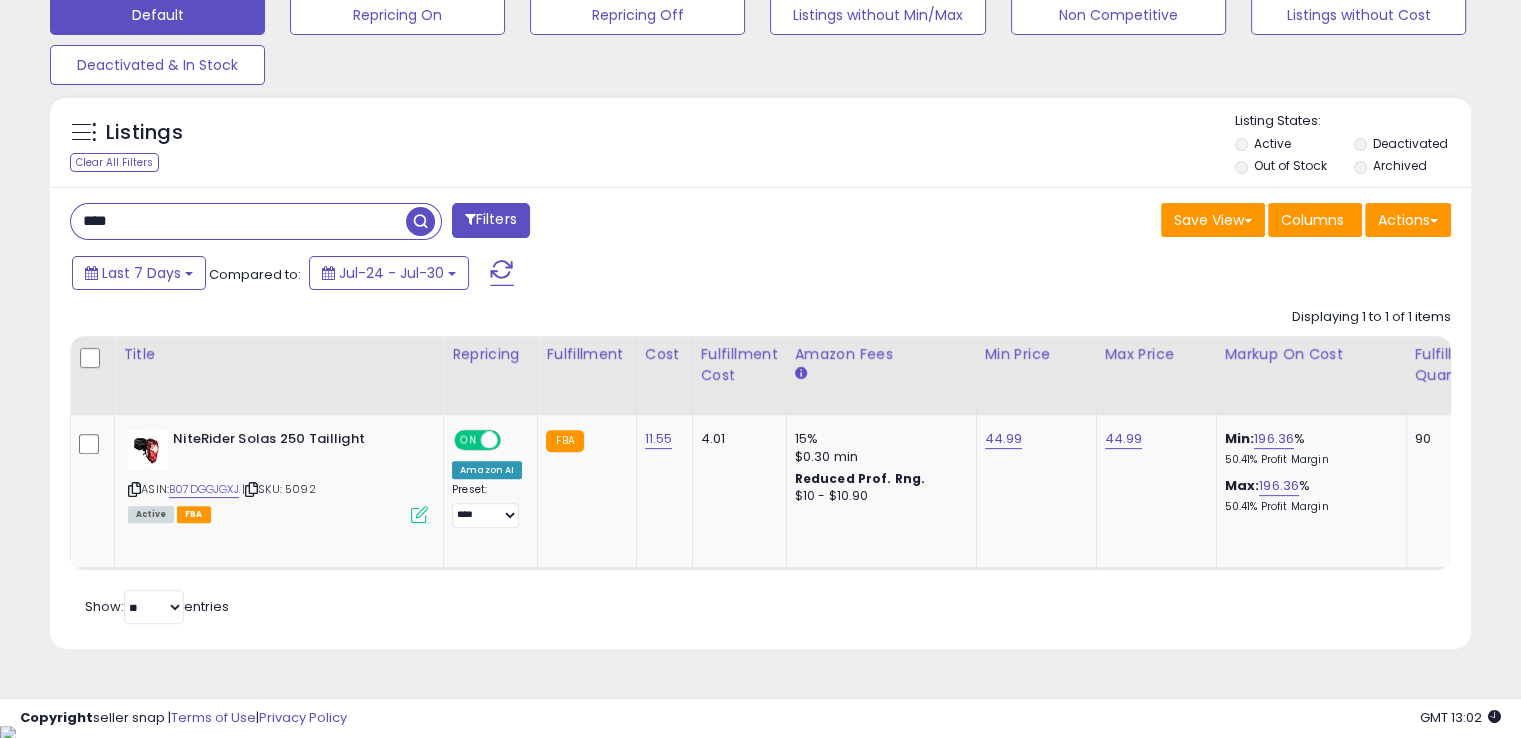 click on "****" at bounding box center (238, 221) 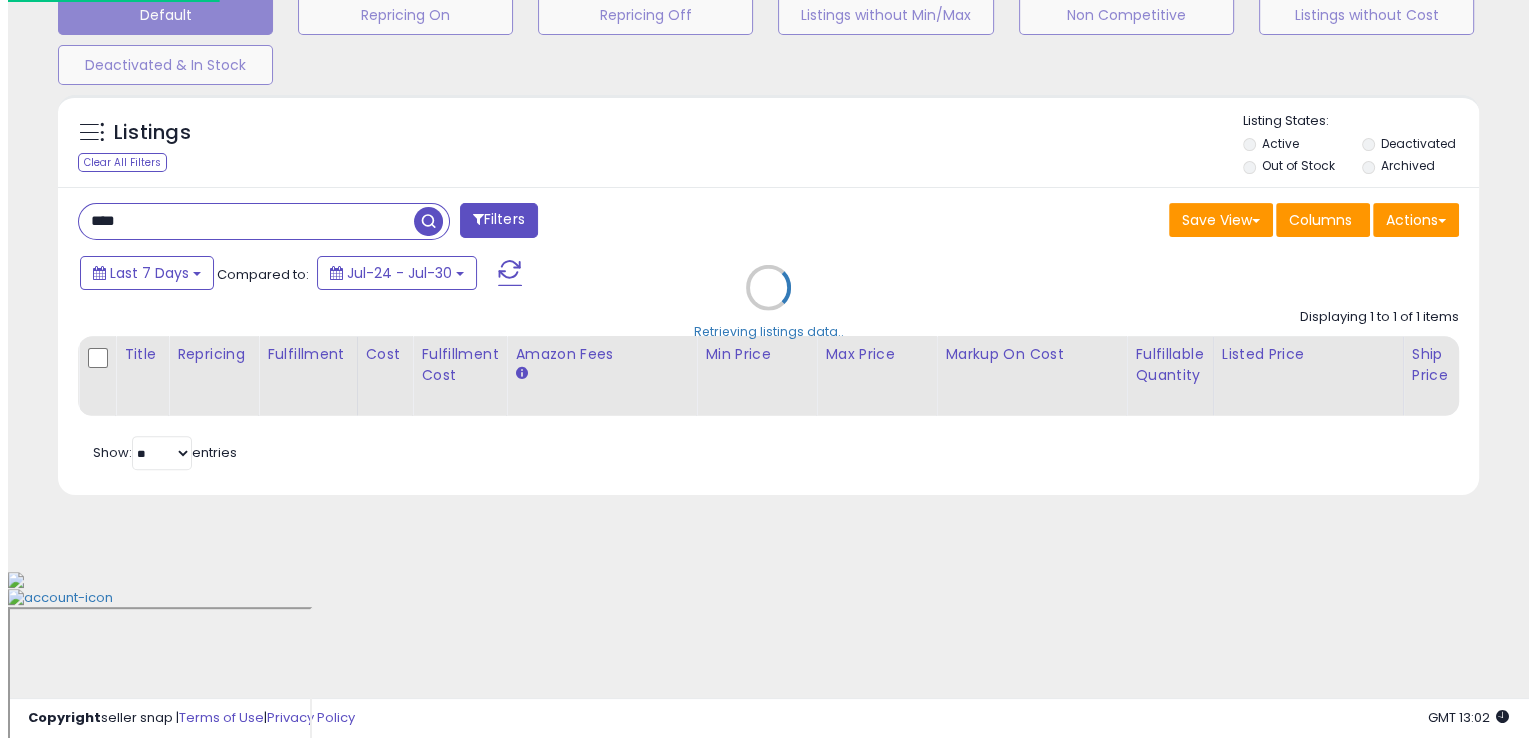 scroll, scrollTop: 481, scrollLeft: 0, axis: vertical 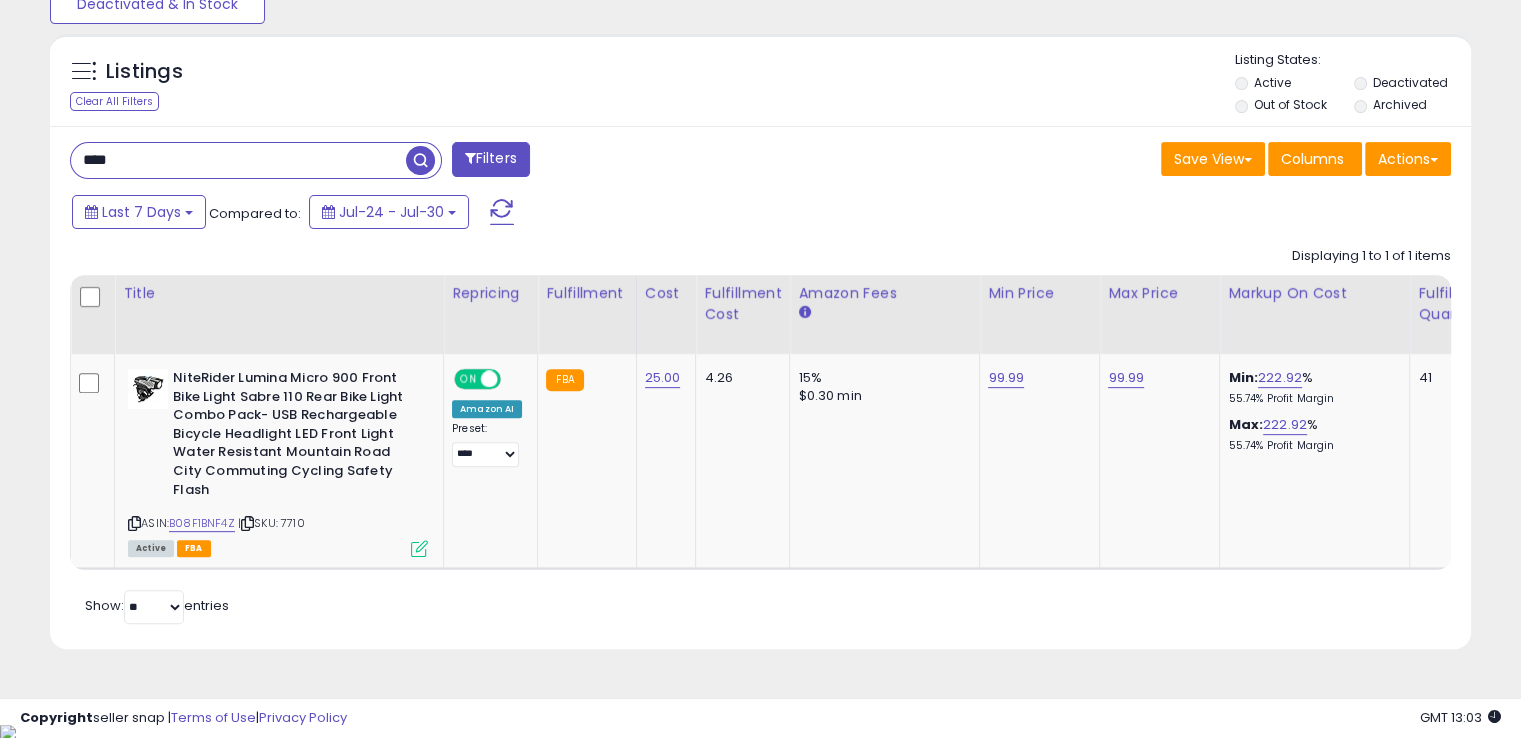 click on "****" at bounding box center (238, 160) 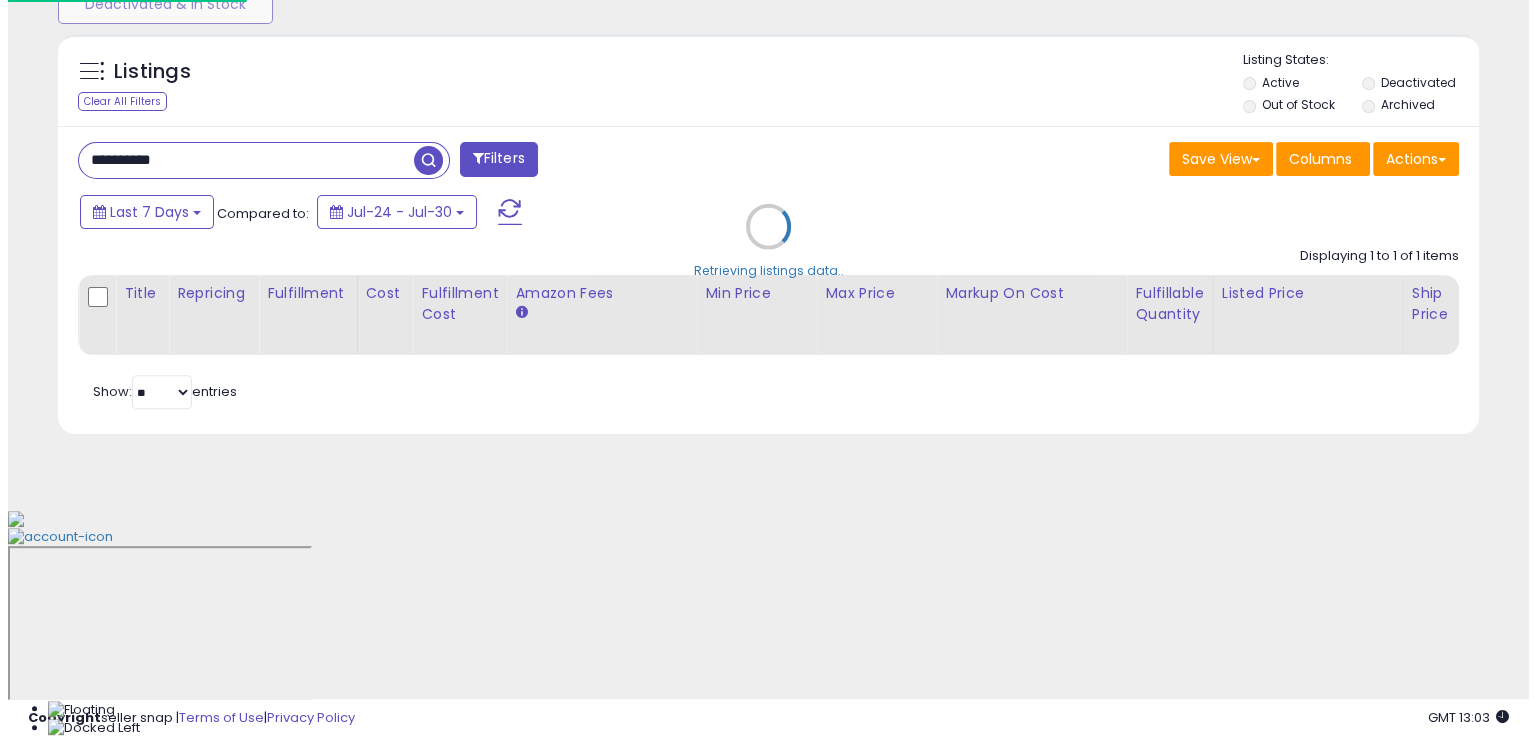 scroll, scrollTop: 481, scrollLeft: 0, axis: vertical 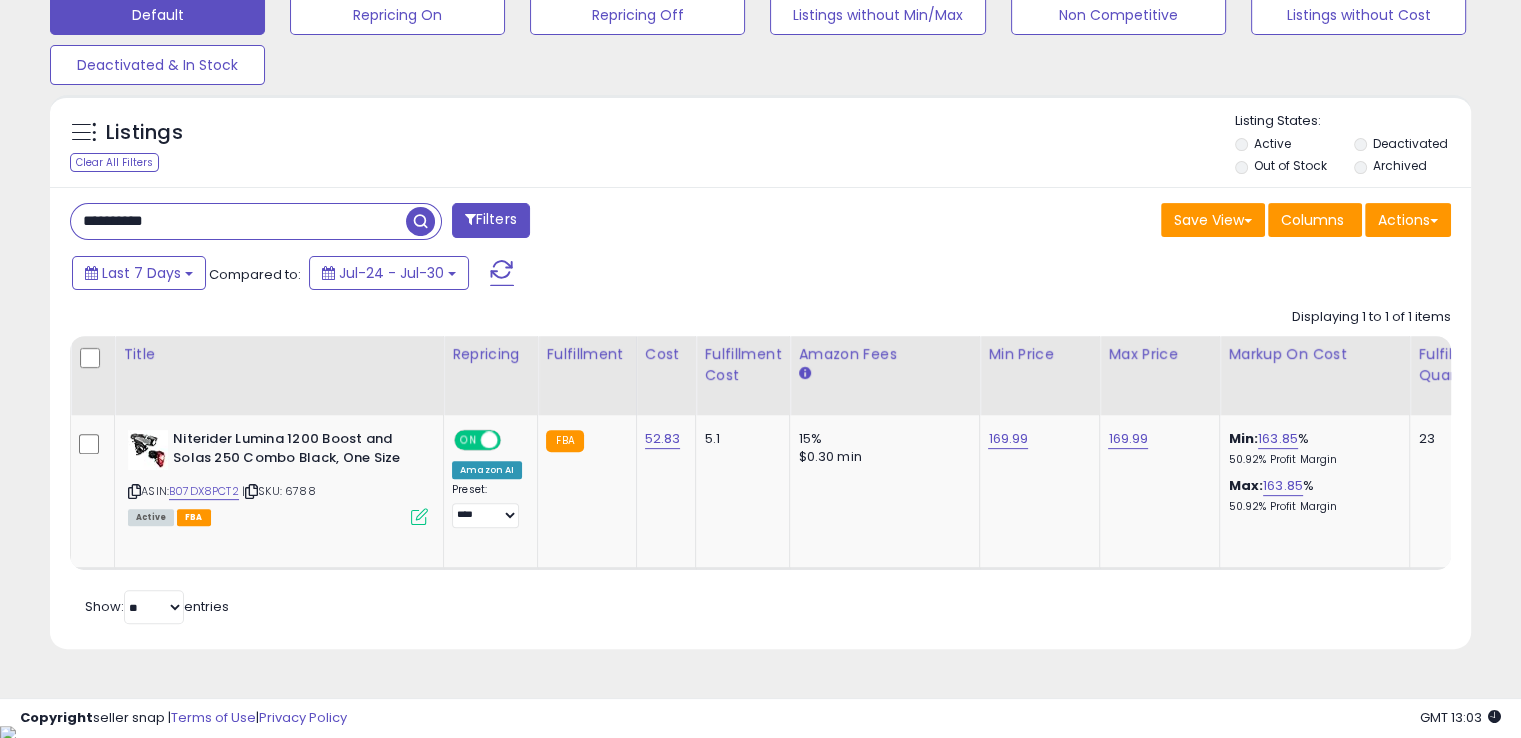 click on "**********" at bounding box center (238, 221) 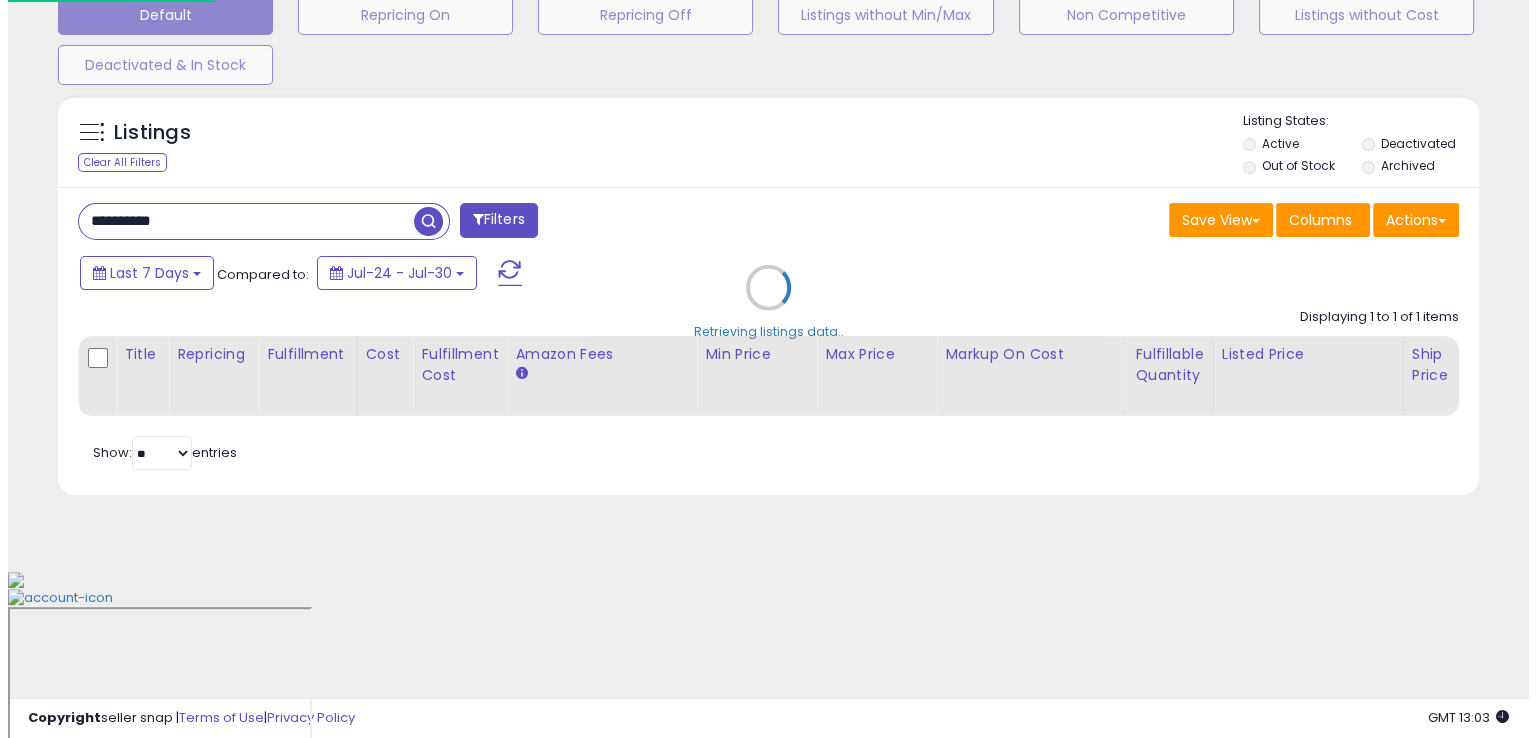 scroll, scrollTop: 481, scrollLeft: 0, axis: vertical 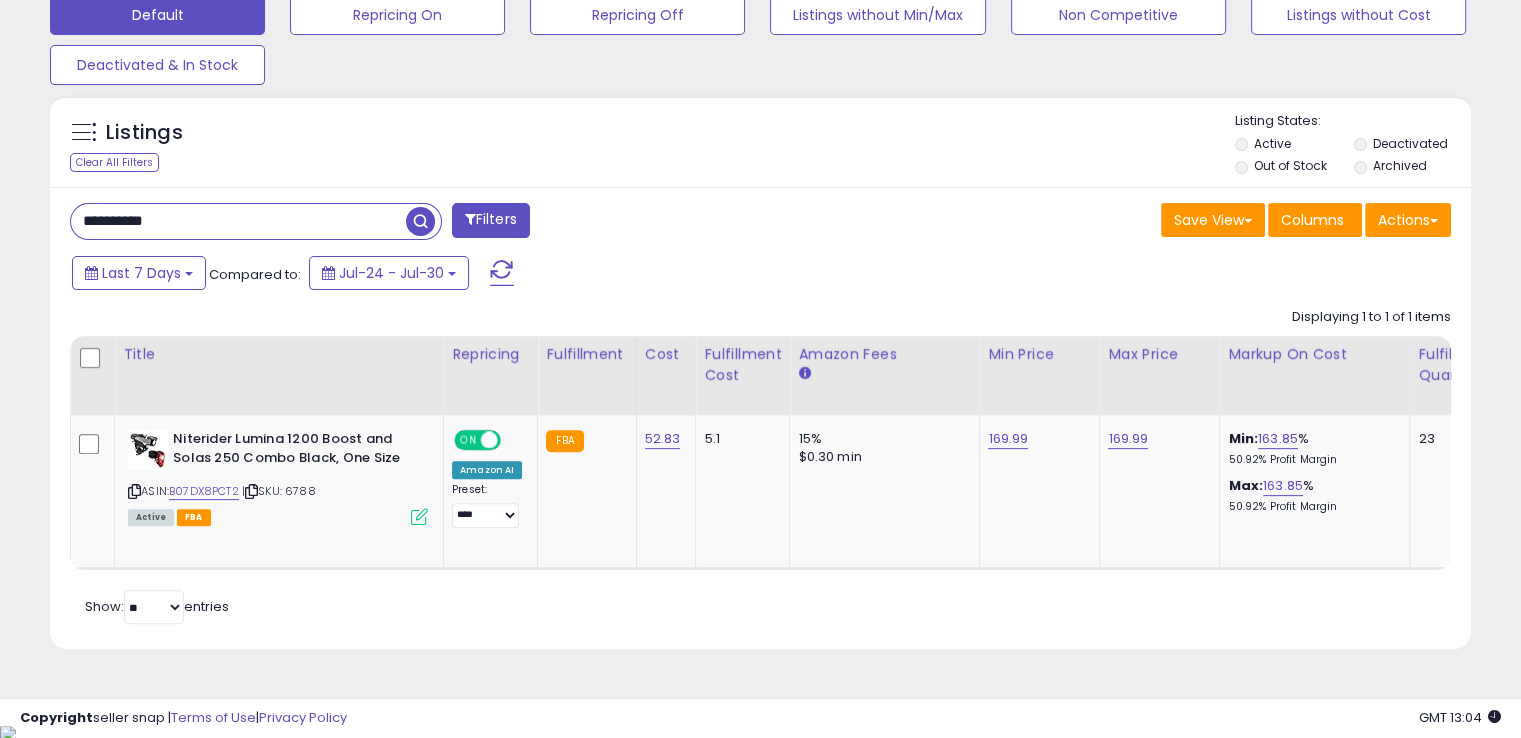 click on "**********" at bounding box center [238, 221] 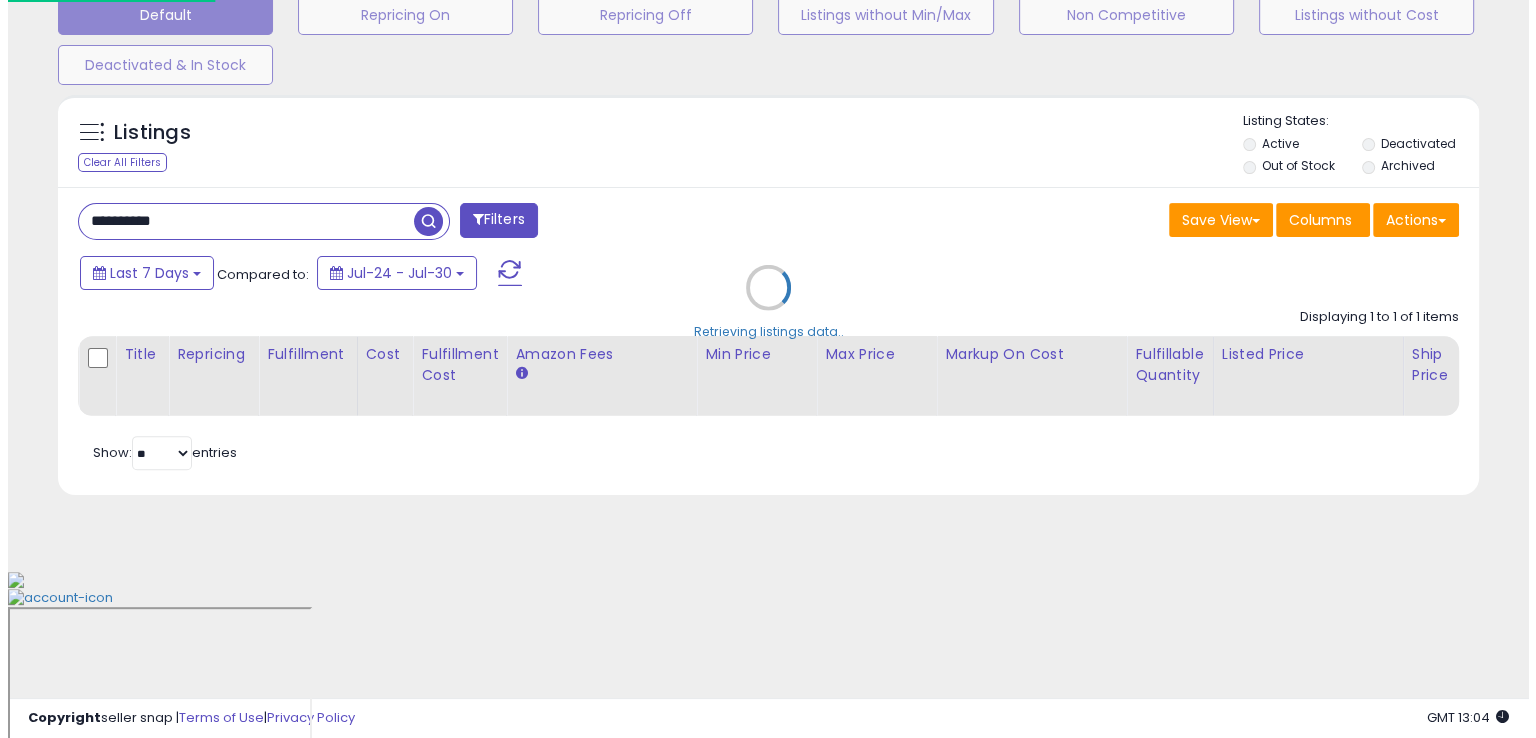 scroll, scrollTop: 481, scrollLeft: 0, axis: vertical 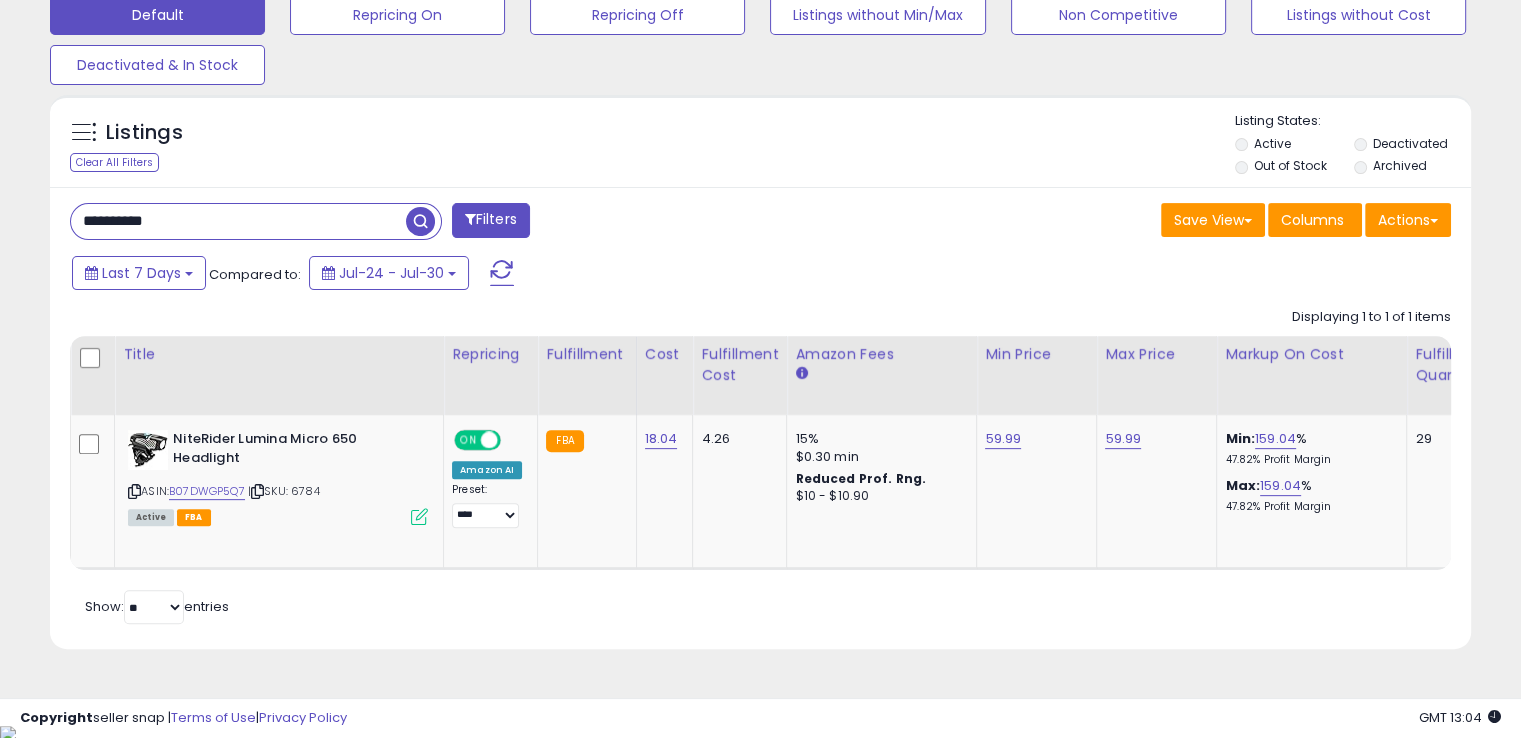 click on "**********" at bounding box center (238, 221) 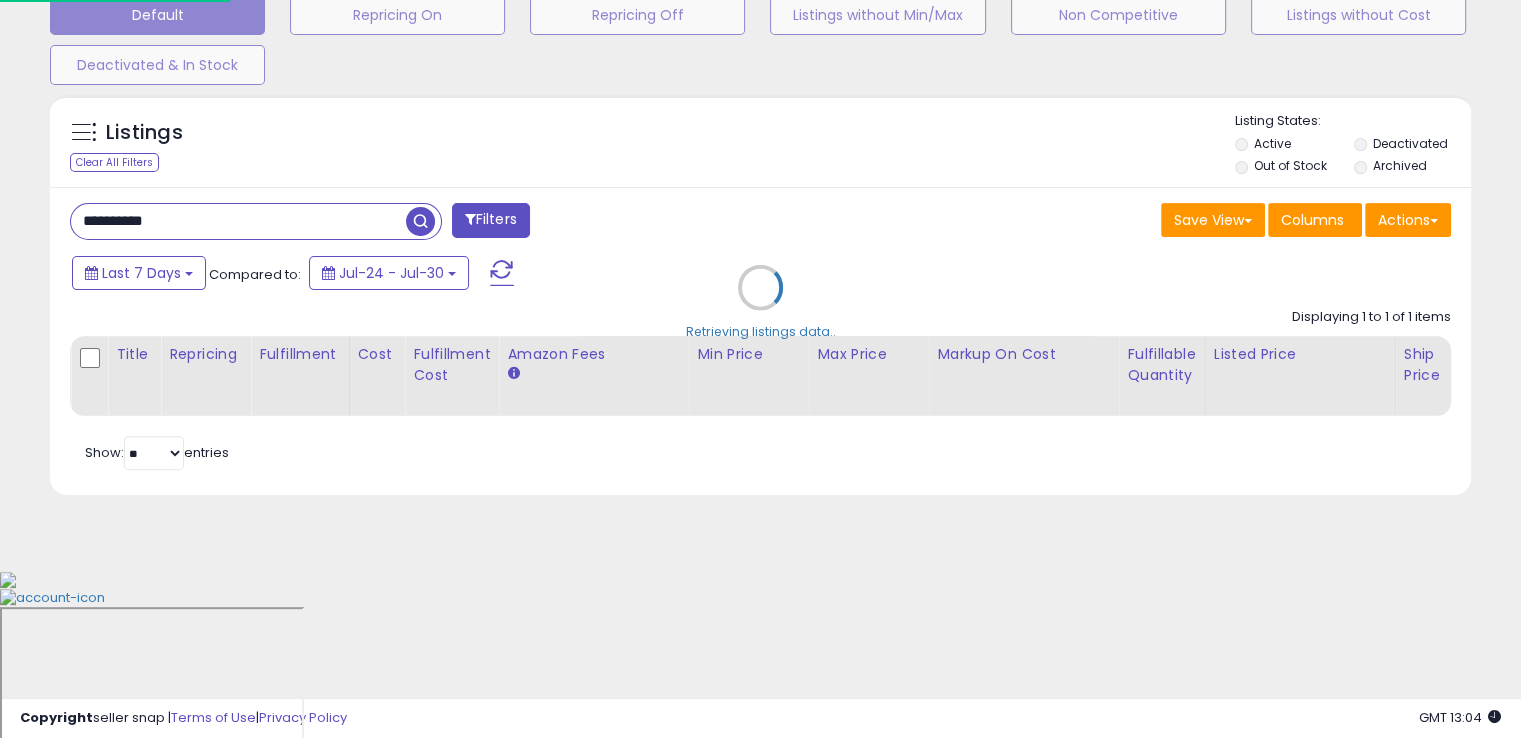 scroll, scrollTop: 999589, scrollLeft: 999168, axis: both 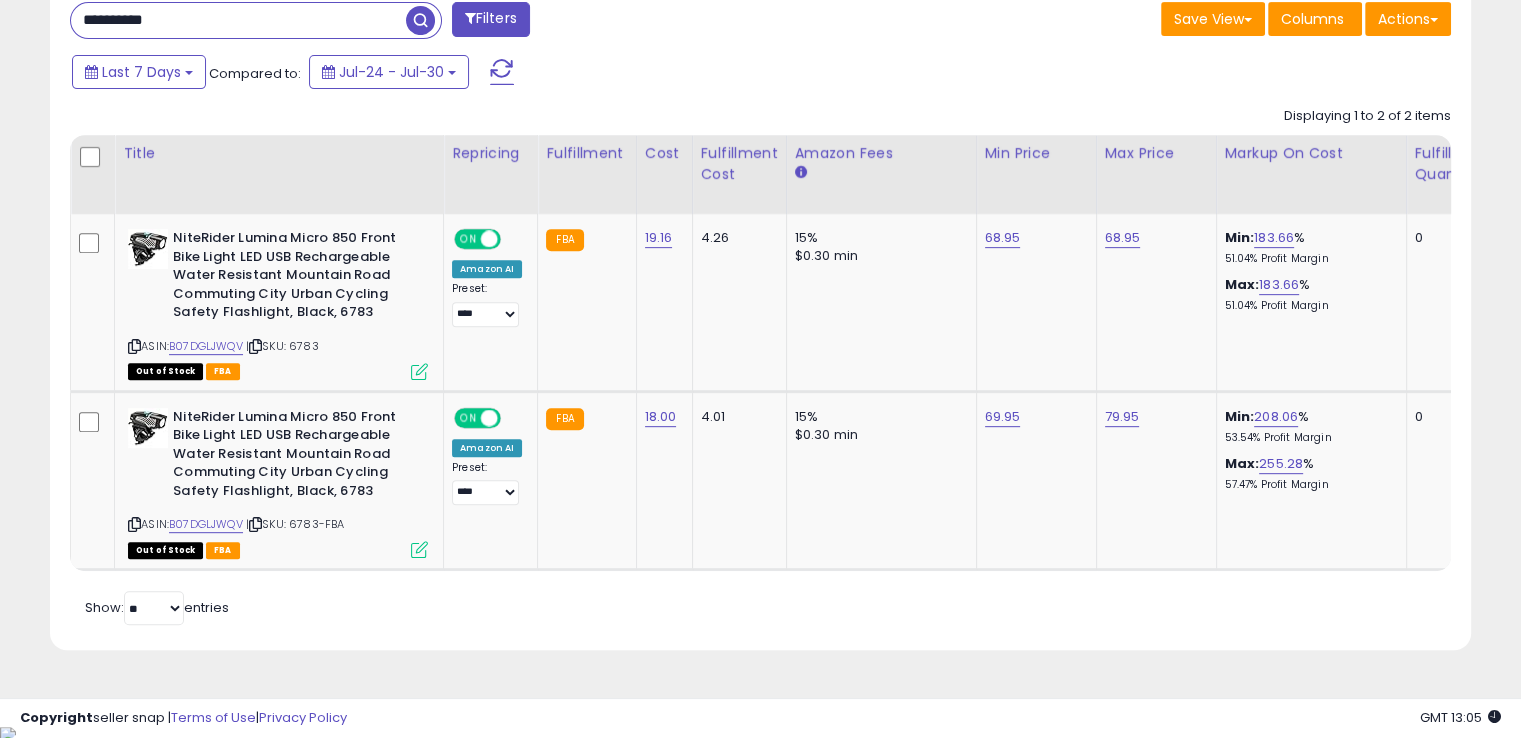 click on "**********" at bounding box center [238, 20] 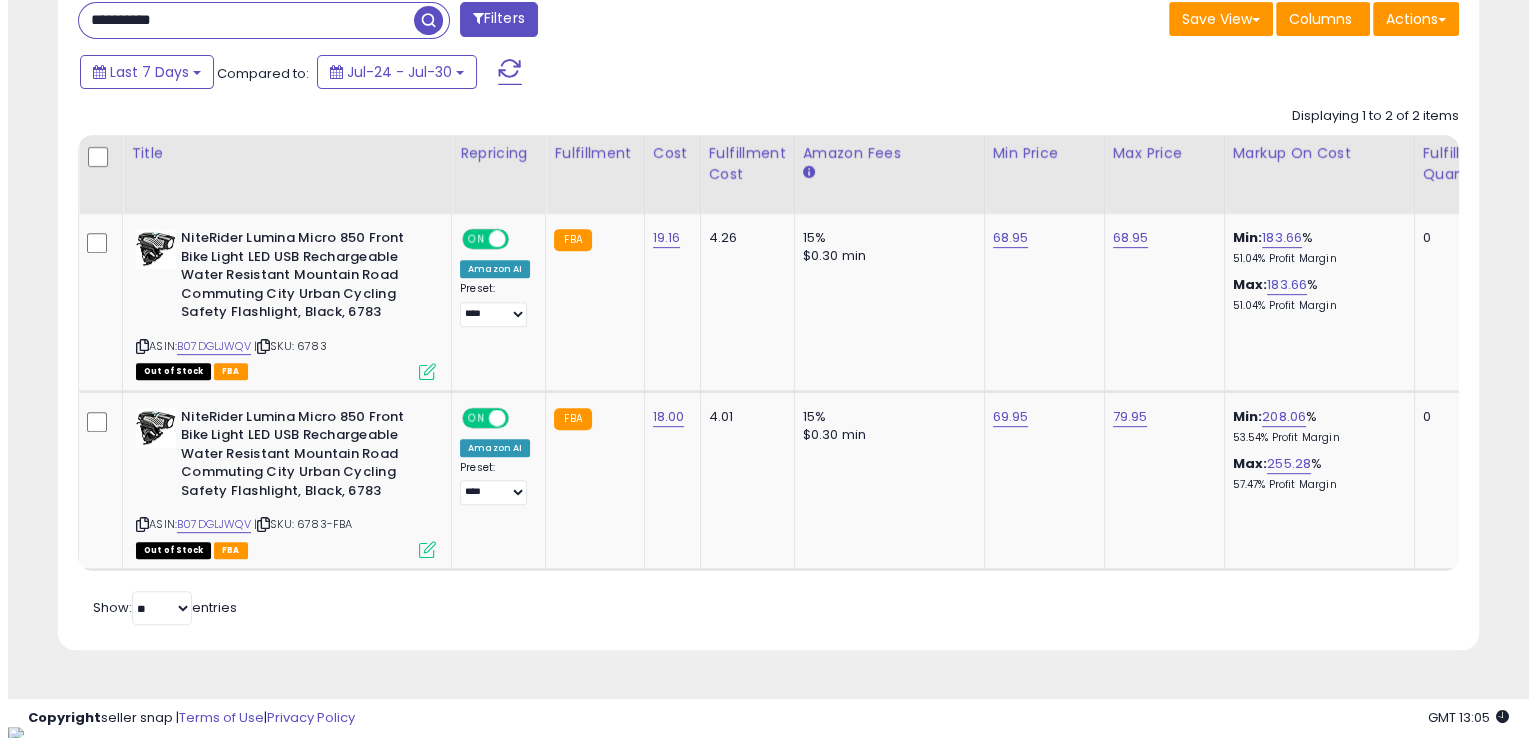 scroll, scrollTop: 481, scrollLeft: 0, axis: vertical 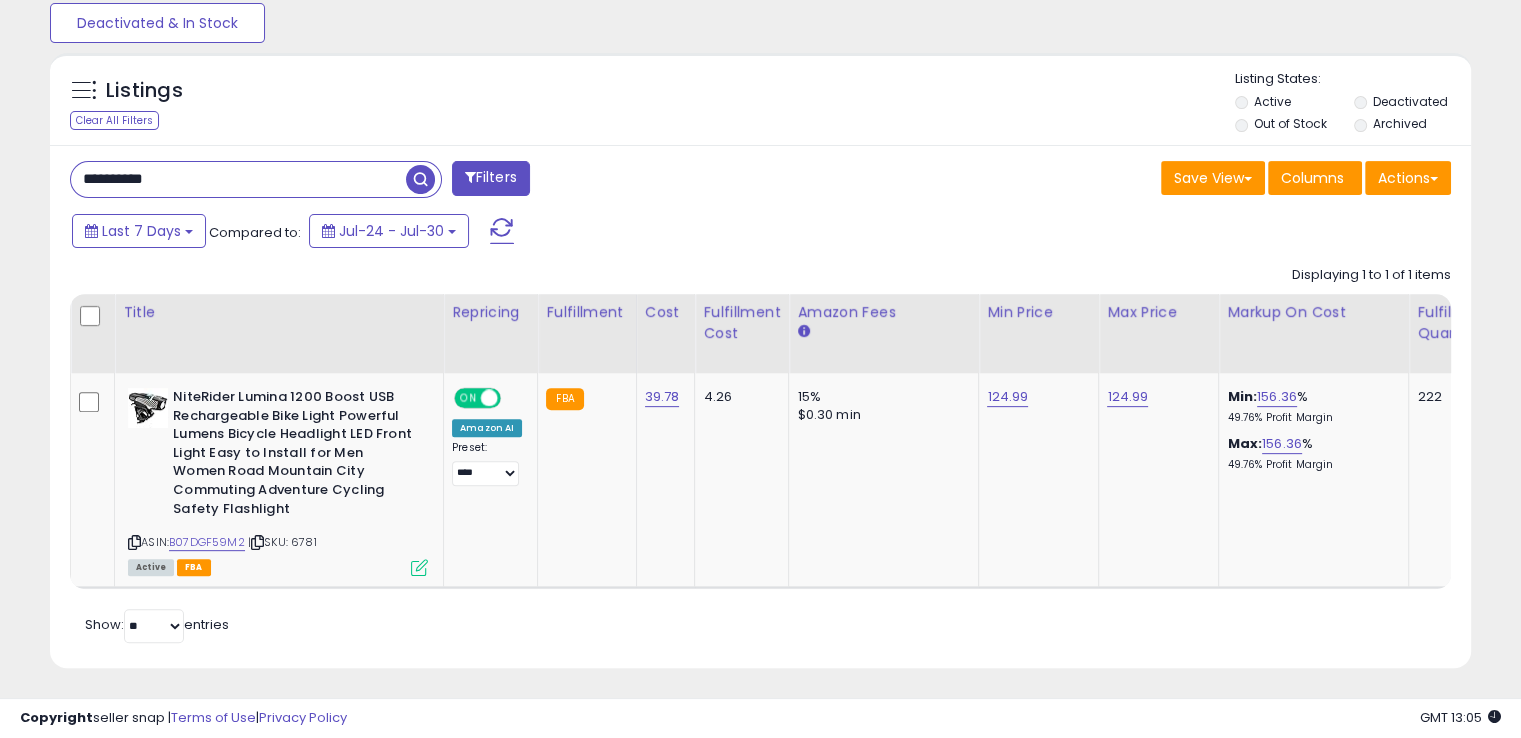 click on "**********" at bounding box center [238, 179] 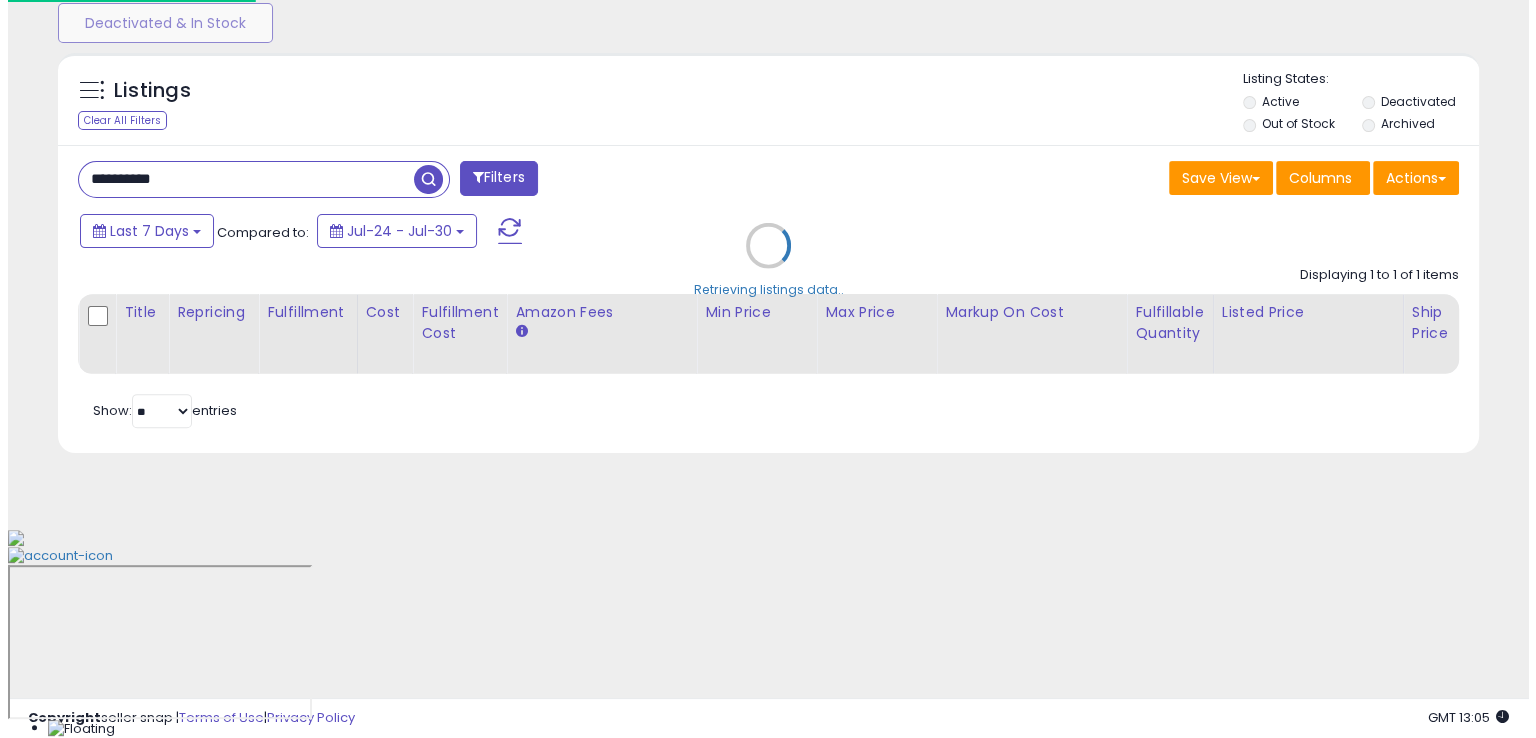 scroll, scrollTop: 481, scrollLeft: 0, axis: vertical 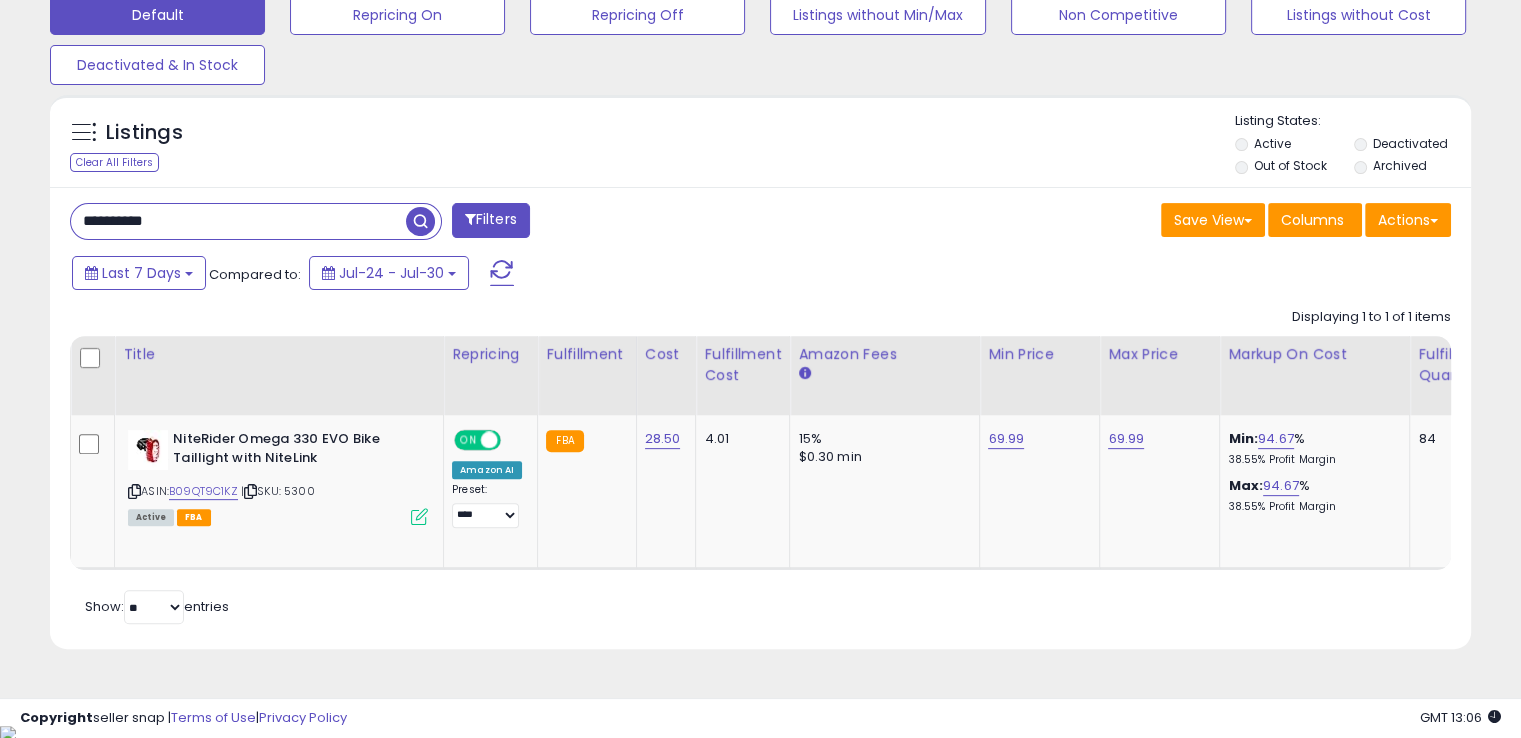 click on "**********" at bounding box center (238, 221) 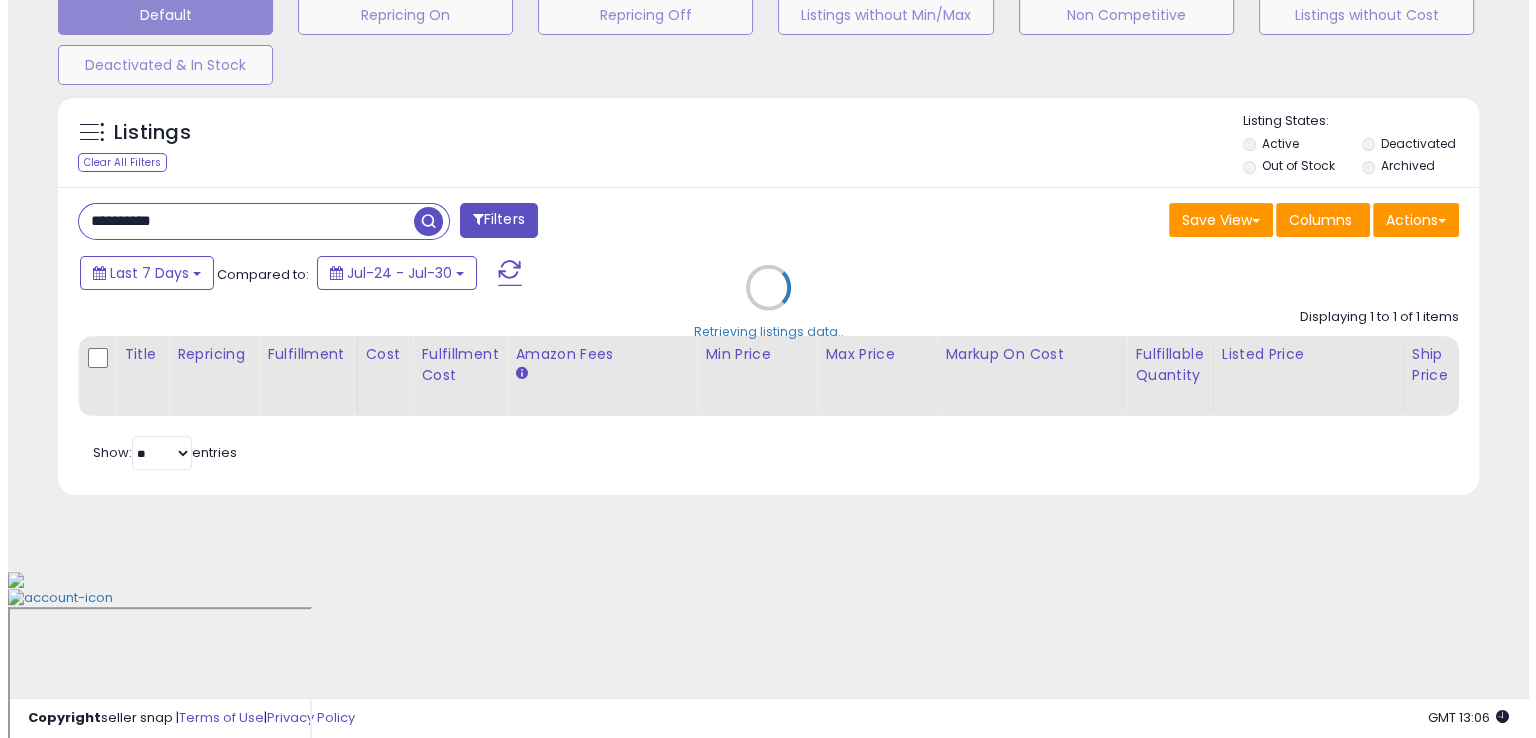 scroll, scrollTop: 481, scrollLeft: 0, axis: vertical 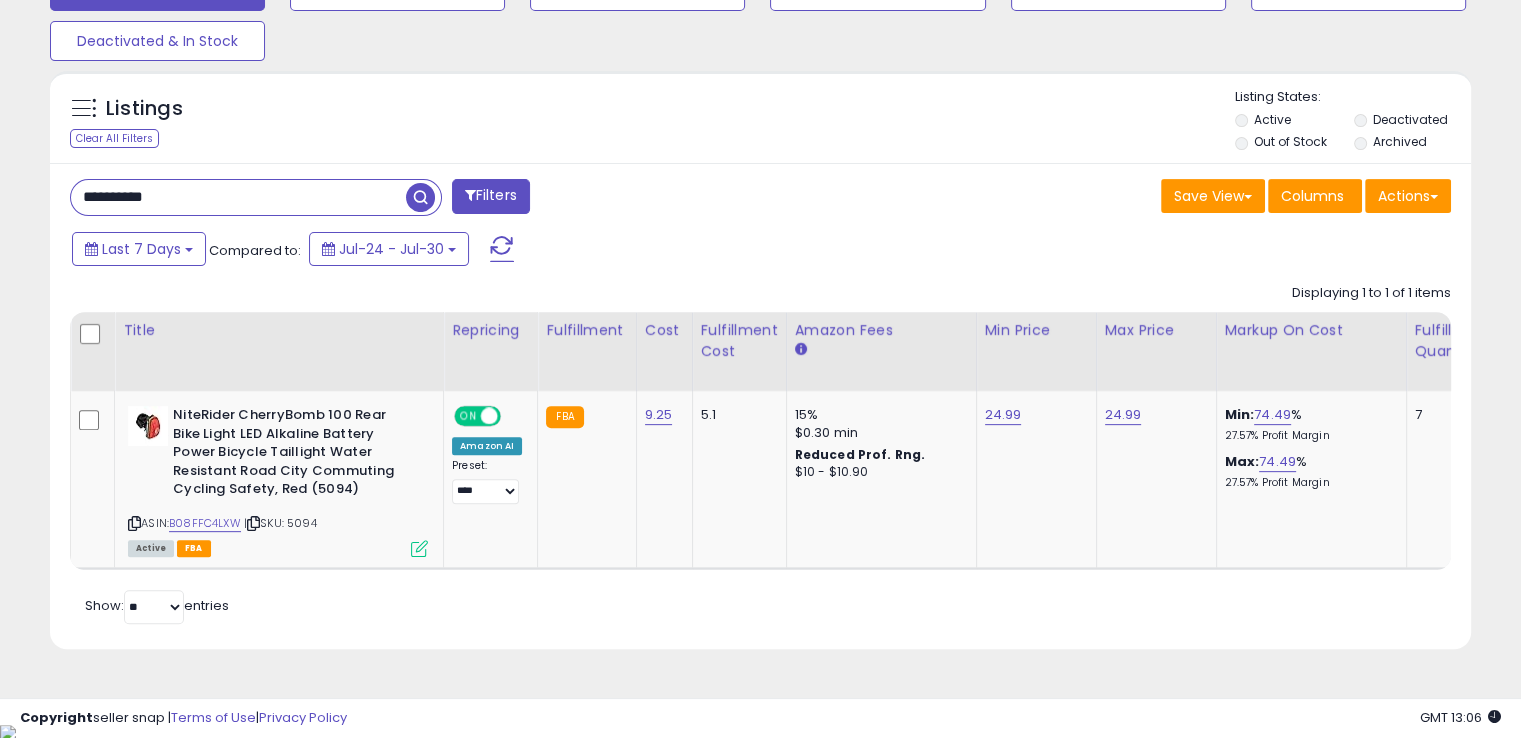 click on "**********" at bounding box center (238, 197) 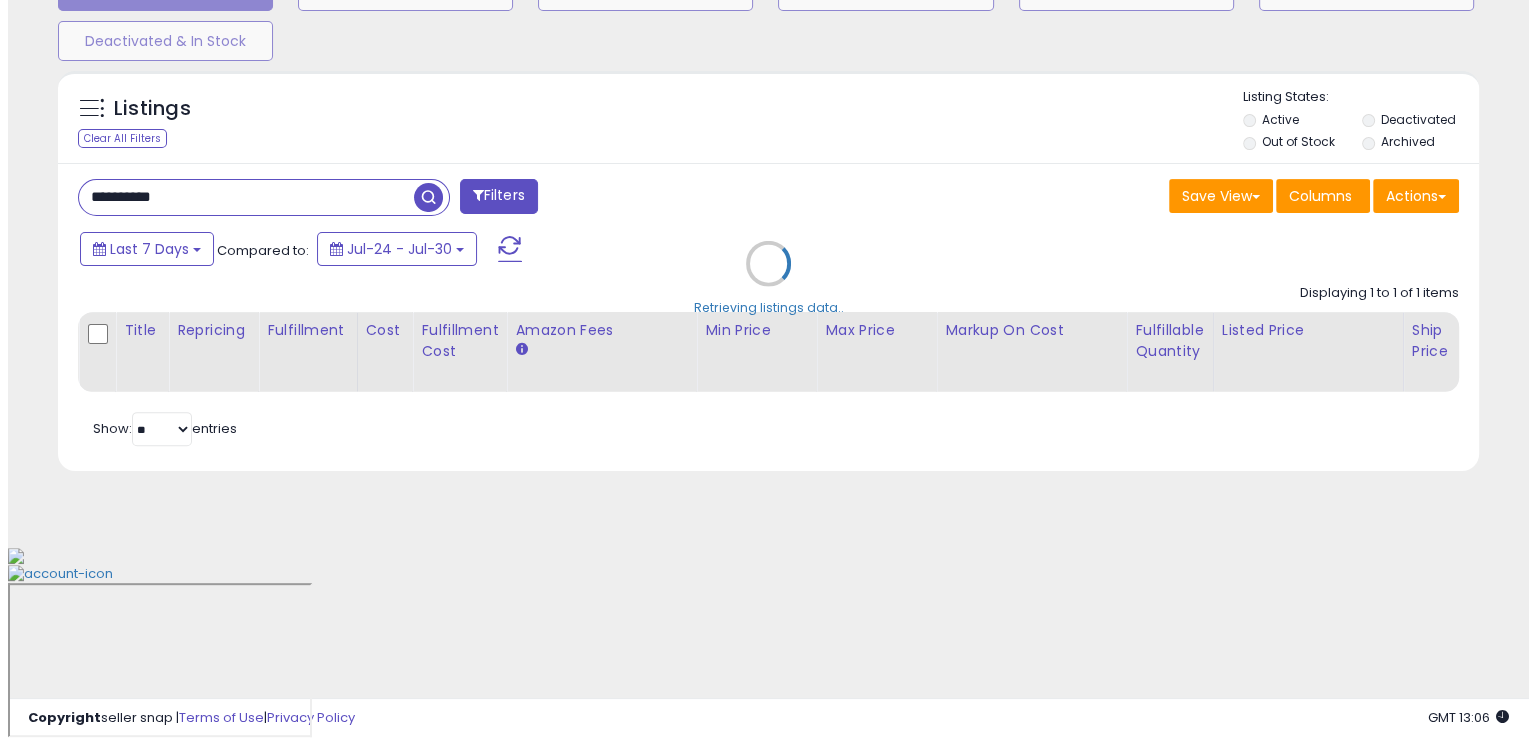 scroll, scrollTop: 481, scrollLeft: 0, axis: vertical 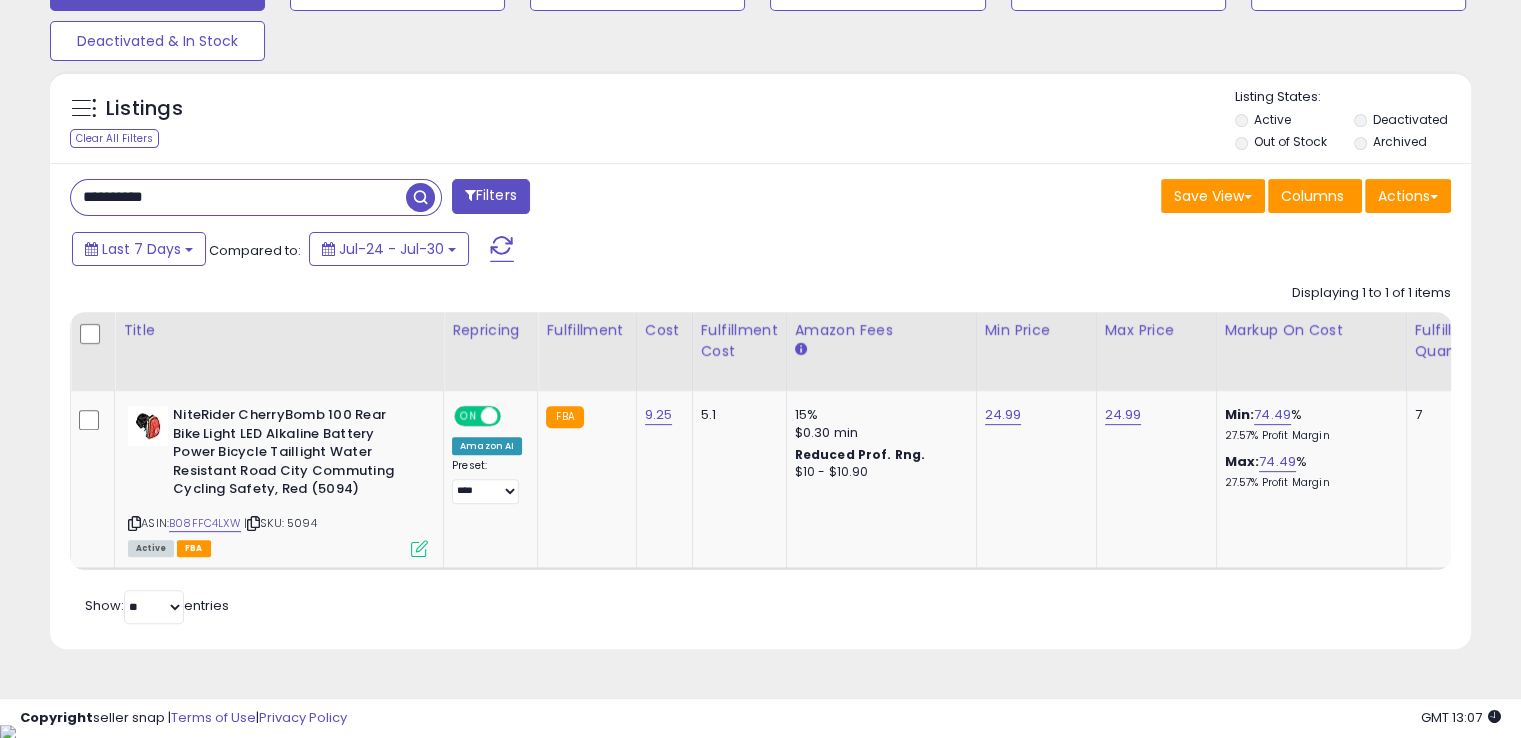 click on "**********" at bounding box center [238, 197] 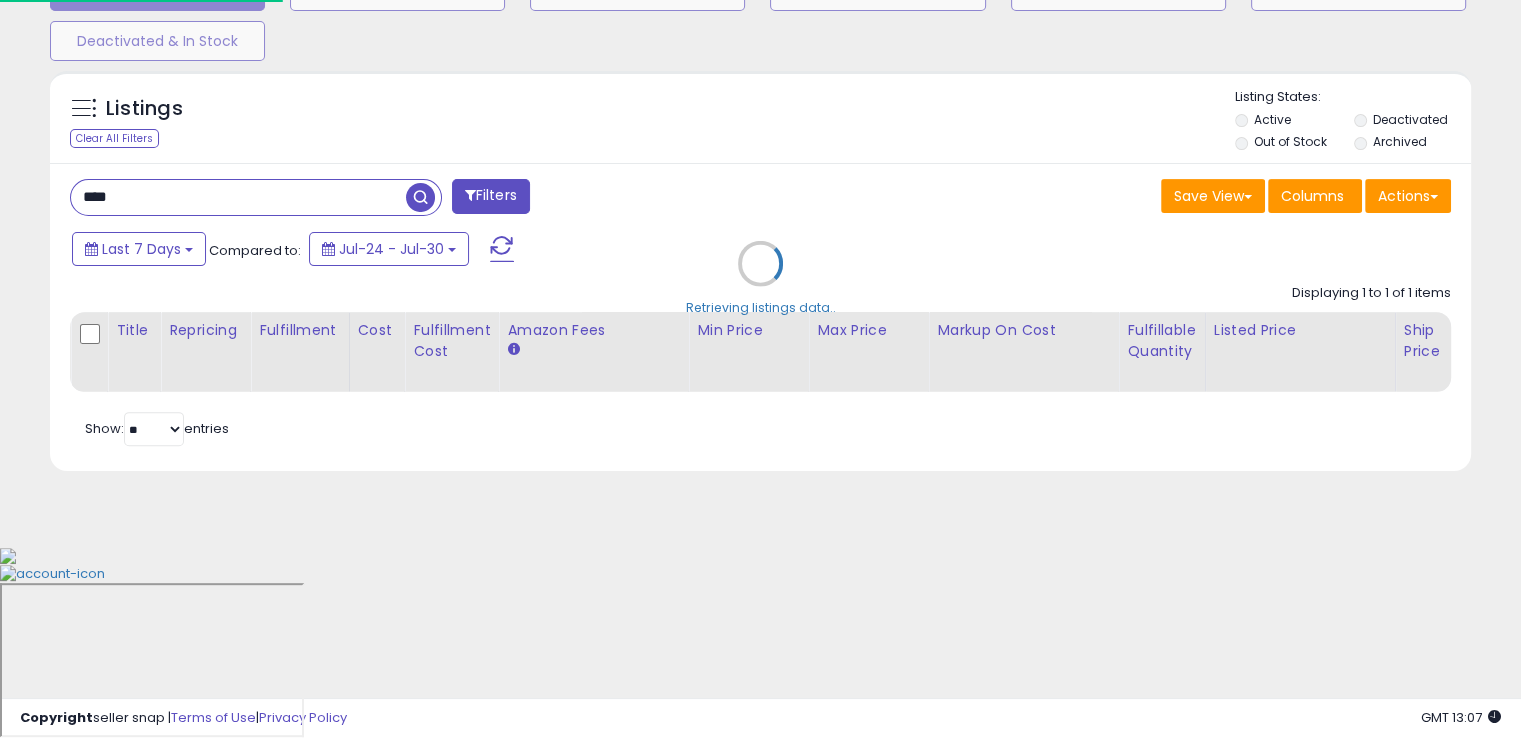 scroll, scrollTop: 999589, scrollLeft: 999168, axis: both 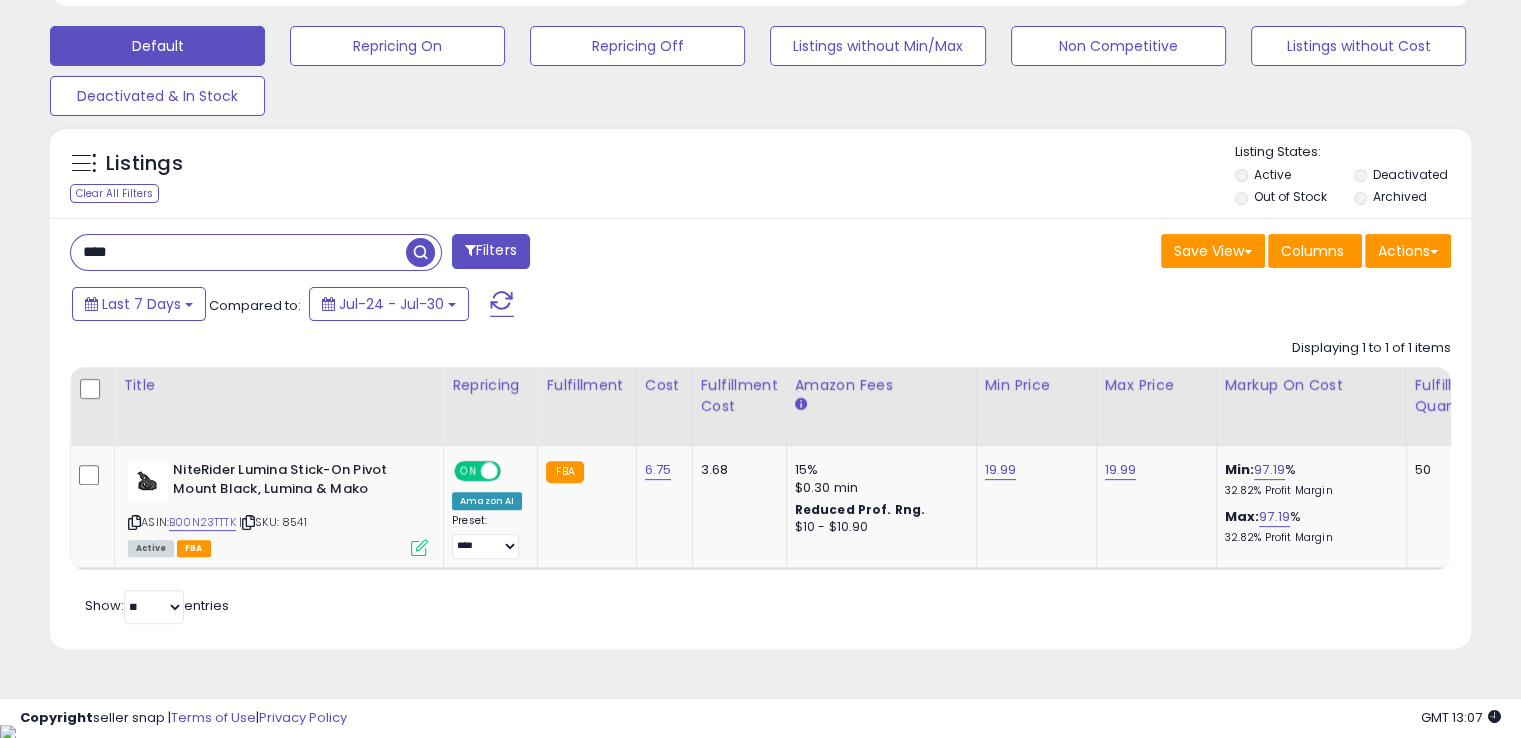 click on "****" at bounding box center [238, 252] 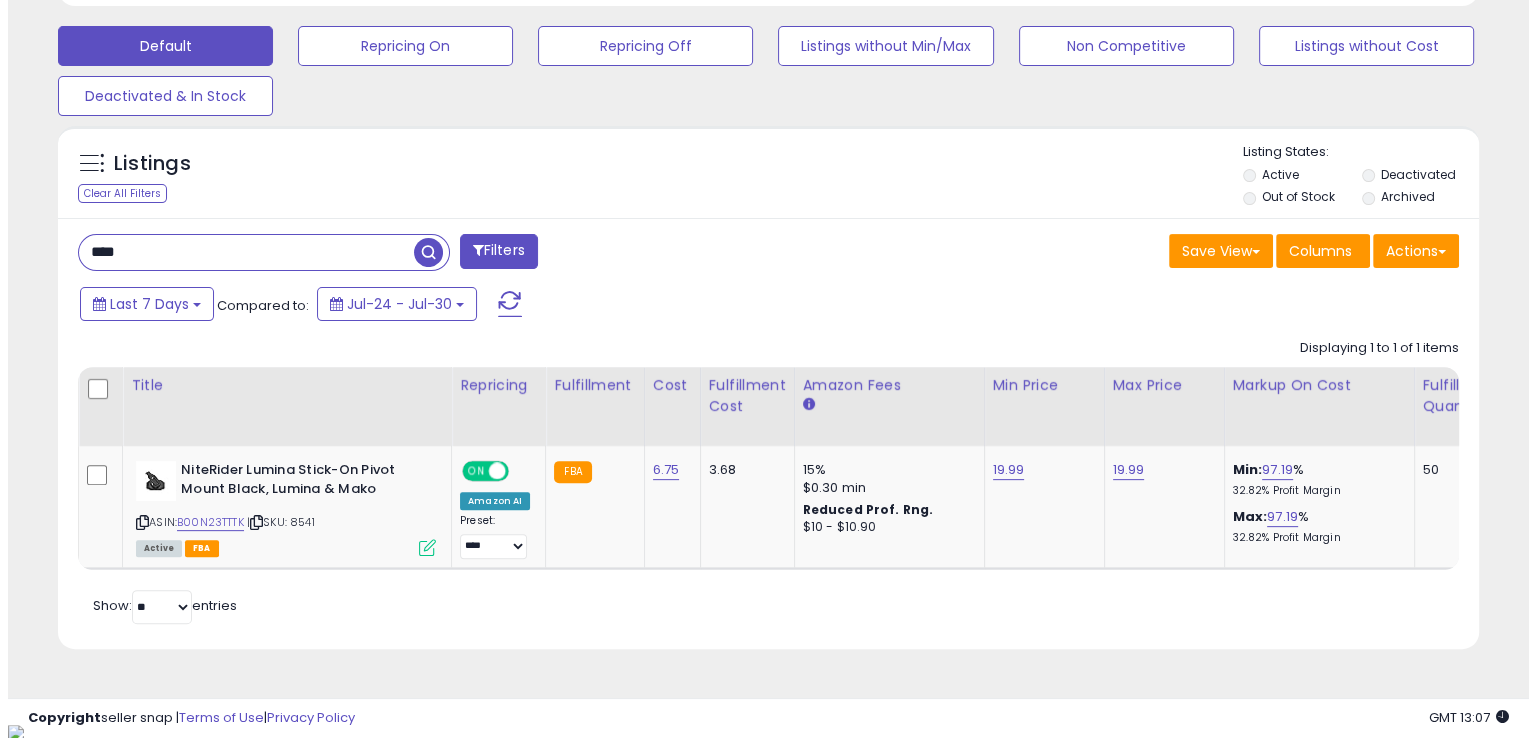 scroll, scrollTop: 481, scrollLeft: 0, axis: vertical 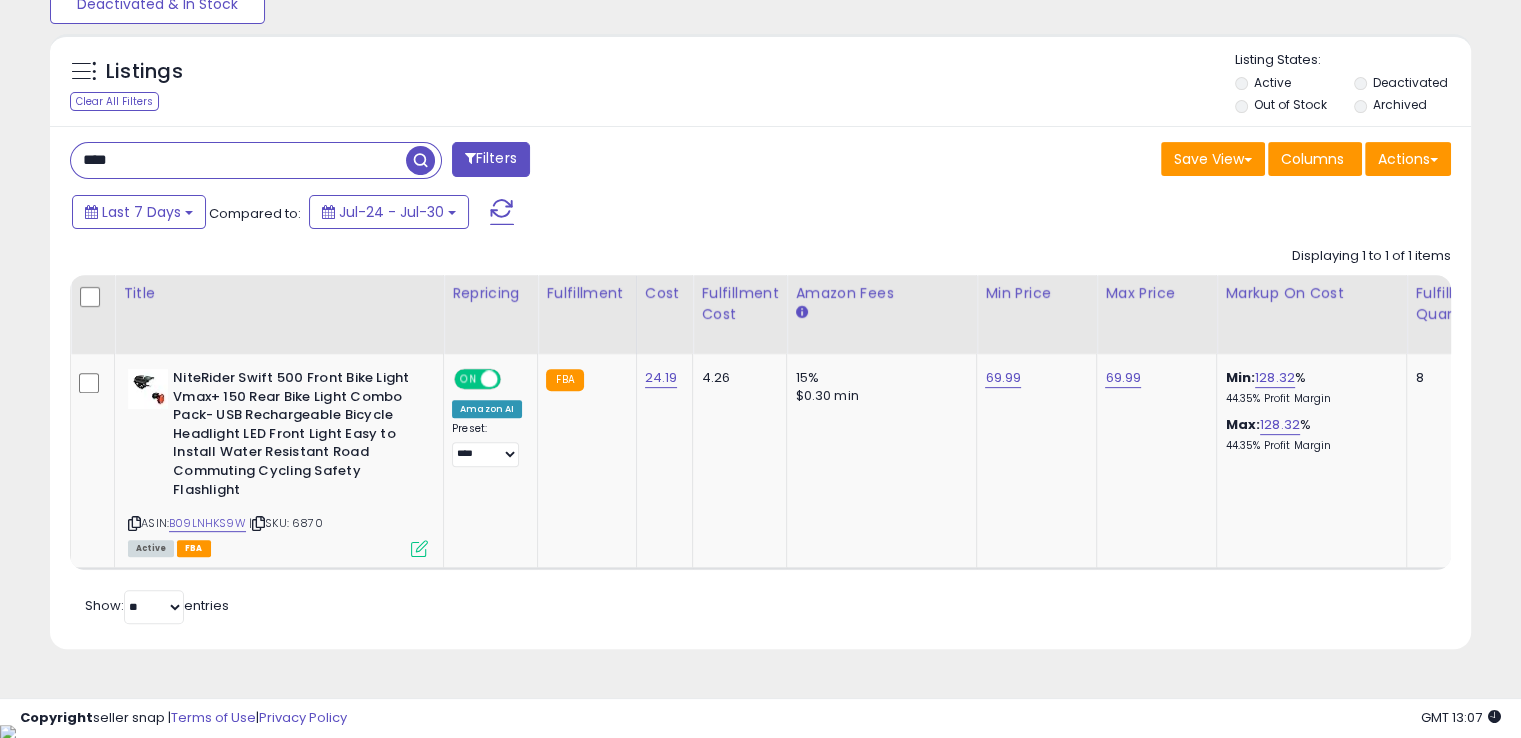 click on "****
Filters
Save View
Save As New View
Update Current View" at bounding box center [760, 387] 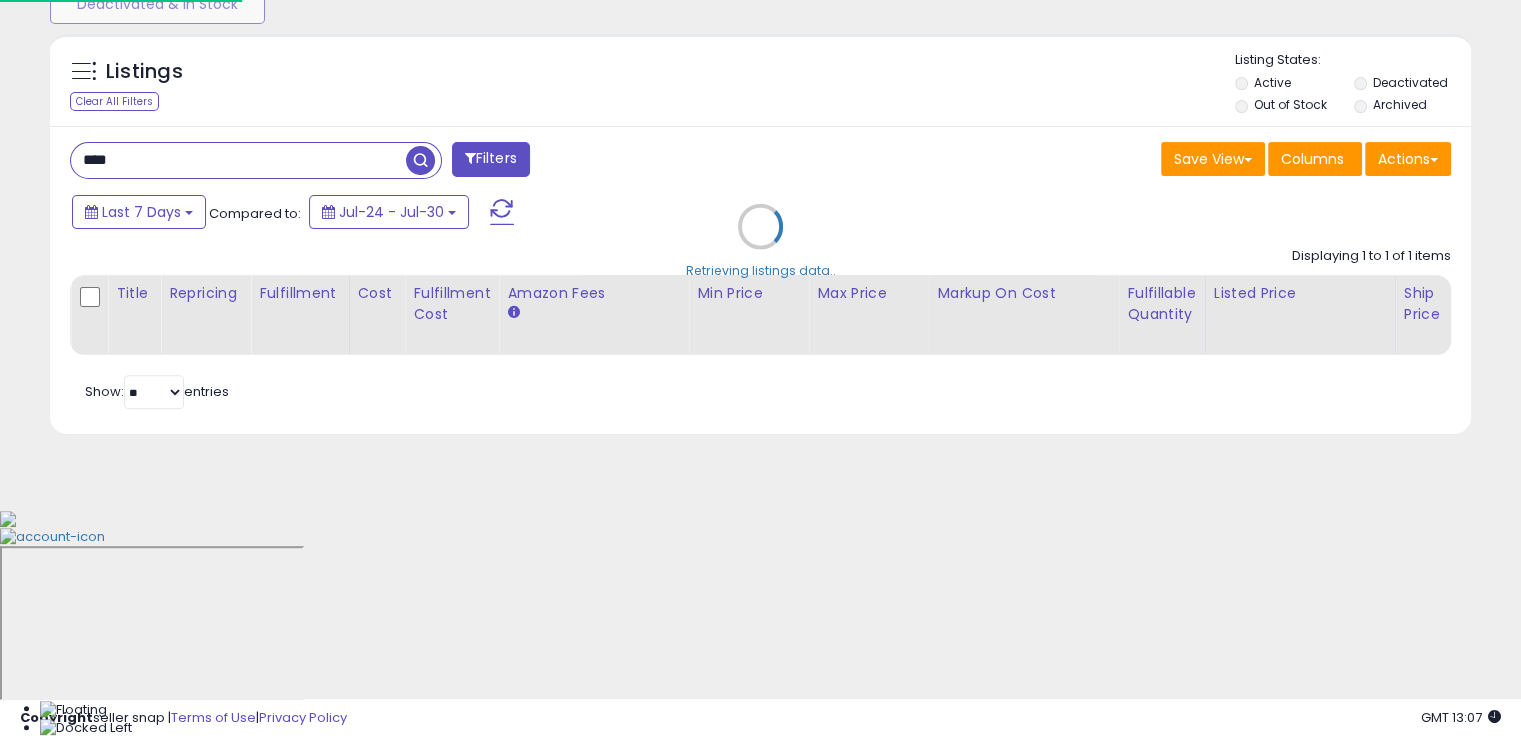 scroll, scrollTop: 999589, scrollLeft: 999168, axis: both 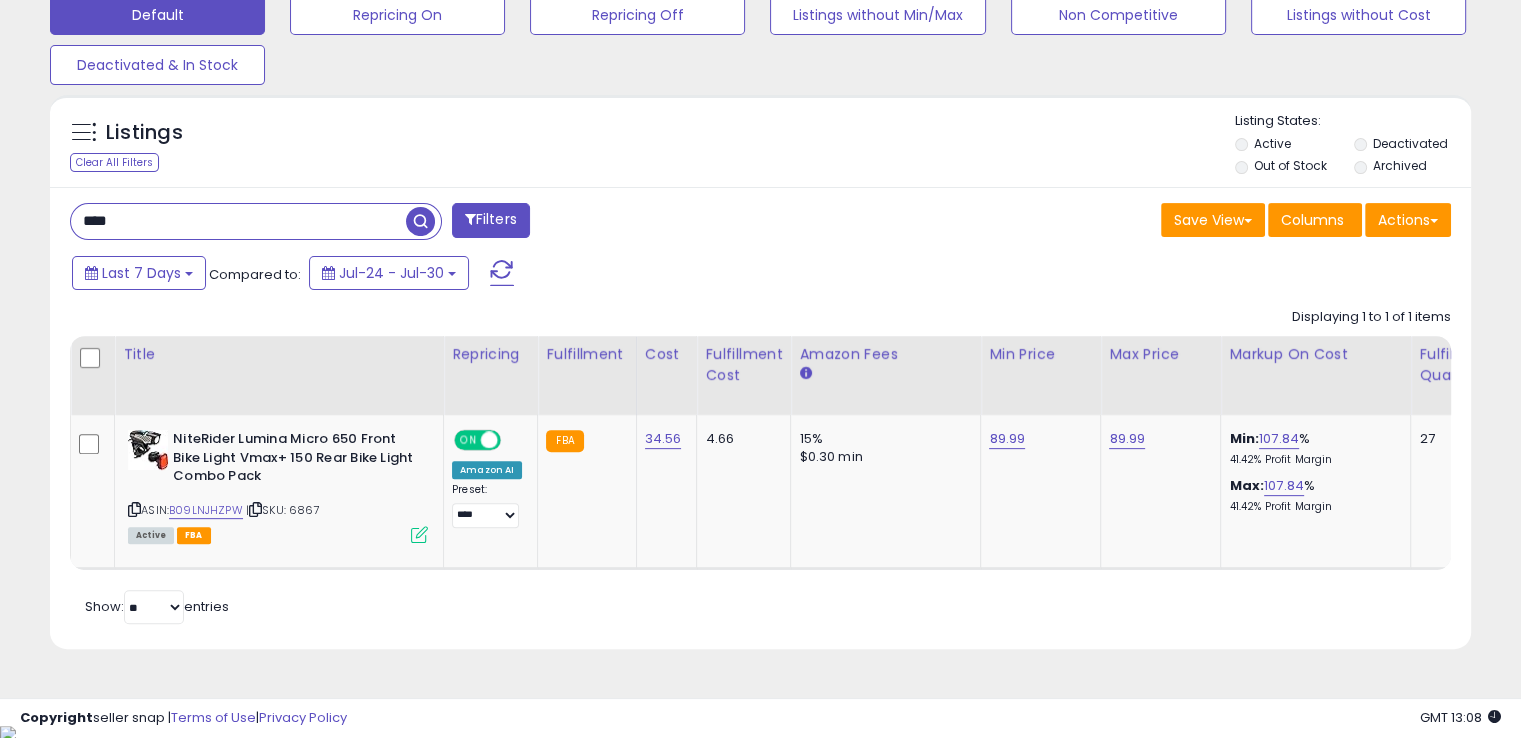 click on "****" at bounding box center [256, 221] 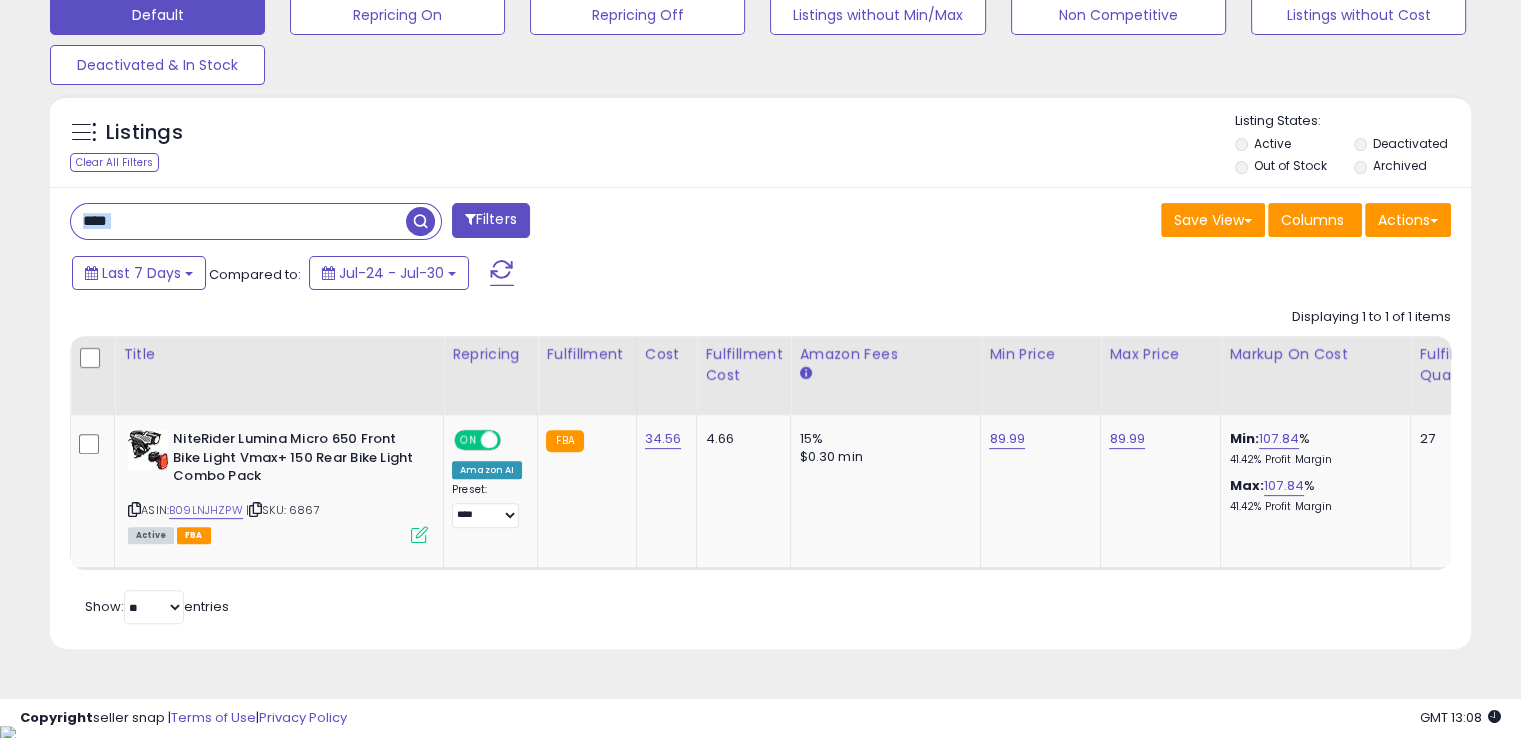 click on "****" at bounding box center (256, 221) 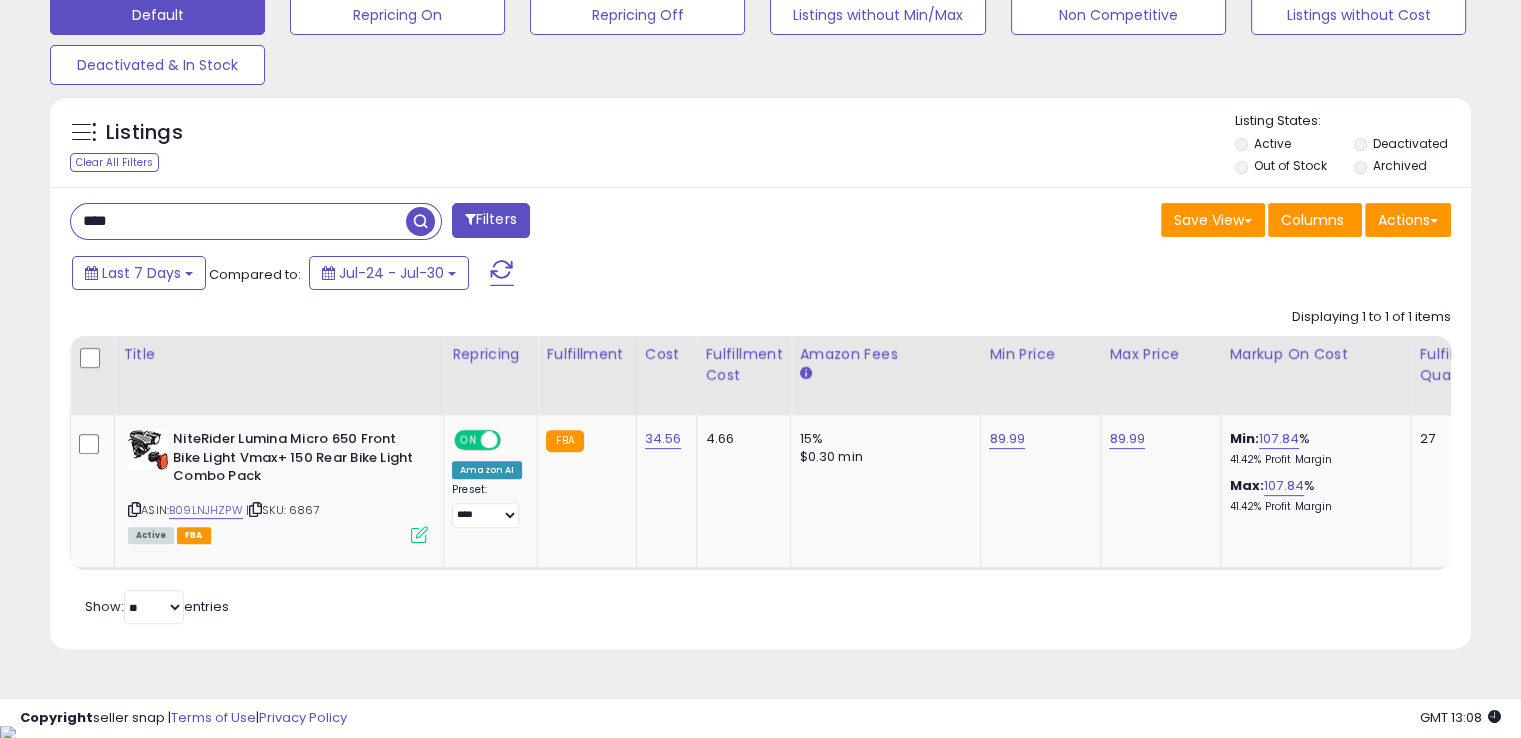 click on "****" at bounding box center [238, 221] 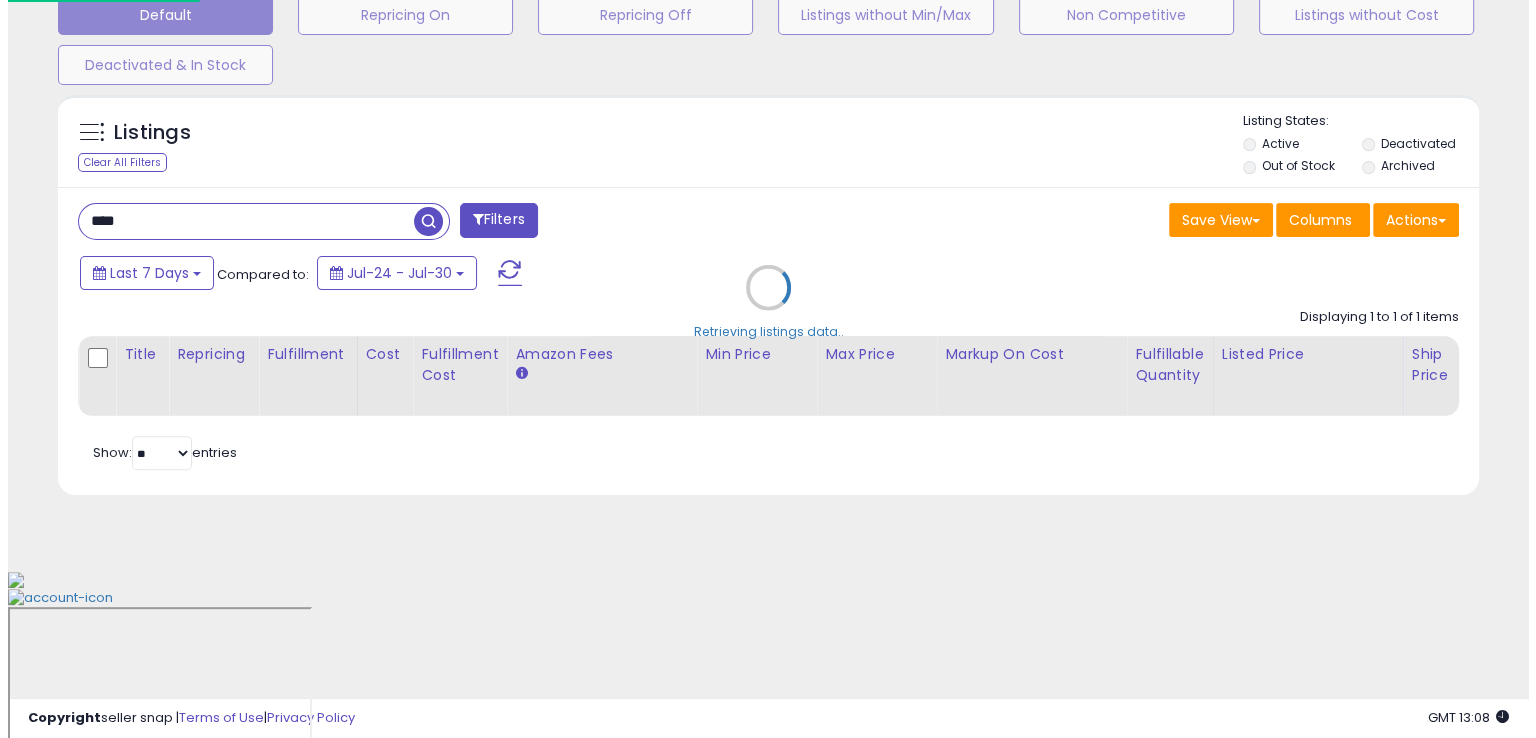 scroll, scrollTop: 481, scrollLeft: 0, axis: vertical 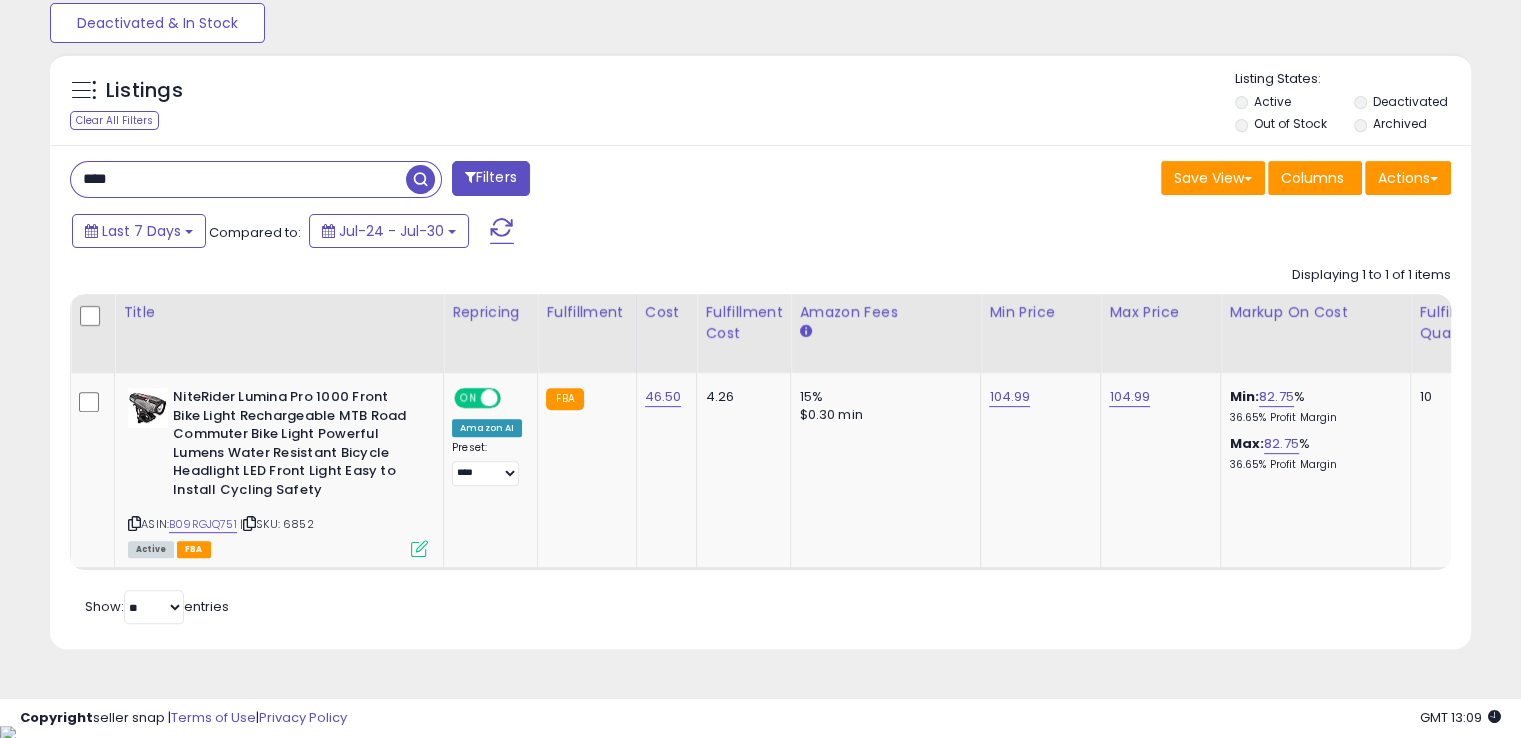 click on "****" at bounding box center (238, 179) 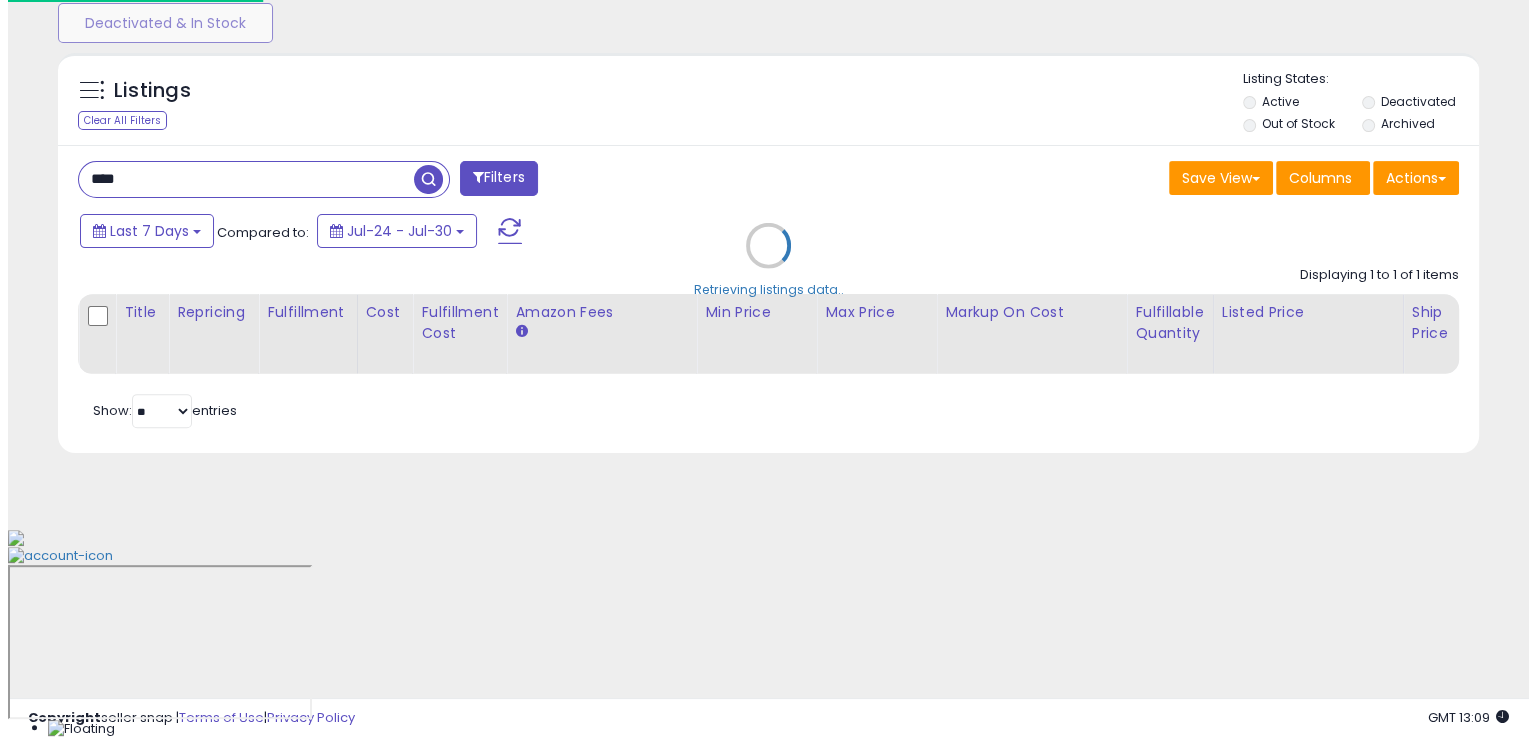 scroll, scrollTop: 481, scrollLeft: 0, axis: vertical 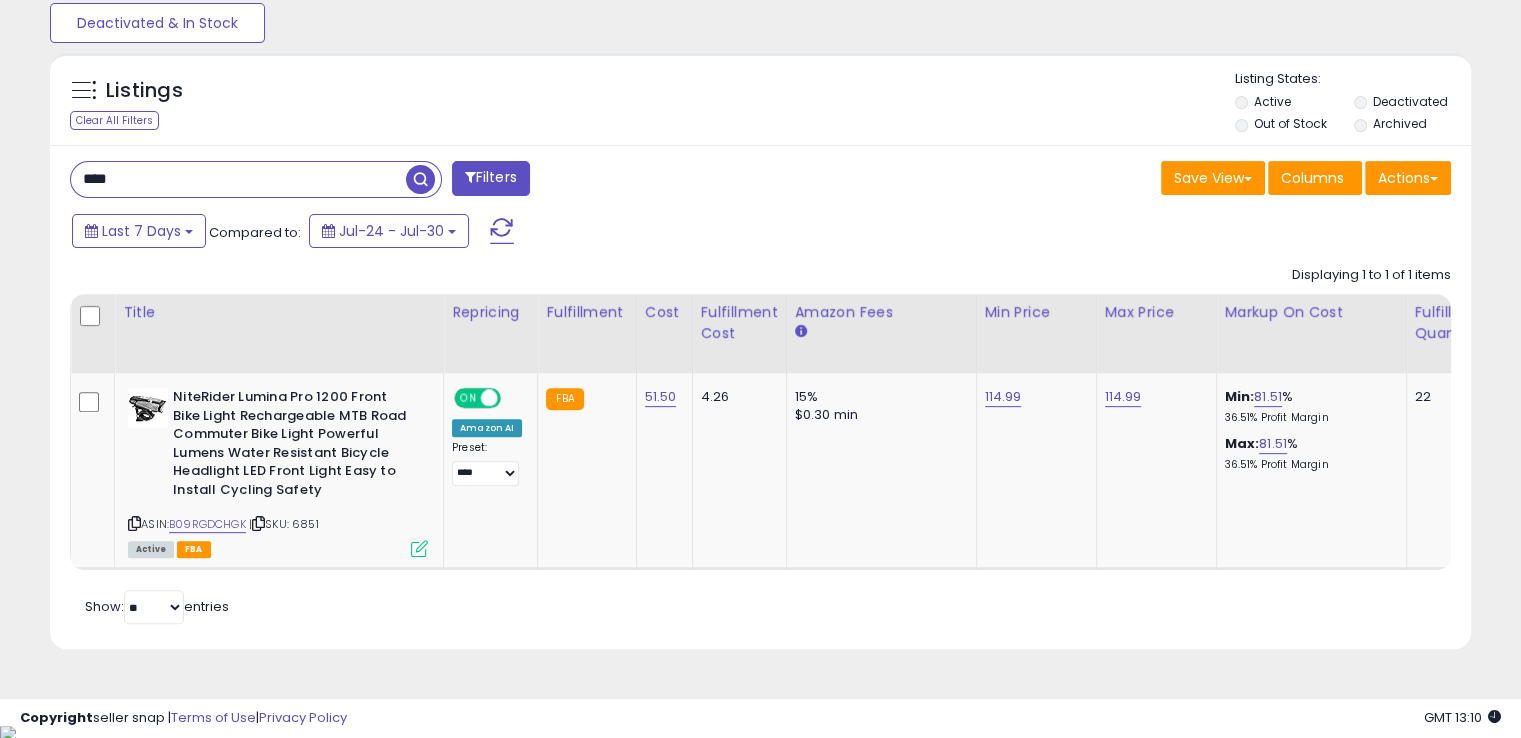 click on "****" at bounding box center [238, 179] 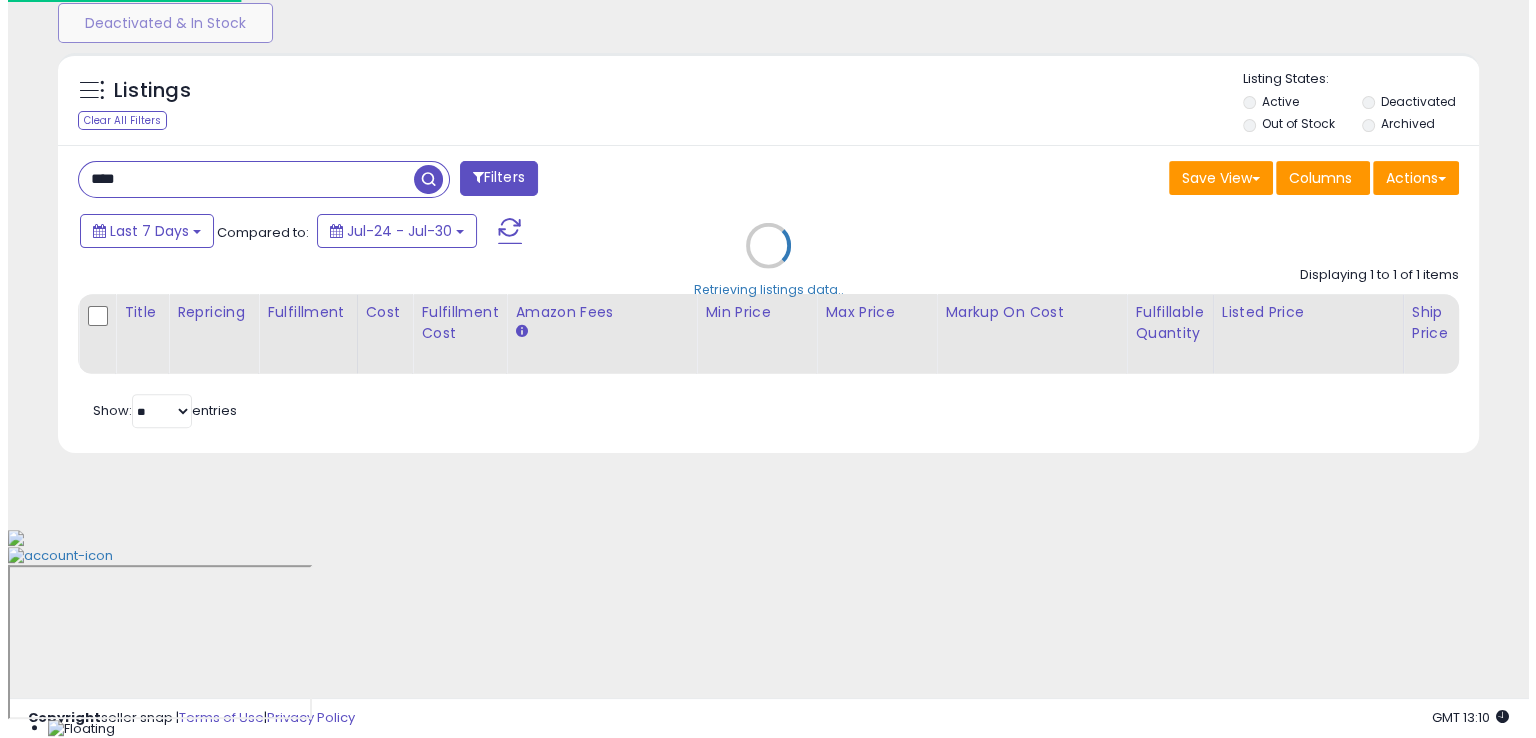 scroll, scrollTop: 481, scrollLeft: 0, axis: vertical 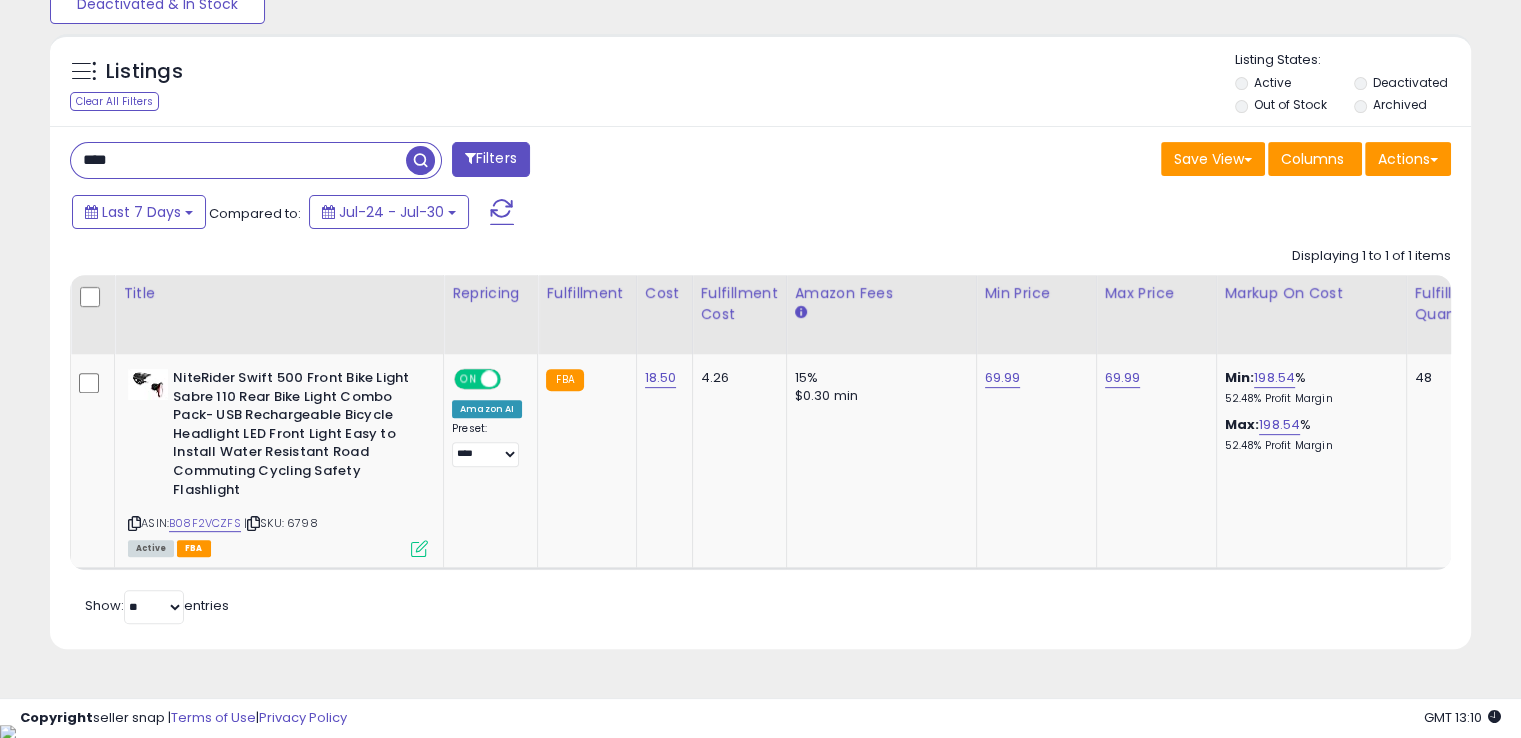 click on "****" at bounding box center [238, 160] 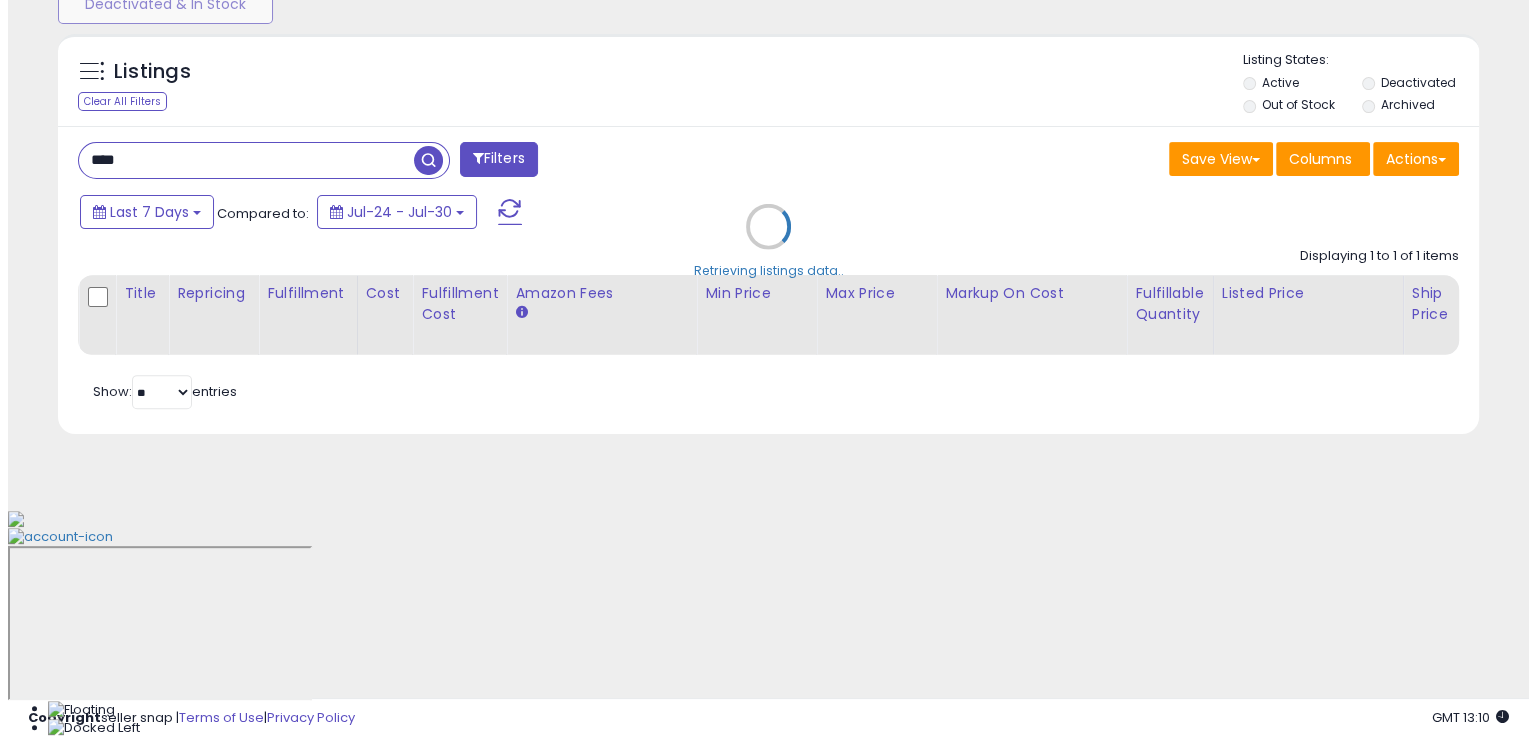 scroll, scrollTop: 481, scrollLeft: 0, axis: vertical 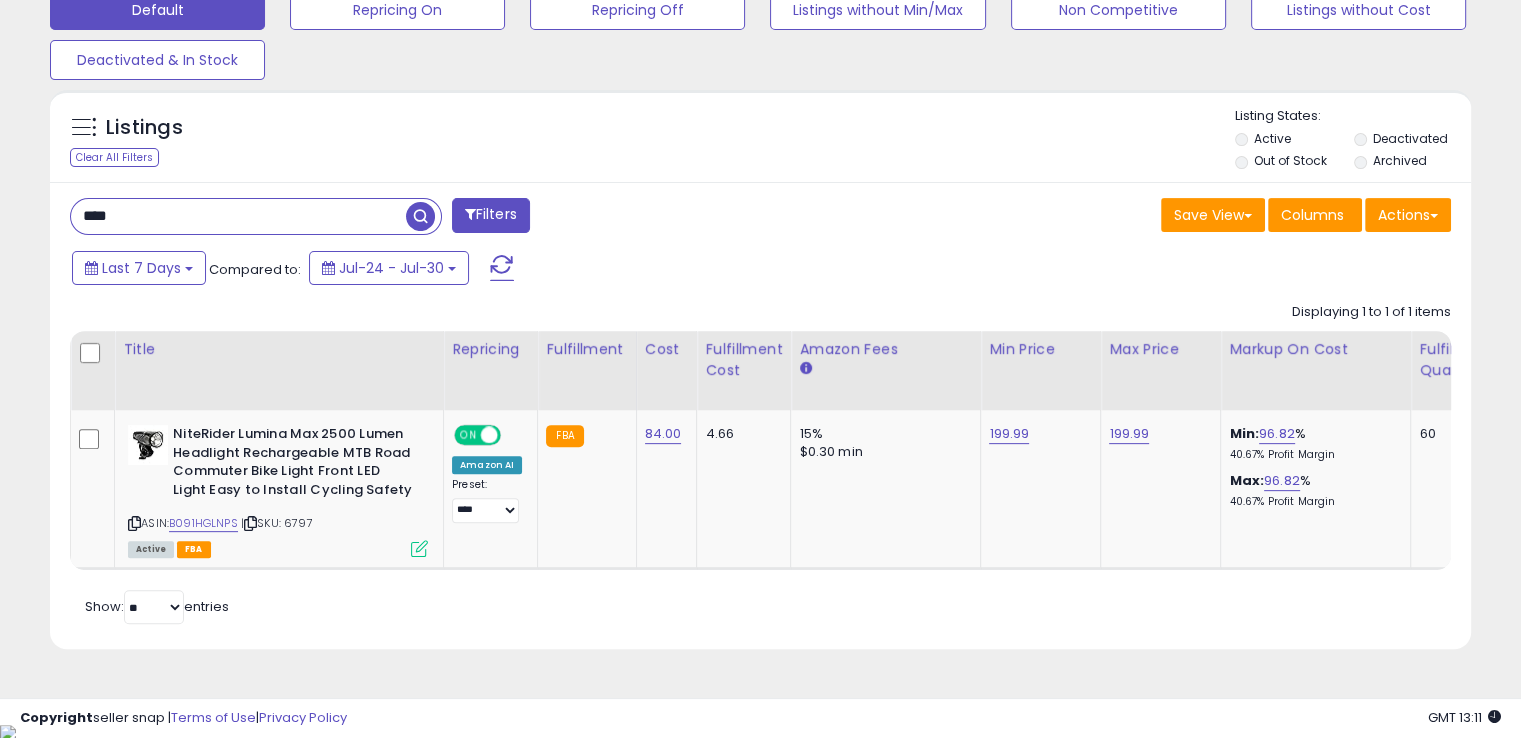 click on "****" at bounding box center [238, 216] 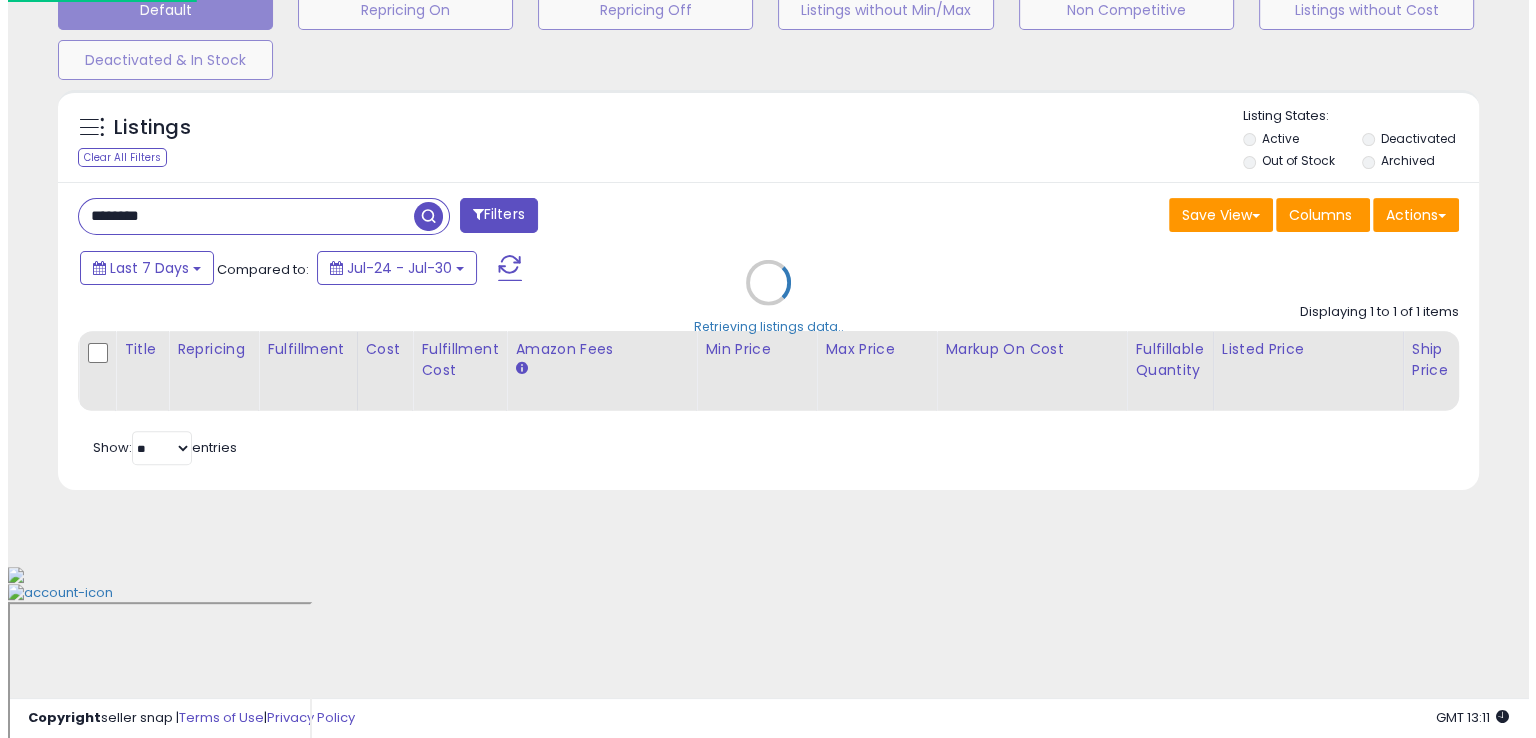 scroll, scrollTop: 481, scrollLeft: 0, axis: vertical 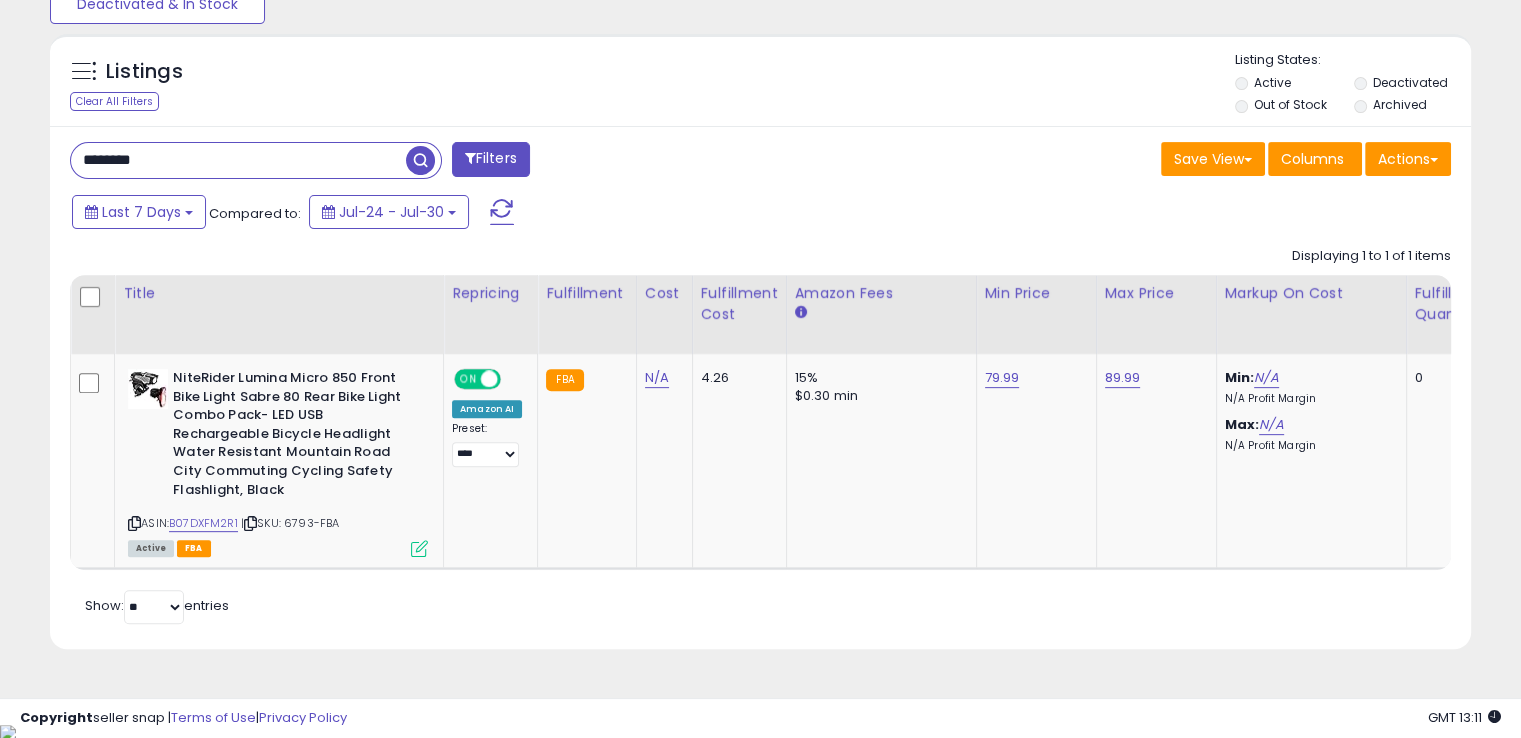 click on "********" at bounding box center (238, 160) 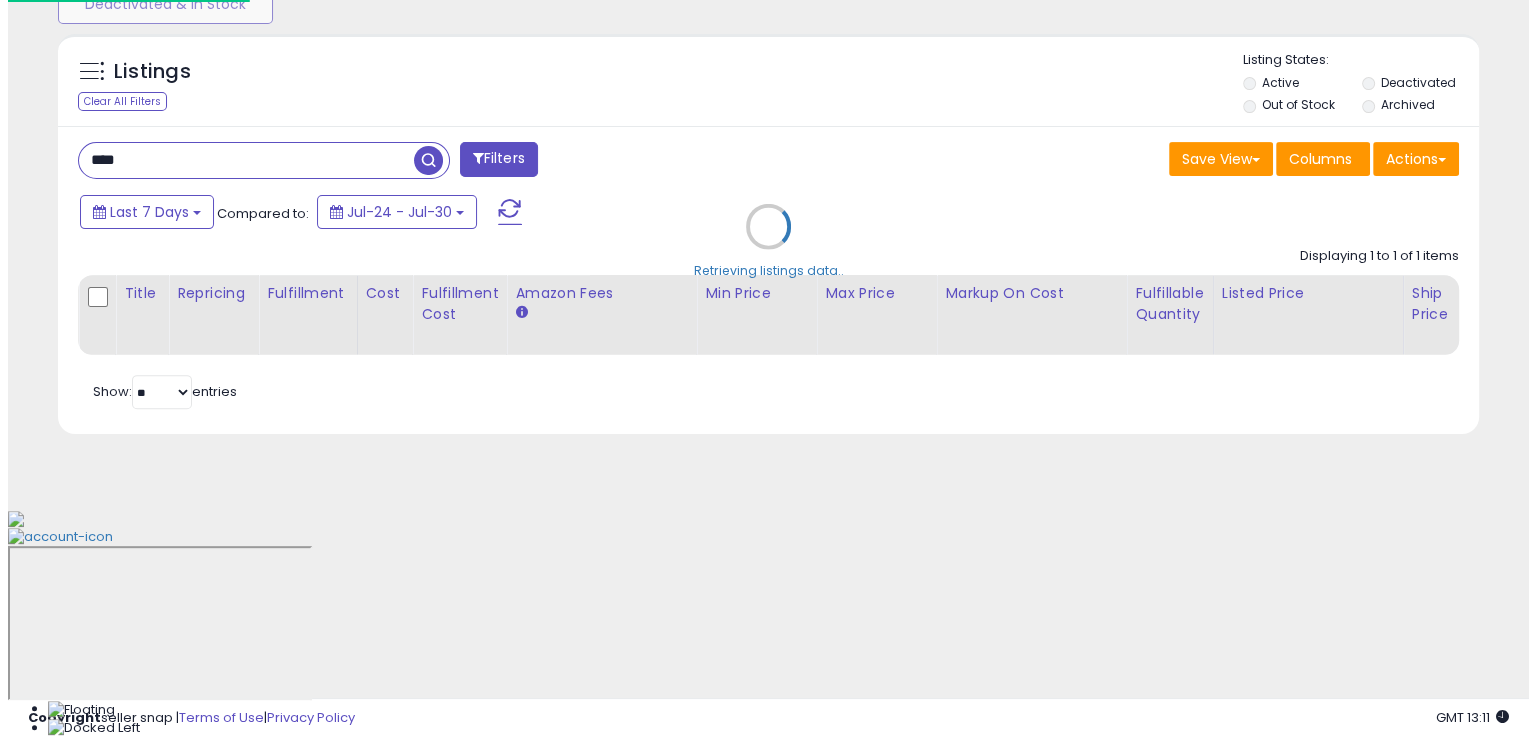 scroll, scrollTop: 481, scrollLeft: 0, axis: vertical 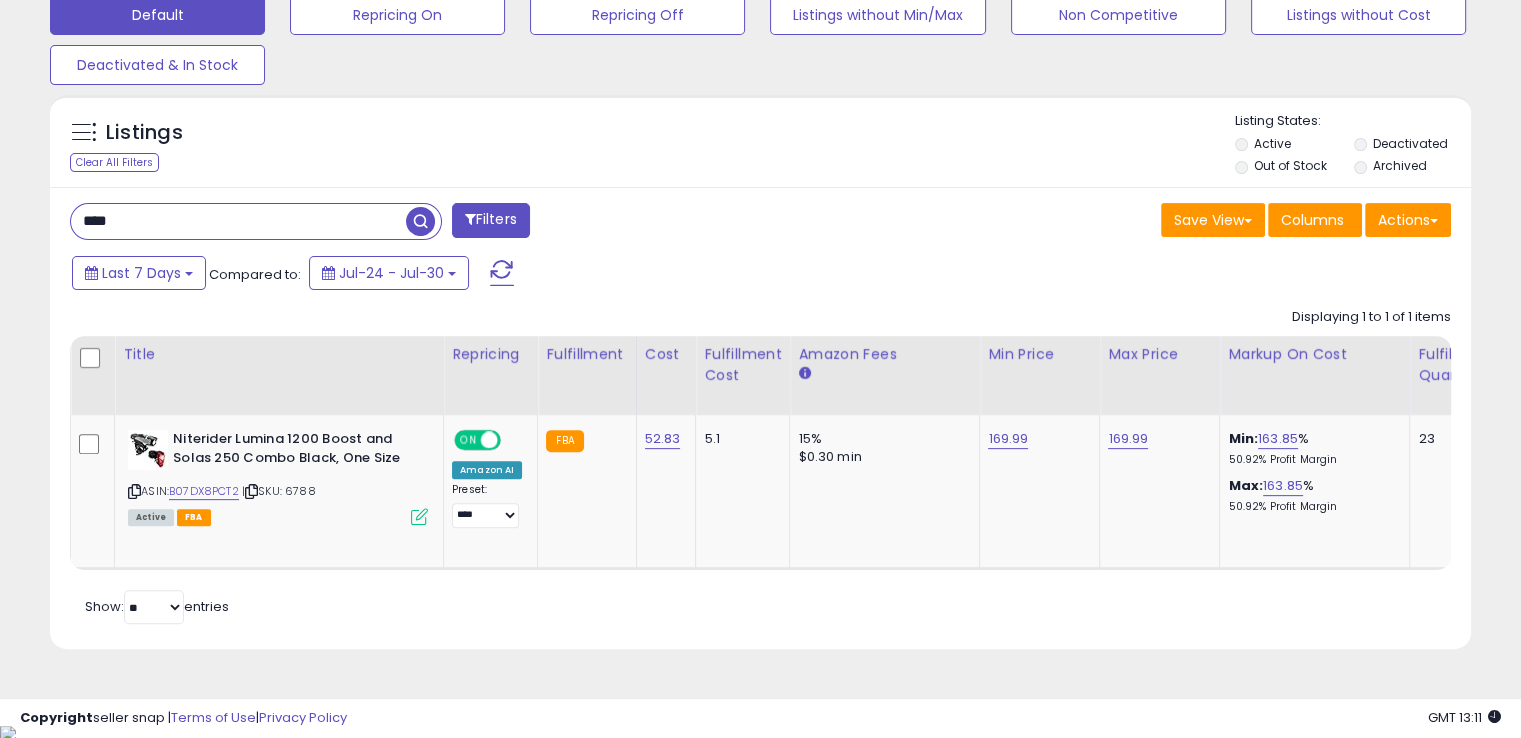 click on "****" at bounding box center (238, 221) 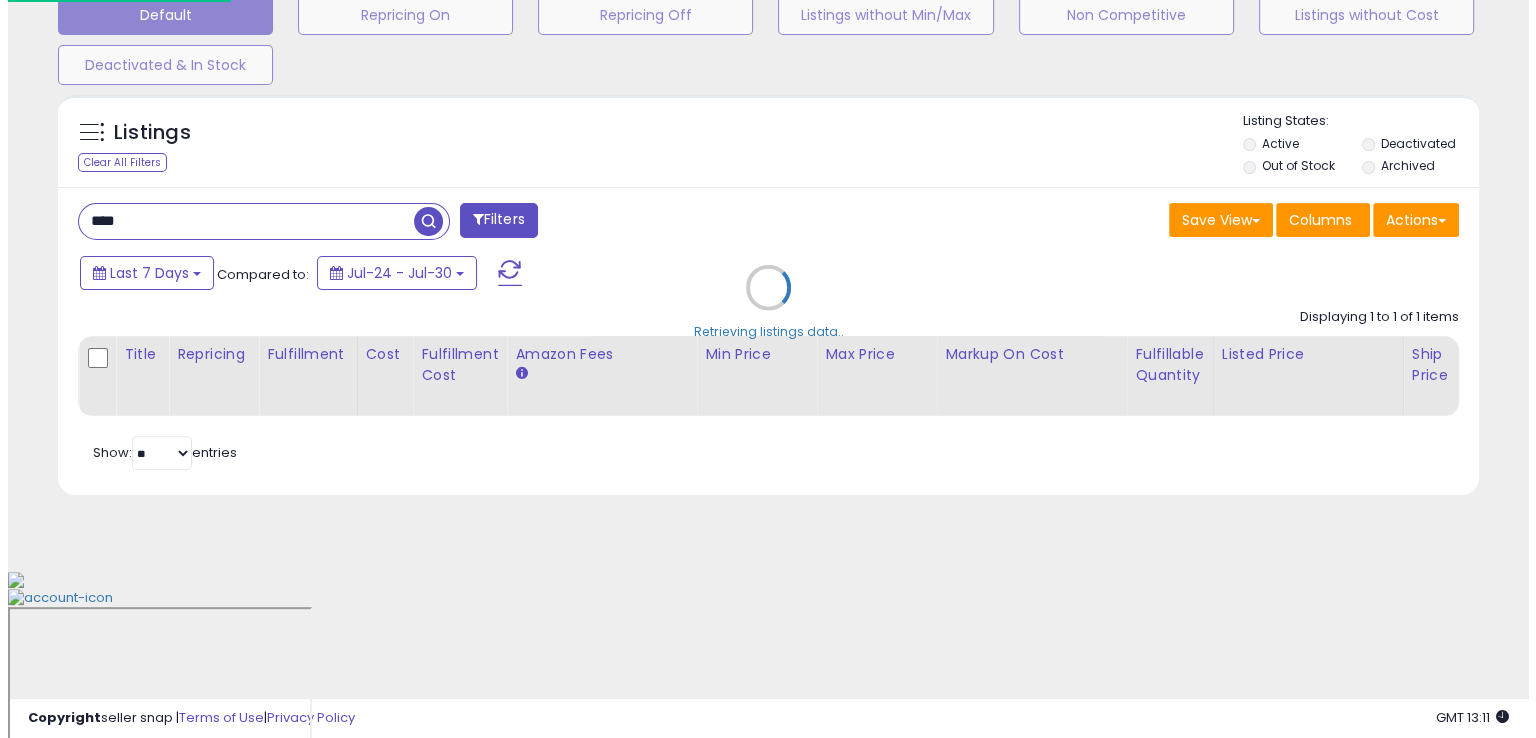 scroll, scrollTop: 481, scrollLeft: 0, axis: vertical 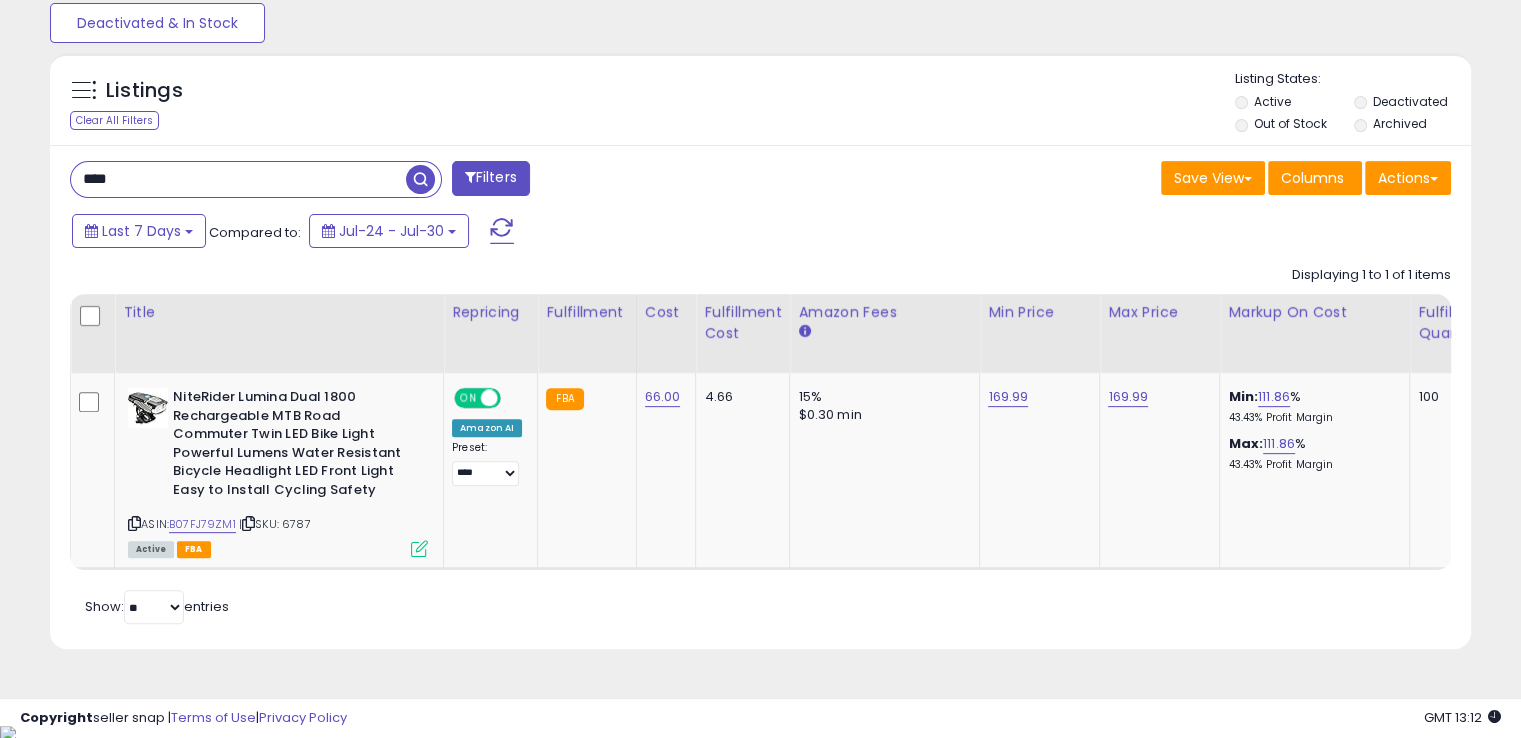click on "****" at bounding box center (238, 179) 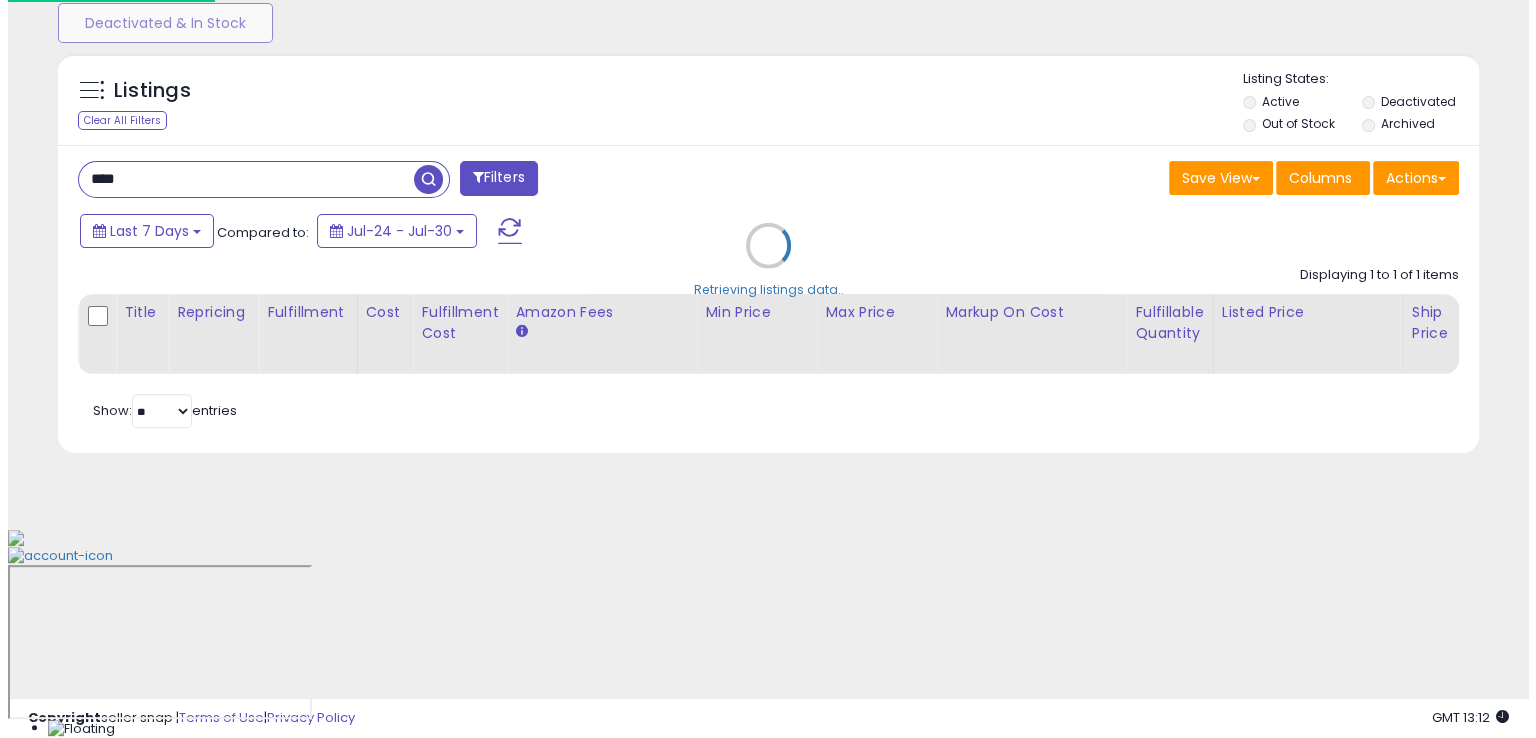 scroll, scrollTop: 481, scrollLeft: 0, axis: vertical 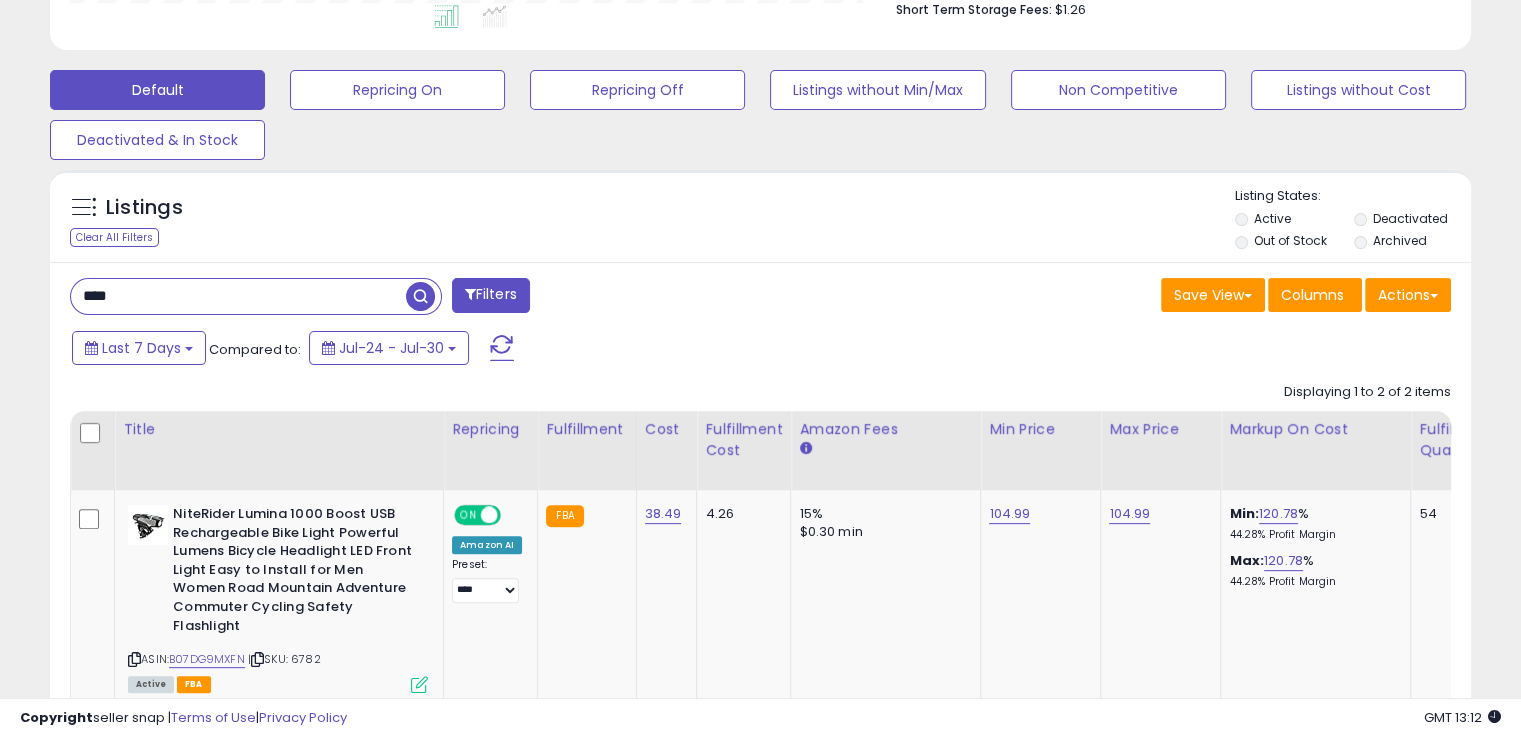 click on "****" at bounding box center [238, 296] 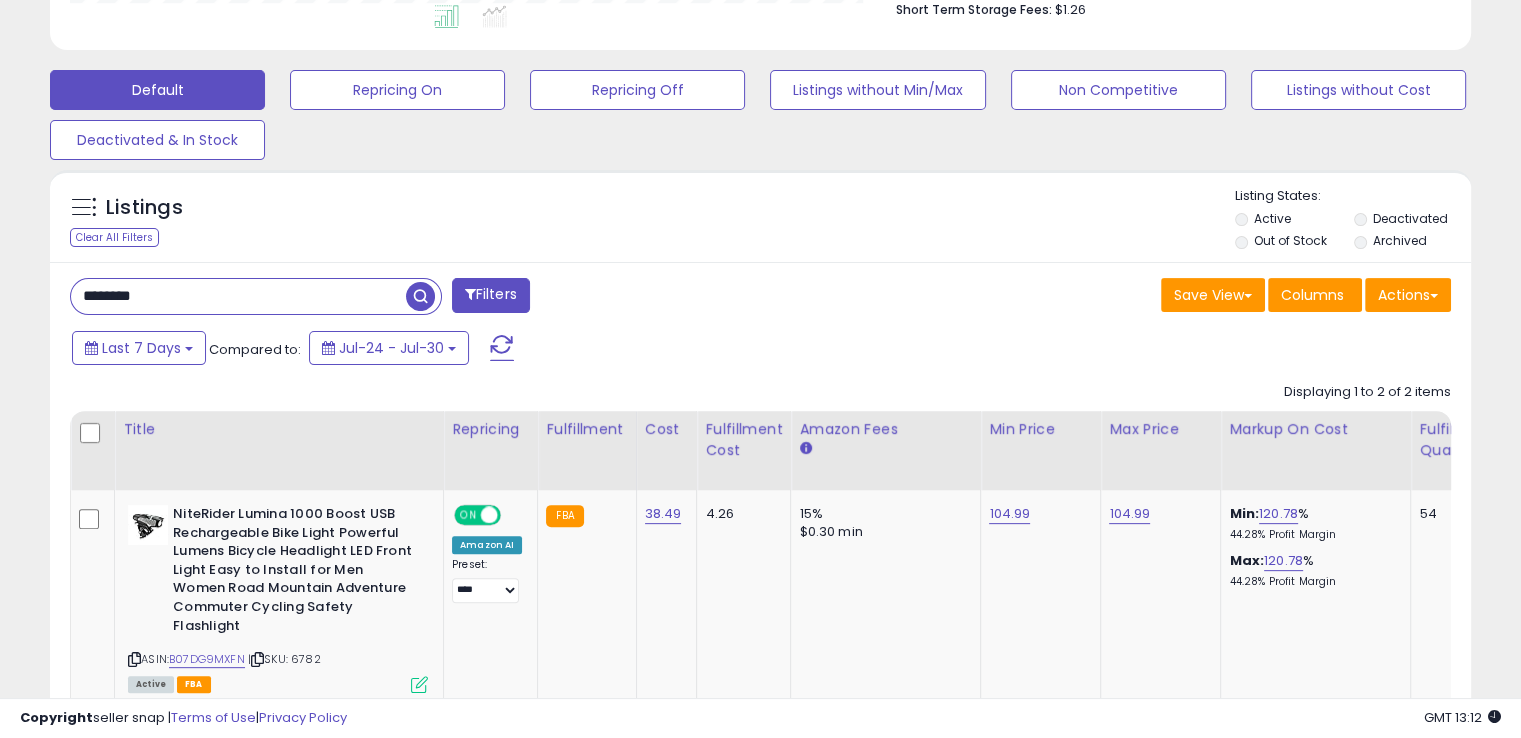 scroll, scrollTop: 999589, scrollLeft: 999168, axis: both 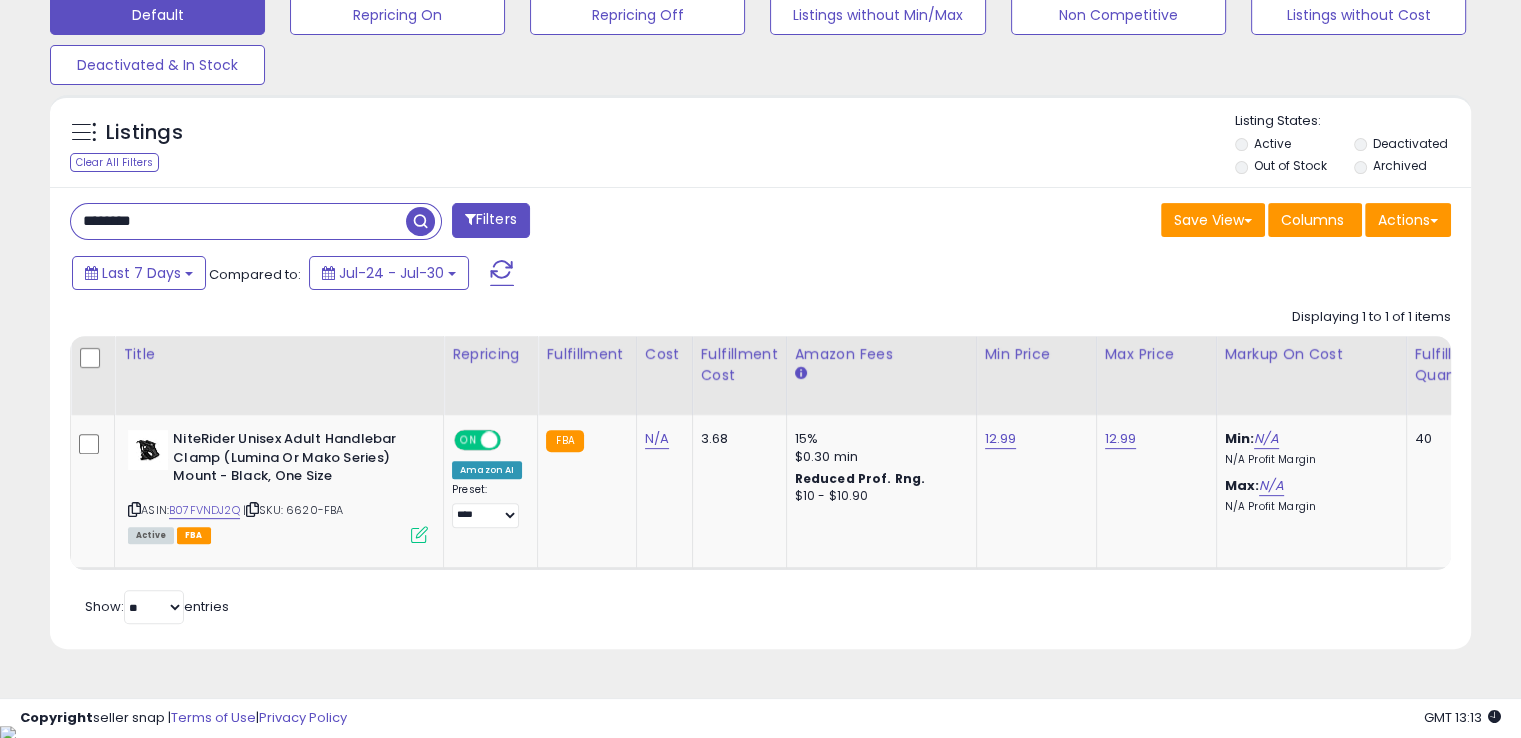 click on "********" at bounding box center (238, 221) 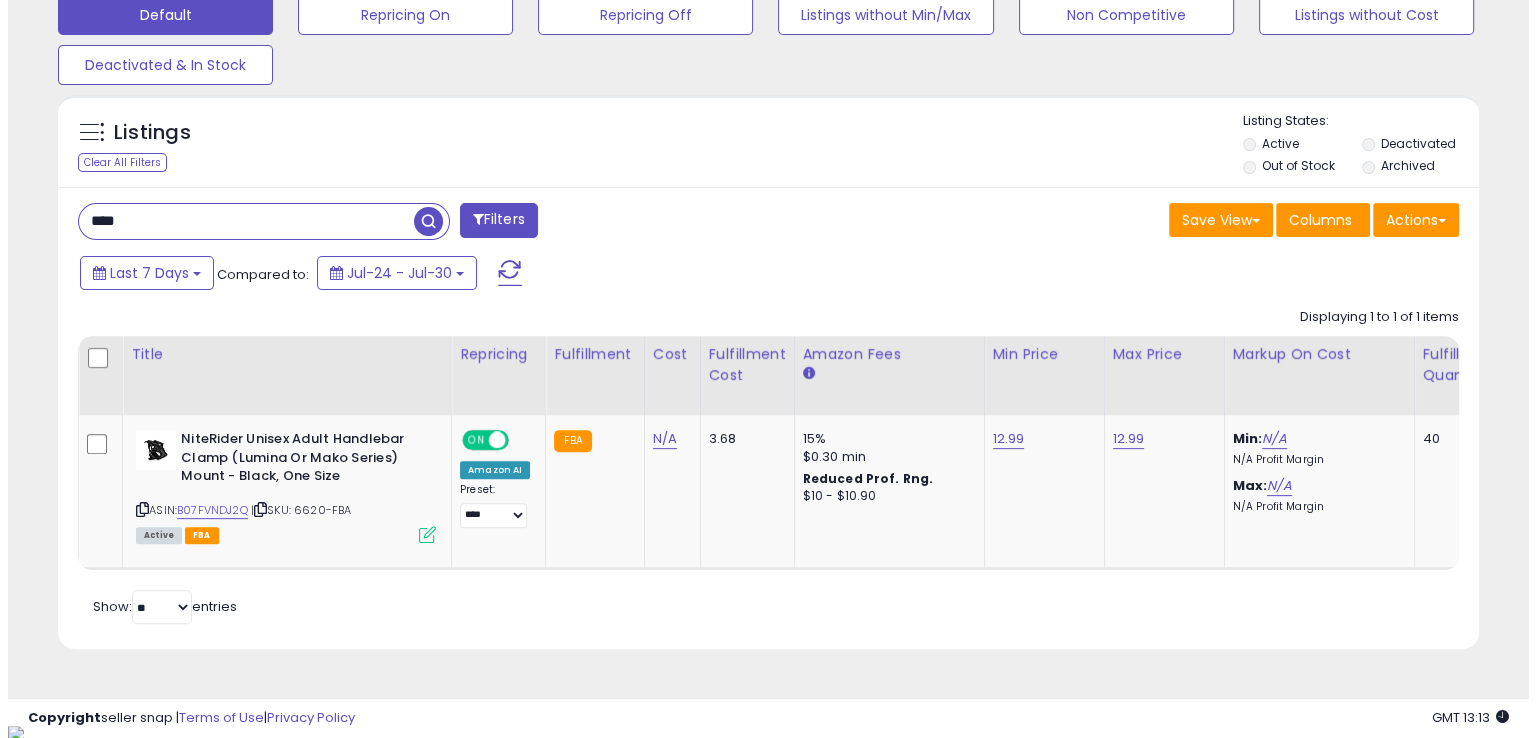 scroll, scrollTop: 481, scrollLeft: 0, axis: vertical 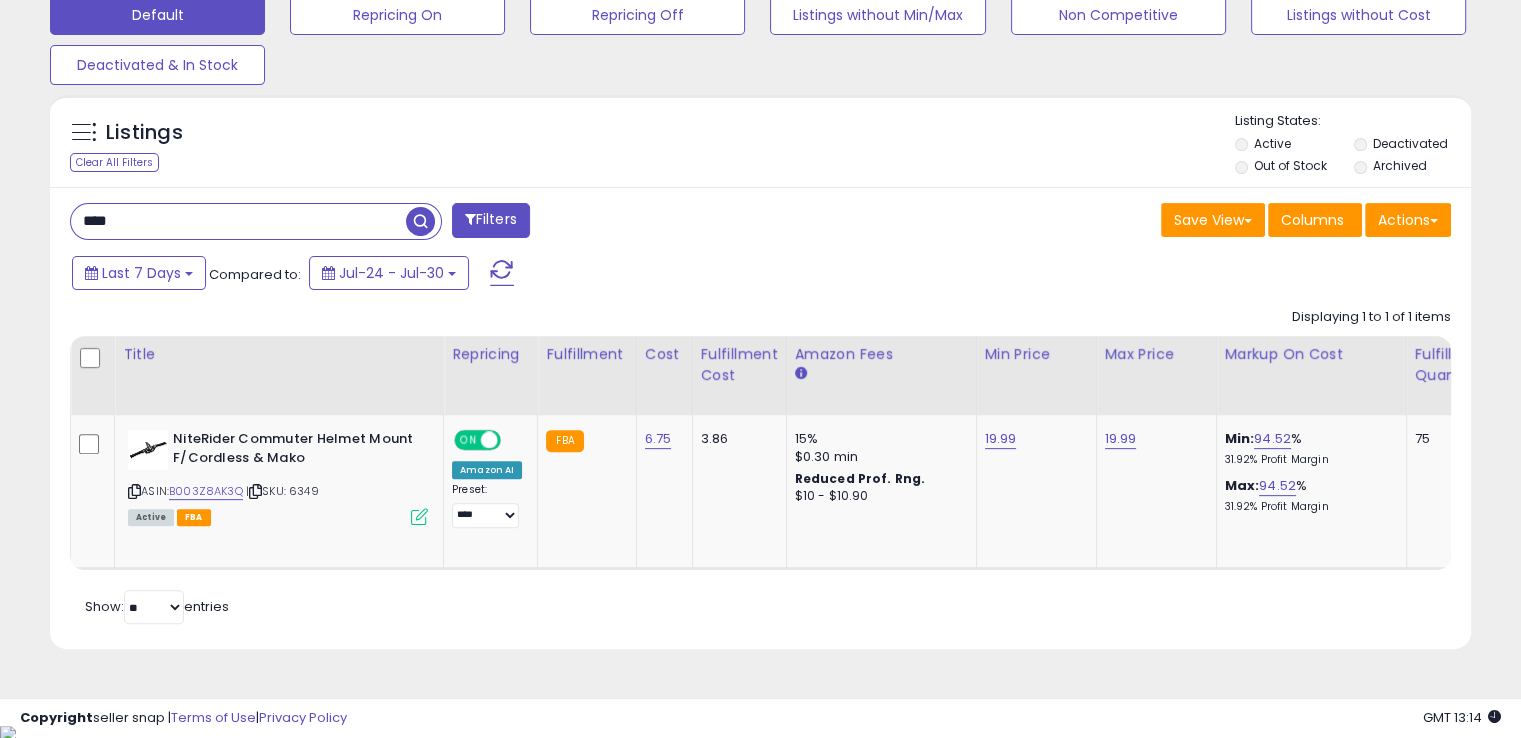 click on "****" at bounding box center (238, 221) 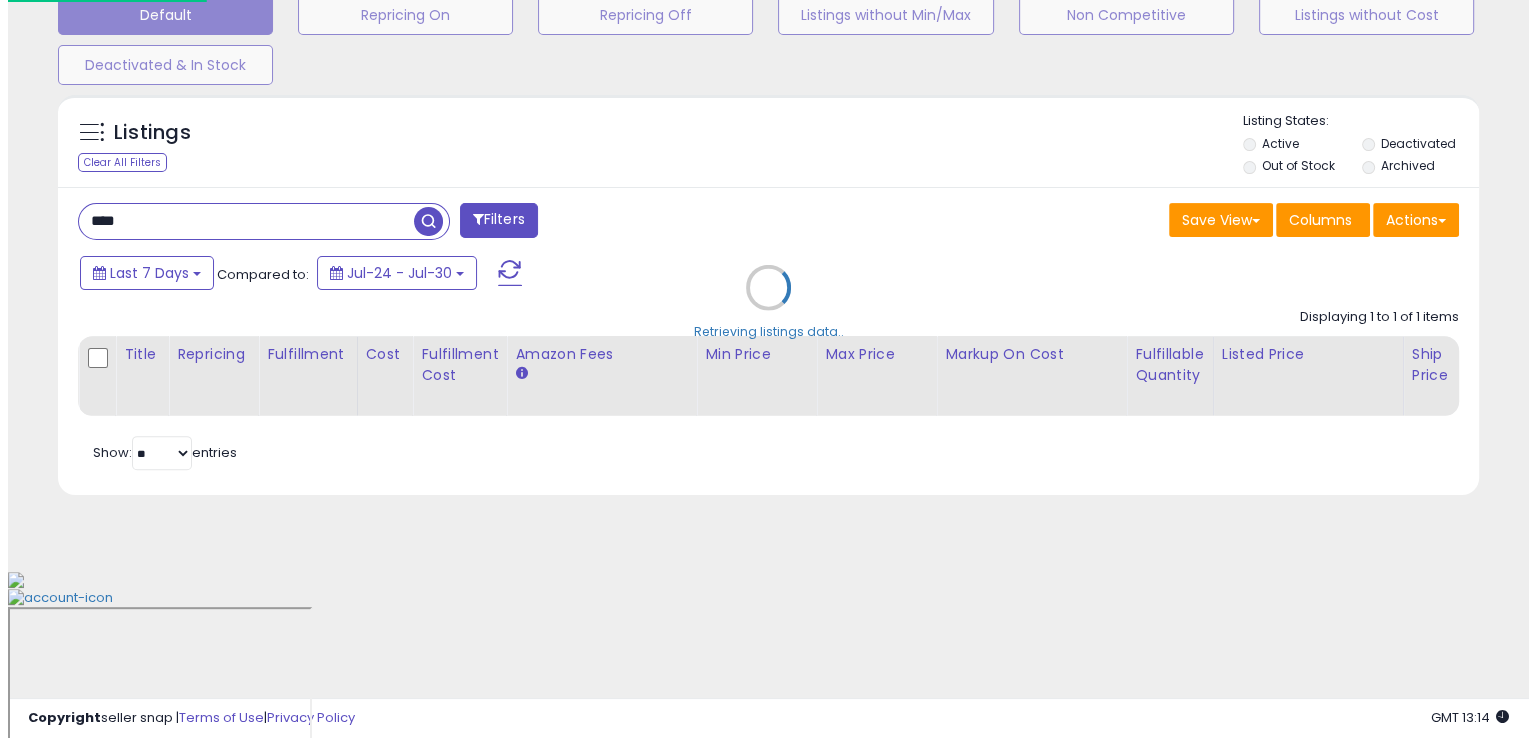 scroll, scrollTop: 481, scrollLeft: 0, axis: vertical 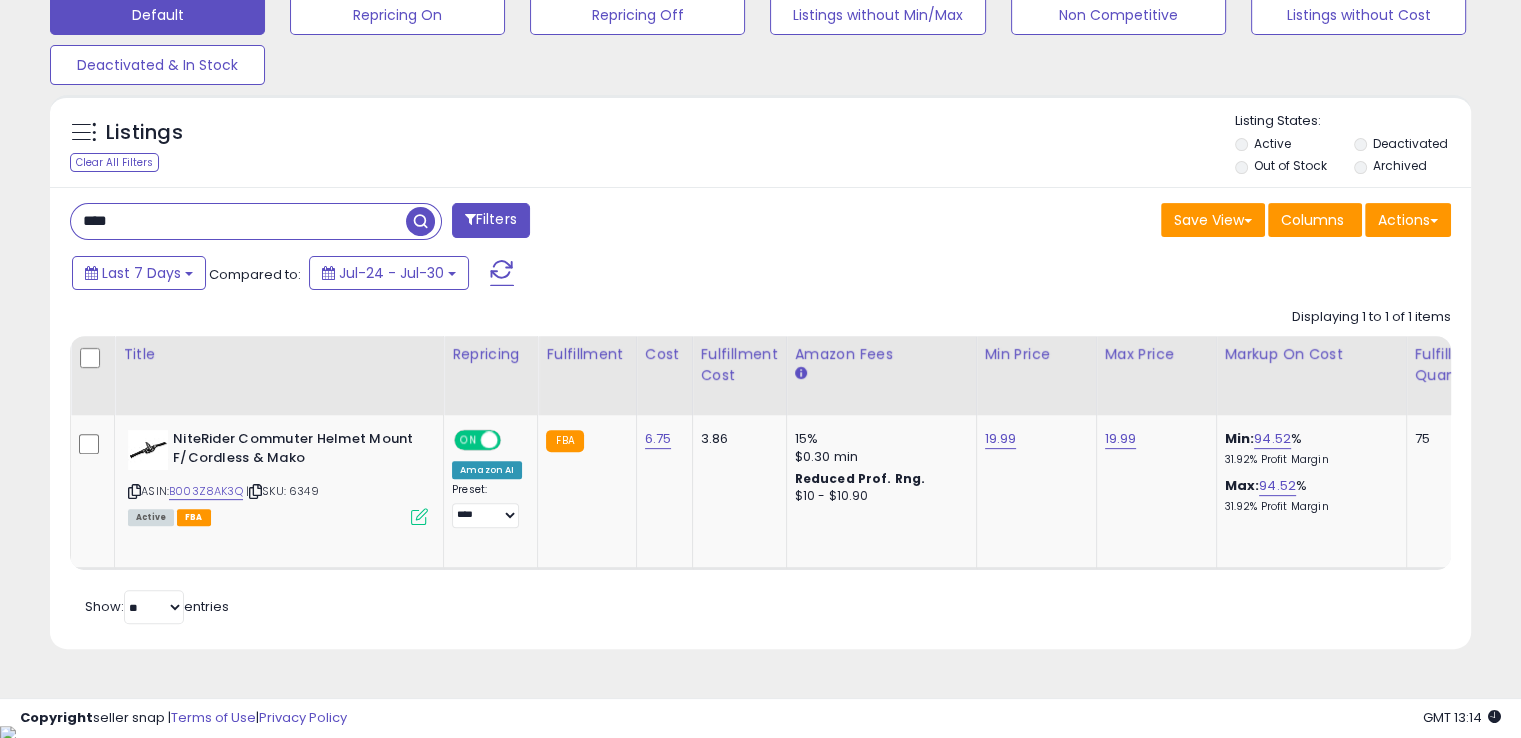 click on "****" at bounding box center (238, 221) 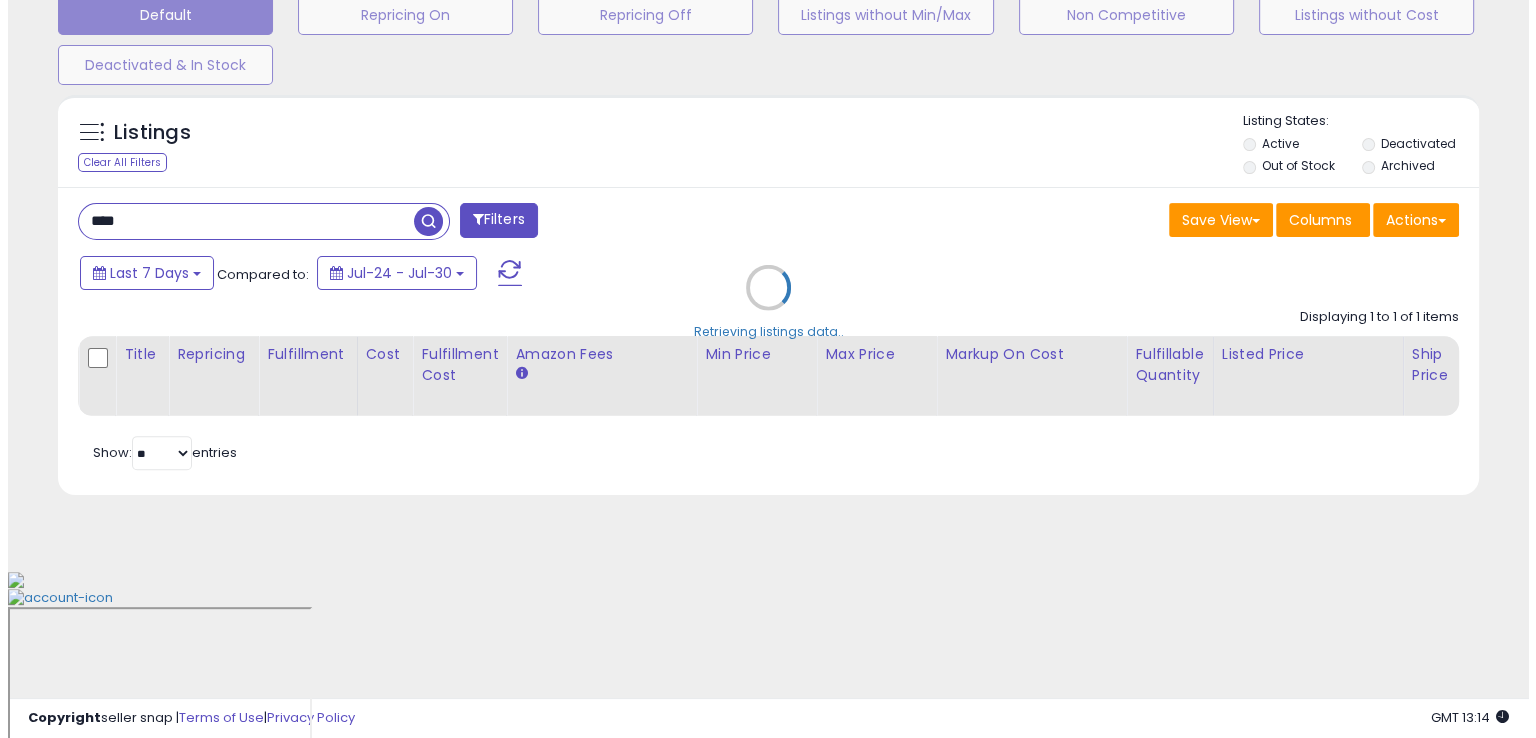 scroll, scrollTop: 481, scrollLeft: 0, axis: vertical 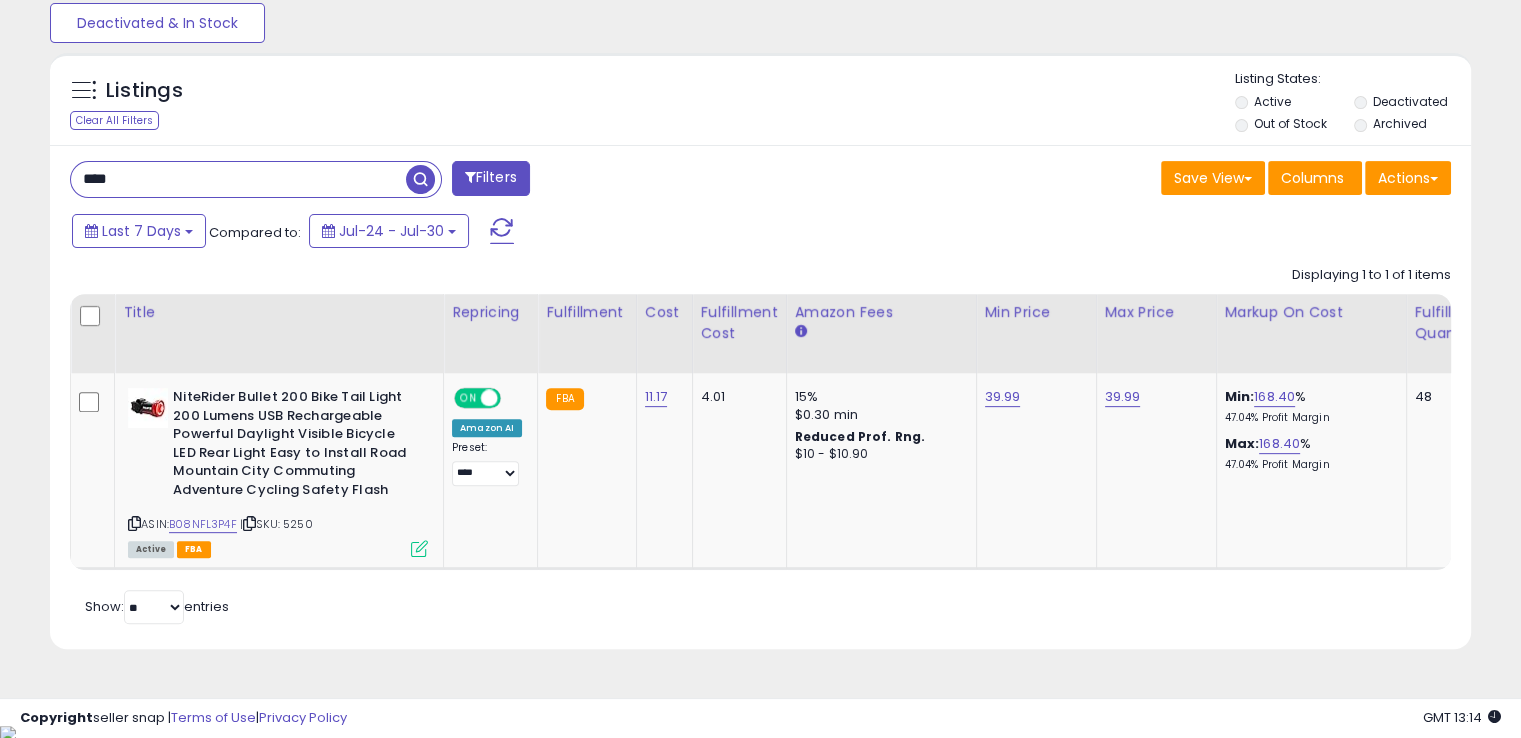 click on "****" at bounding box center [238, 179] 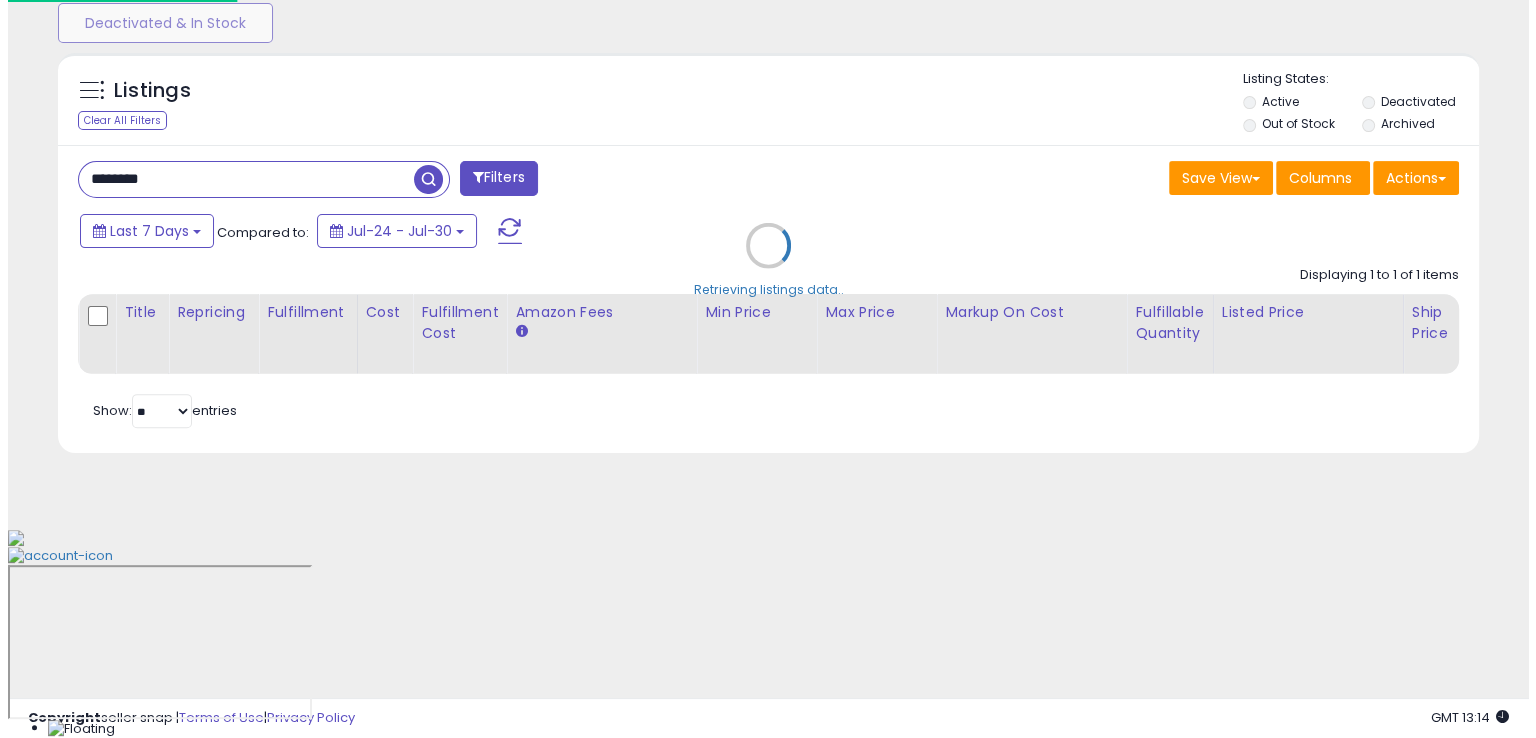 scroll, scrollTop: 481, scrollLeft: 0, axis: vertical 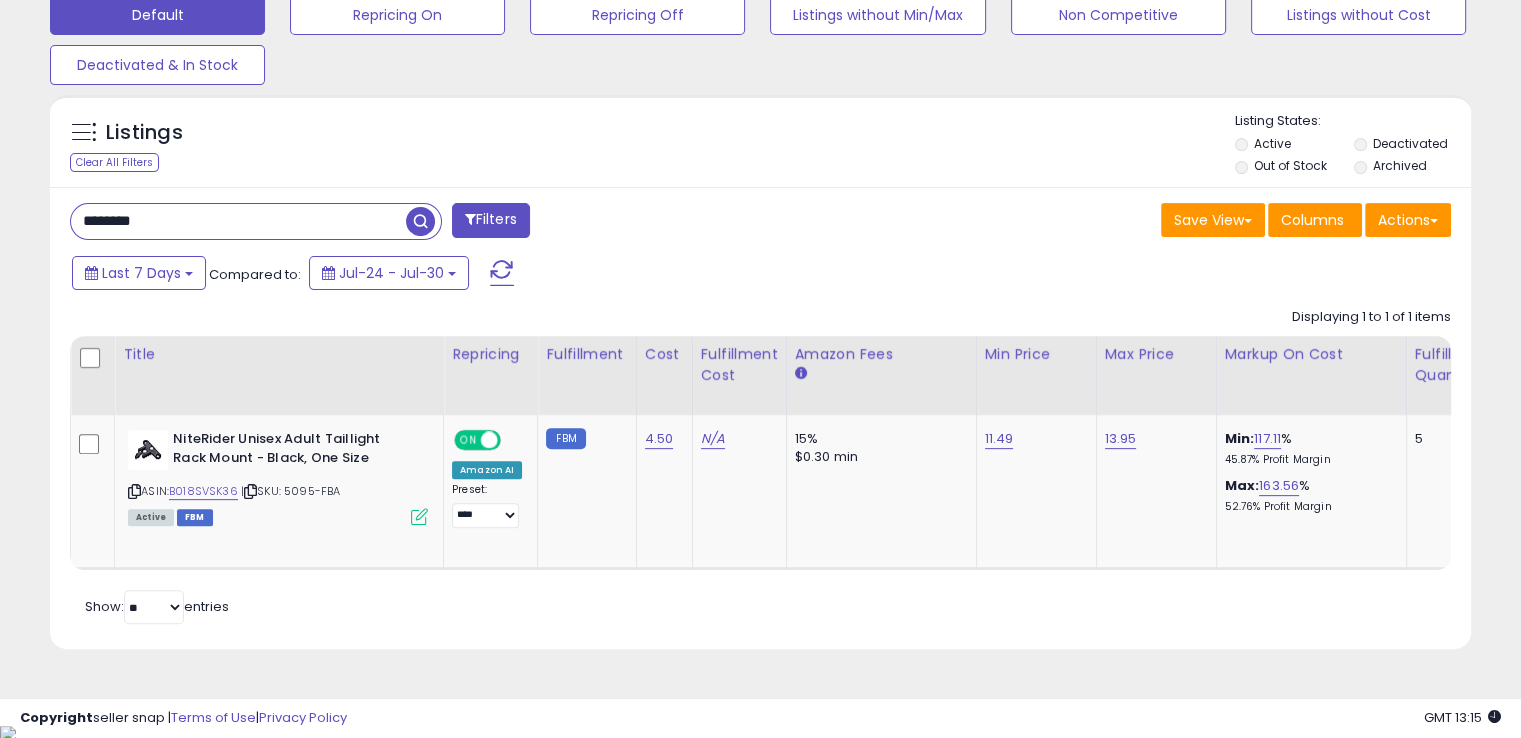 click on "********" at bounding box center (238, 221) 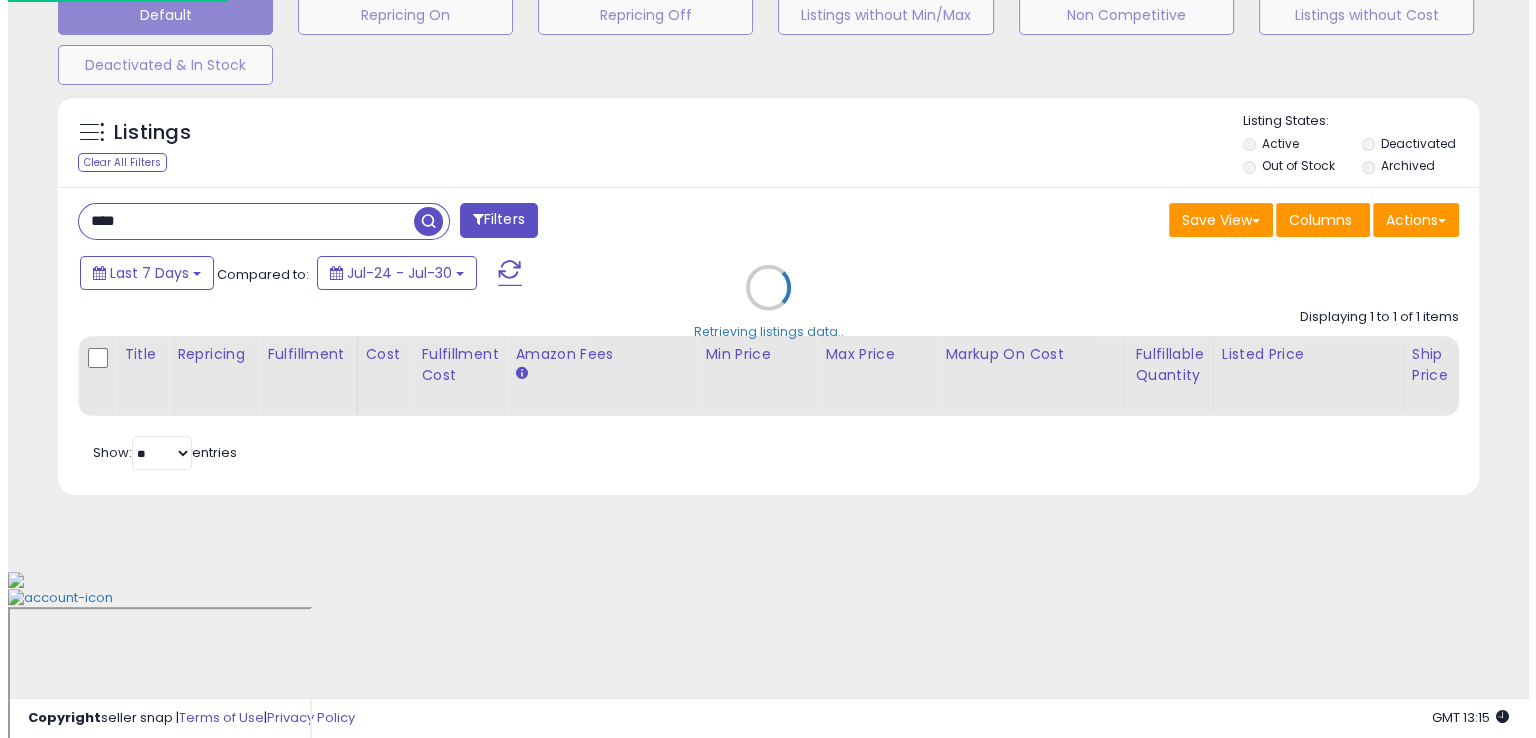scroll, scrollTop: 481, scrollLeft: 0, axis: vertical 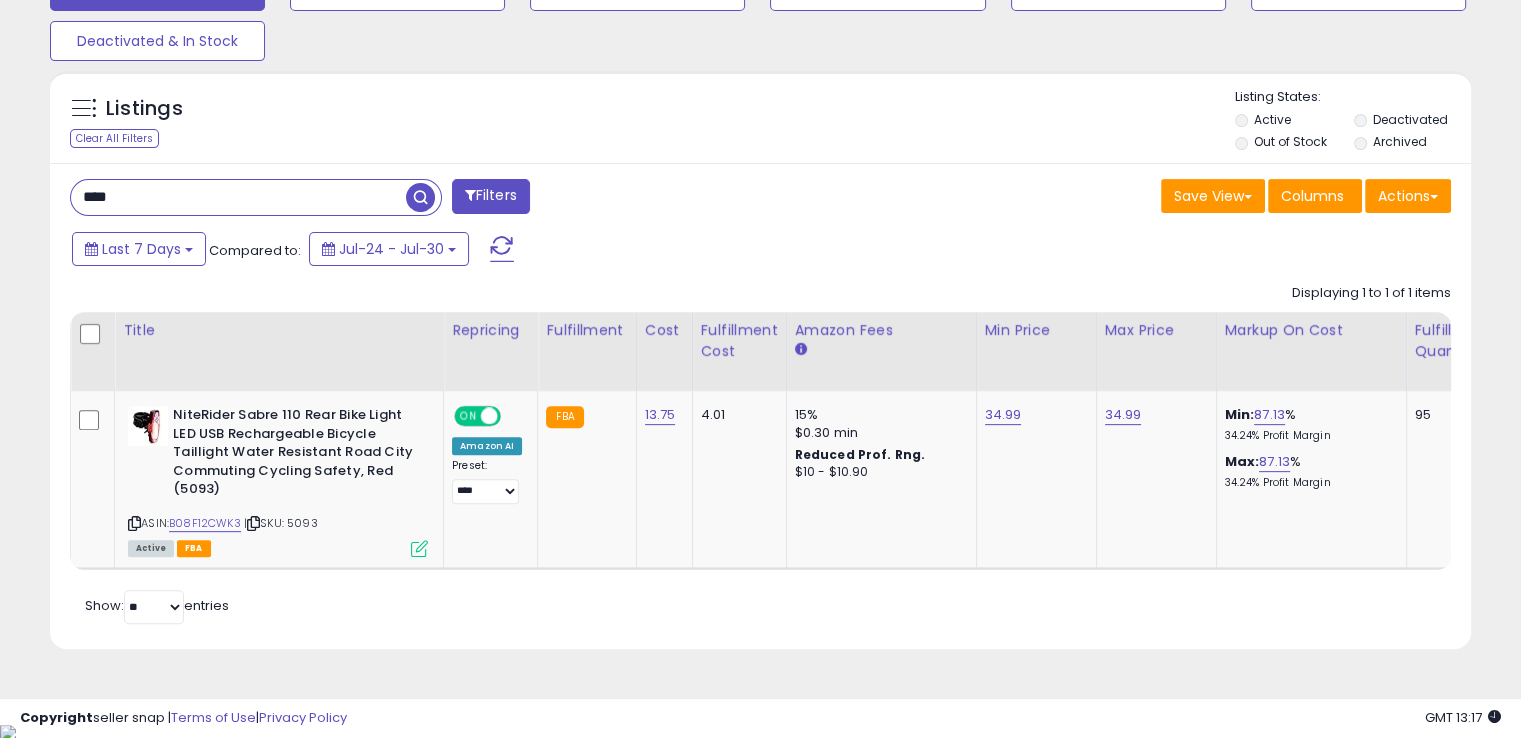 click on "****" at bounding box center [238, 197] 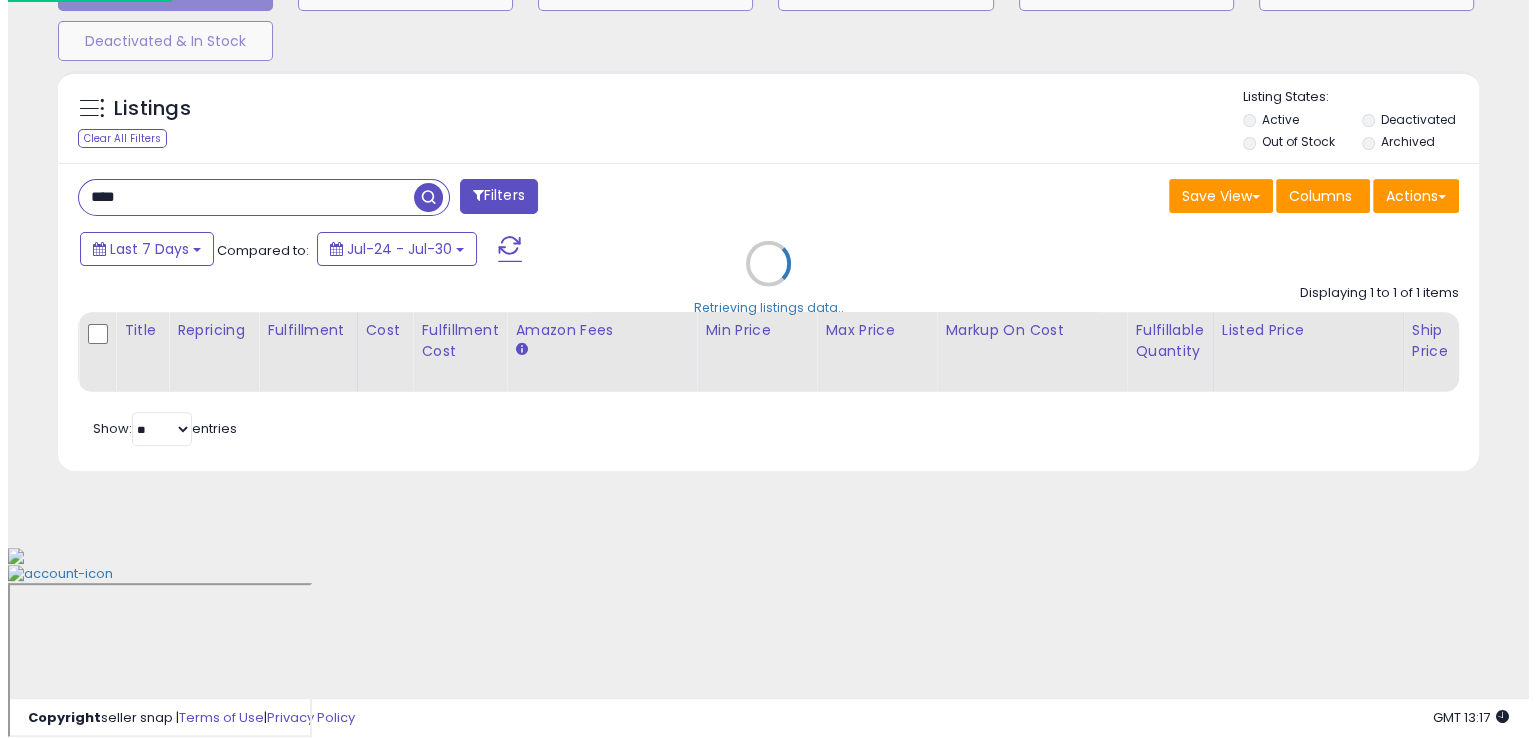 scroll, scrollTop: 481, scrollLeft: 0, axis: vertical 